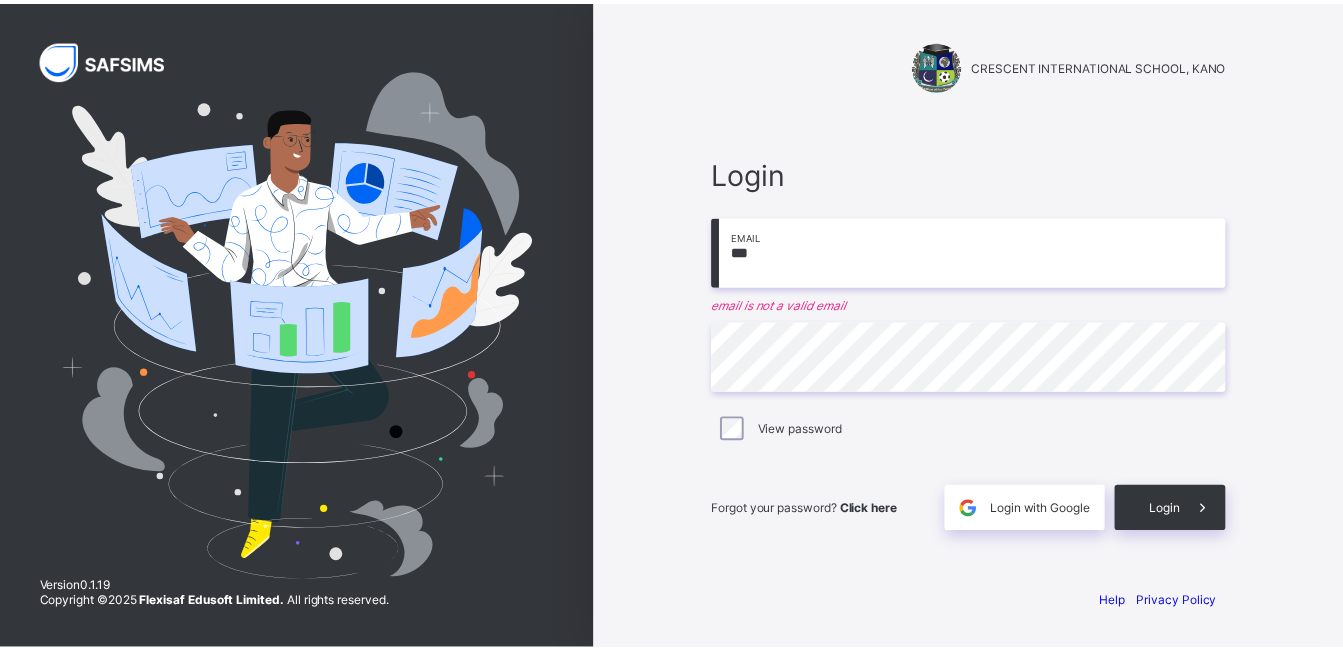 scroll, scrollTop: 0, scrollLeft: 0, axis: both 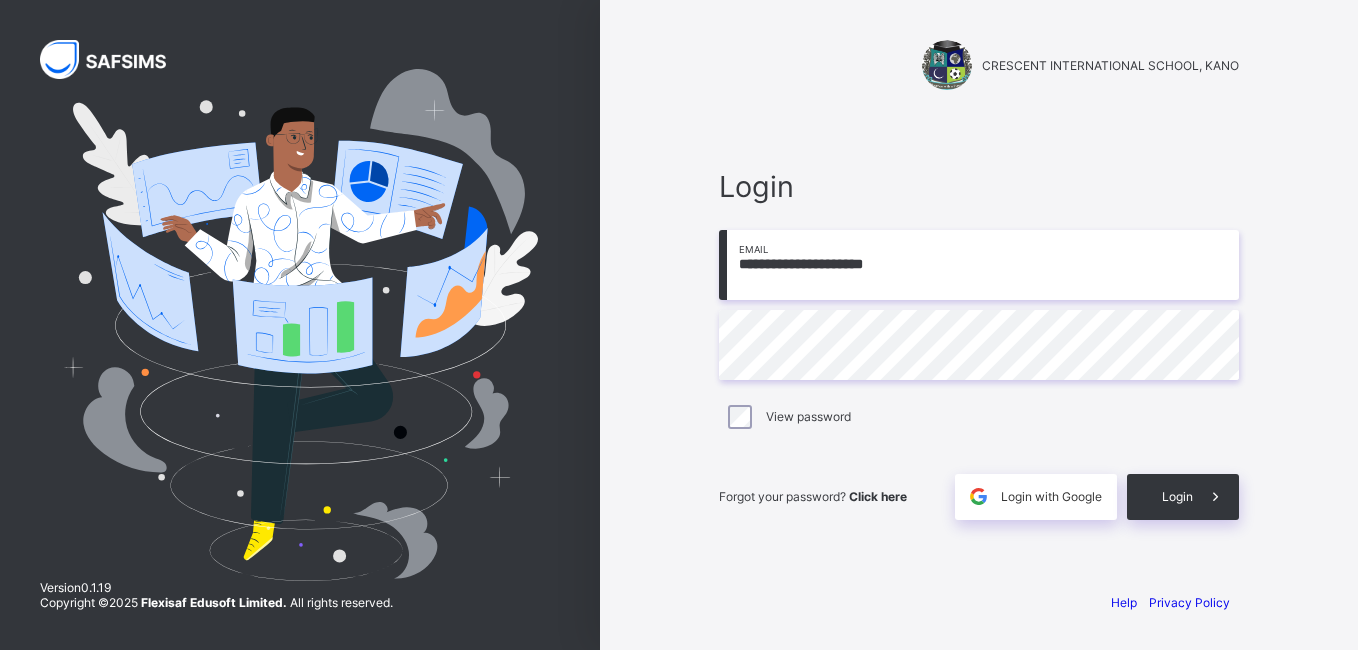 type on "**********" 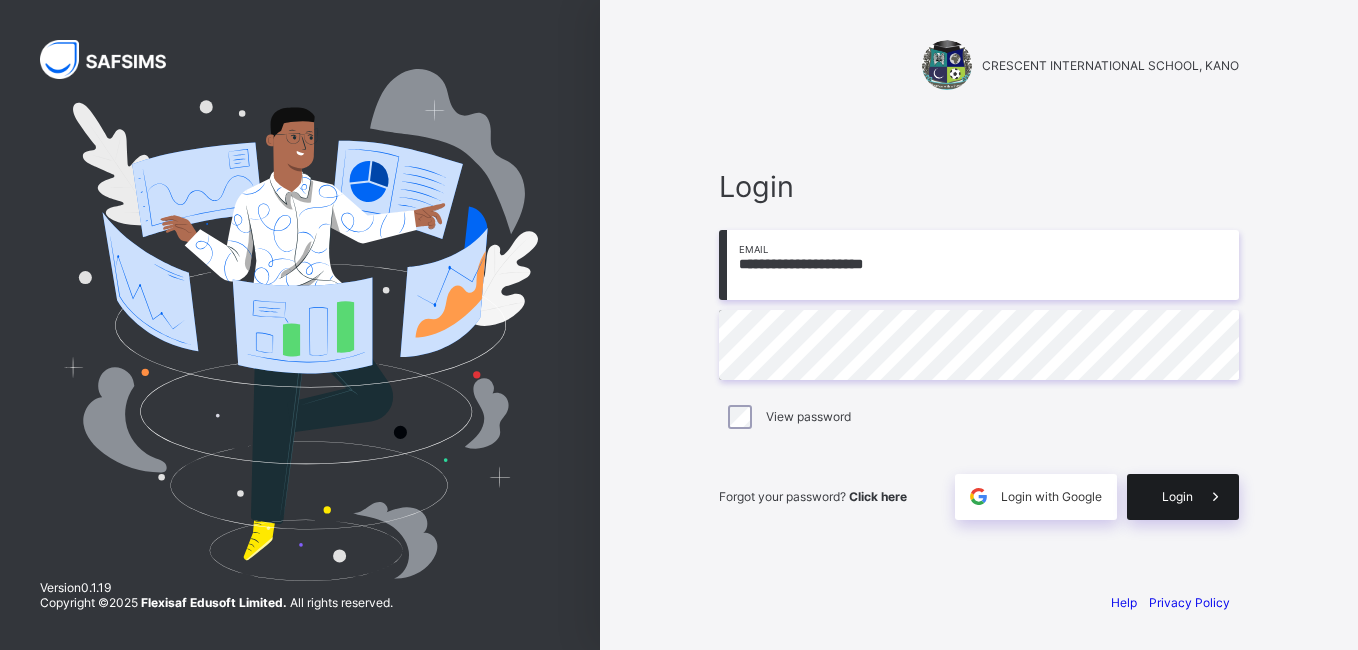 click on "Login" at bounding box center [1177, 496] 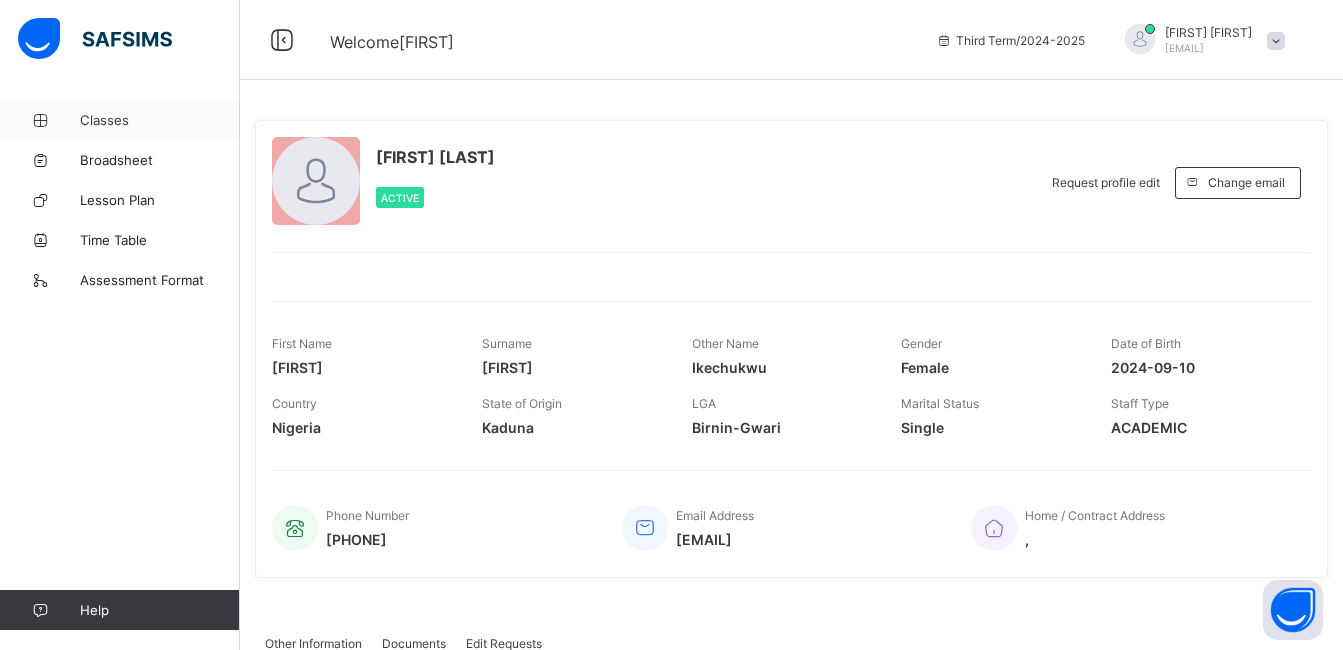 click on "Classes" at bounding box center (160, 120) 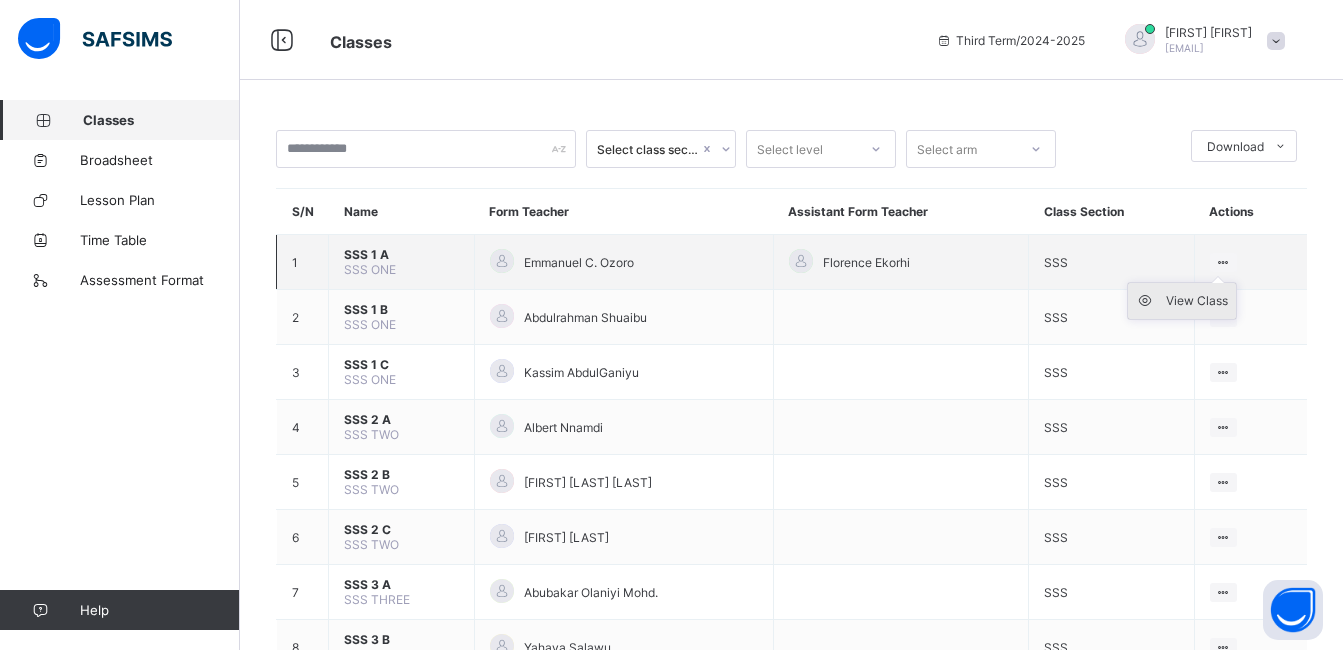 click on "View Class" at bounding box center (1197, 301) 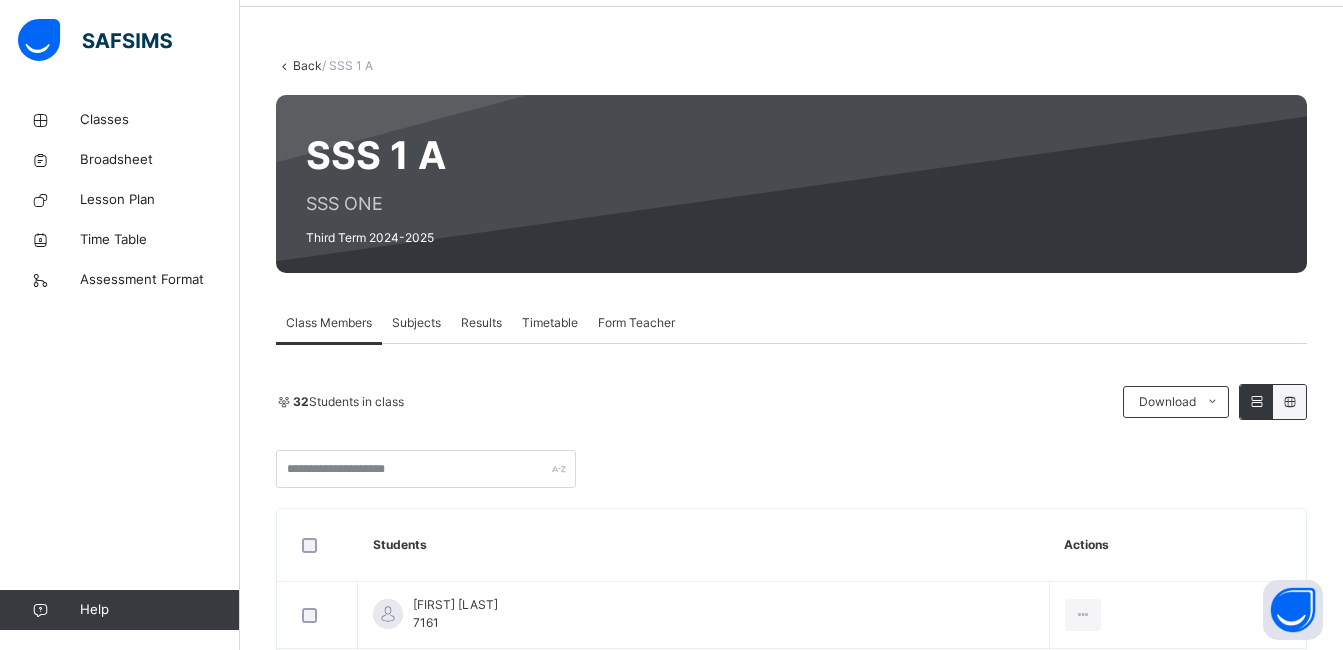scroll, scrollTop: 0, scrollLeft: 0, axis: both 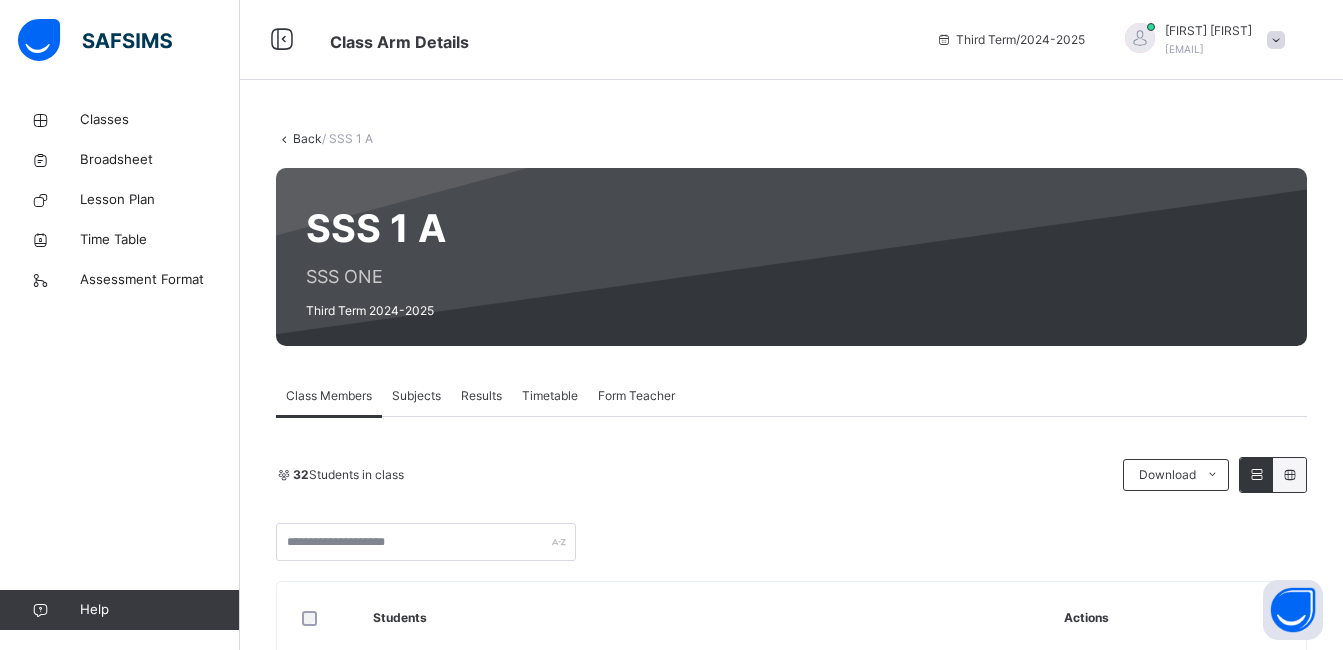 click on "Subjects" at bounding box center (416, 396) 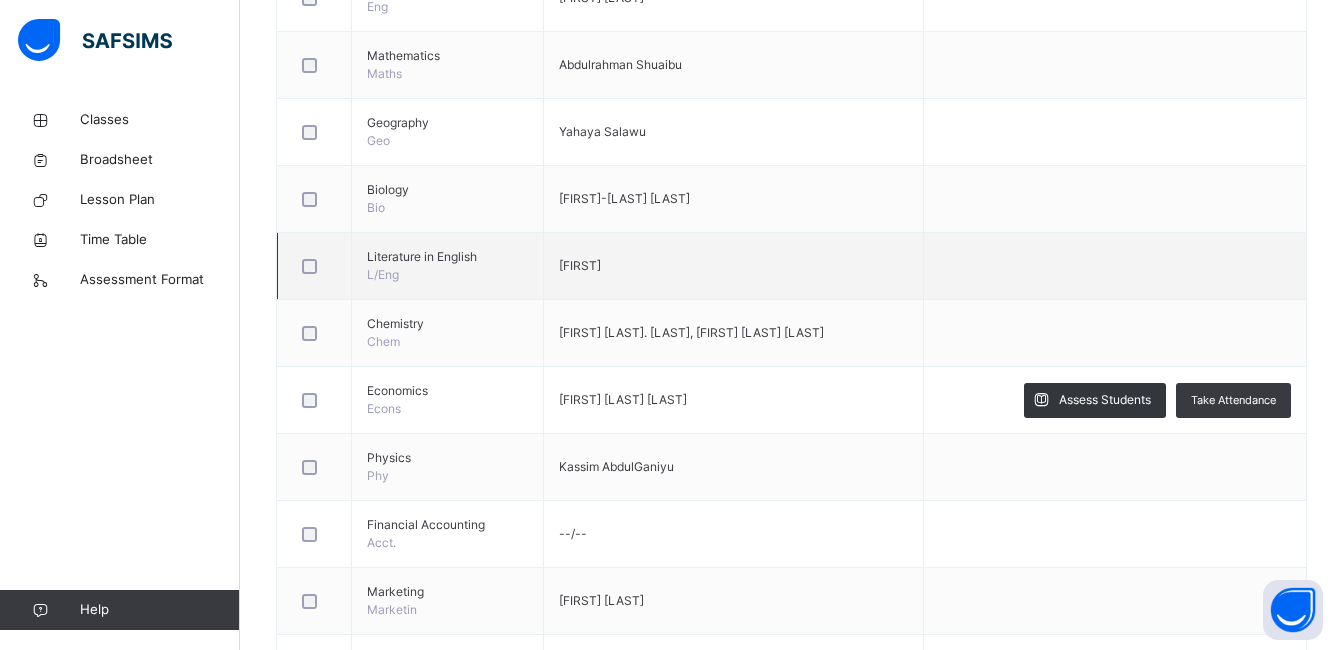 scroll, scrollTop: 700, scrollLeft: 0, axis: vertical 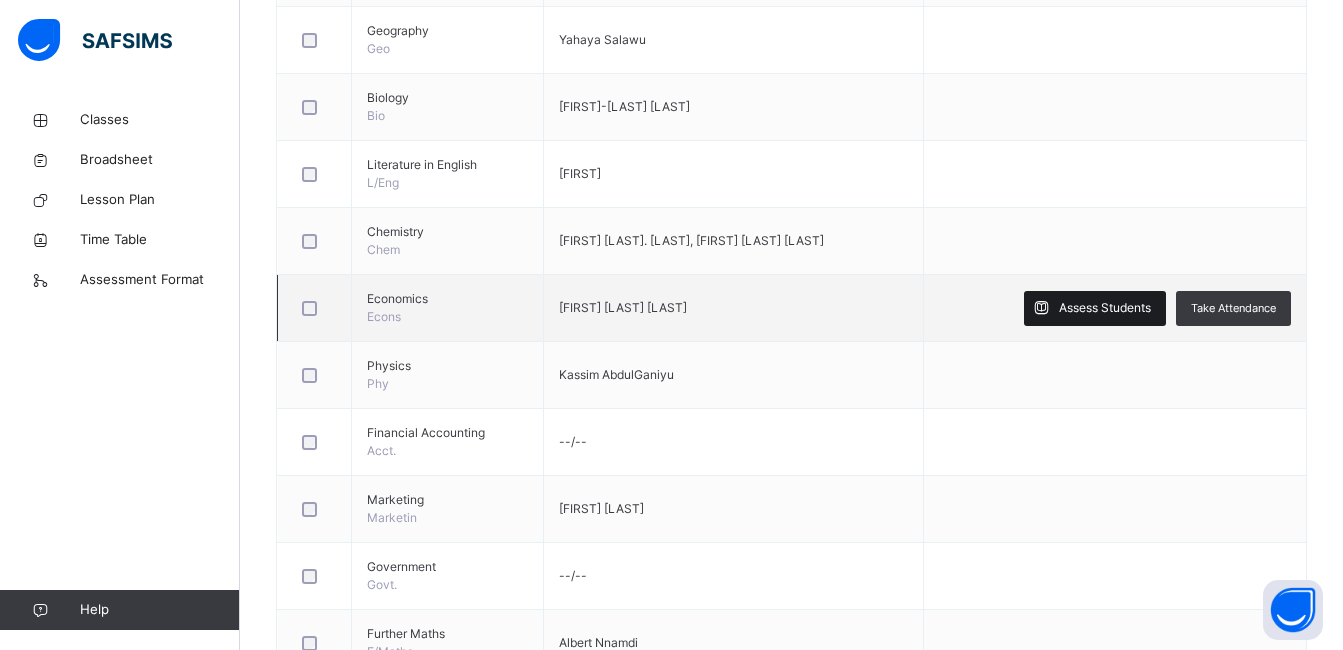click on "Assess Students" at bounding box center (1105, 308) 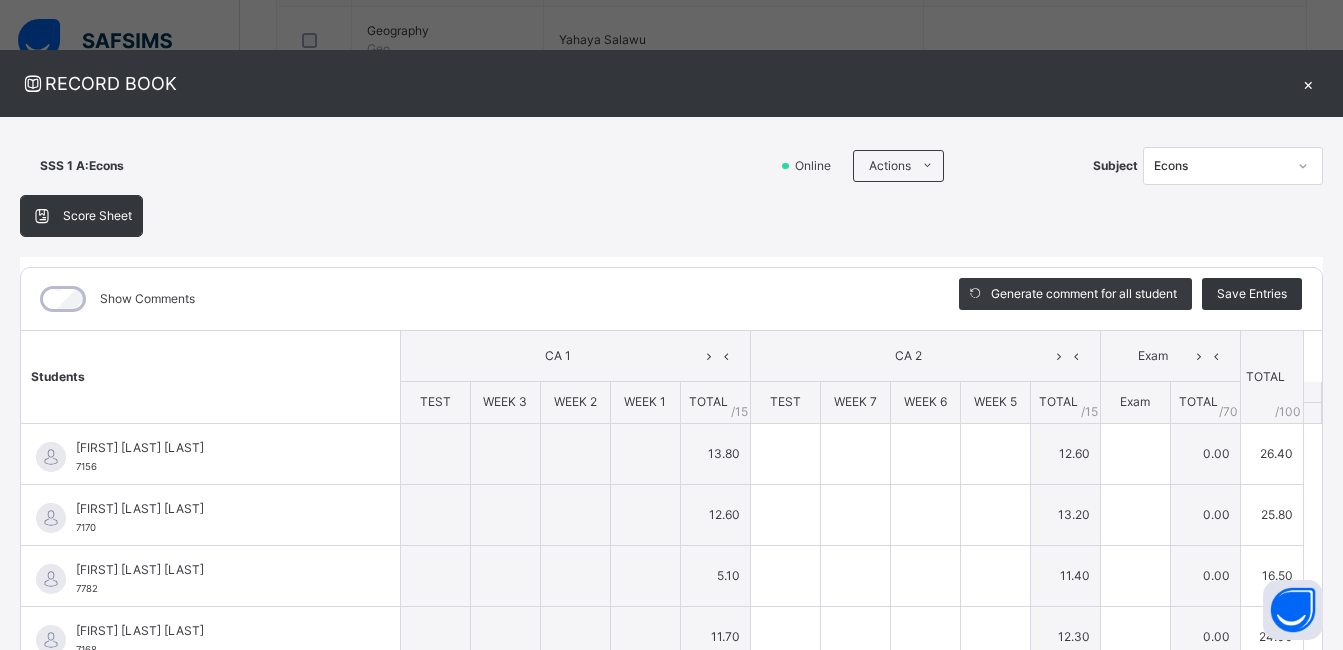 type on "**" 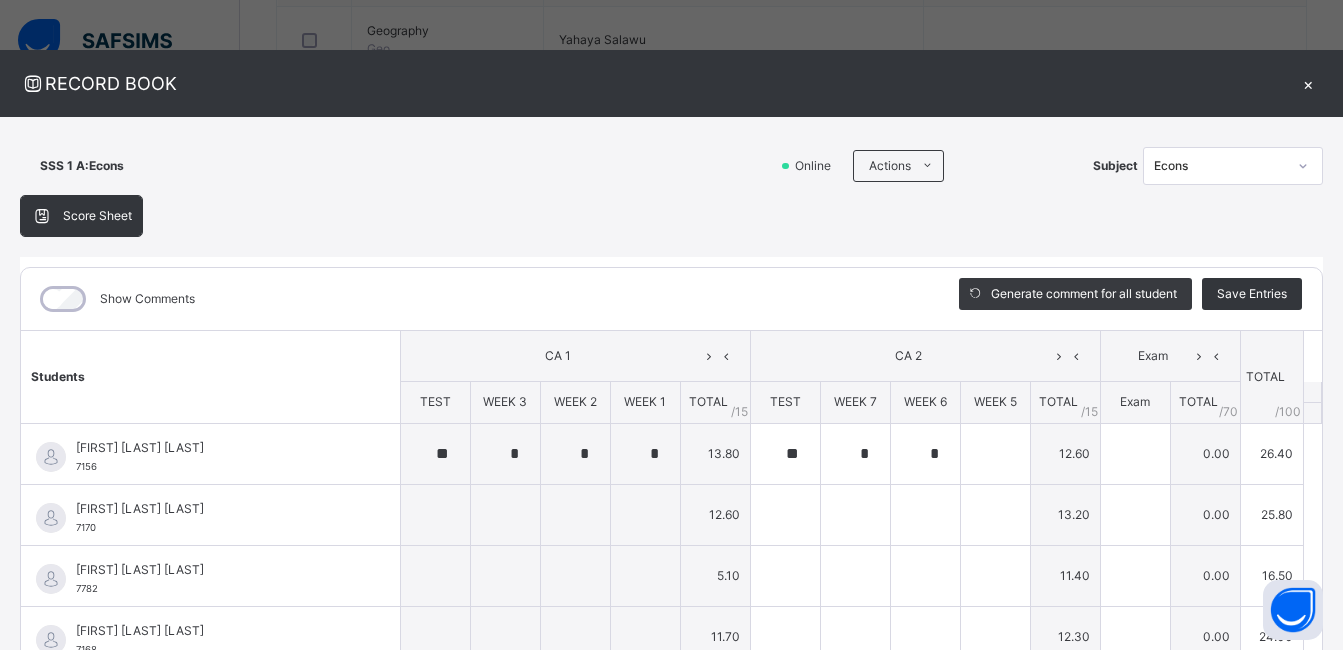 type on "*" 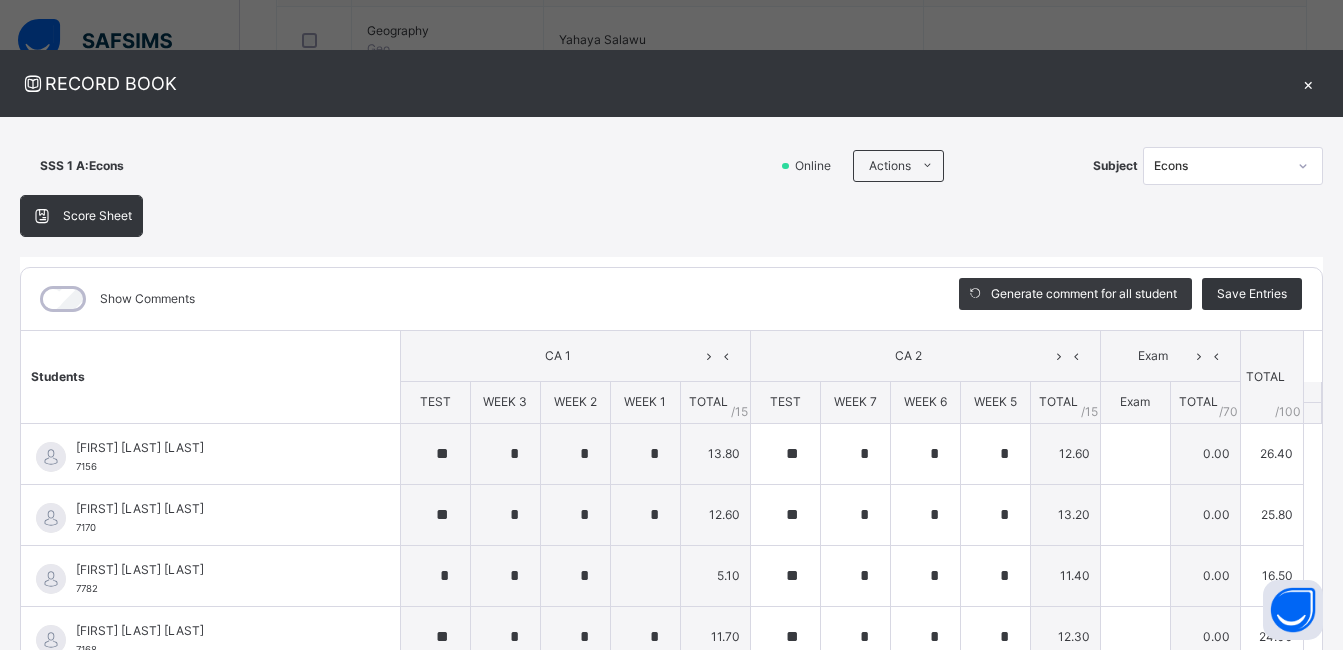 type on "*" 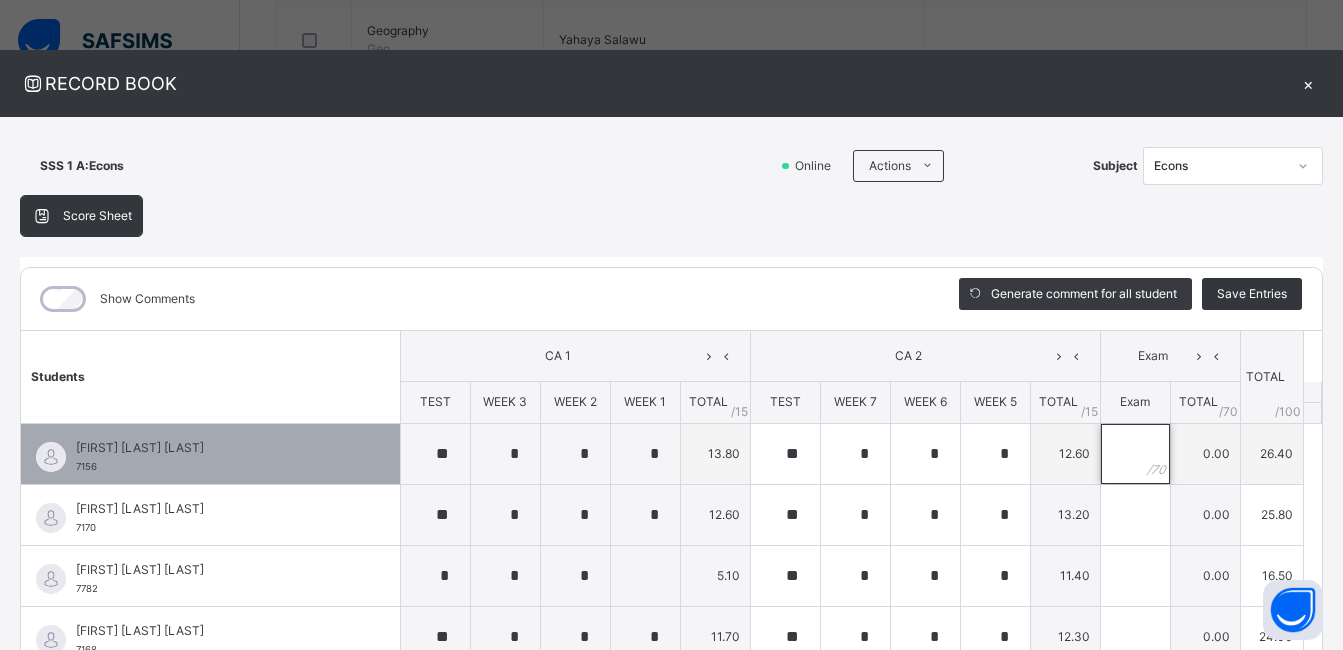 click at bounding box center (1135, 454) 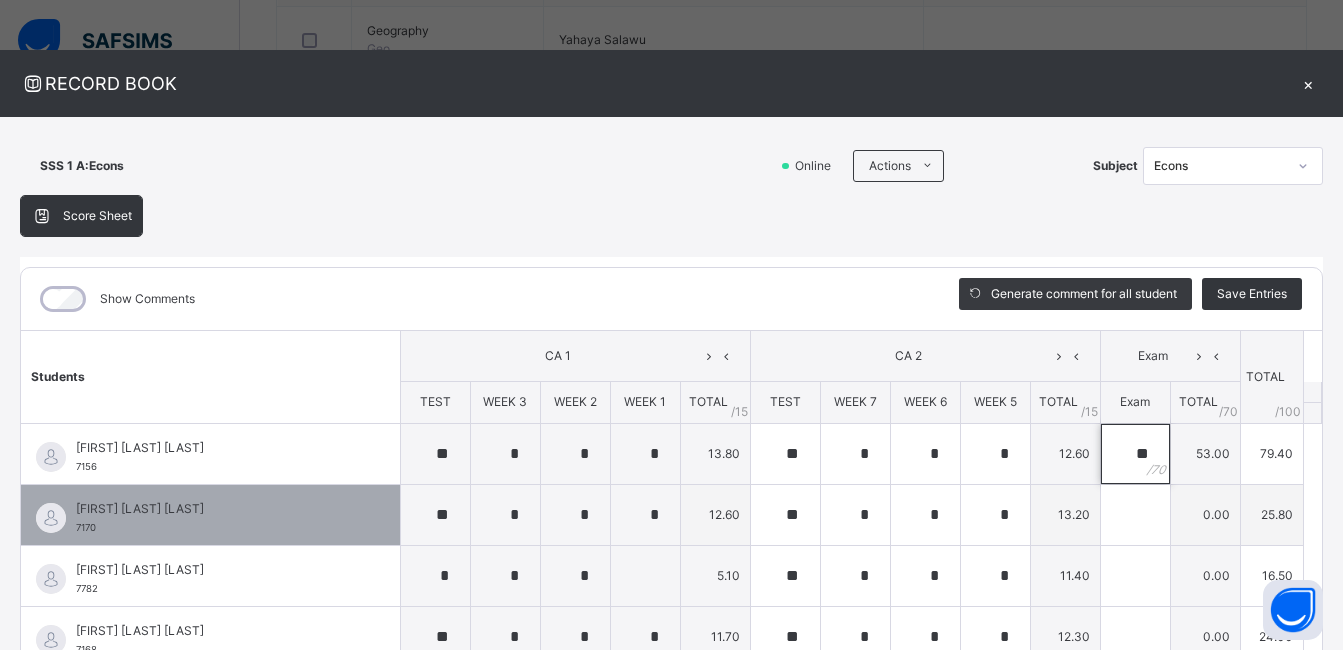 type on "**" 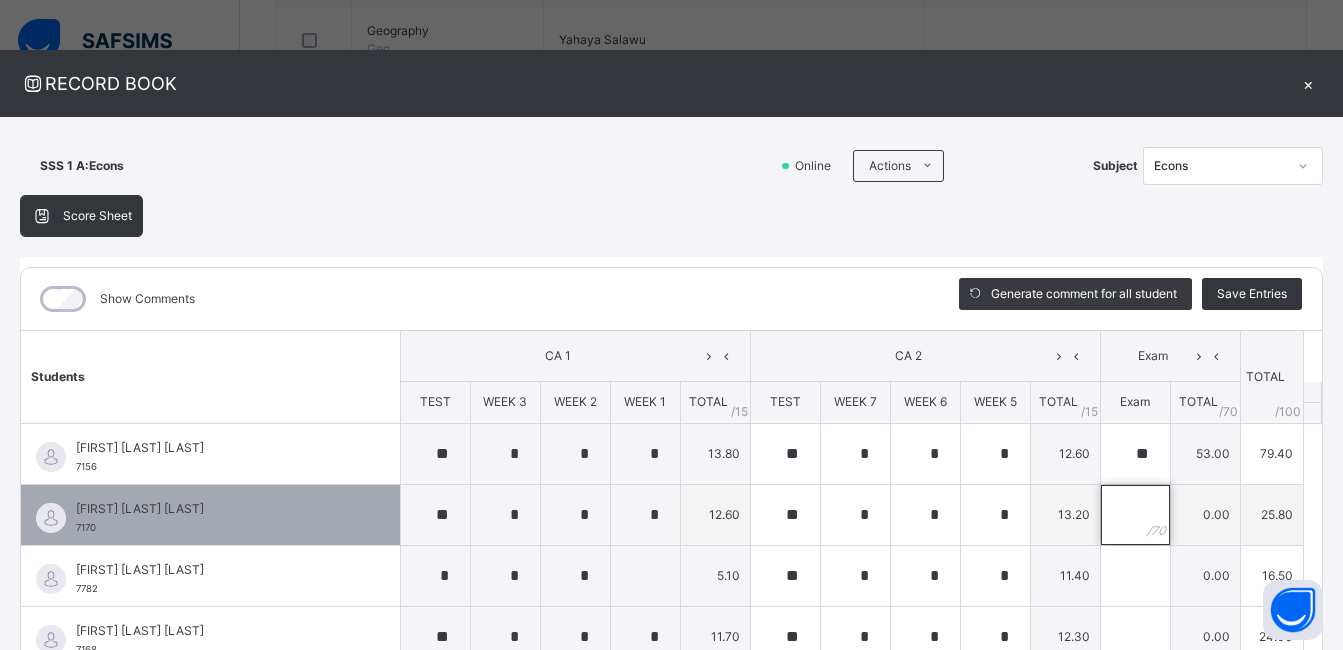 click at bounding box center [1135, 515] 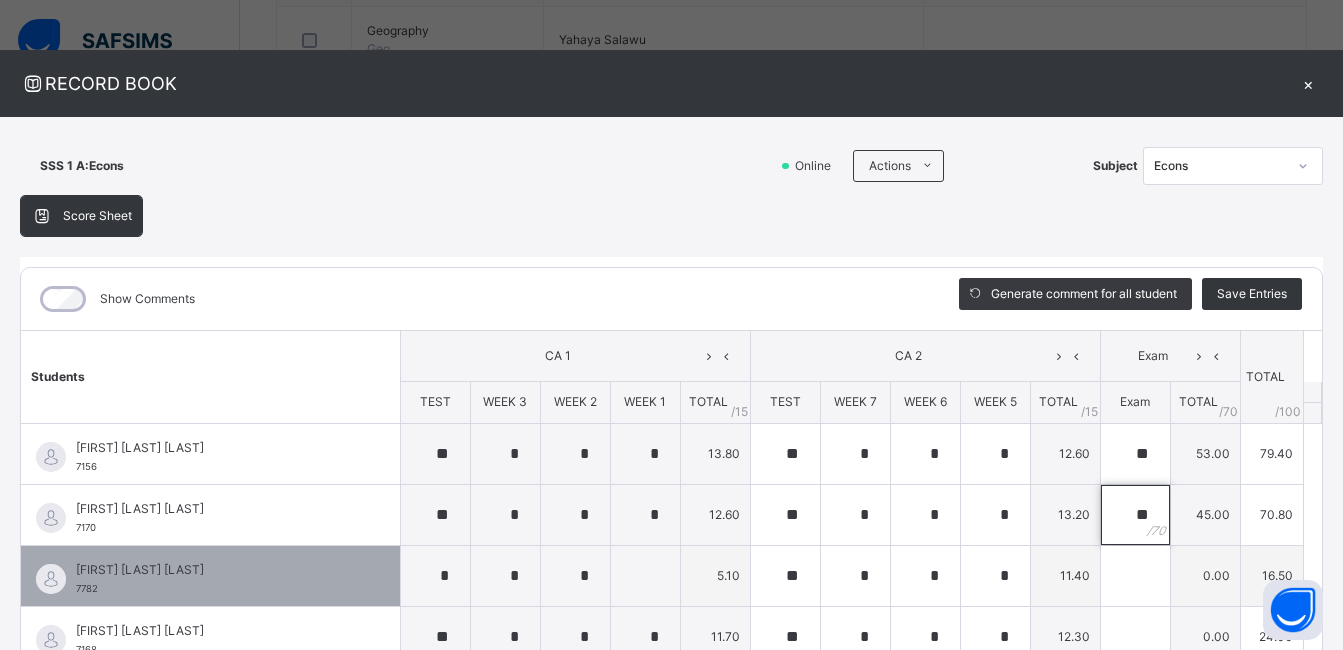 type on "**" 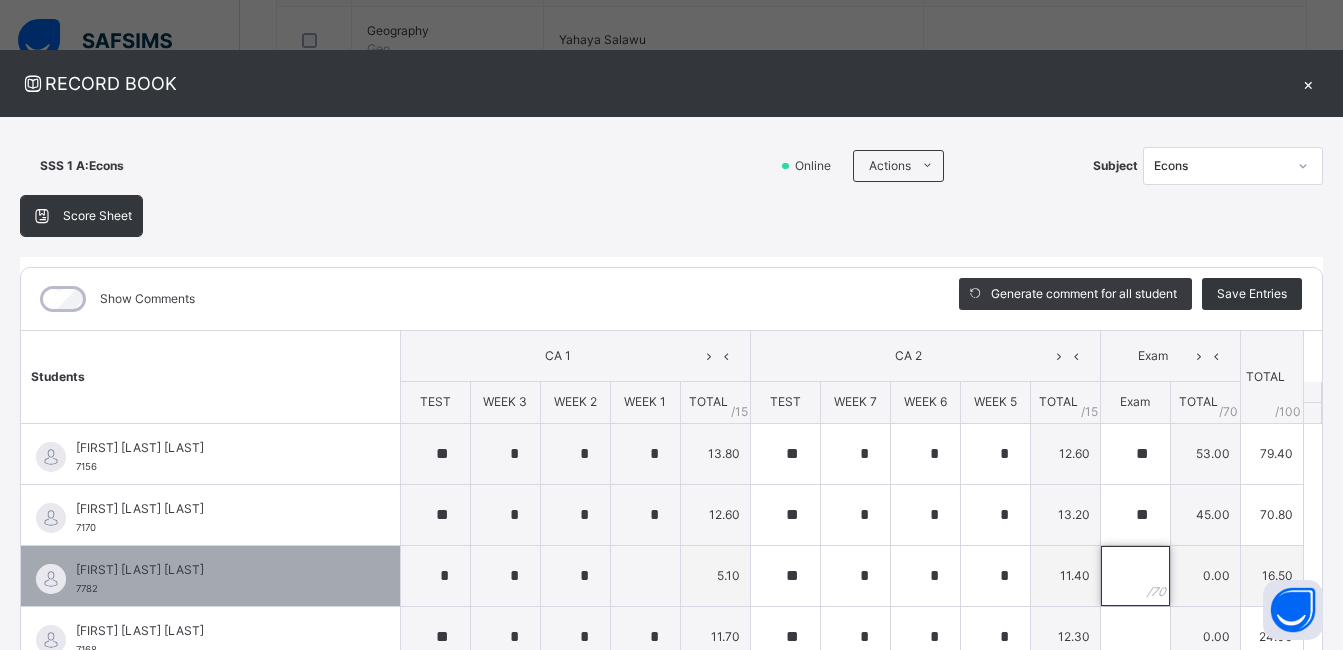 click at bounding box center (1135, 576) 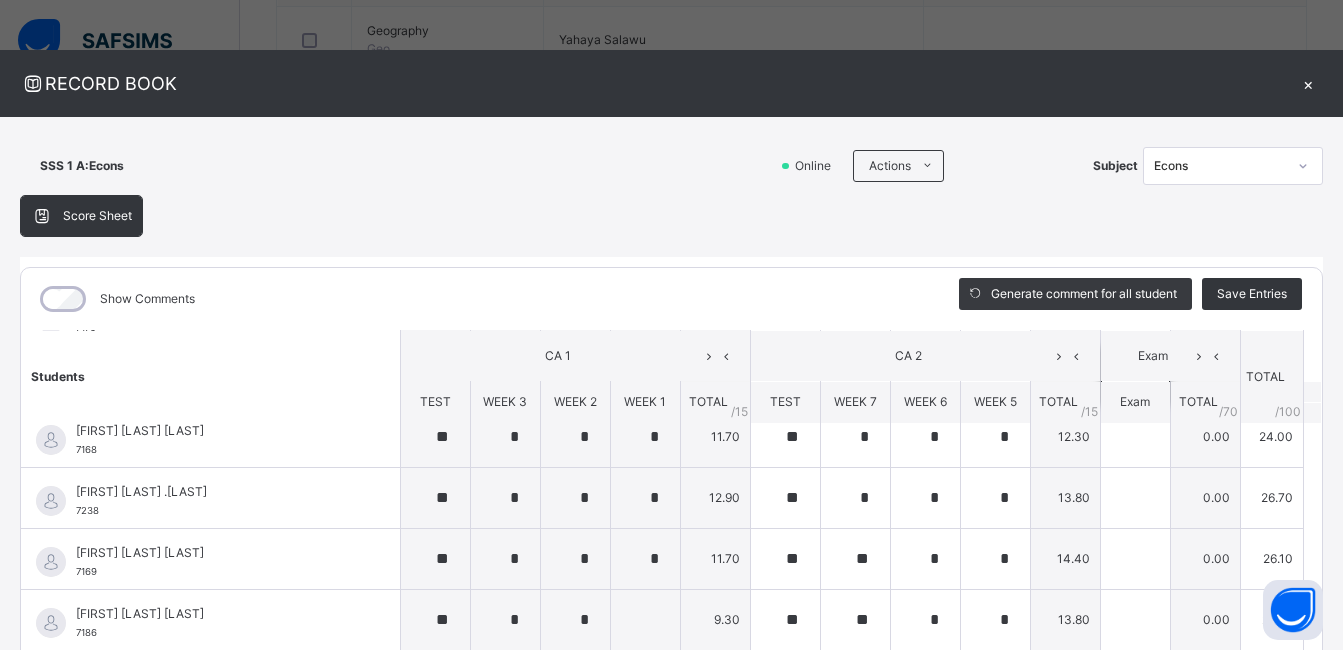 scroll, scrollTop: 100, scrollLeft: 0, axis: vertical 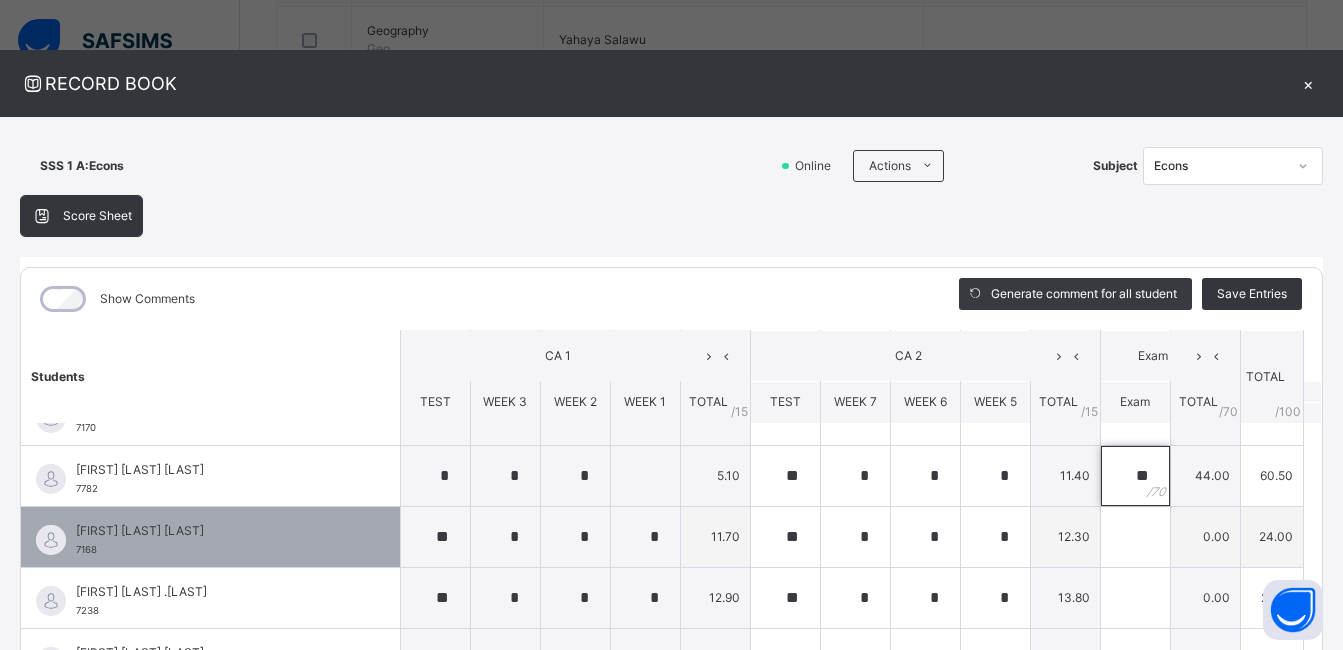 type on "**" 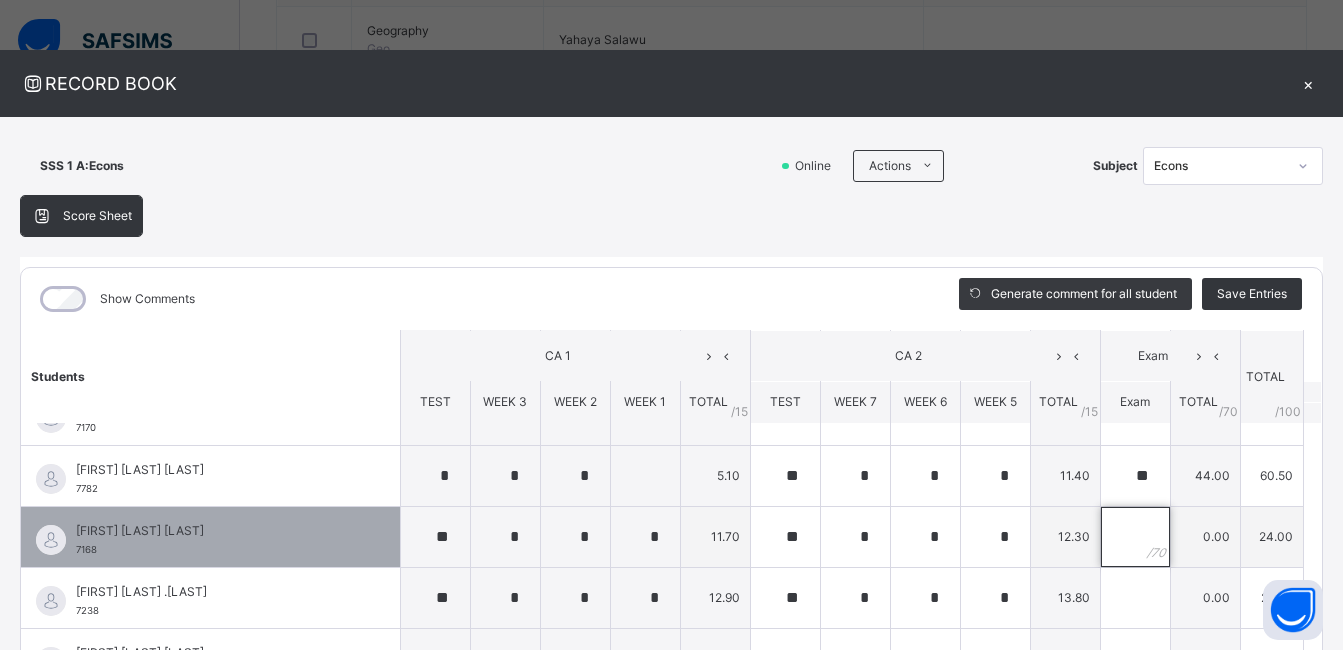 click at bounding box center [1135, 537] 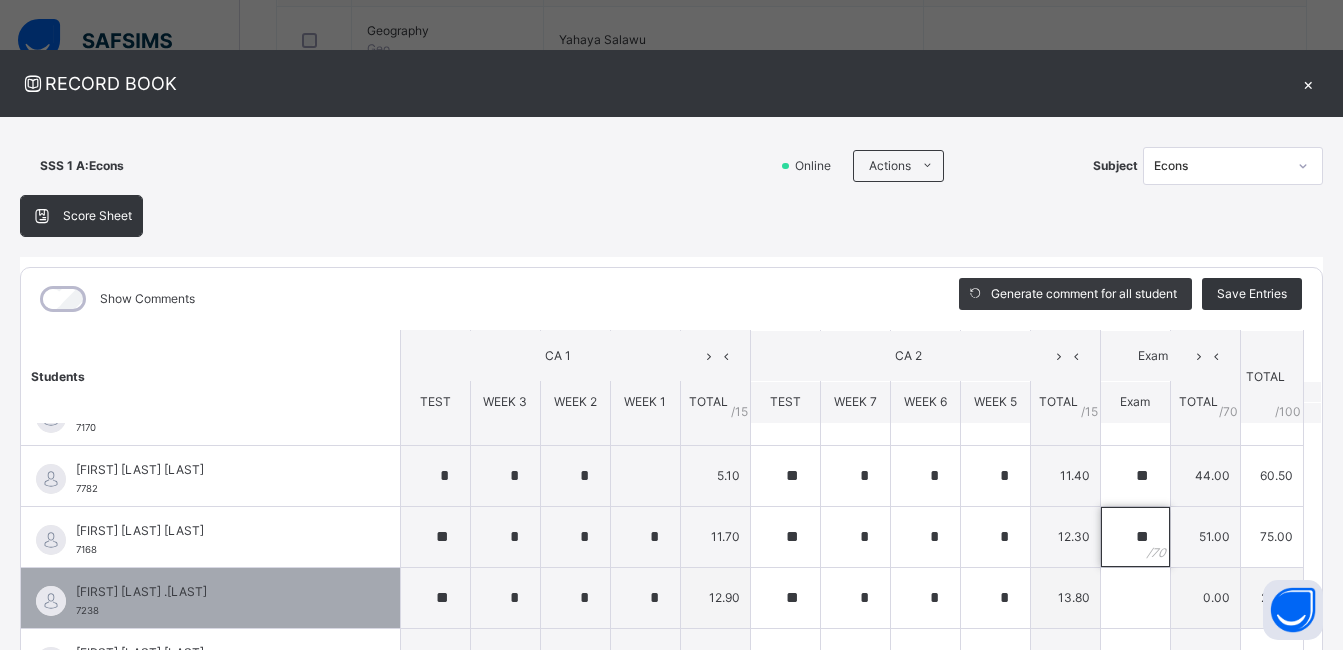 type on "**" 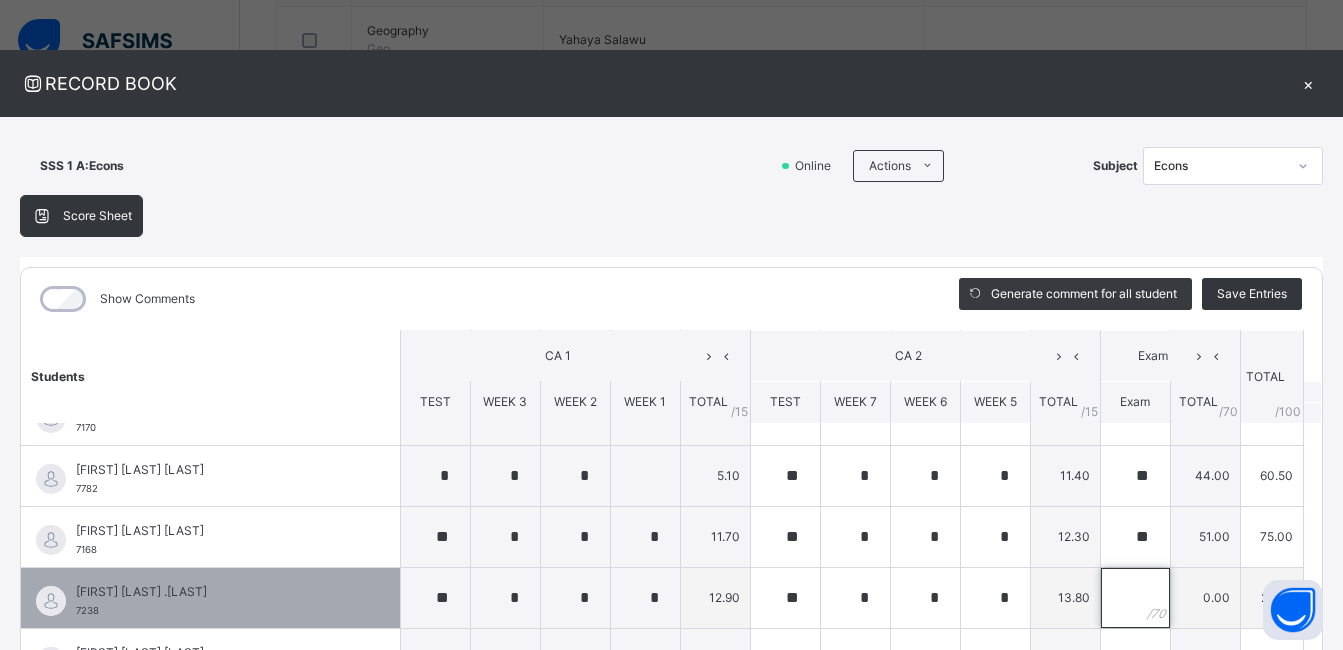click at bounding box center (1135, 598) 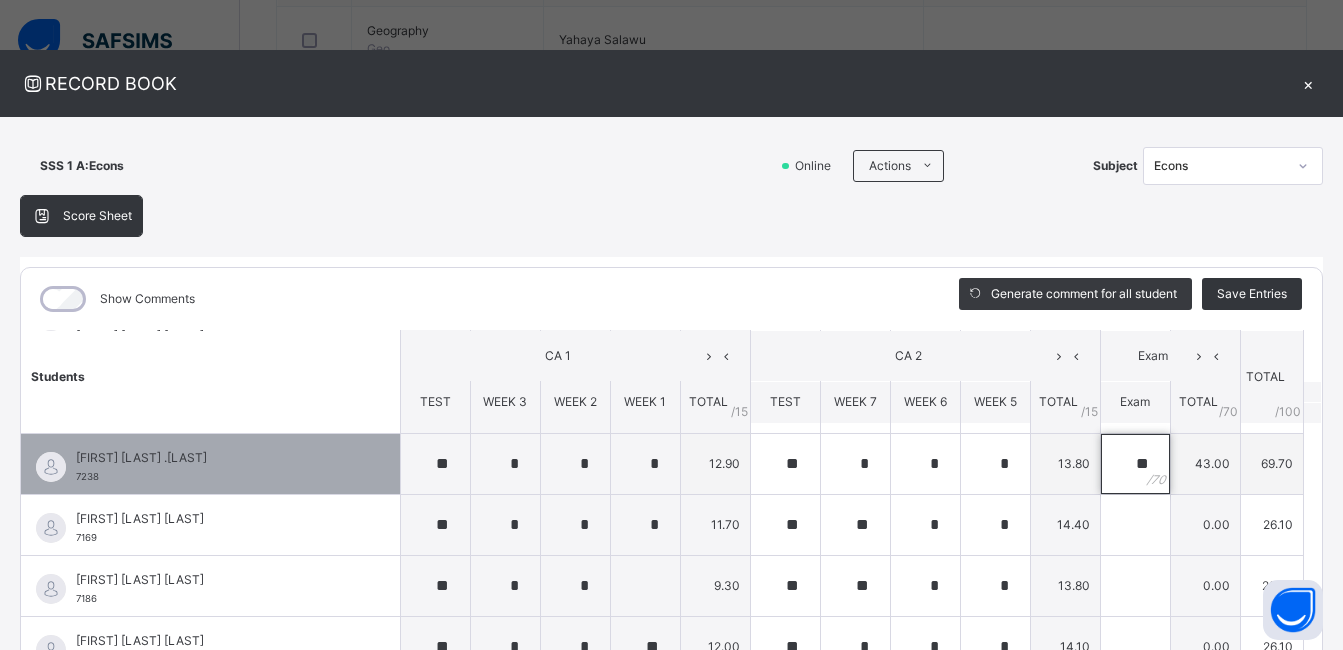 scroll, scrollTop: 200, scrollLeft: 0, axis: vertical 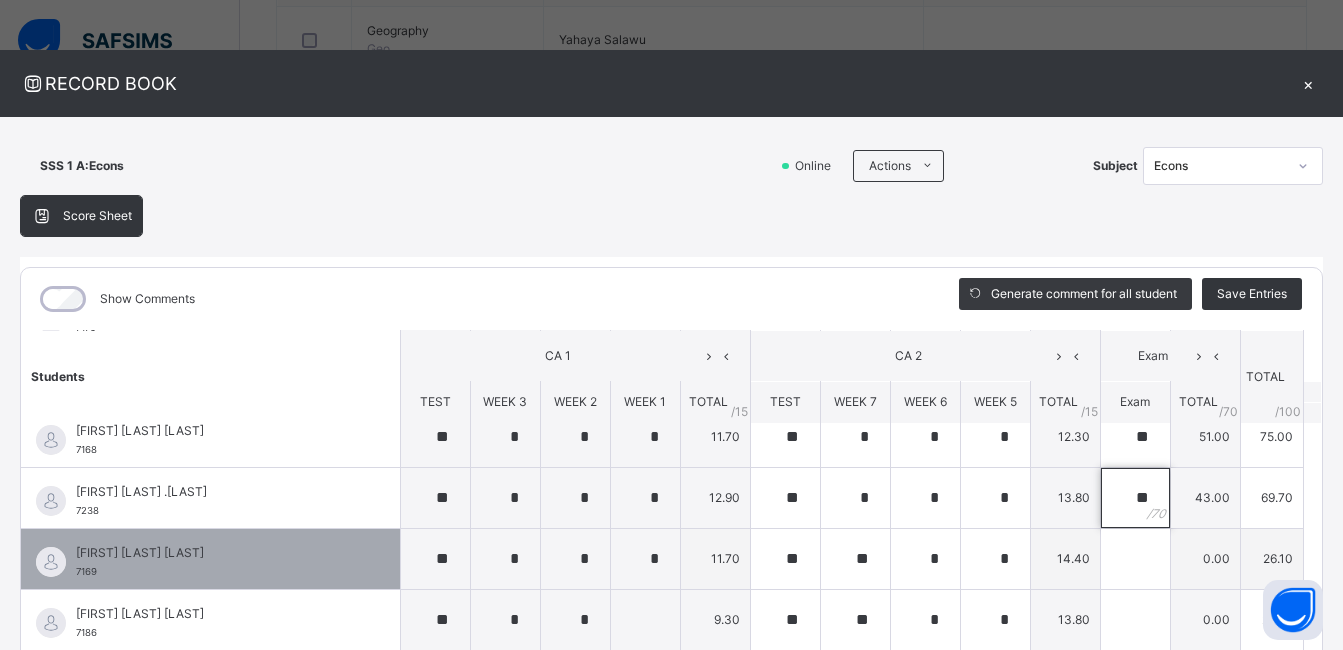 type on "**" 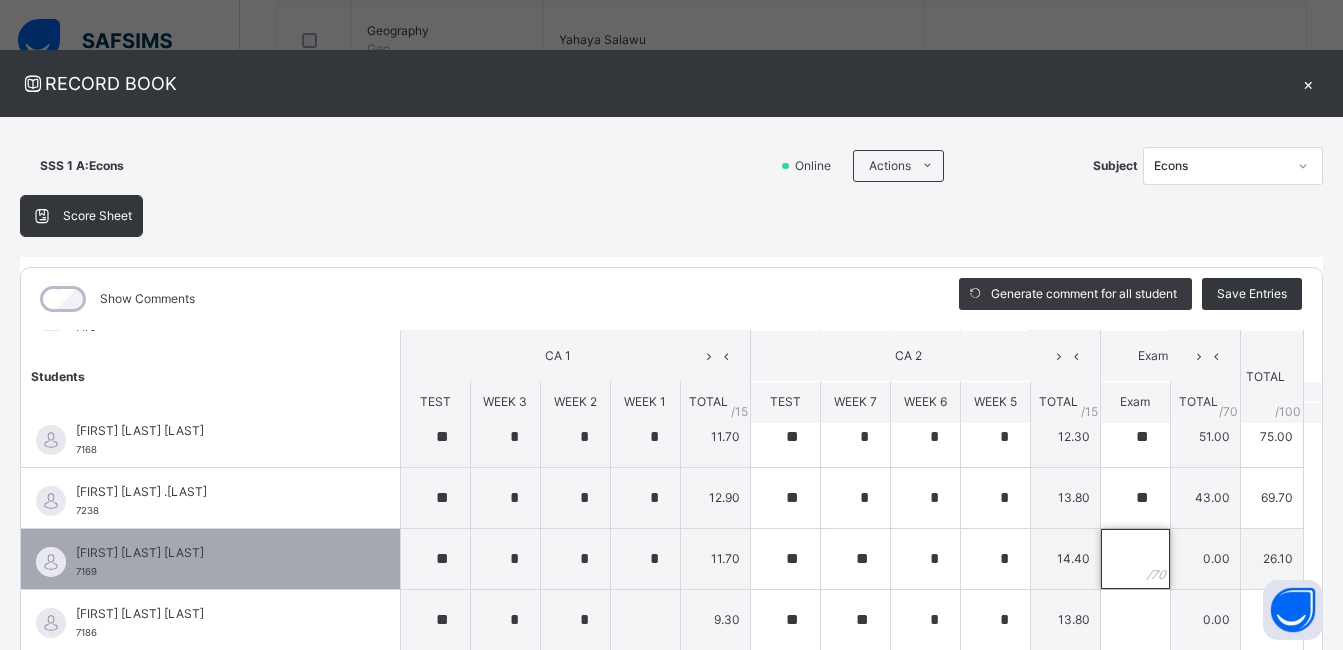 click at bounding box center (1135, 559) 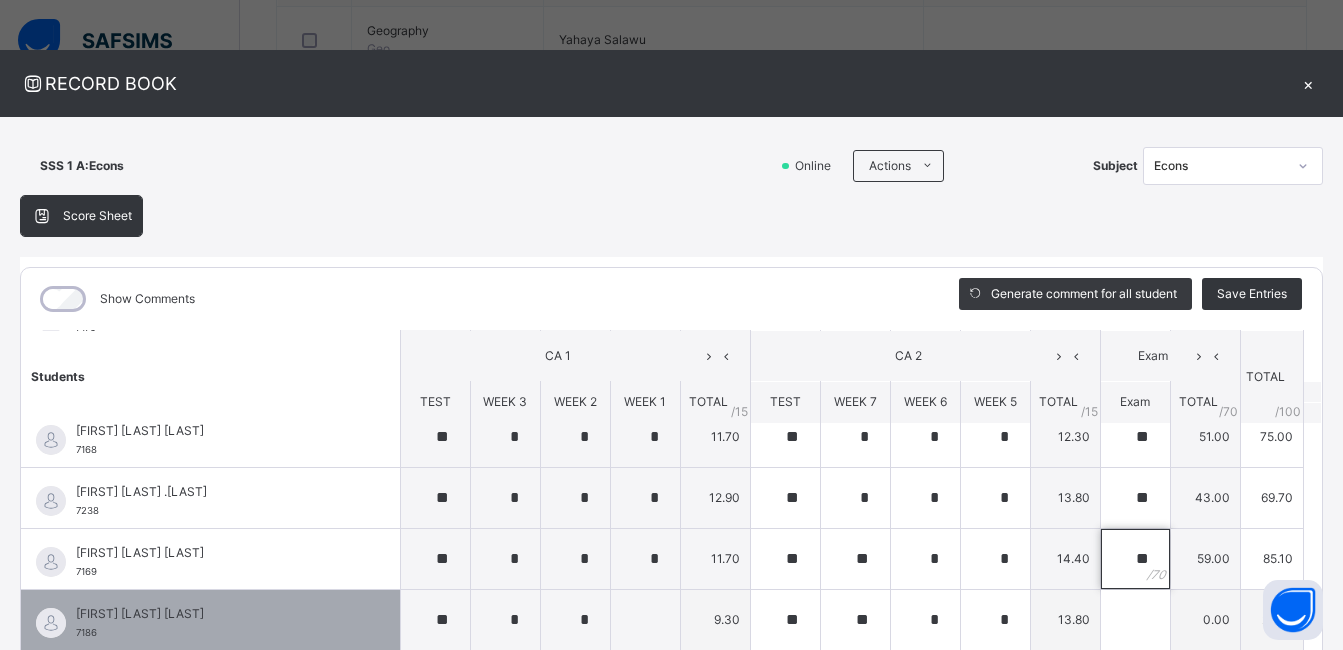type on "**" 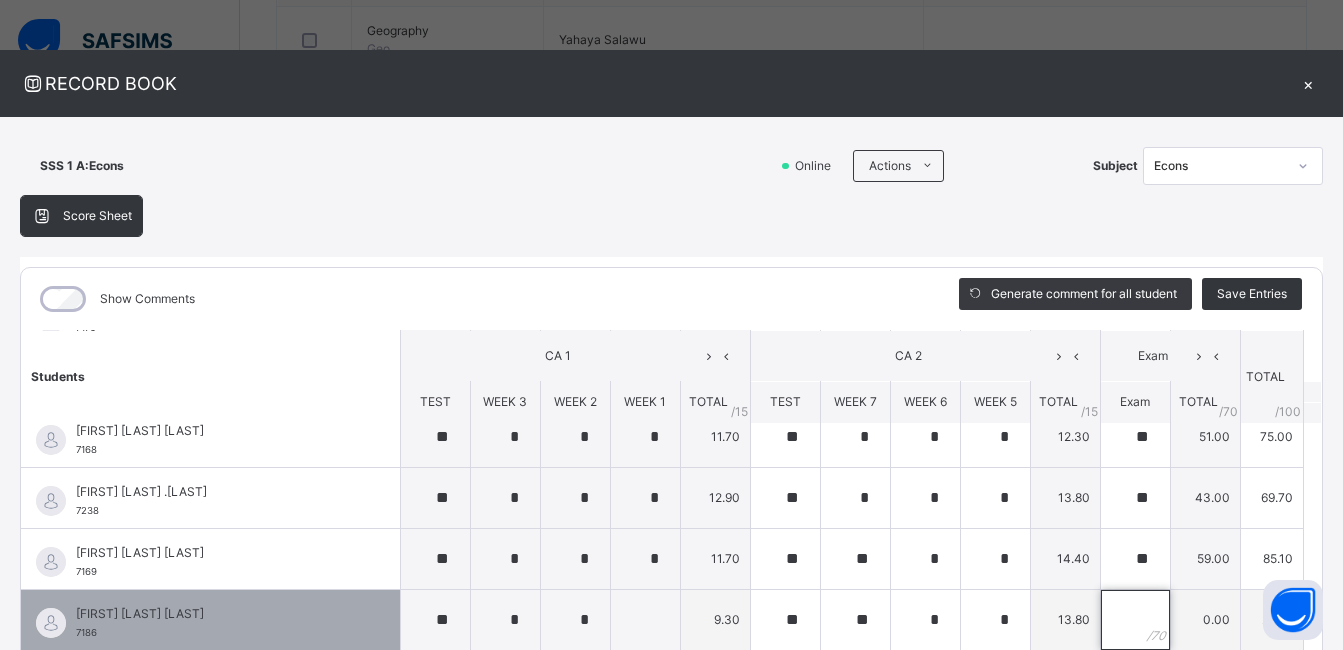 click at bounding box center (1135, 620) 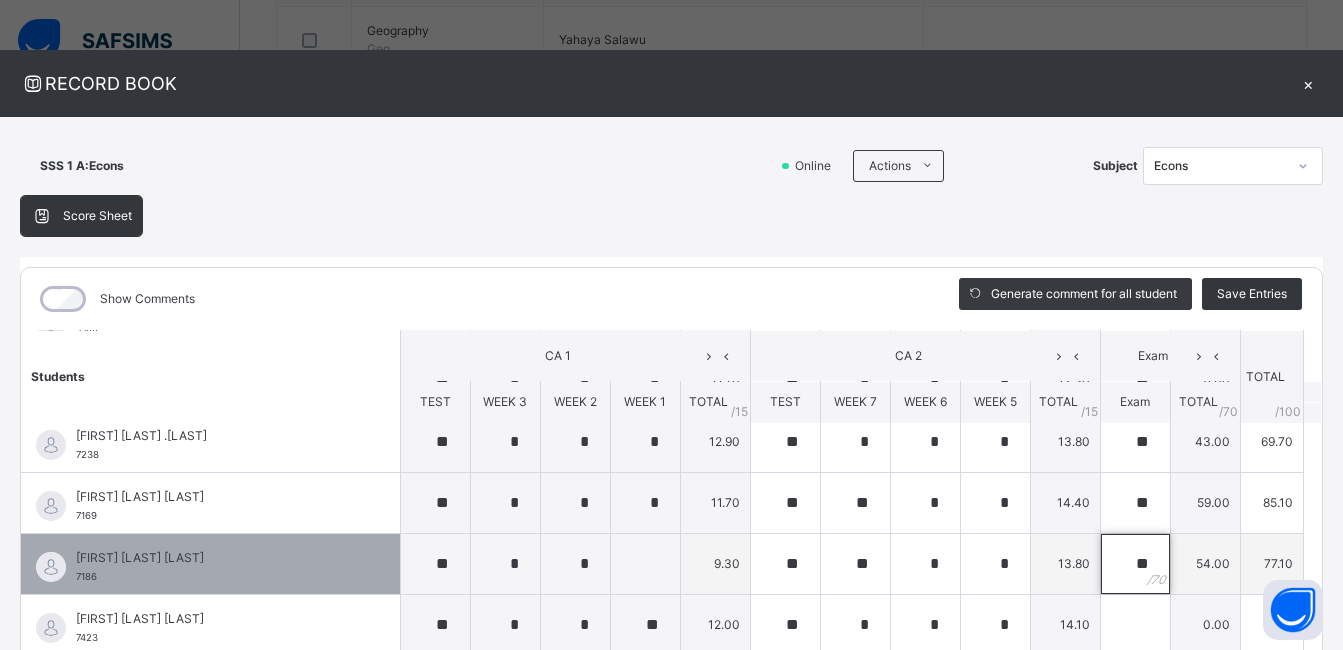 scroll, scrollTop: 300, scrollLeft: 0, axis: vertical 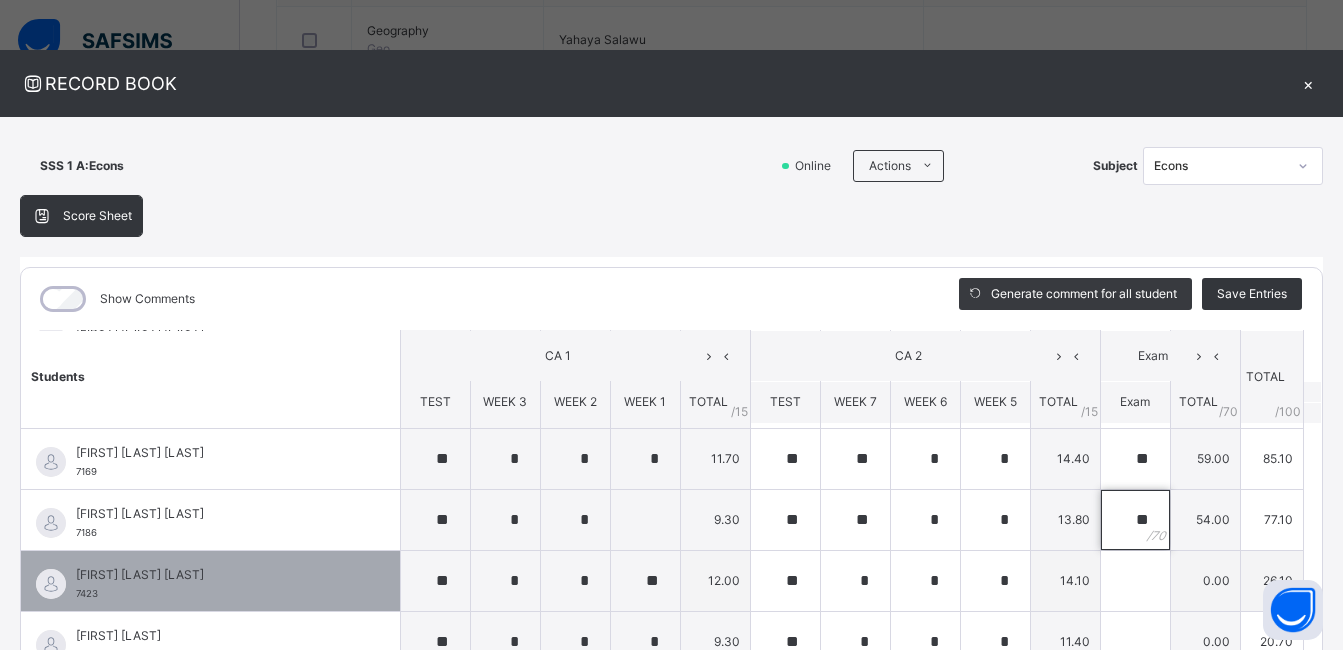 type on "**" 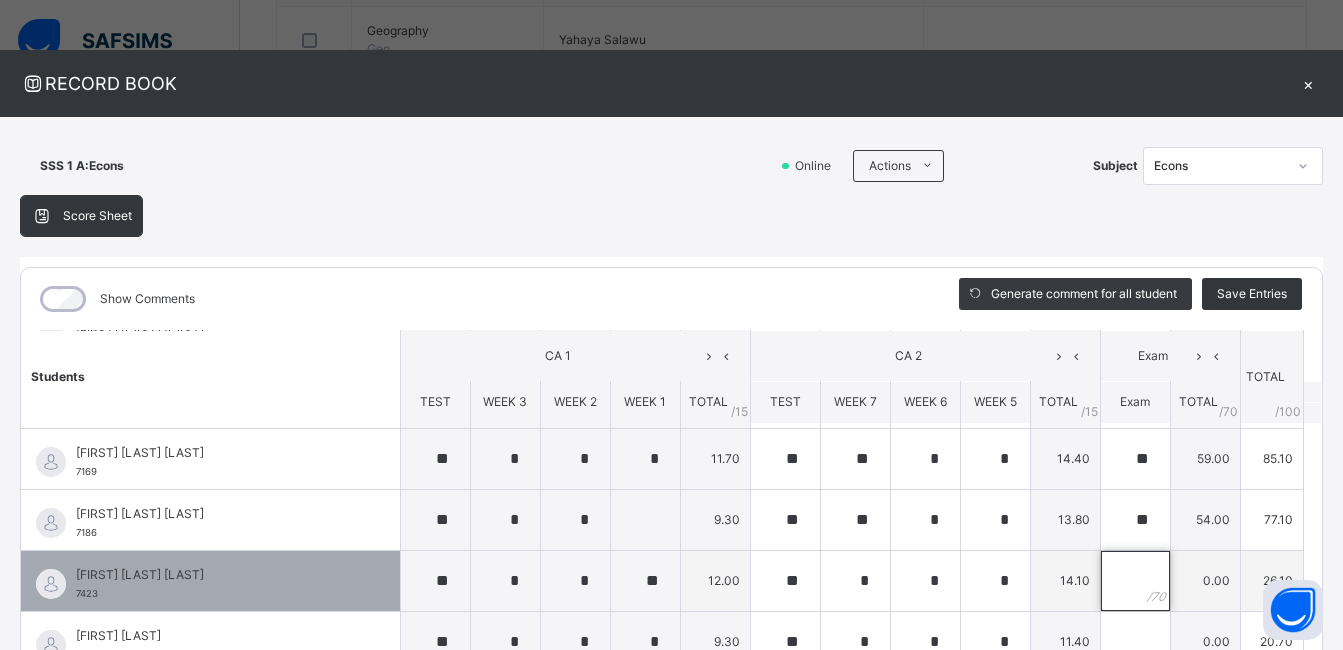 click at bounding box center [1135, 581] 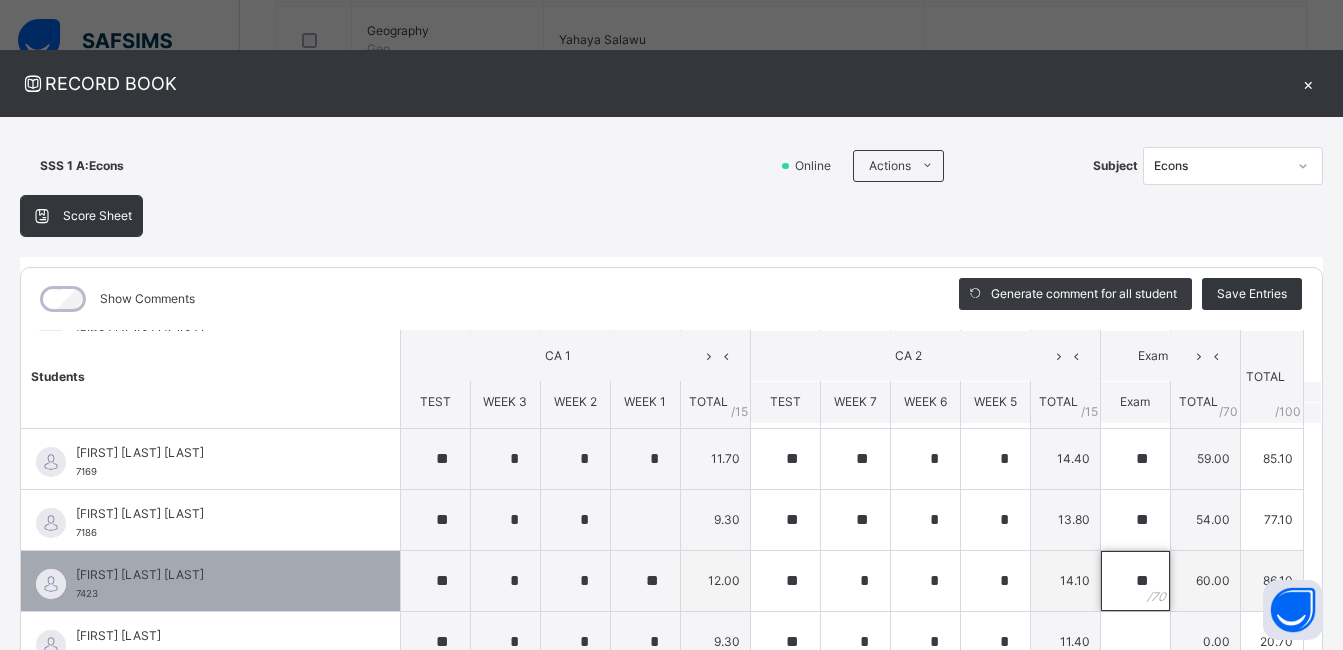 scroll, scrollTop: 400, scrollLeft: 0, axis: vertical 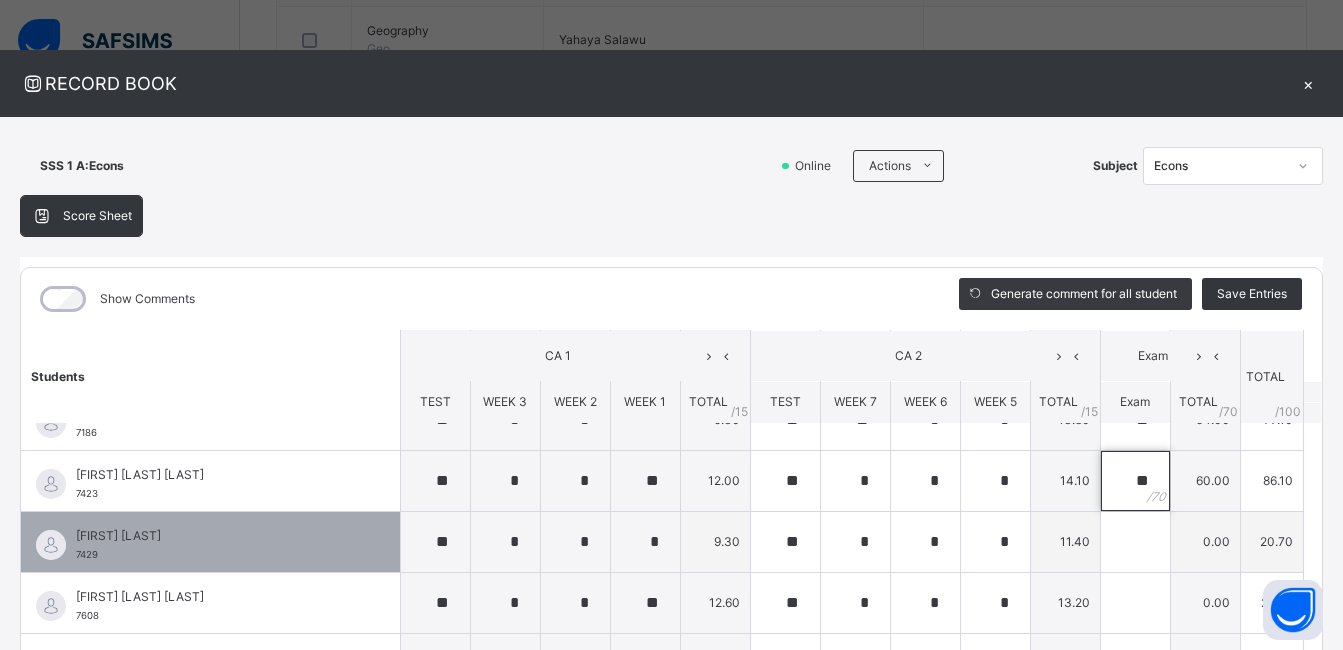type on "**" 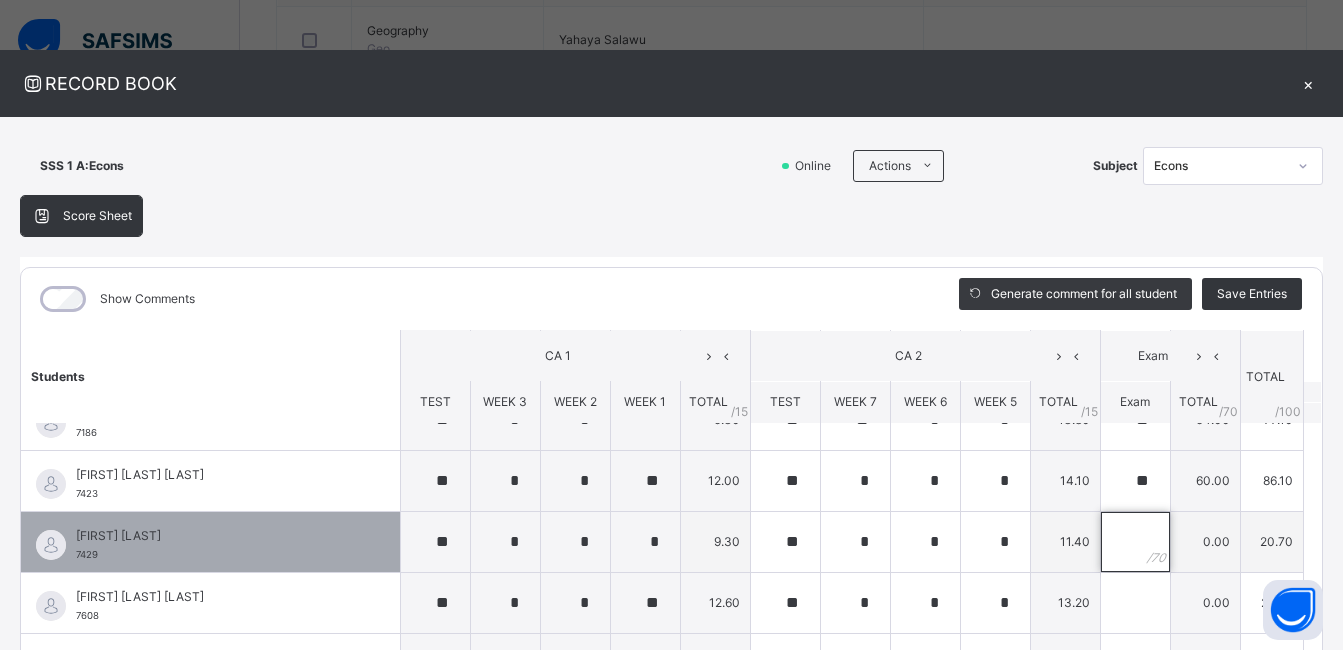 click at bounding box center [1135, 542] 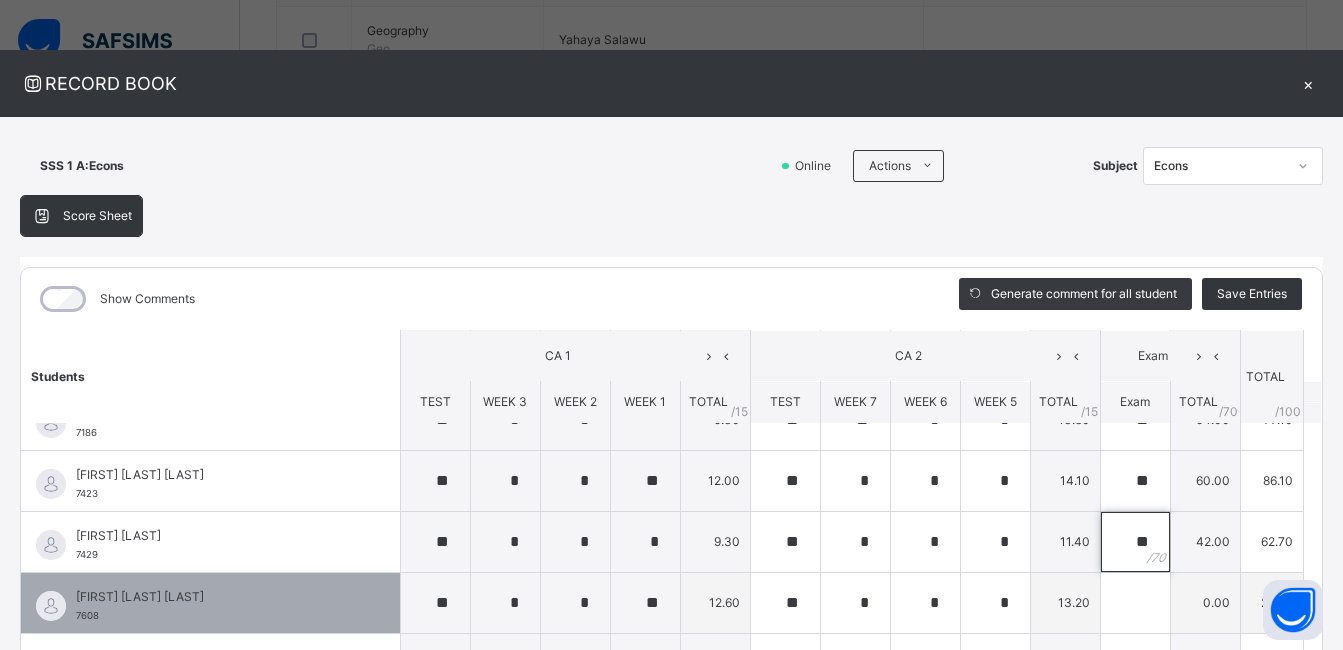 type on "**" 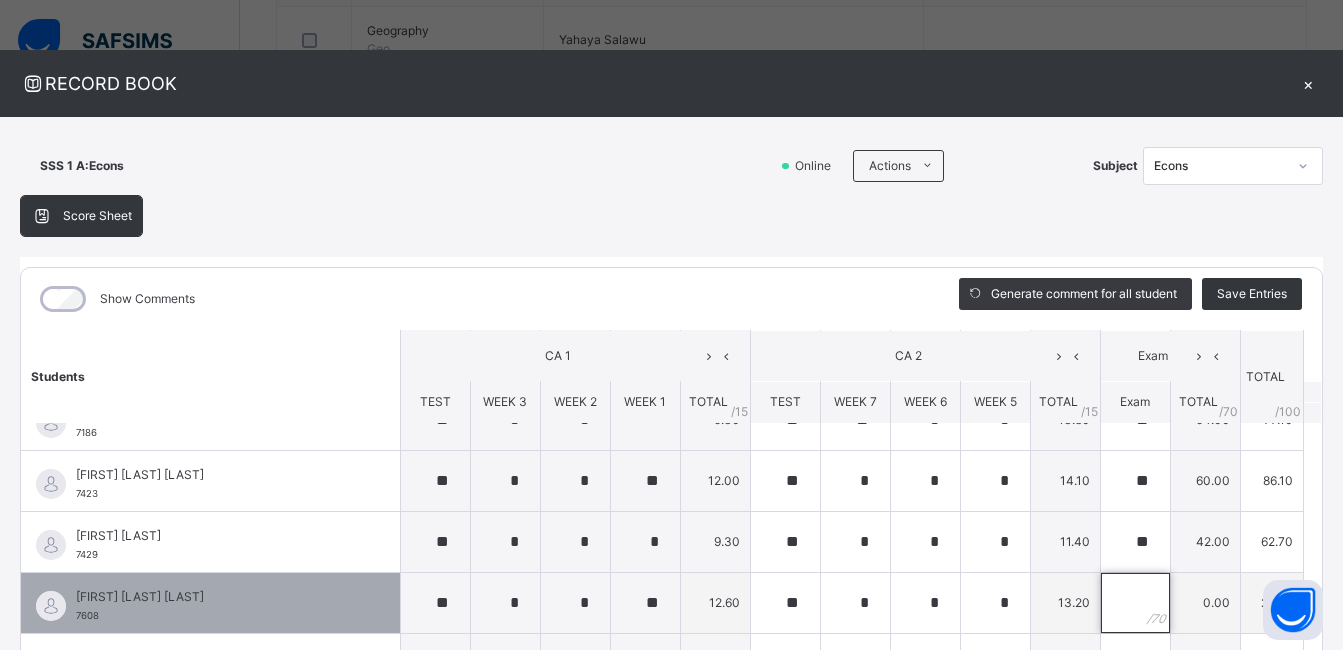 click at bounding box center [1135, 603] 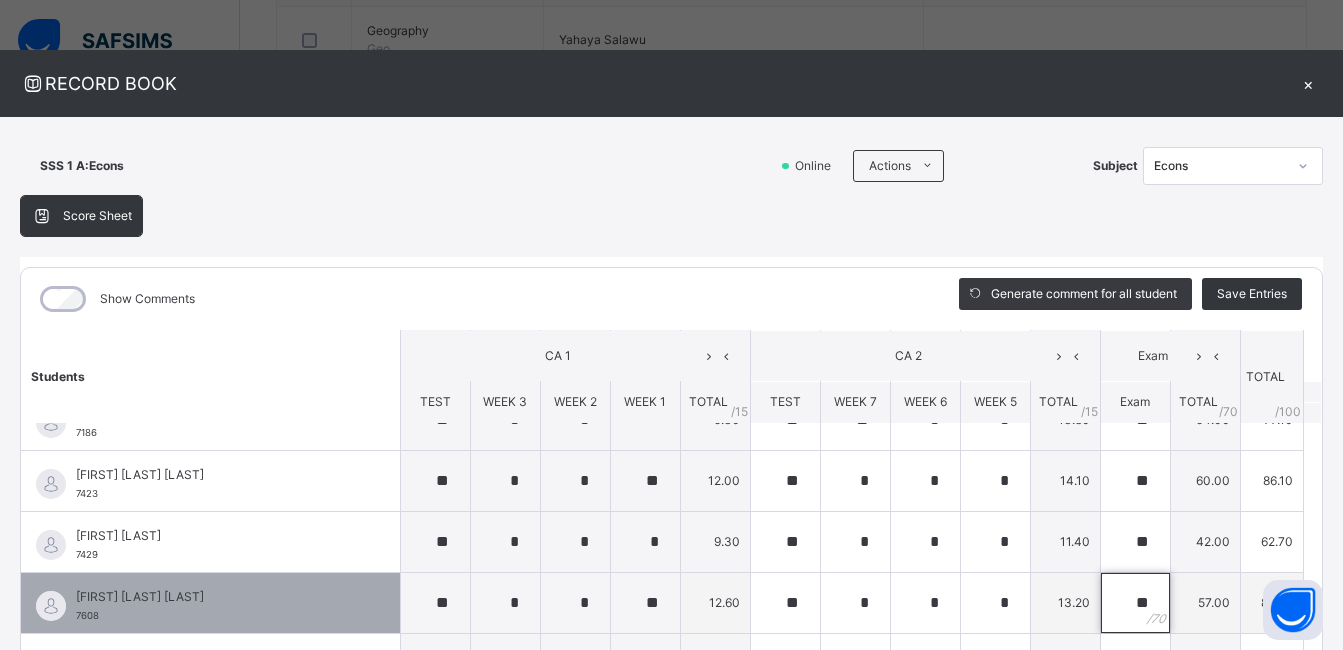 scroll, scrollTop: 500, scrollLeft: 0, axis: vertical 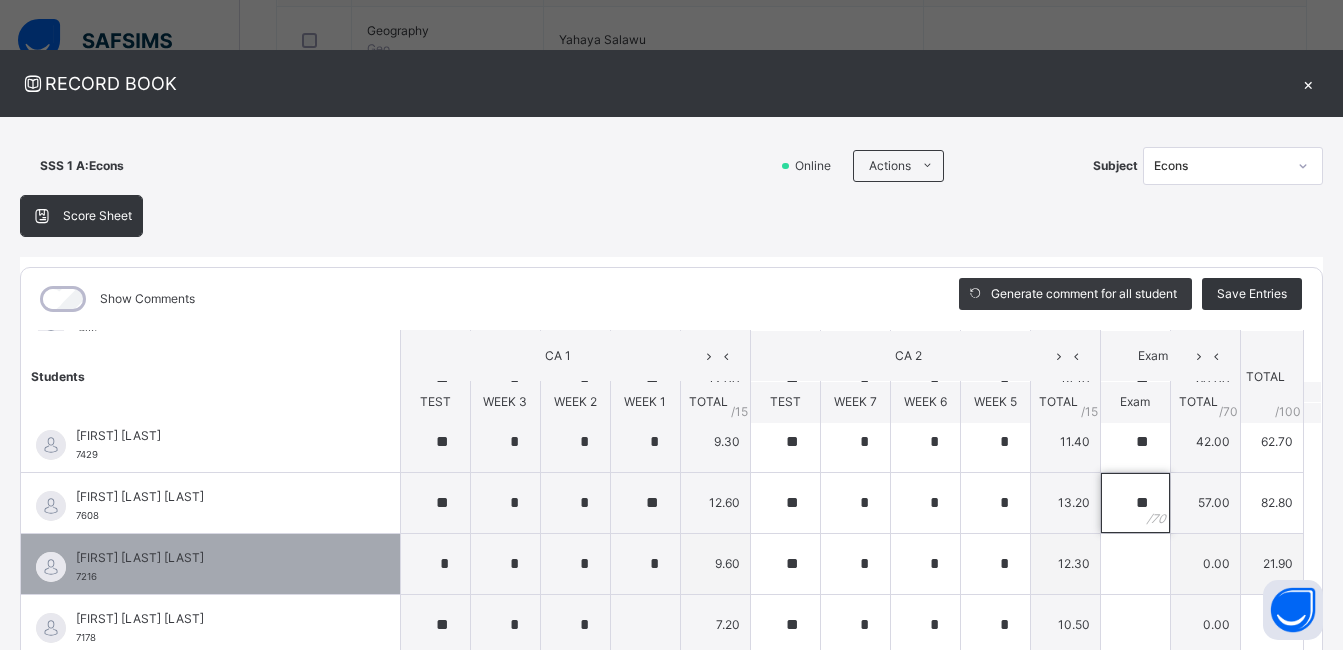type on "**" 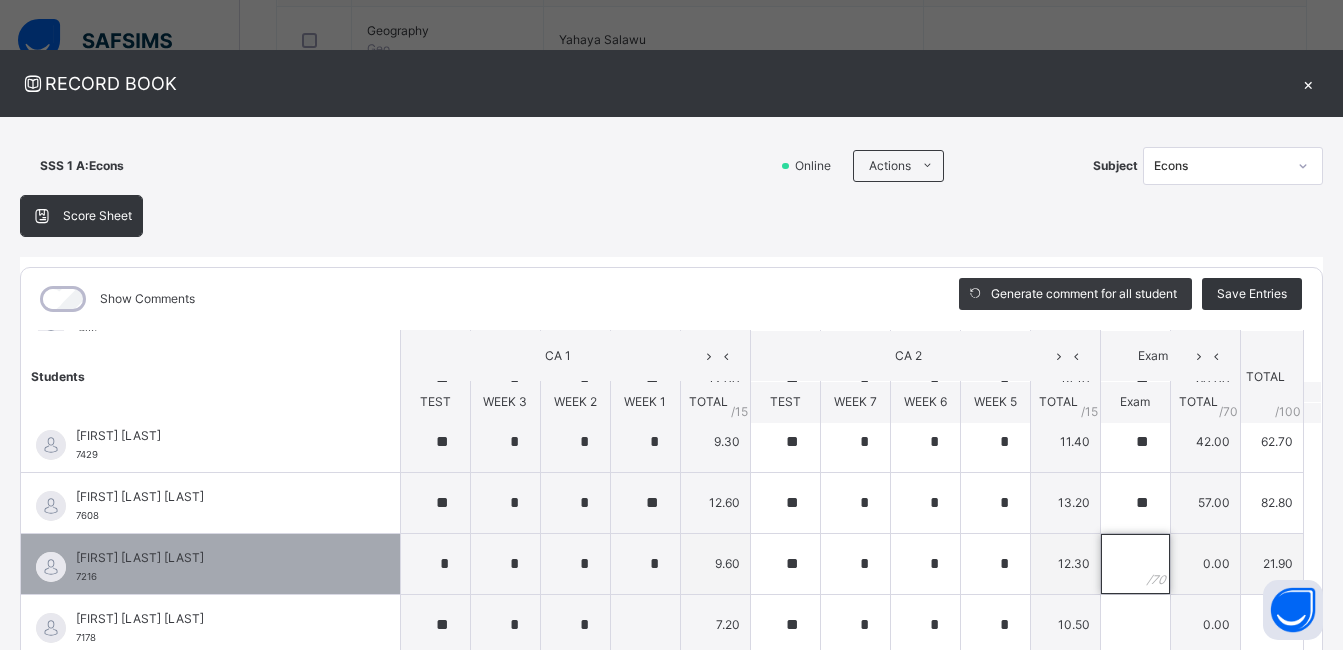 click at bounding box center (1135, 564) 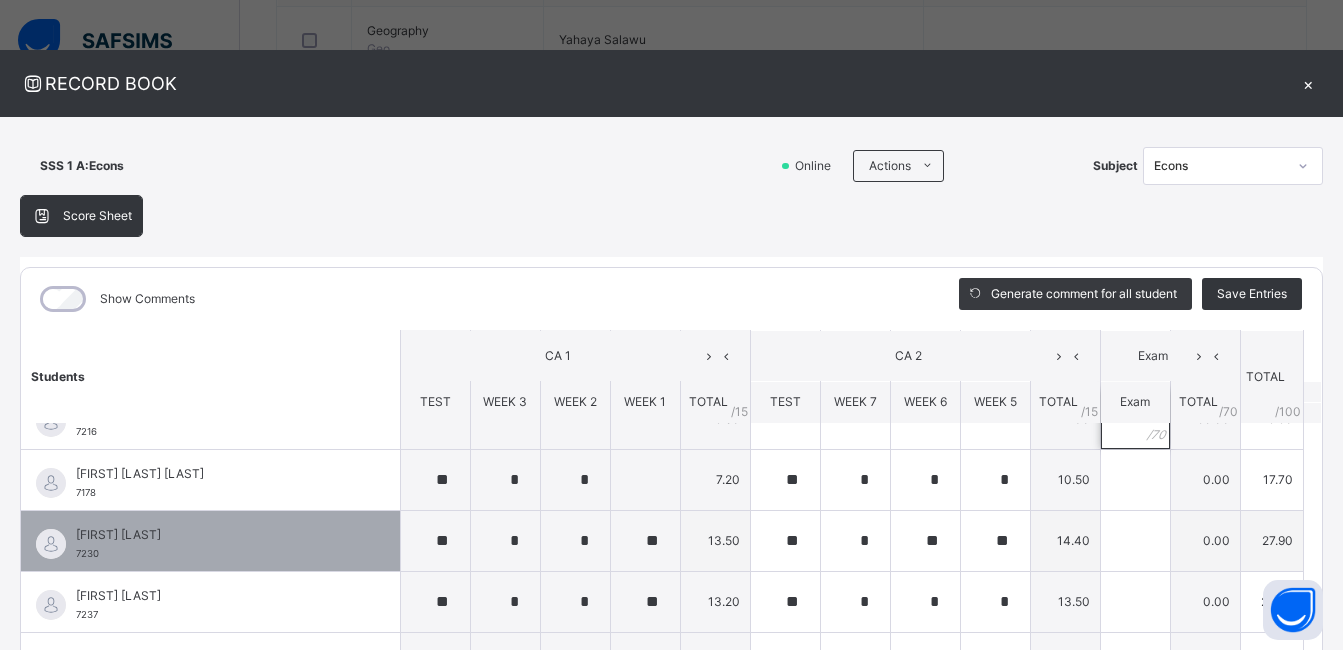 scroll, scrollTop: 600, scrollLeft: 0, axis: vertical 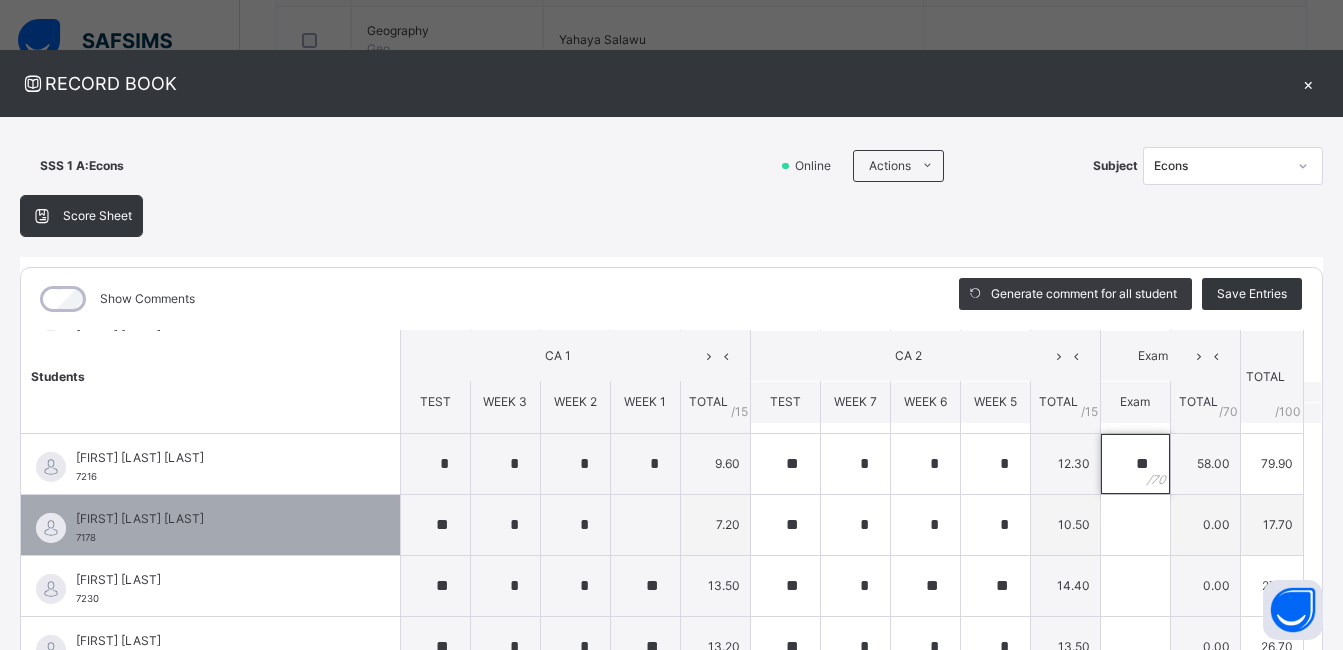 type on "**" 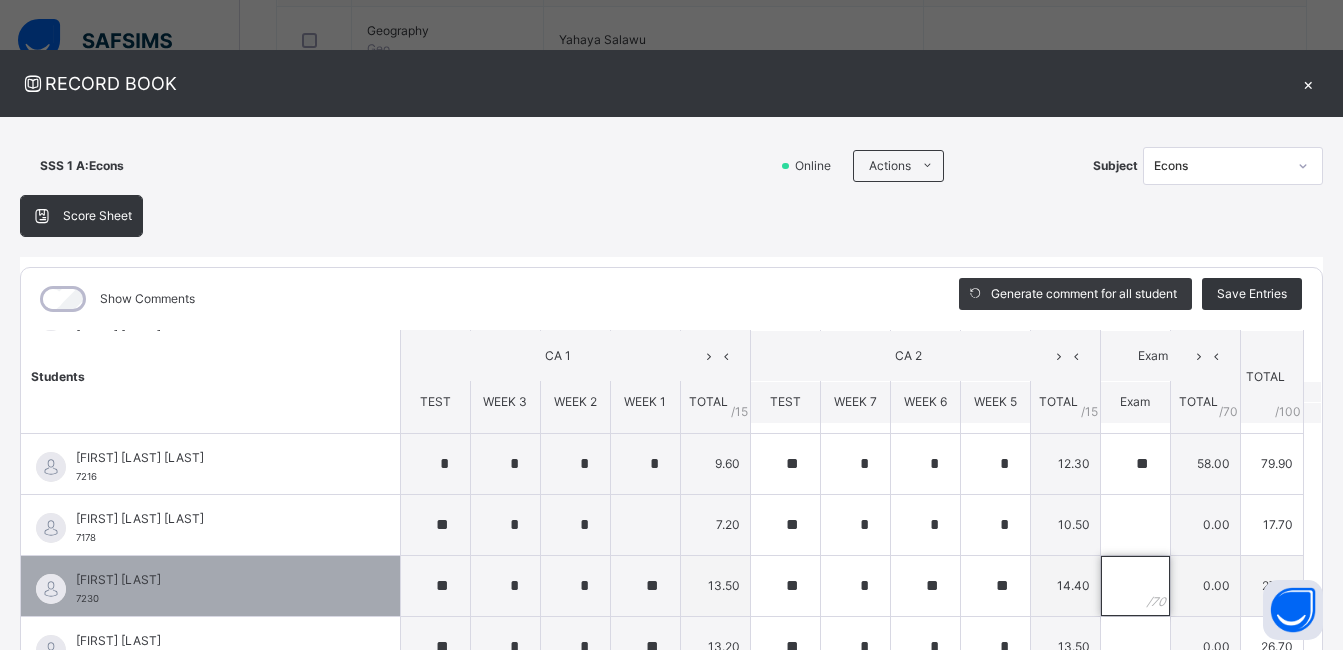 drag, startPoint x: 1103, startPoint y: 536, endPoint x: 1117, endPoint y: 583, distance: 49.0408 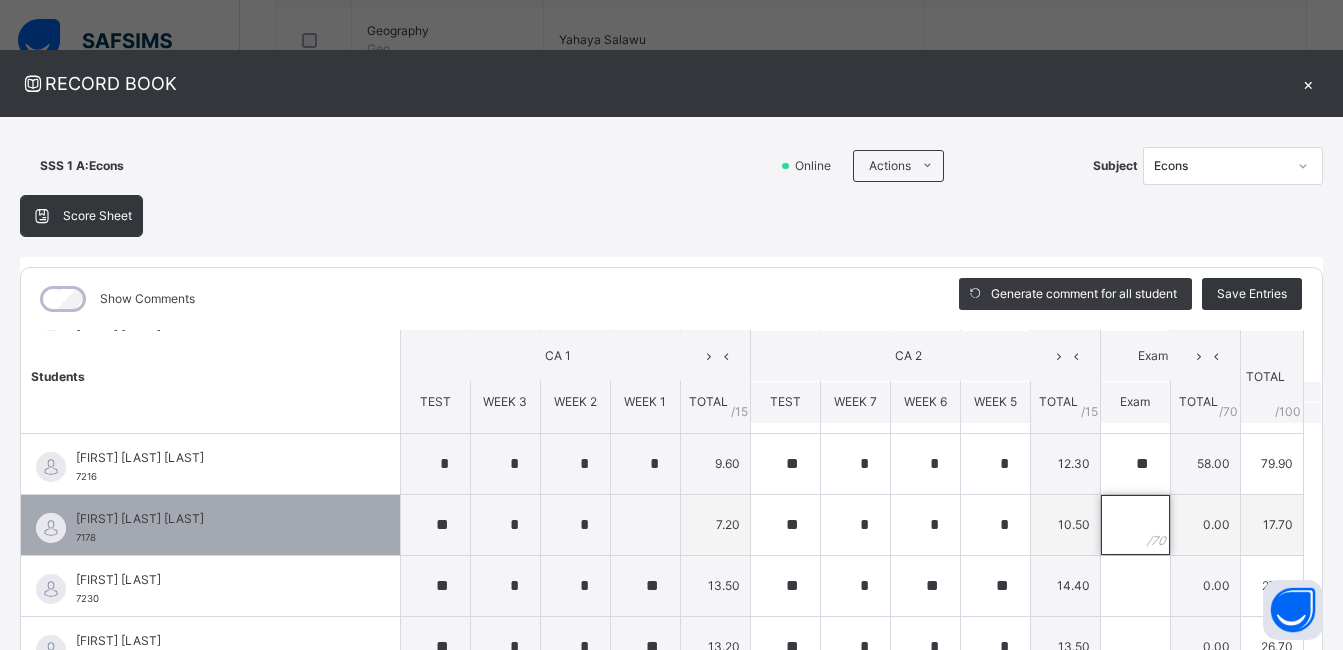 click at bounding box center (1135, 525) 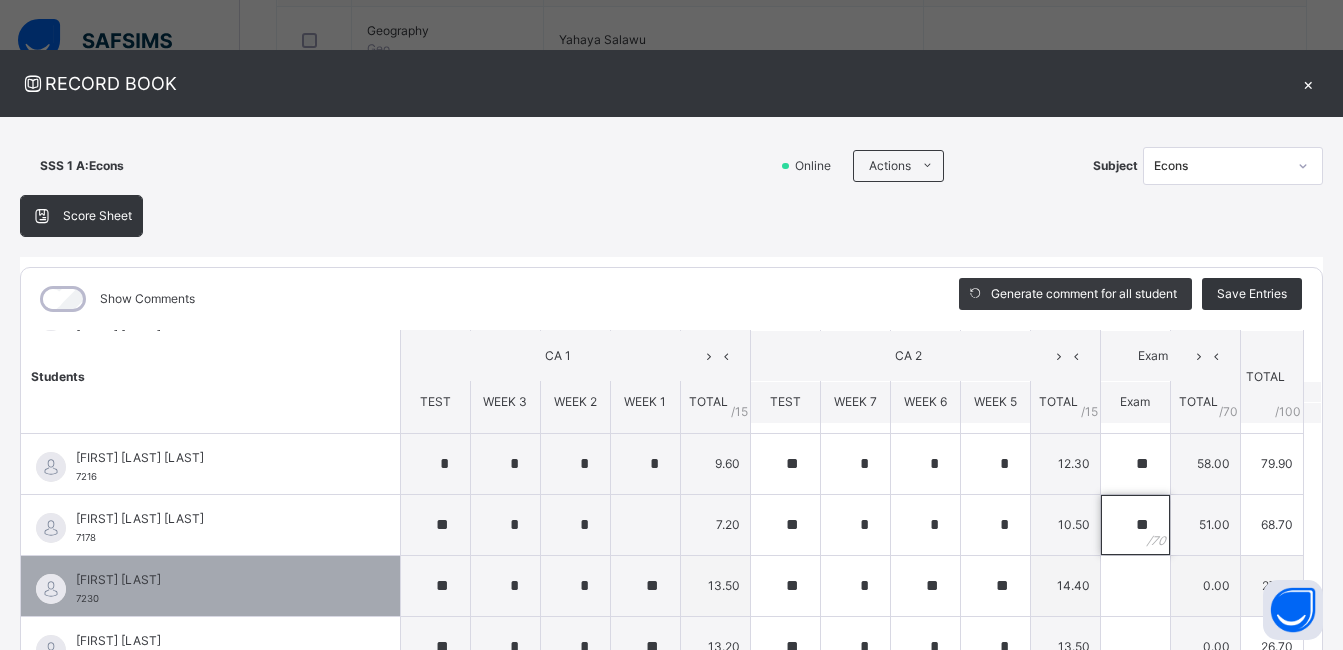 type on "**" 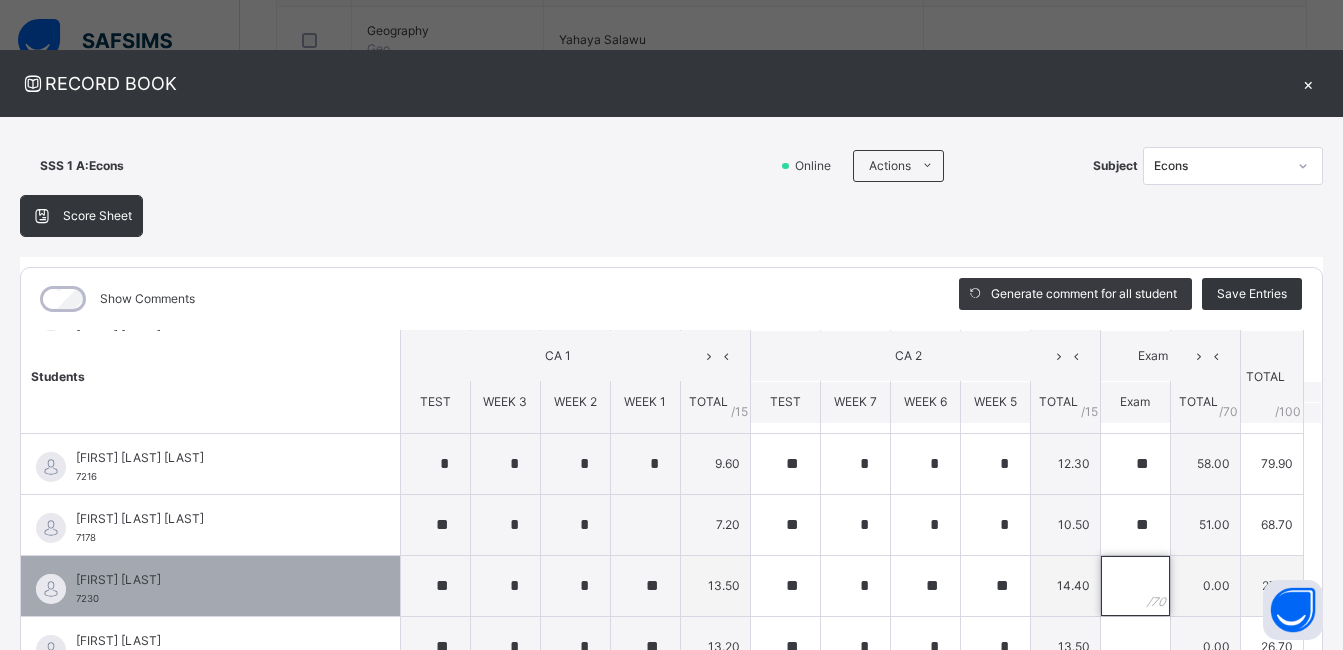 click at bounding box center (1135, 586) 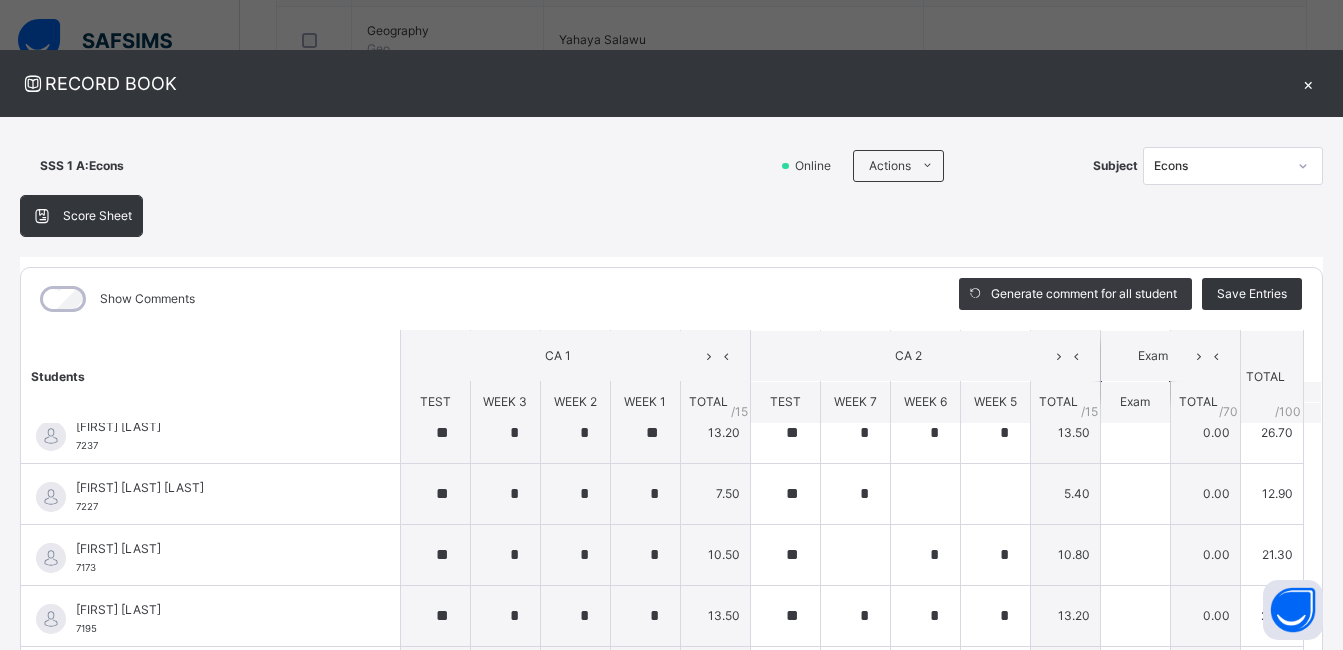 scroll, scrollTop: 714, scrollLeft: 0, axis: vertical 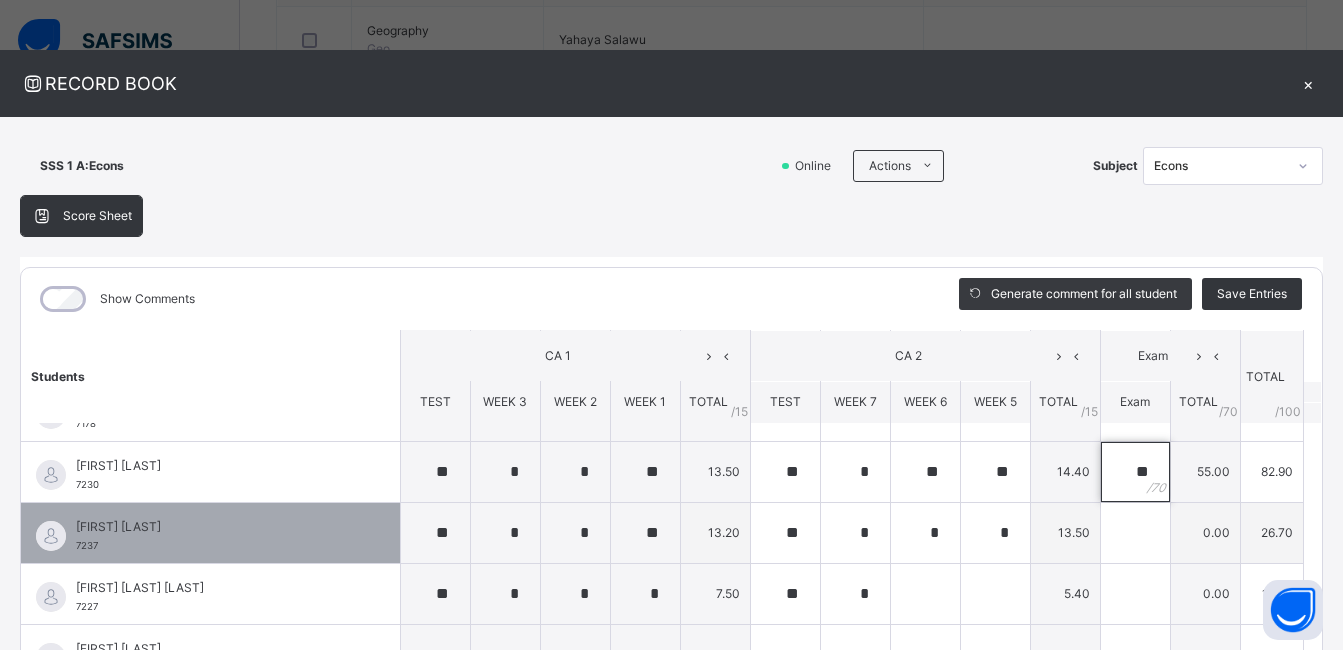 type on "**" 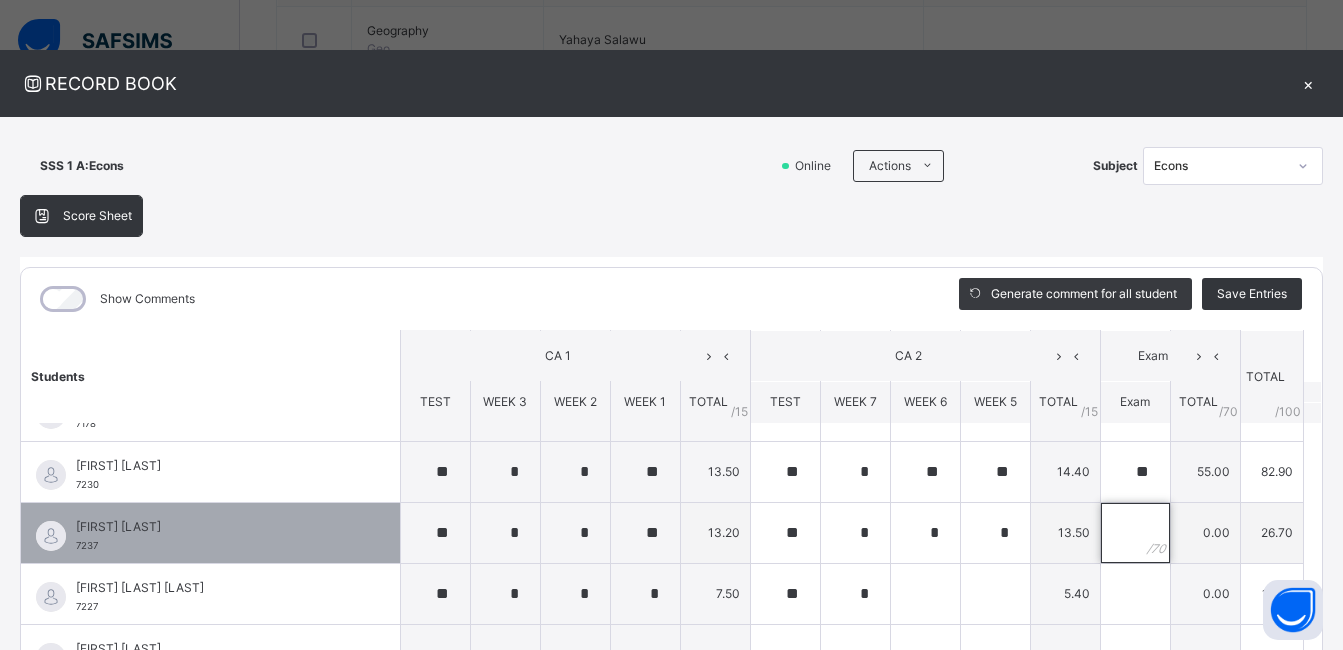 click at bounding box center (1135, 533) 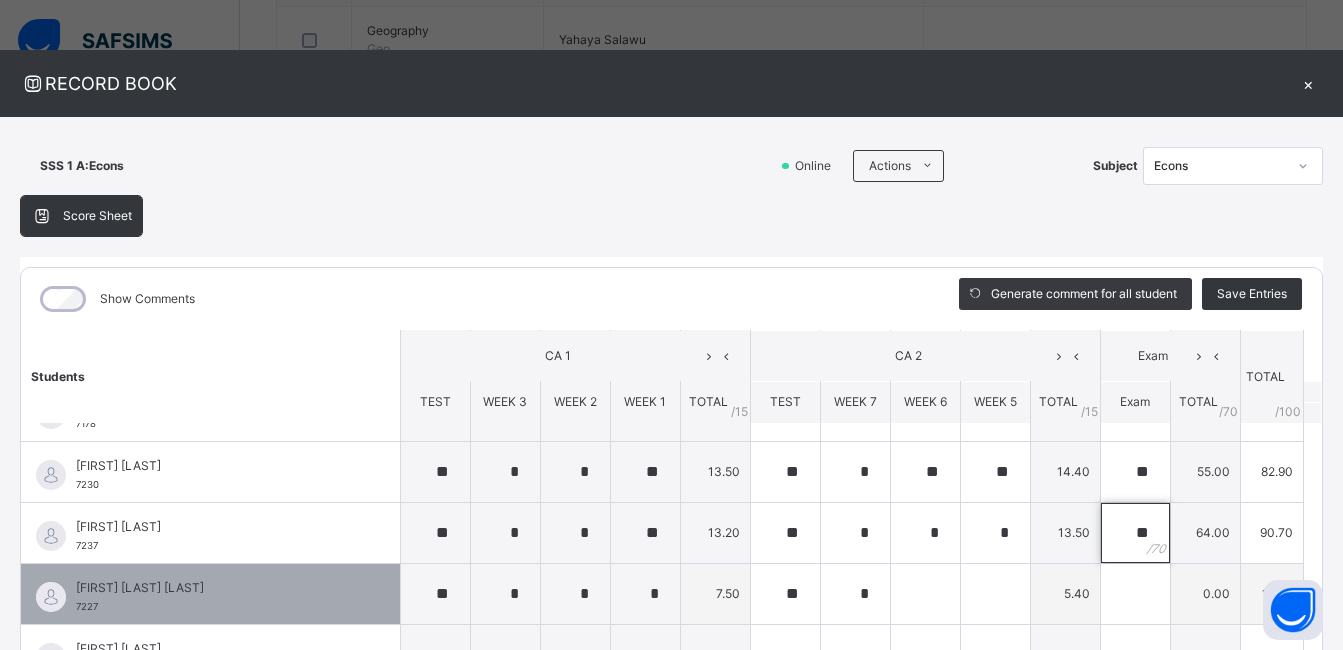 type on "**" 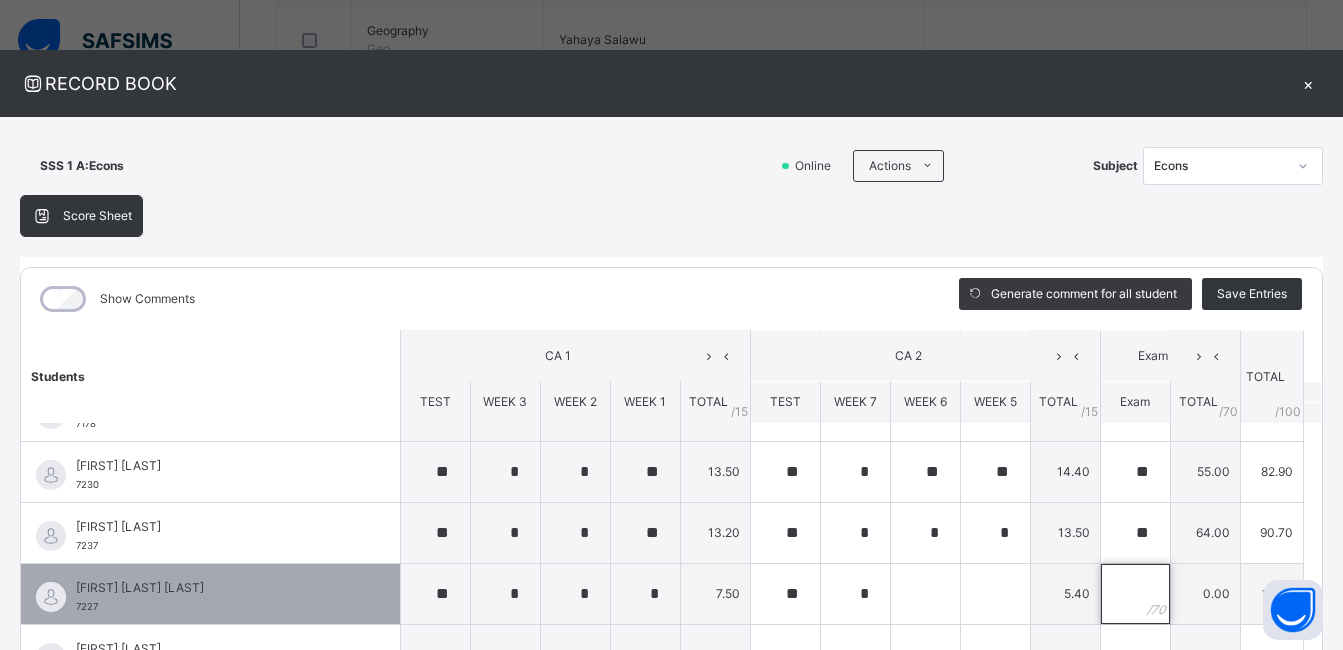 click at bounding box center [1135, 594] 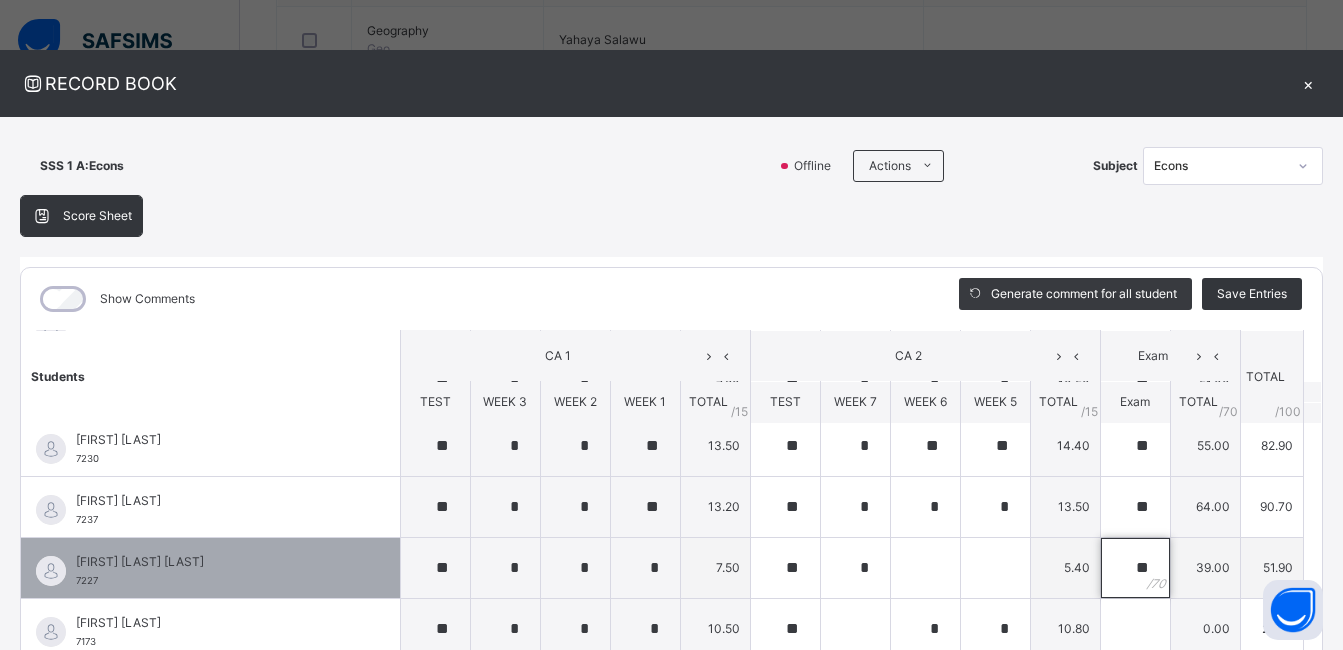 scroll, scrollTop: 814, scrollLeft: 0, axis: vertical 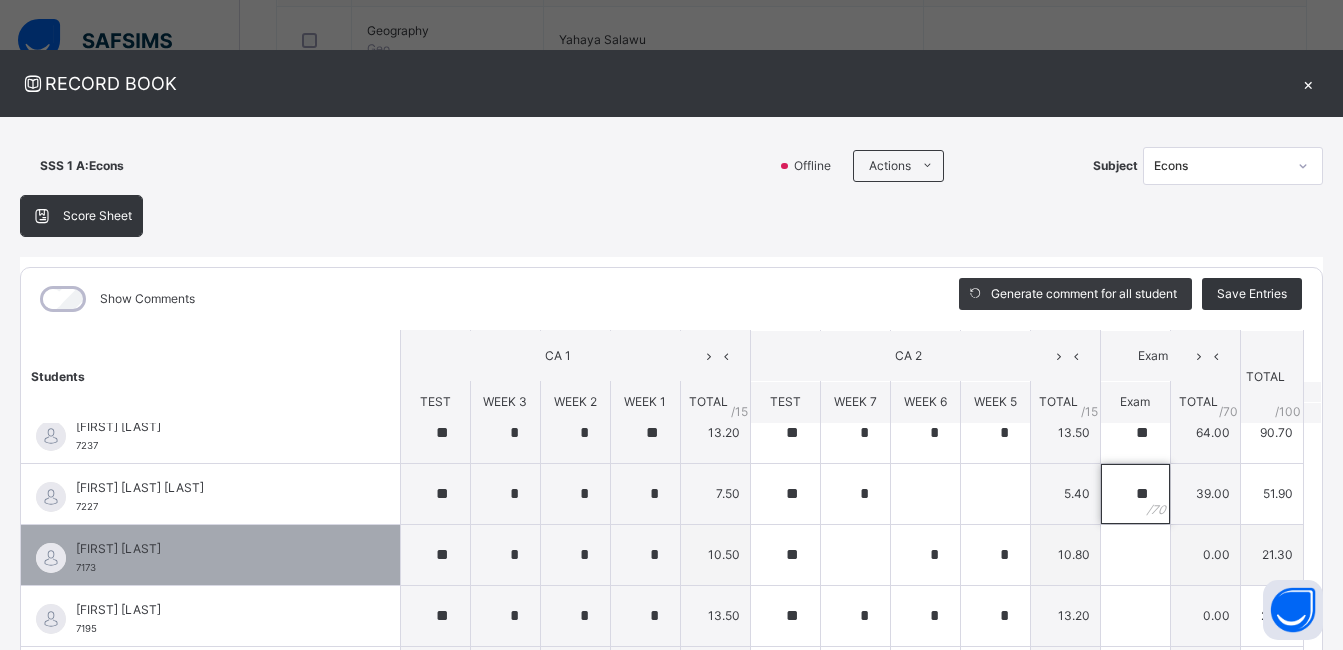 type on "**" 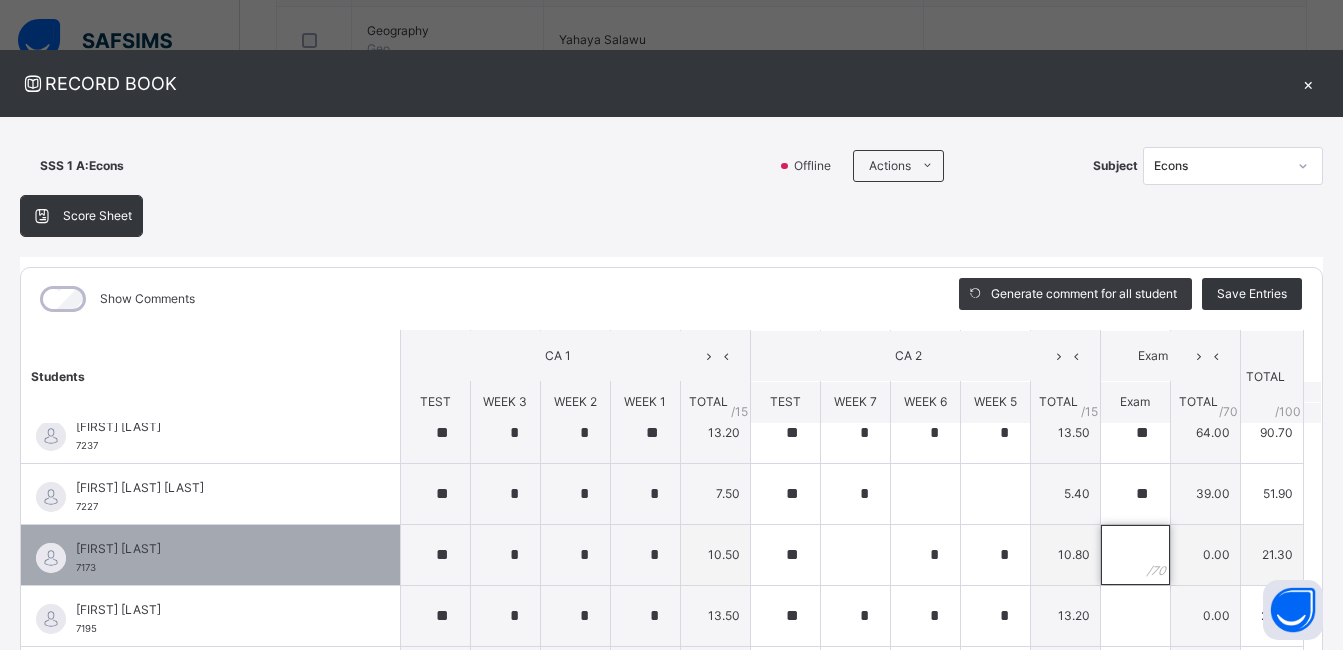 click at bounding box center (1135, 555) 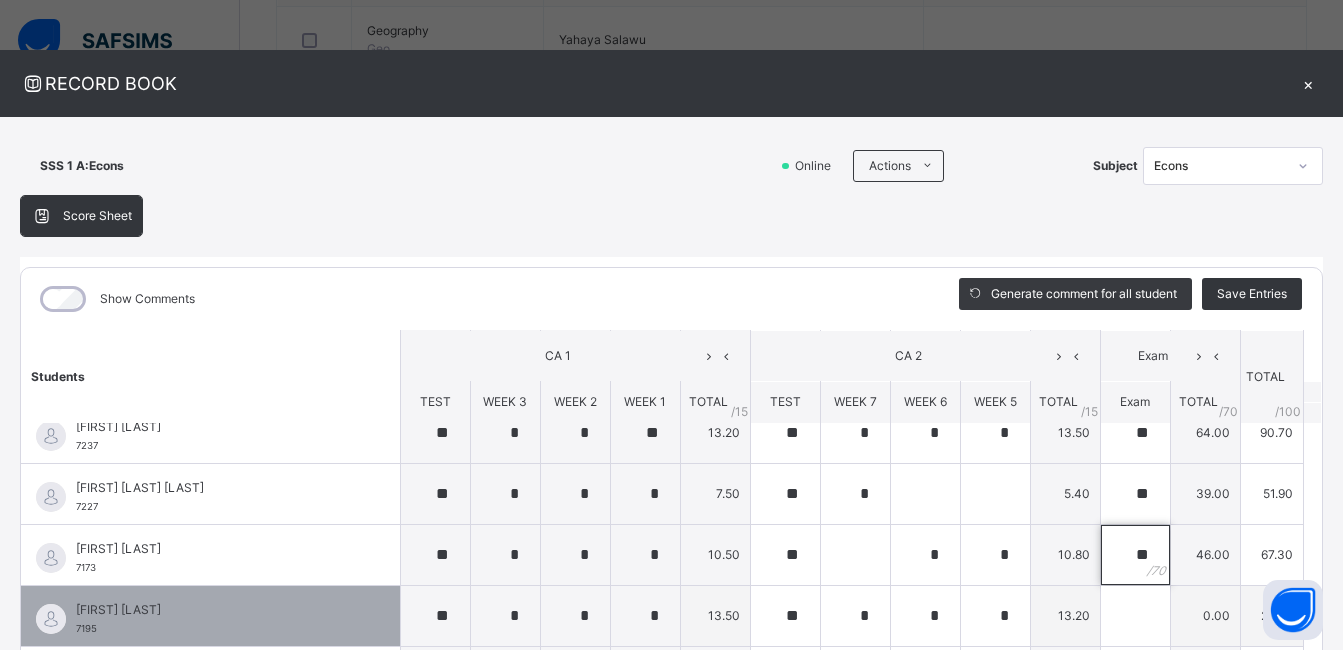 type on "**" 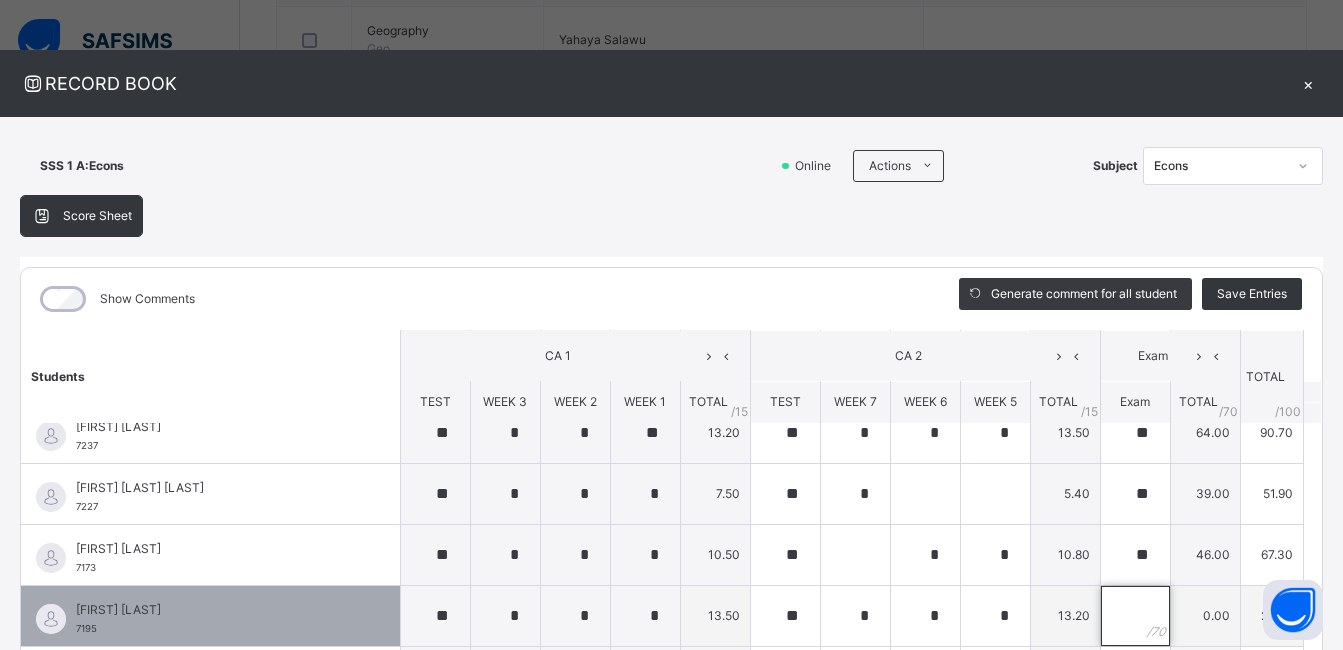 click at bounding box center (1135, 616) 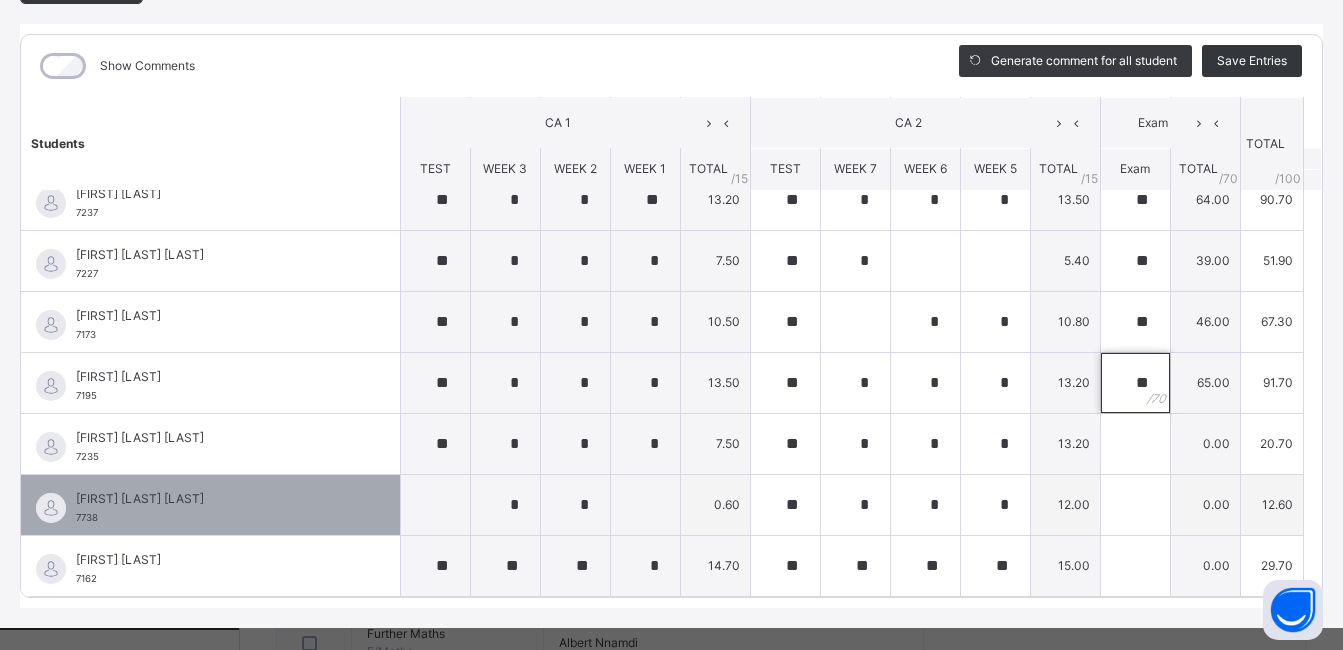 scroll, scrollTop: 261, scrollLeft: 0, axis: vertical 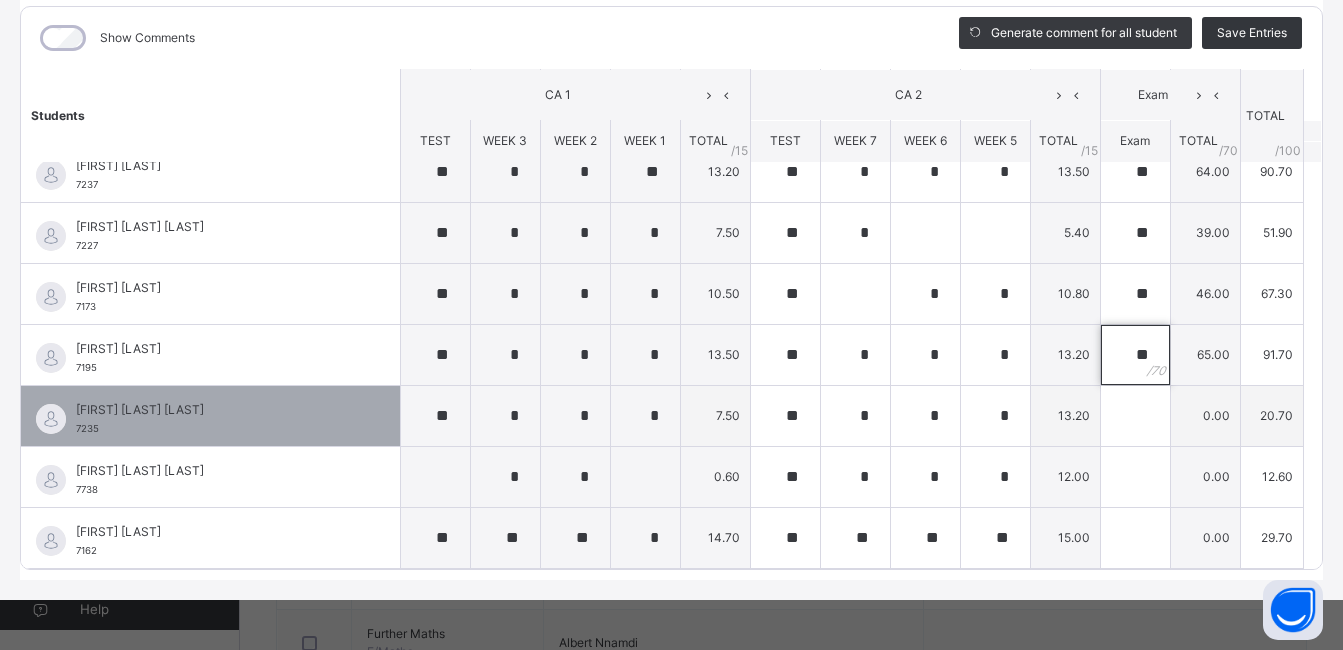 type on "**" 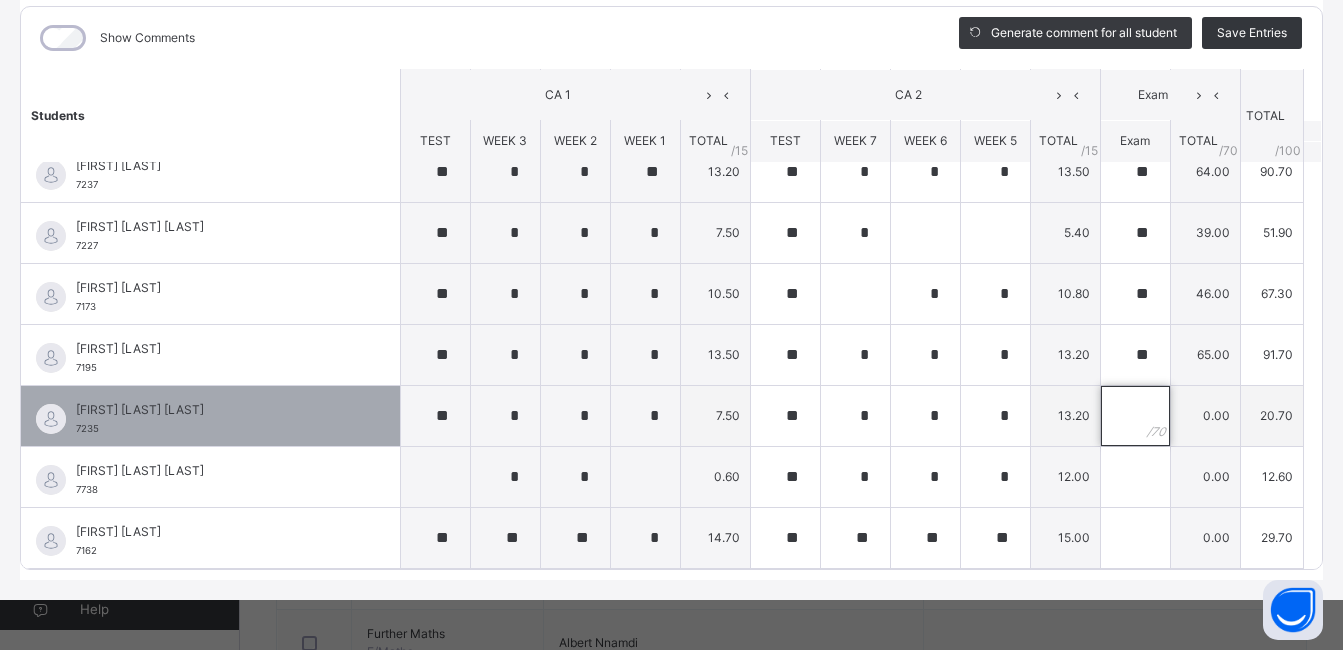 click at bounding box center [1135, 416] 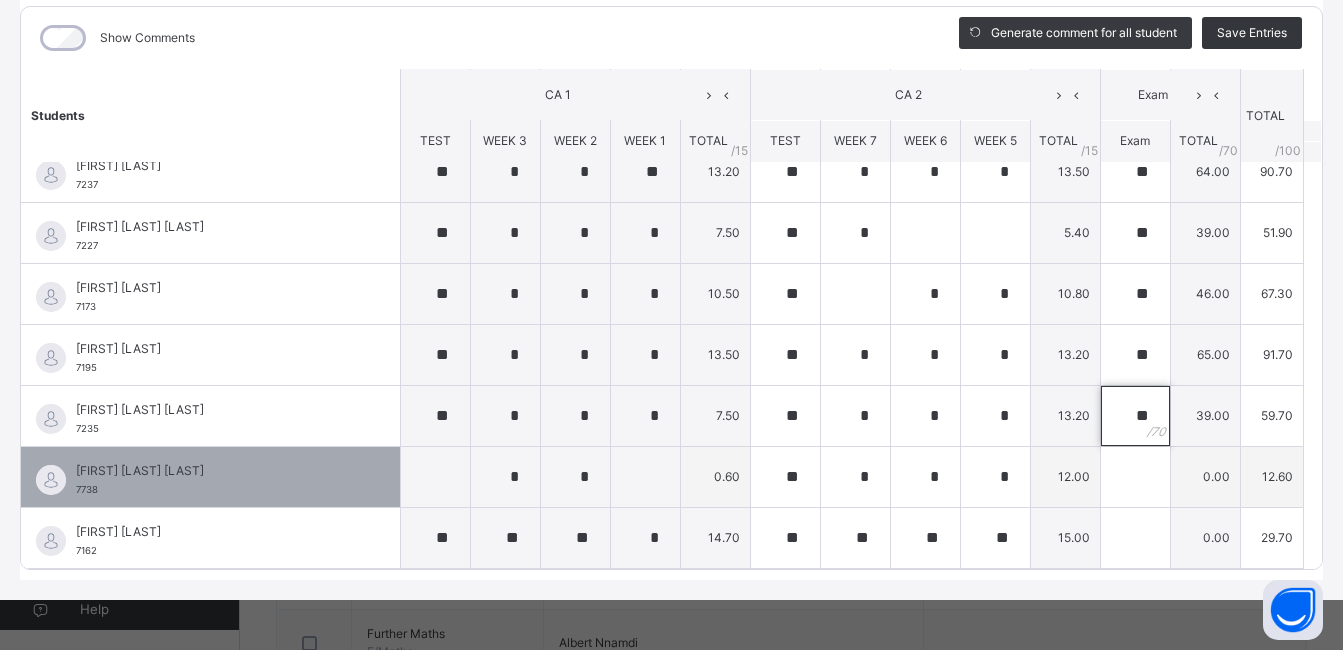 type on "**" 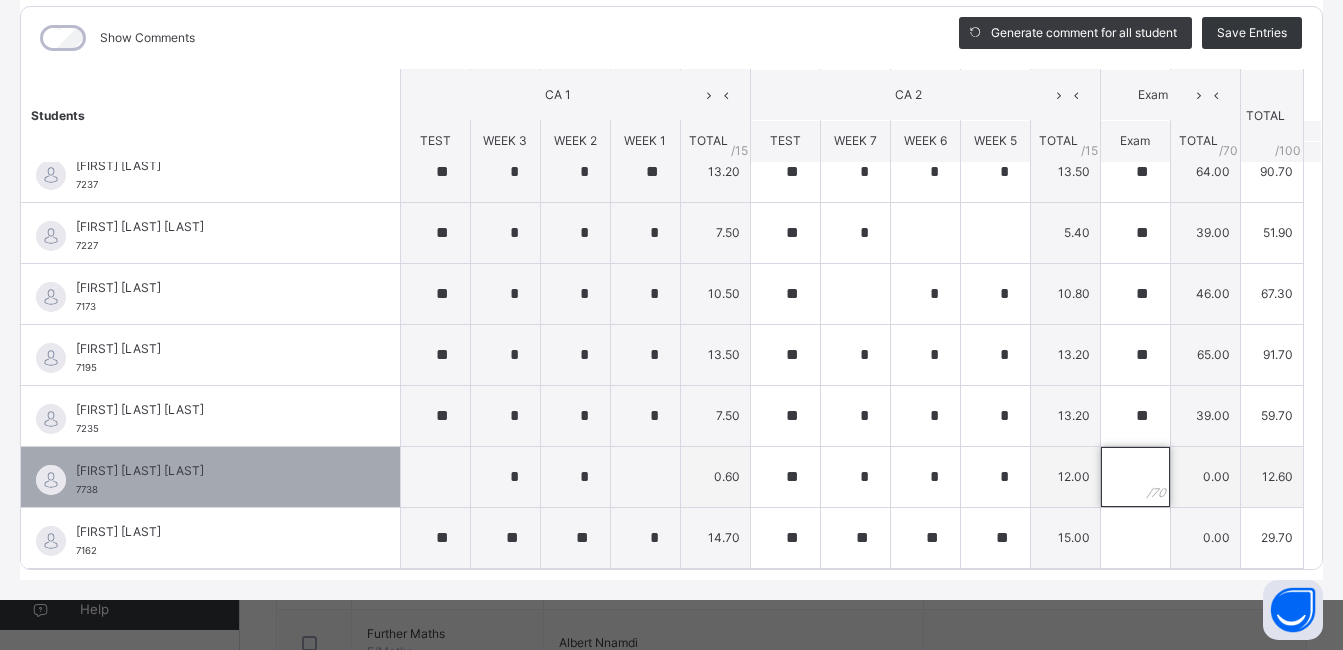 click at bounding box center [1135, 477] 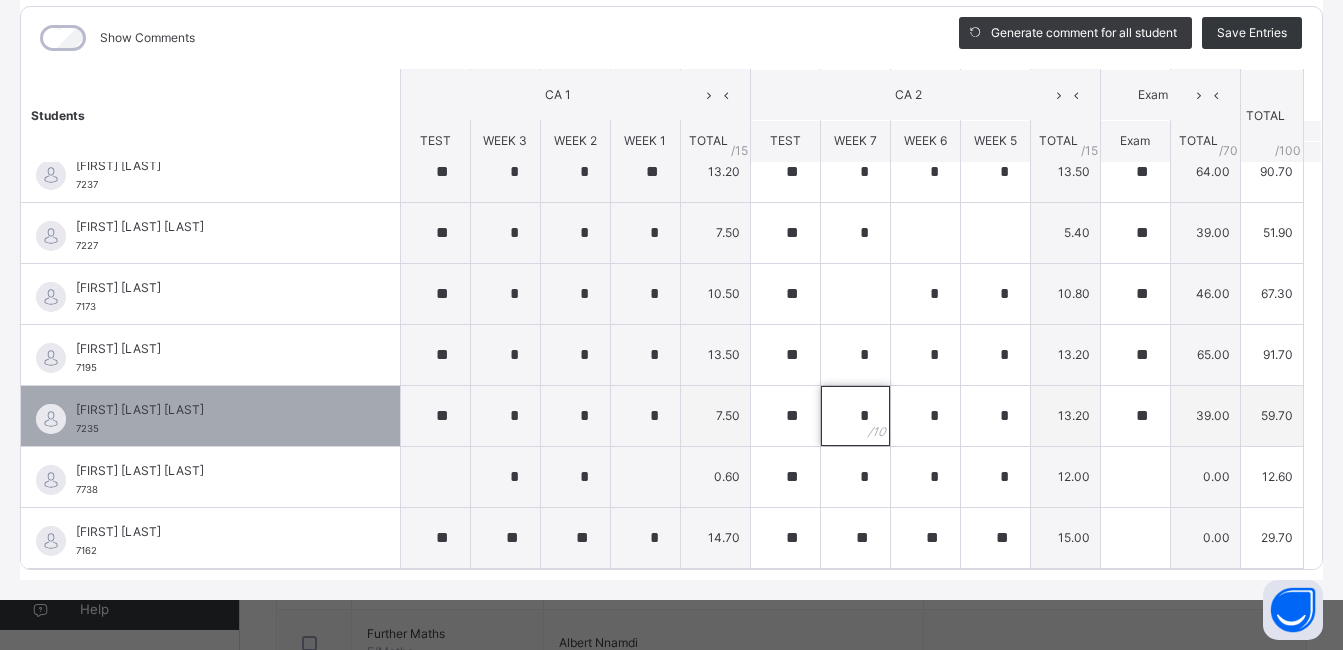 click on "*" at bounding box center (855, 416) 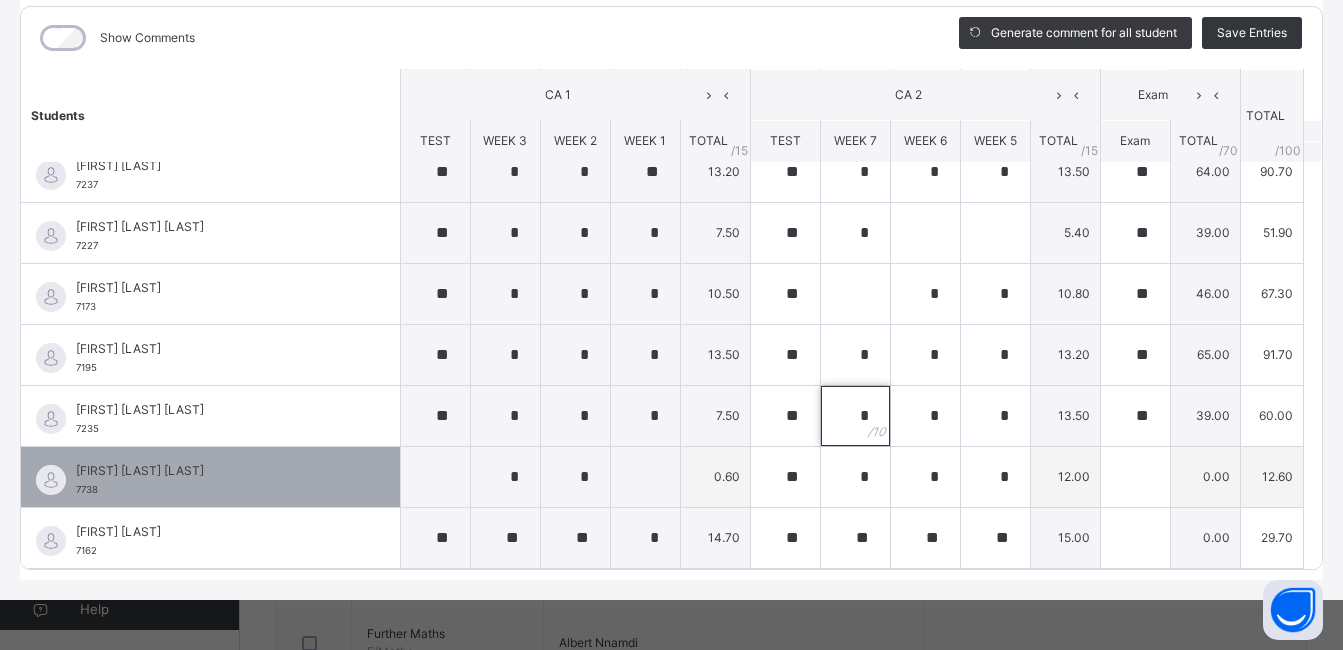 type on "*" 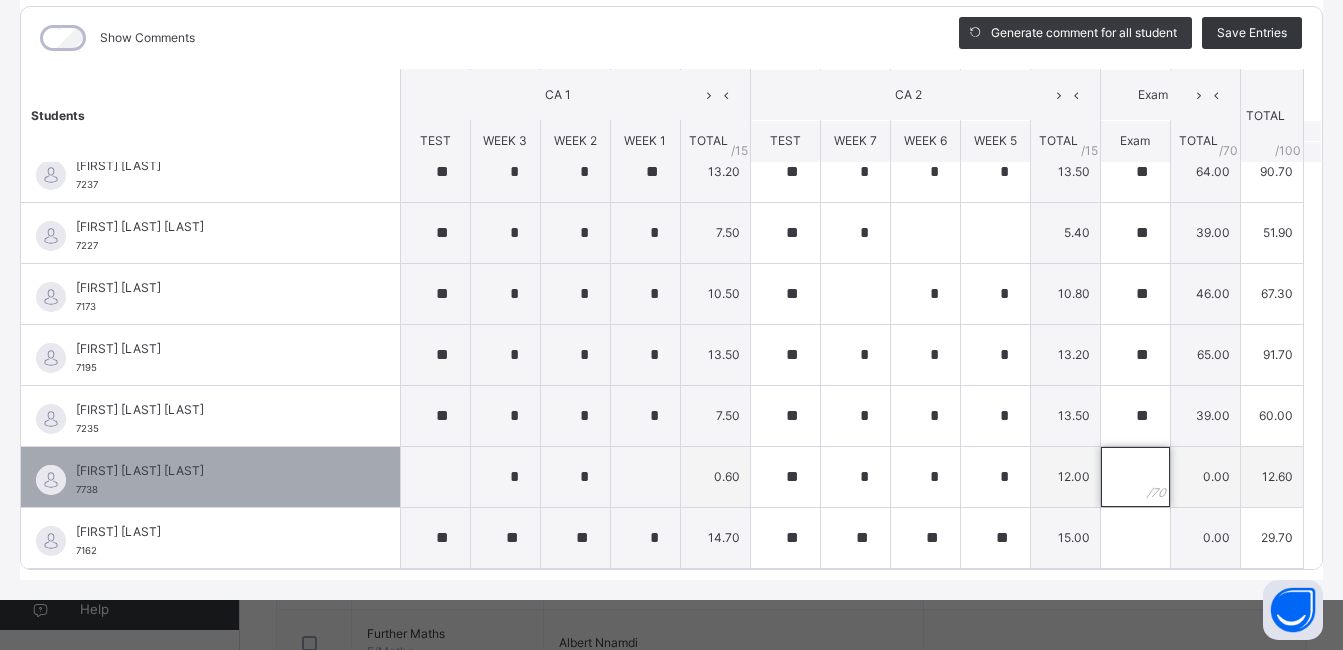click at bounding box center (1135, 477) 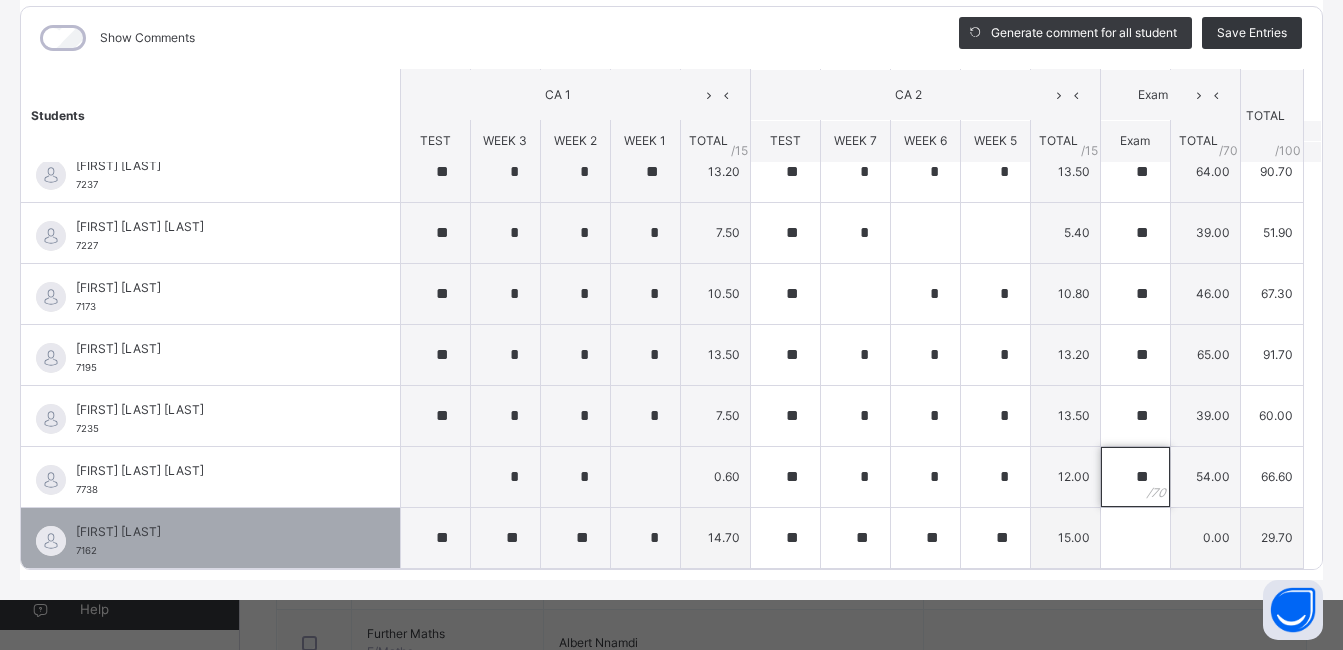 type on "**" 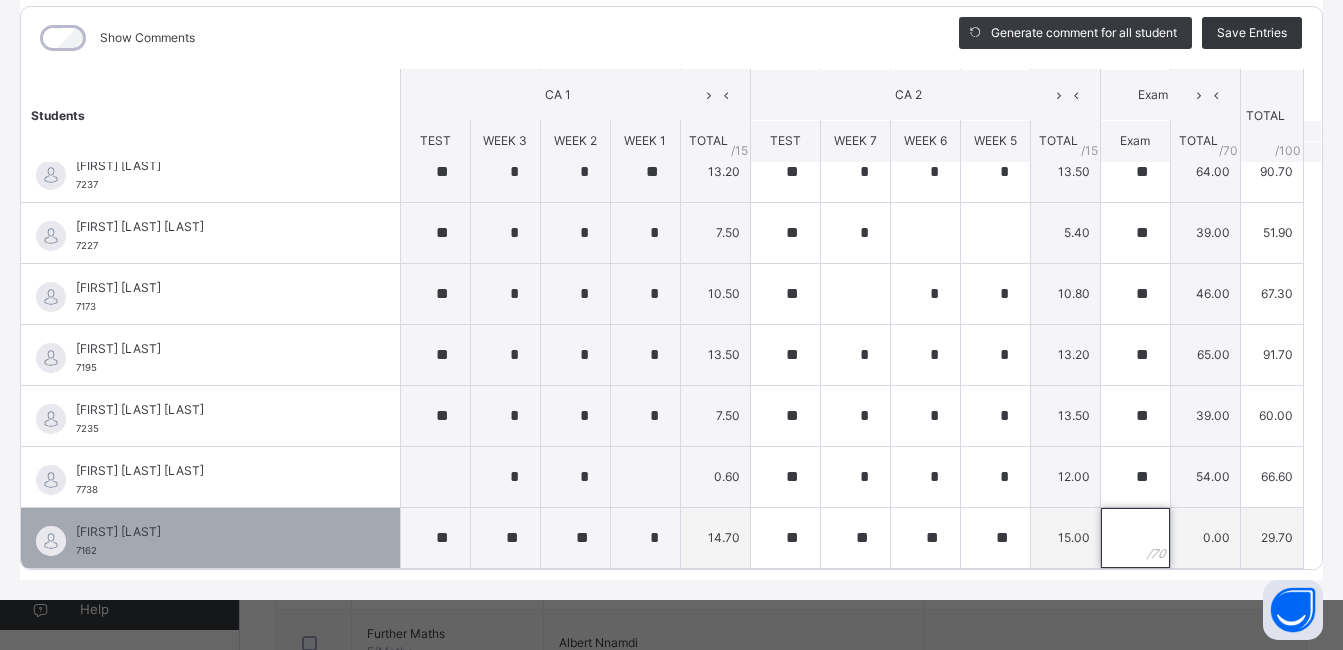click at bounding box center [1135, 538] 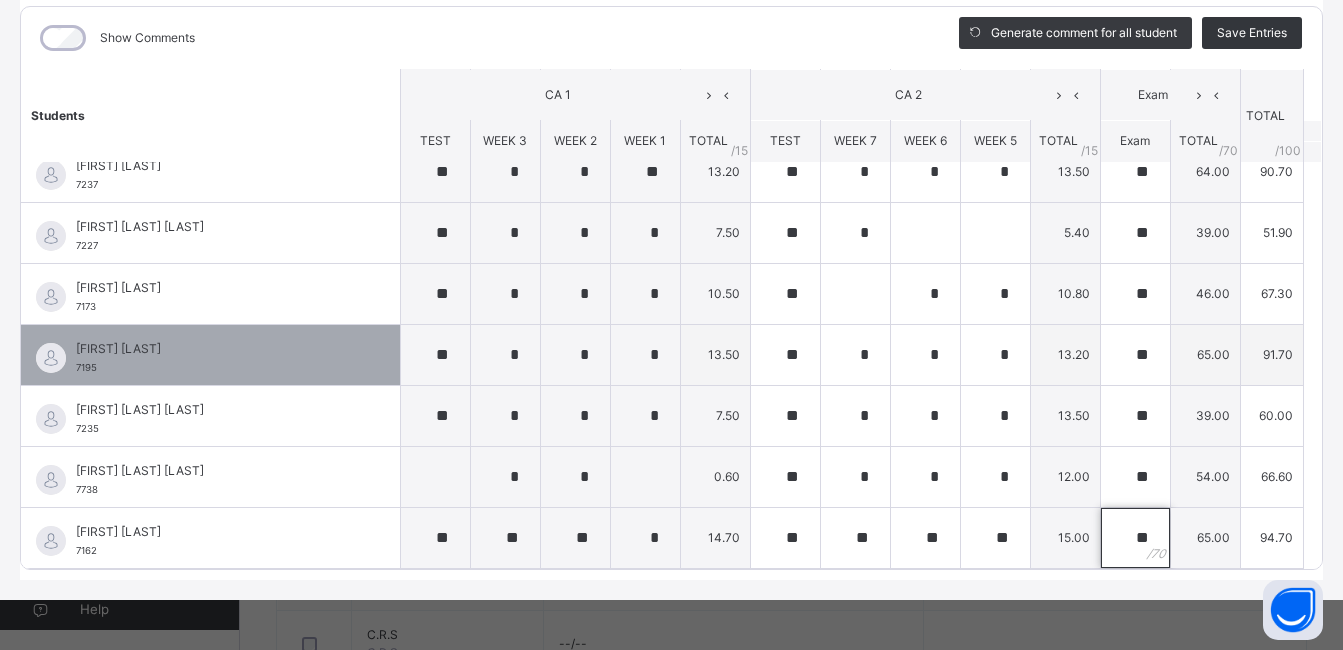 scroll, scrollTop: 400, scrollLeft: 0, axis: vertical 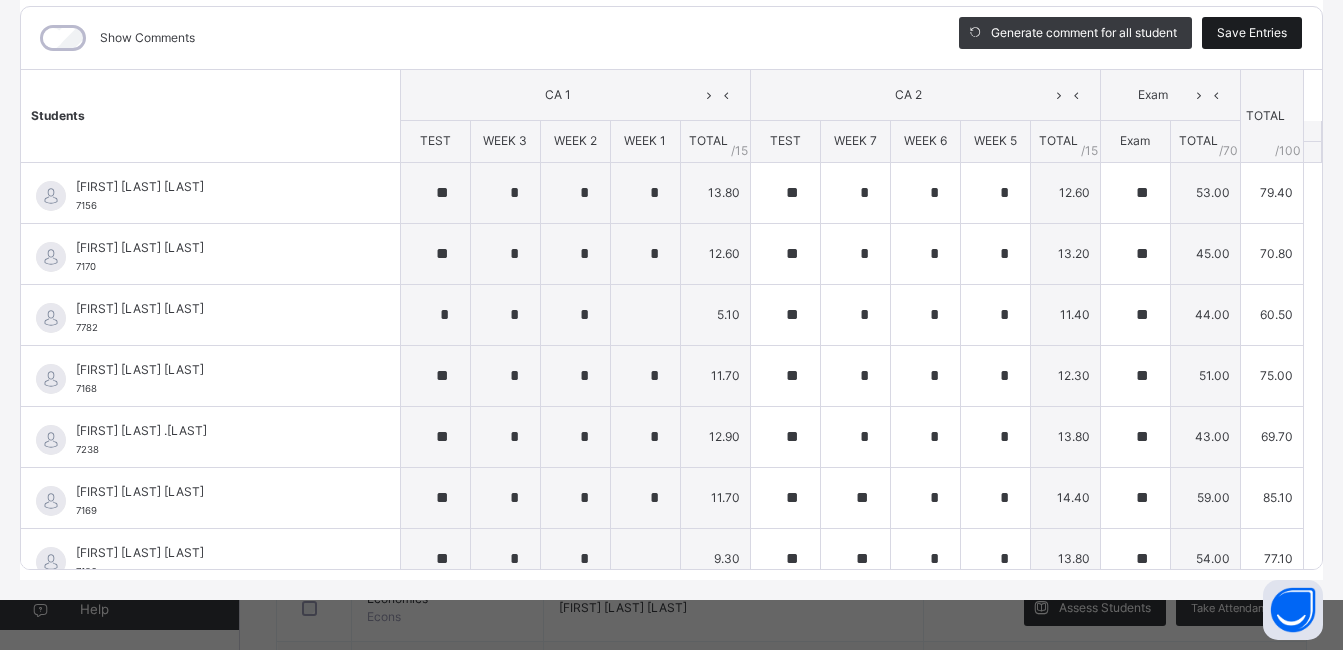 type on "**" 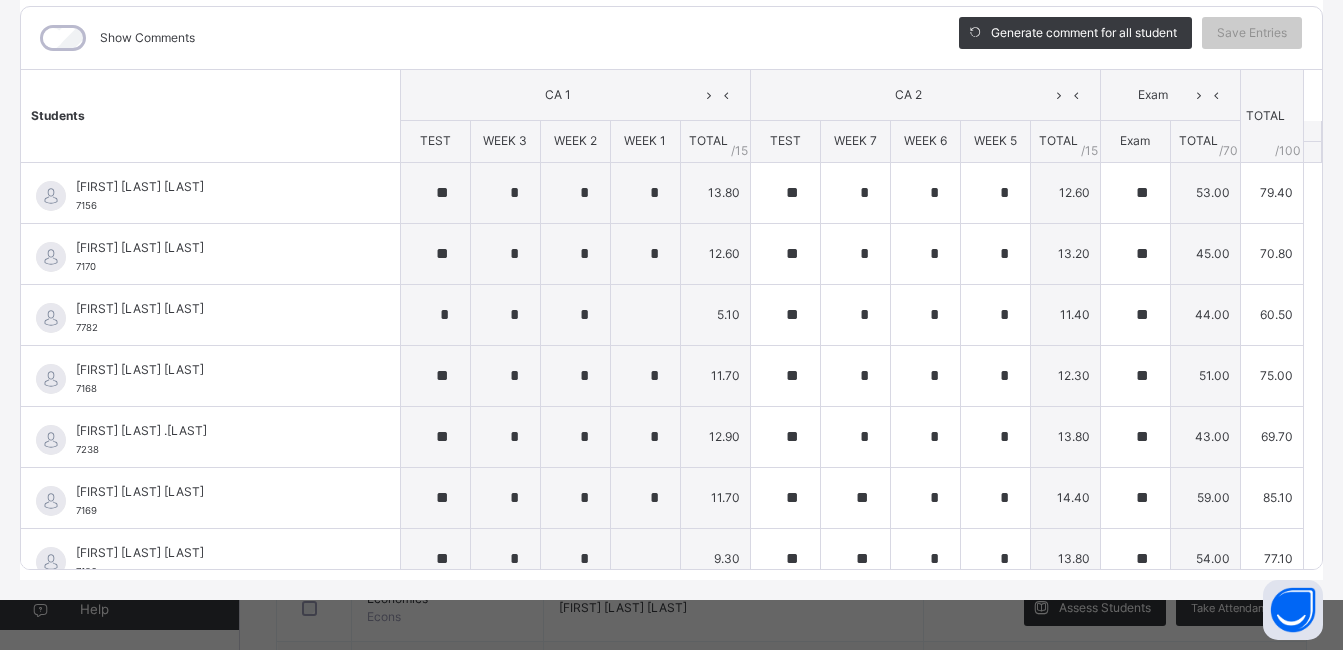 scroll, scrollTop: 0, scrollLeft: 0, axis: both 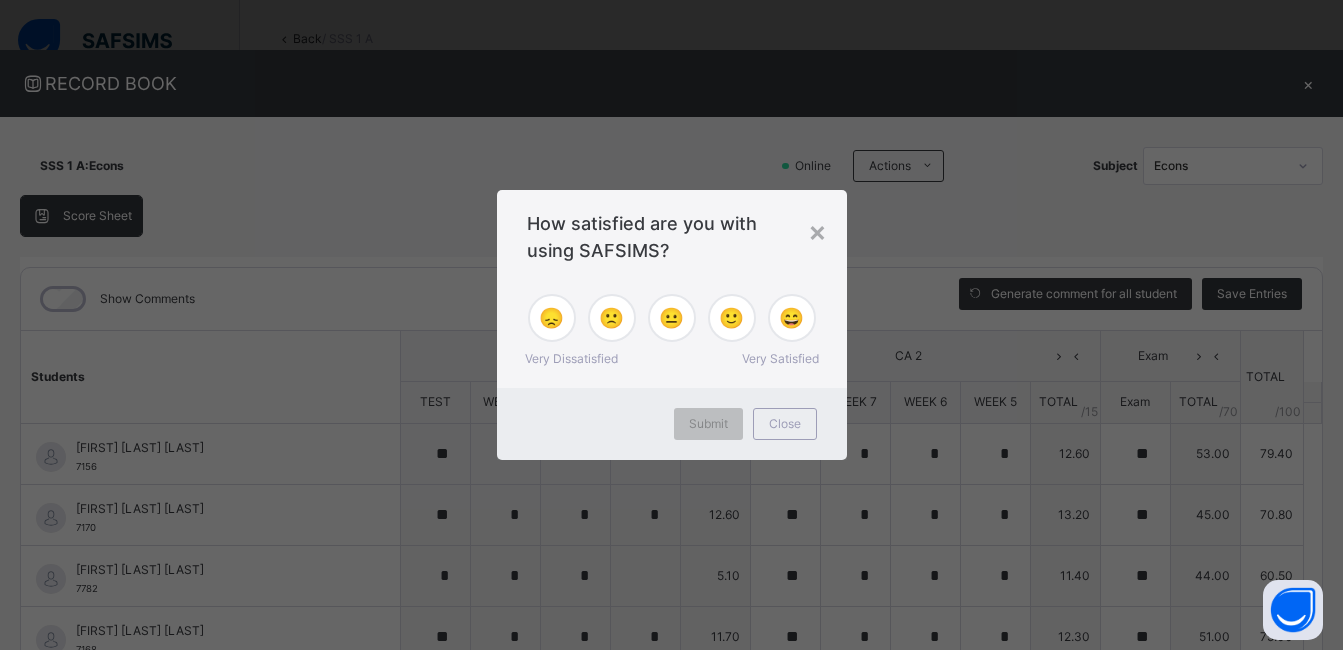 type on "**" 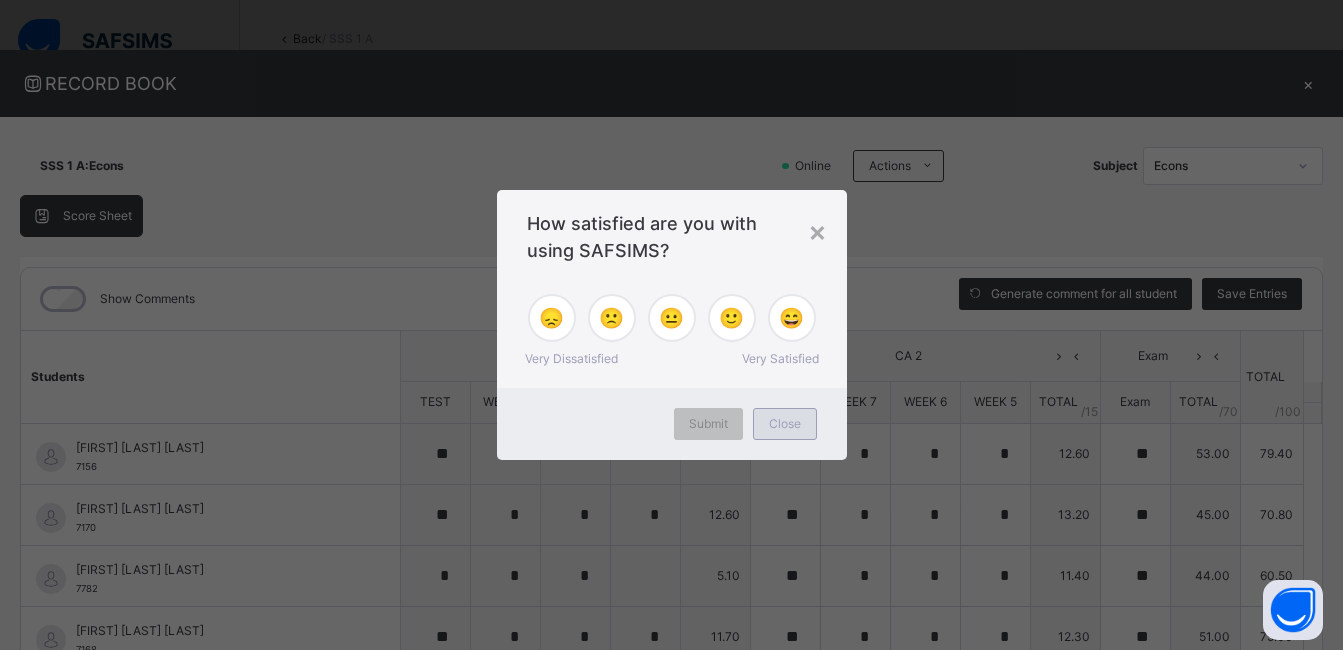click on "Close" at bounding box center [785, 424] 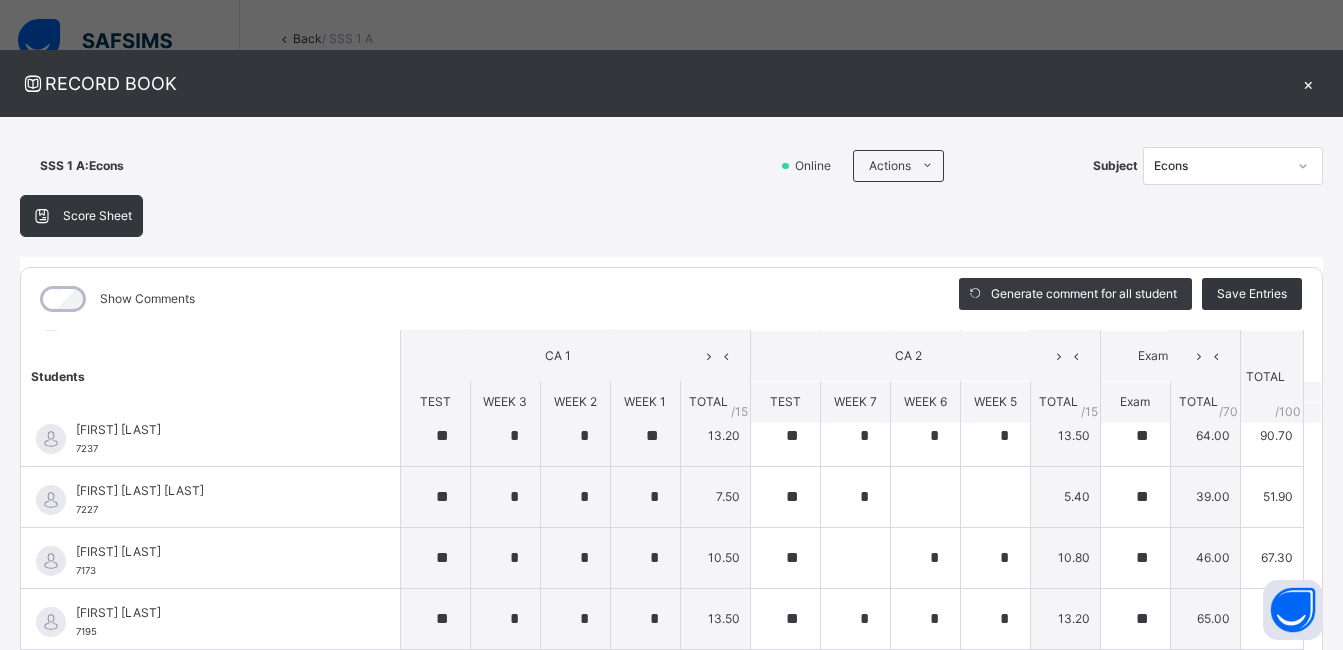 scroll, scrollTop: 814, scrollLeft: 0, axis: vertical 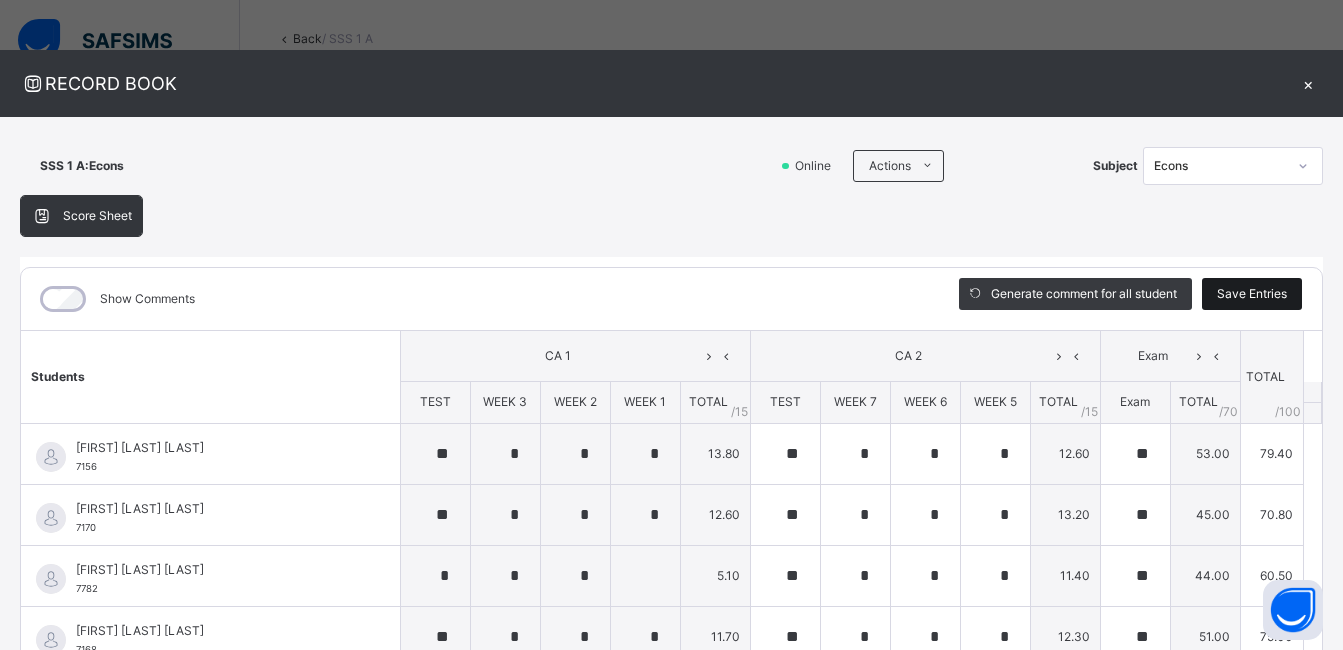 click on "Save Entries" at bounding box center (1252, 294) 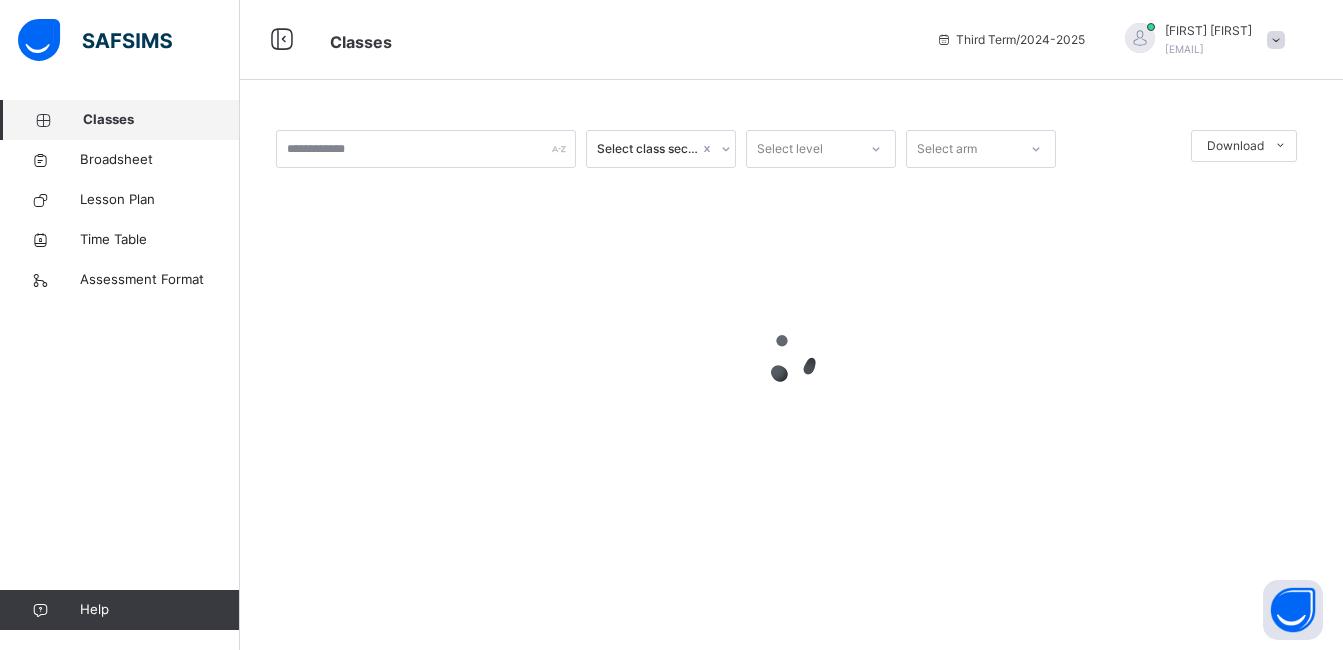 scroll, scrollTop: 0, scrollLeft: 0, axis: both 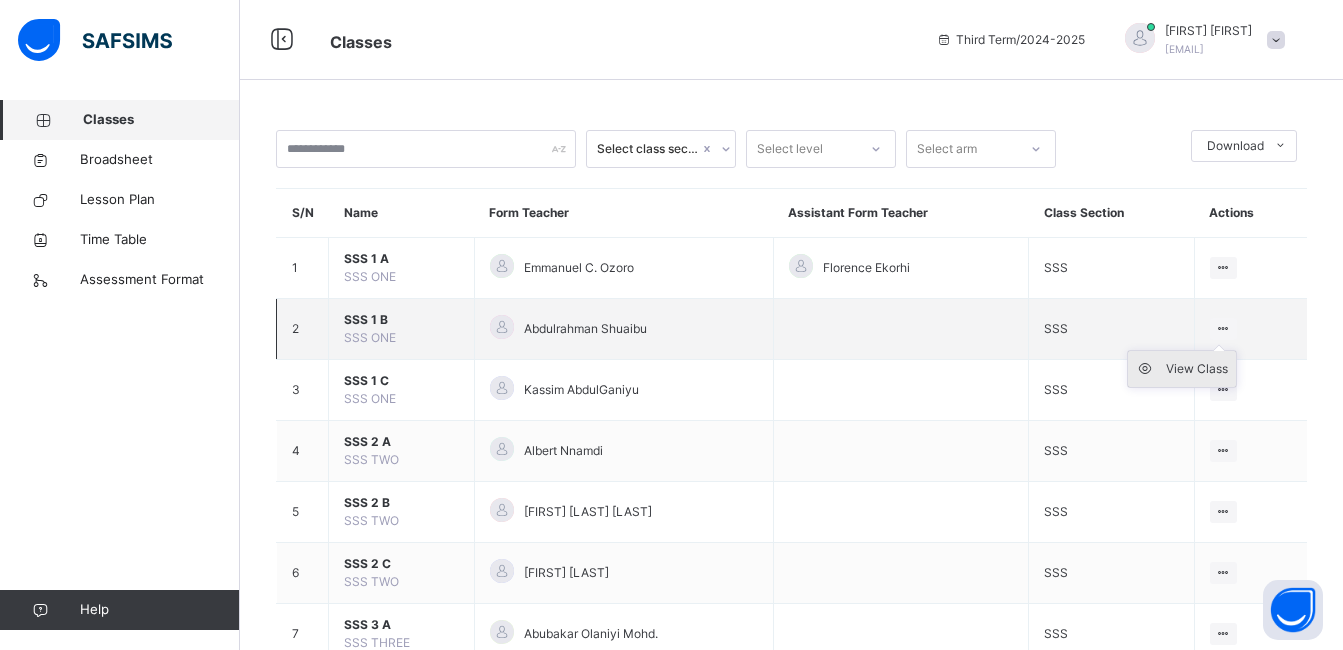 click on "View Class" at bounding box center (1197, 369) 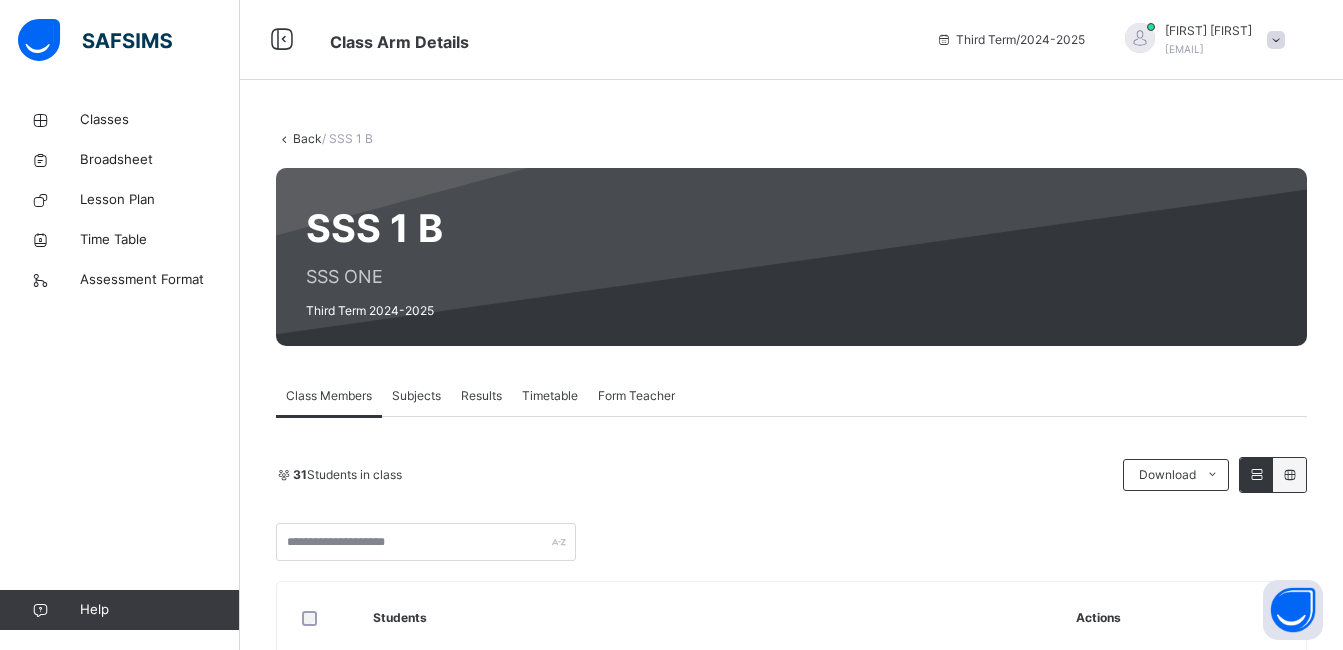 click on "Subjects" at bounding box center (416, 396) 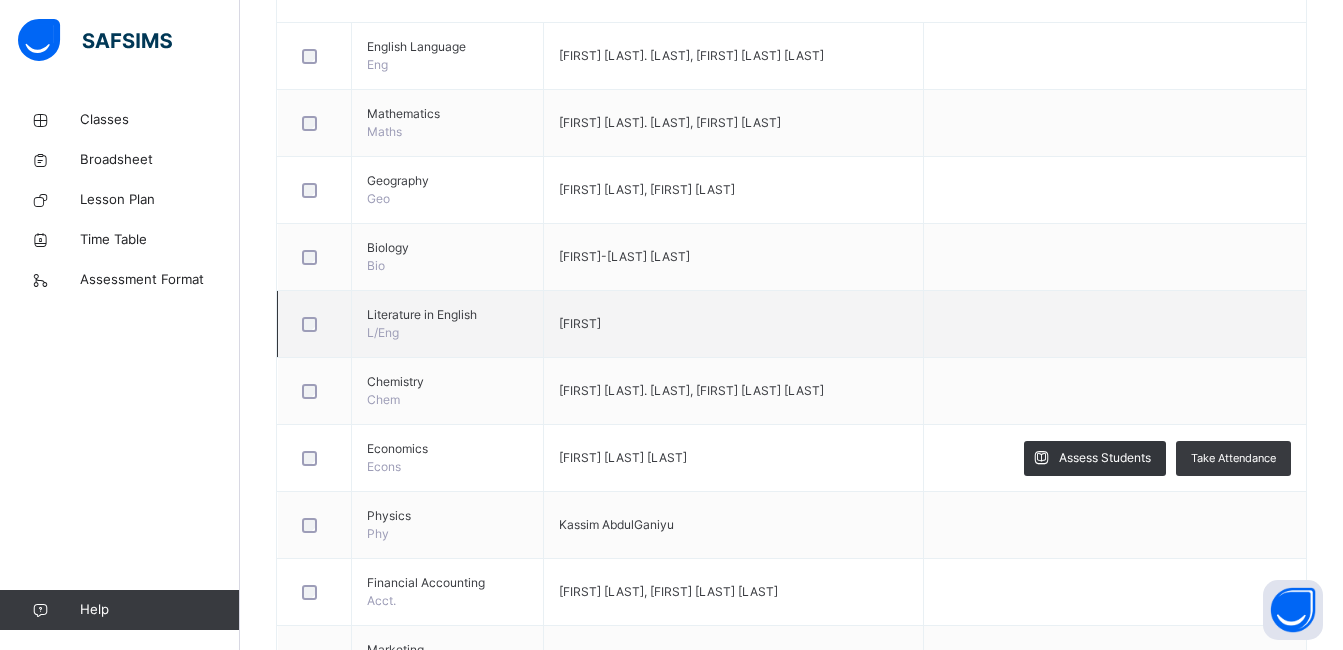 scroll, scrollTop: 700, scrollLeft: 0, axis: vertical 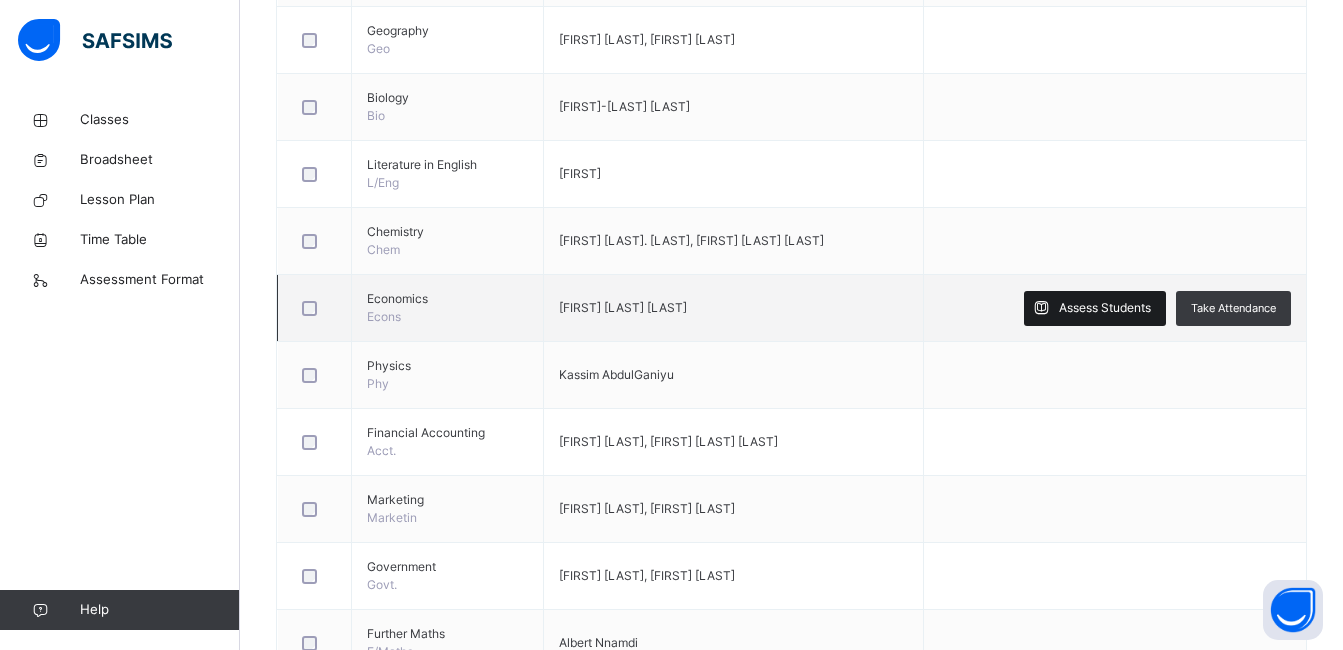 click on "Assess Students" at bounding box center [1105, 308] 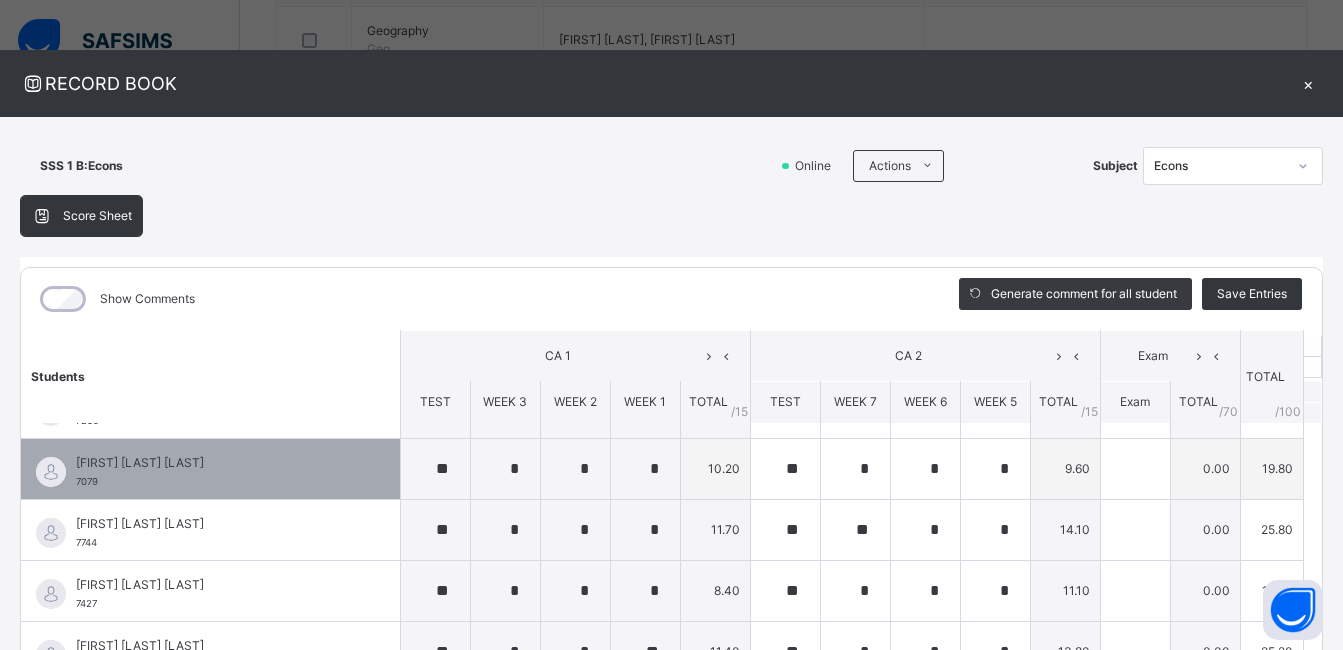 scroll, scrollTop: 0, scrollLeft: 0, axis: both 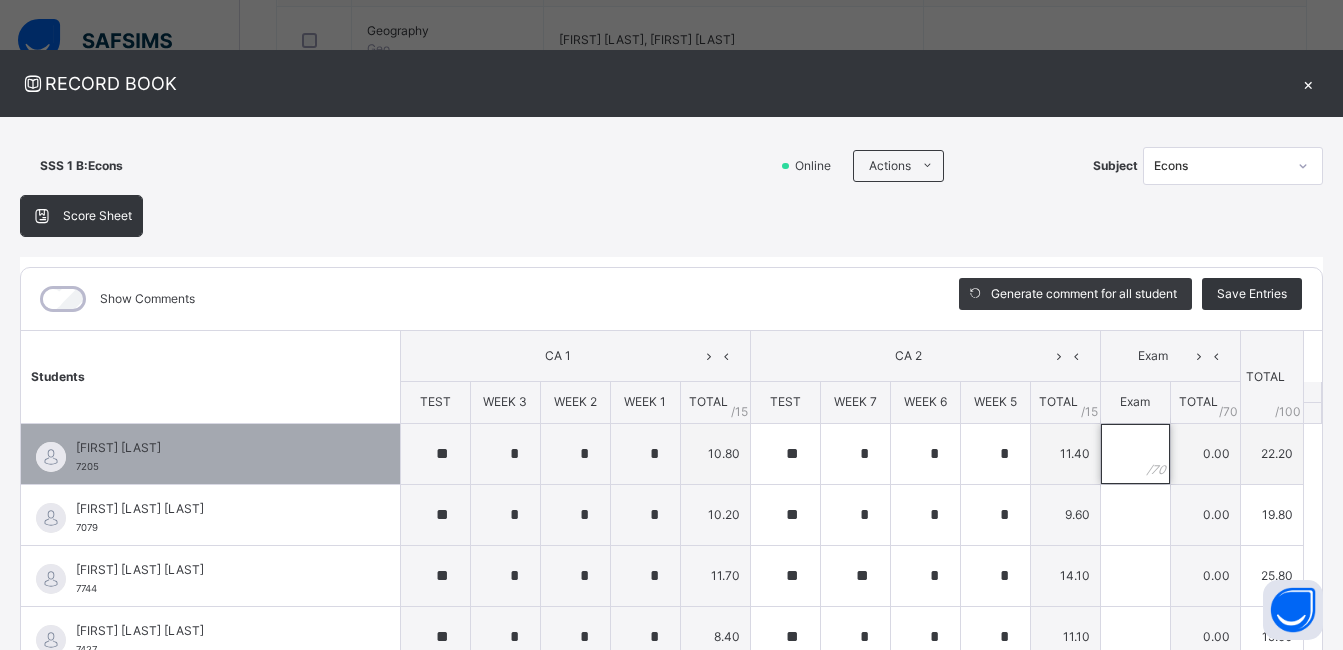 click at bounding box center (1135, 454) 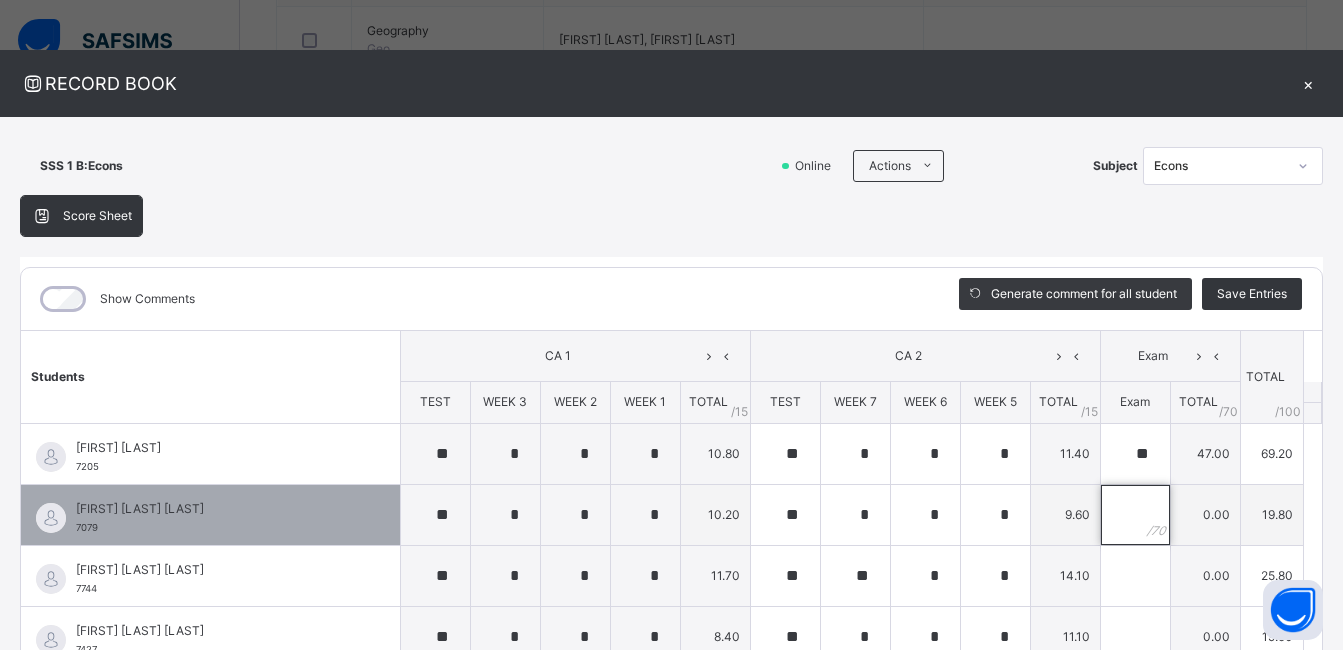 click at bounding box center (1135, 515) 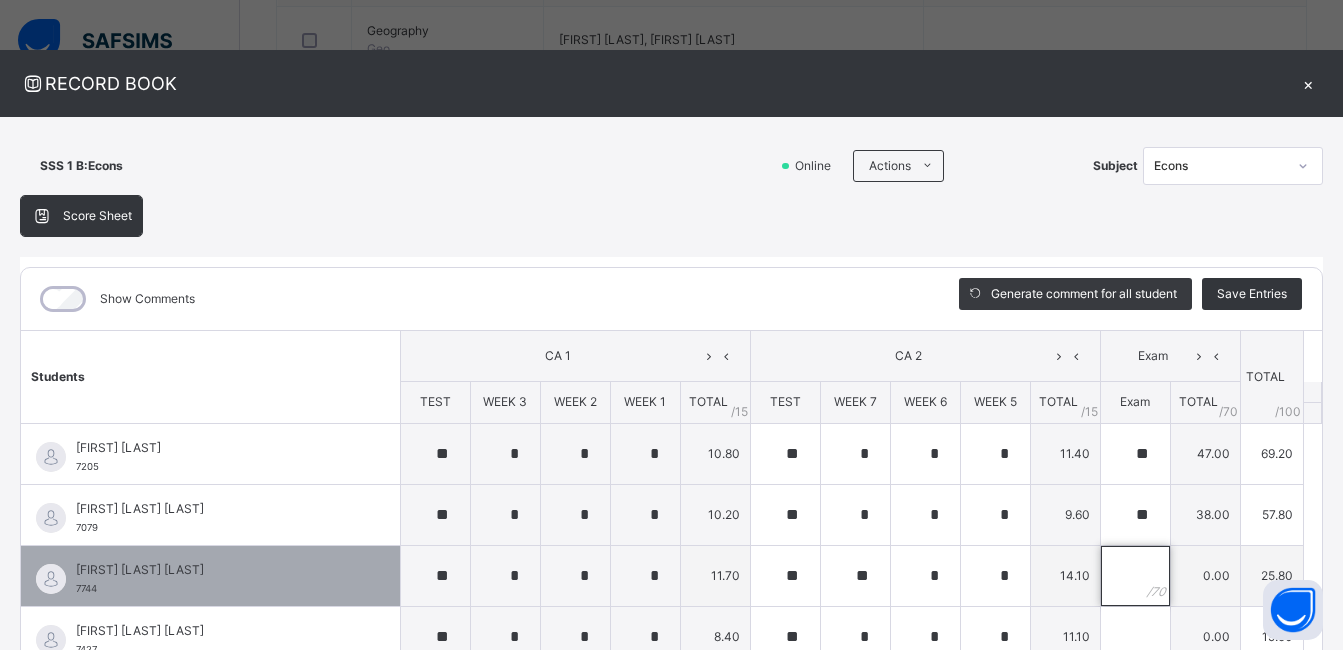 click at bounding box center [1135, 576] 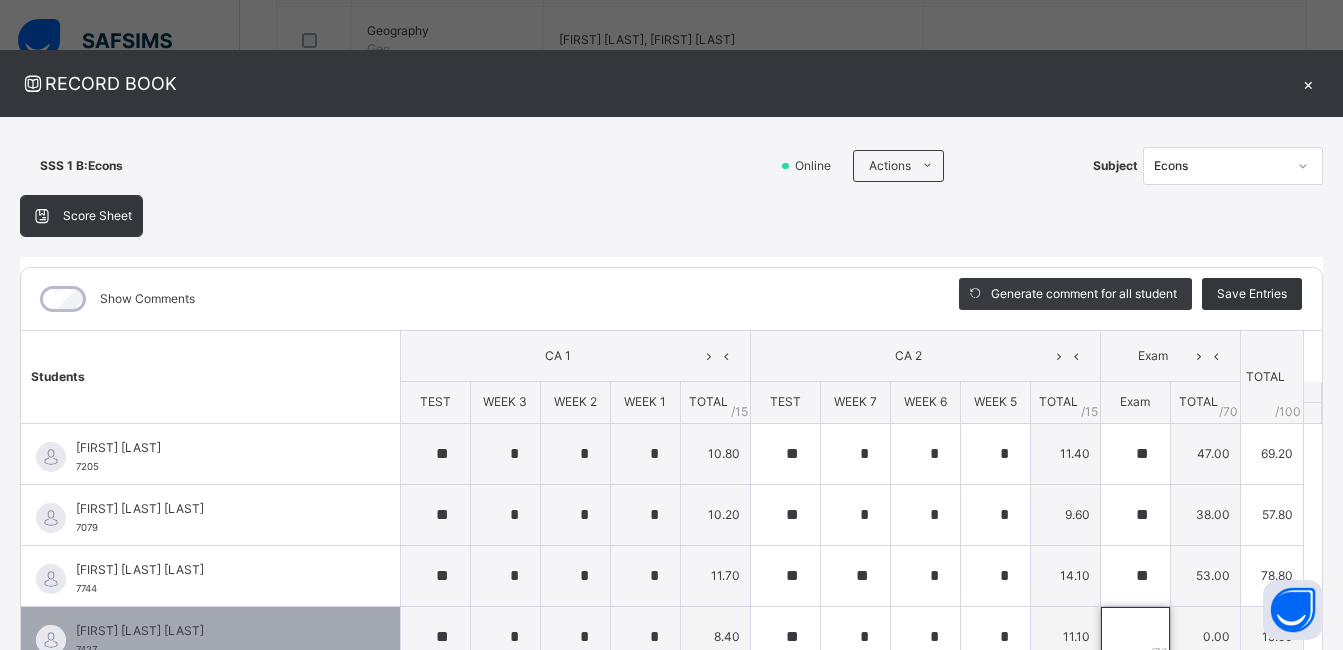 click at bounding box center (1135, 637) 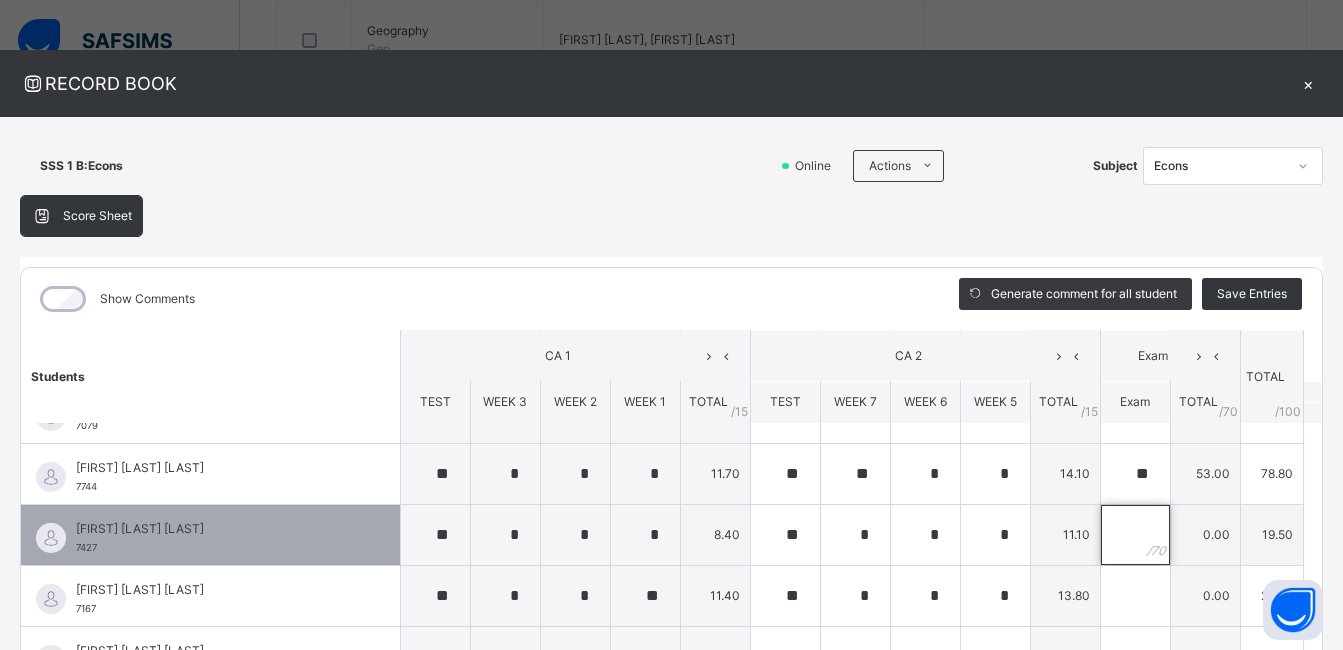 scroll, scrollTop: 200, scrollLeft: 0, axis: vertical 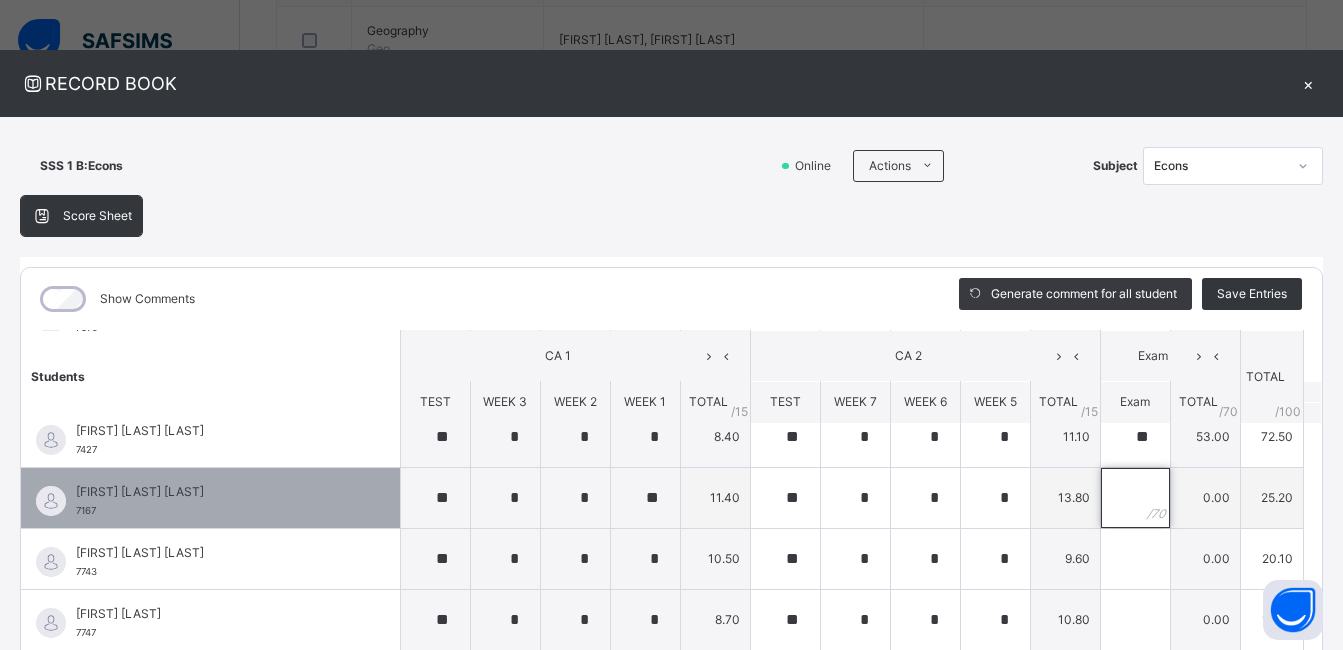click at bounding box center (1135, 498) 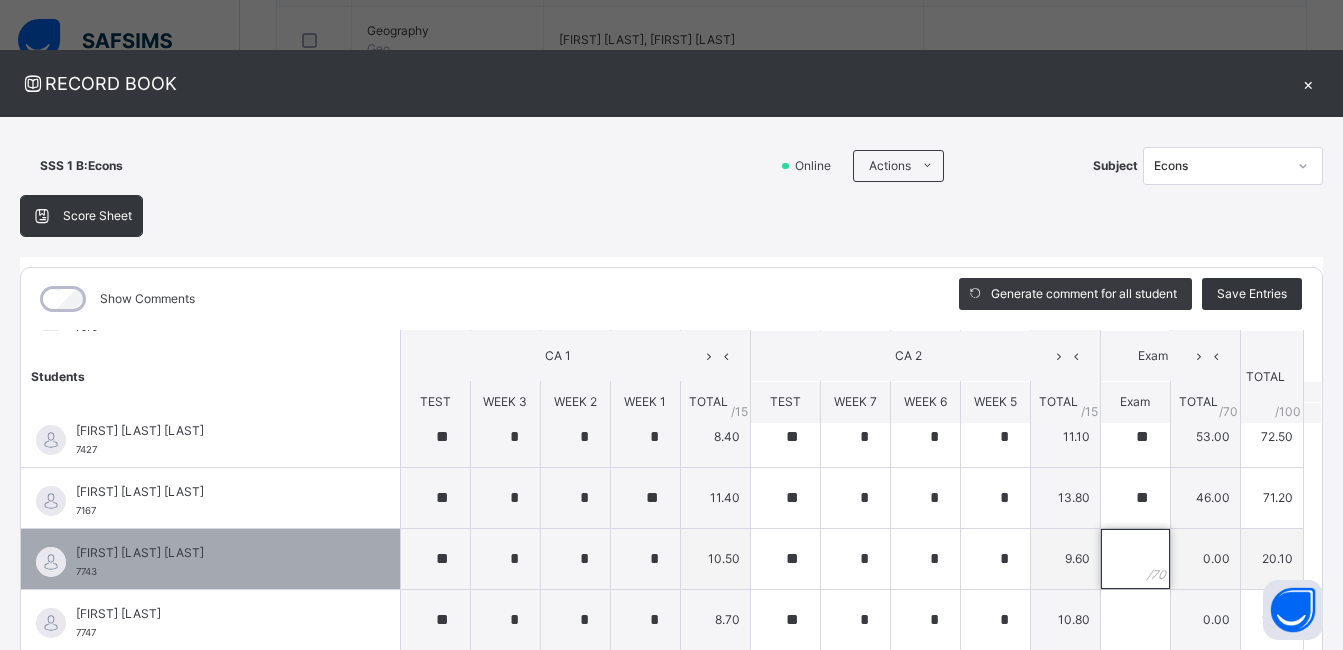 click at bounding box center (1135, 559) 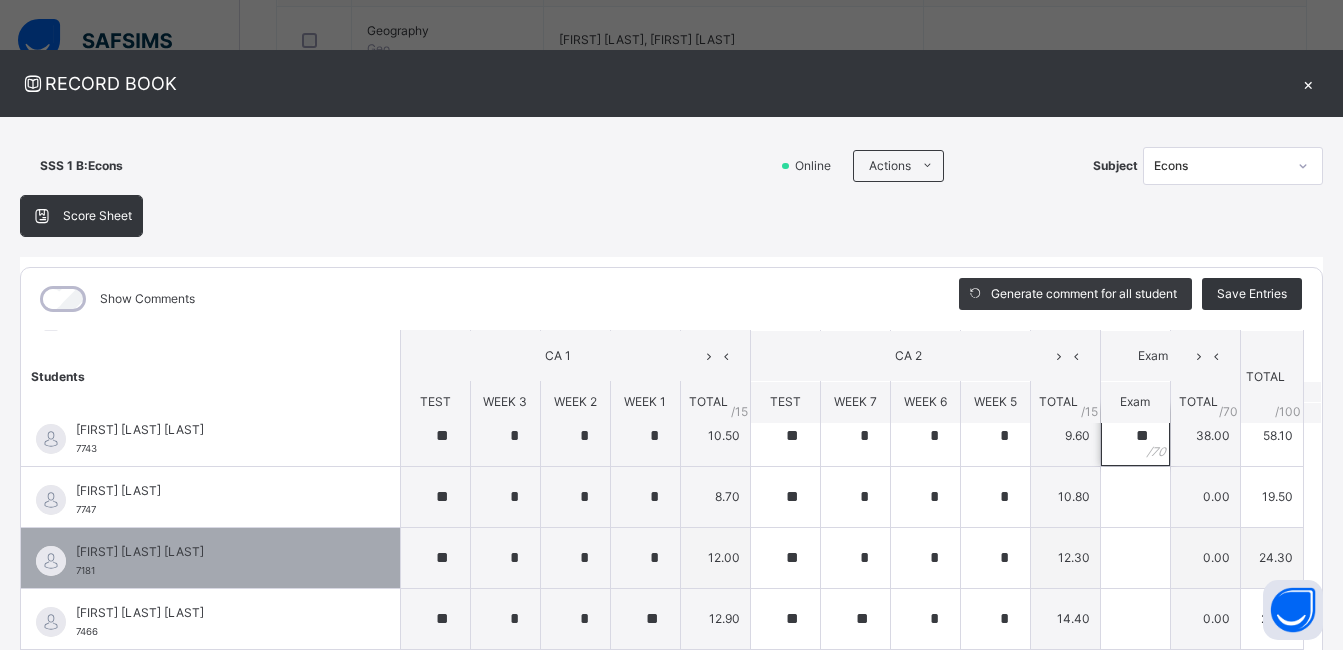 scroll, scrollTop: 400, scrollLeft: 0, axis: vertical 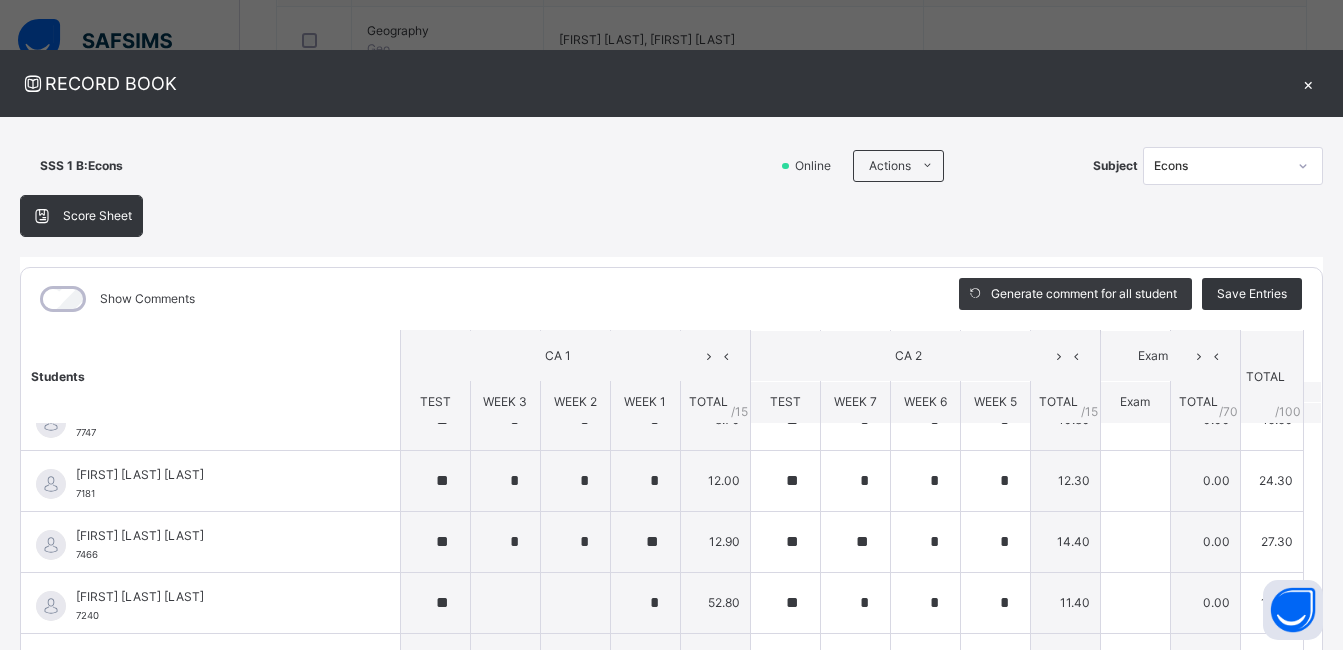 click on "**" at bounding box center (1135, 298) 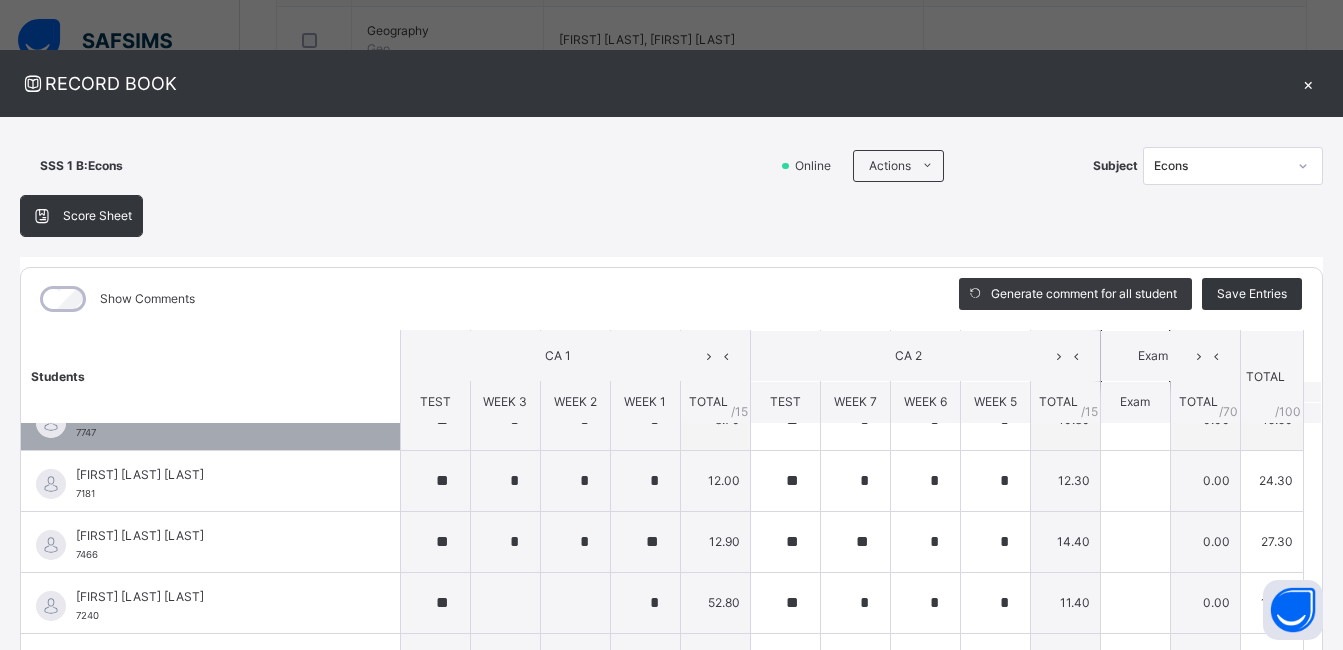 click on "**" at bounding box center (1135, 359) 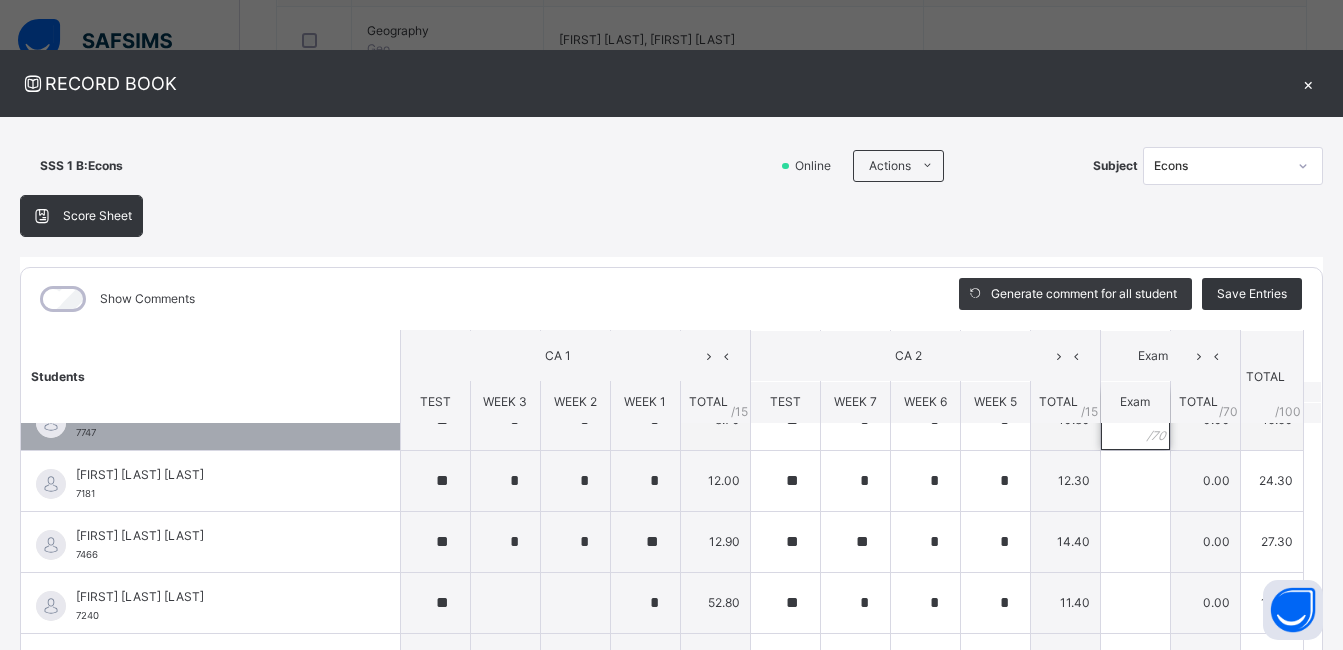 click at bounding box center [1135, 420] 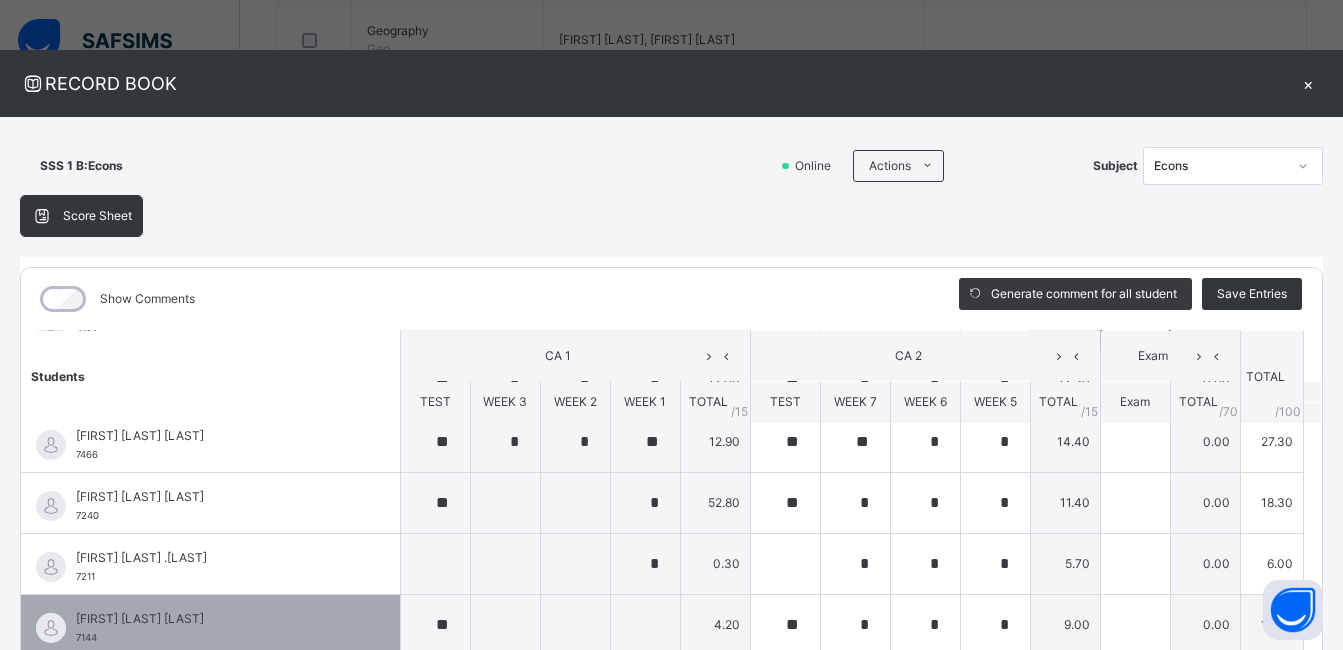 scroll, scrollTop: 400, scrollLeft: 0, axis: vertical 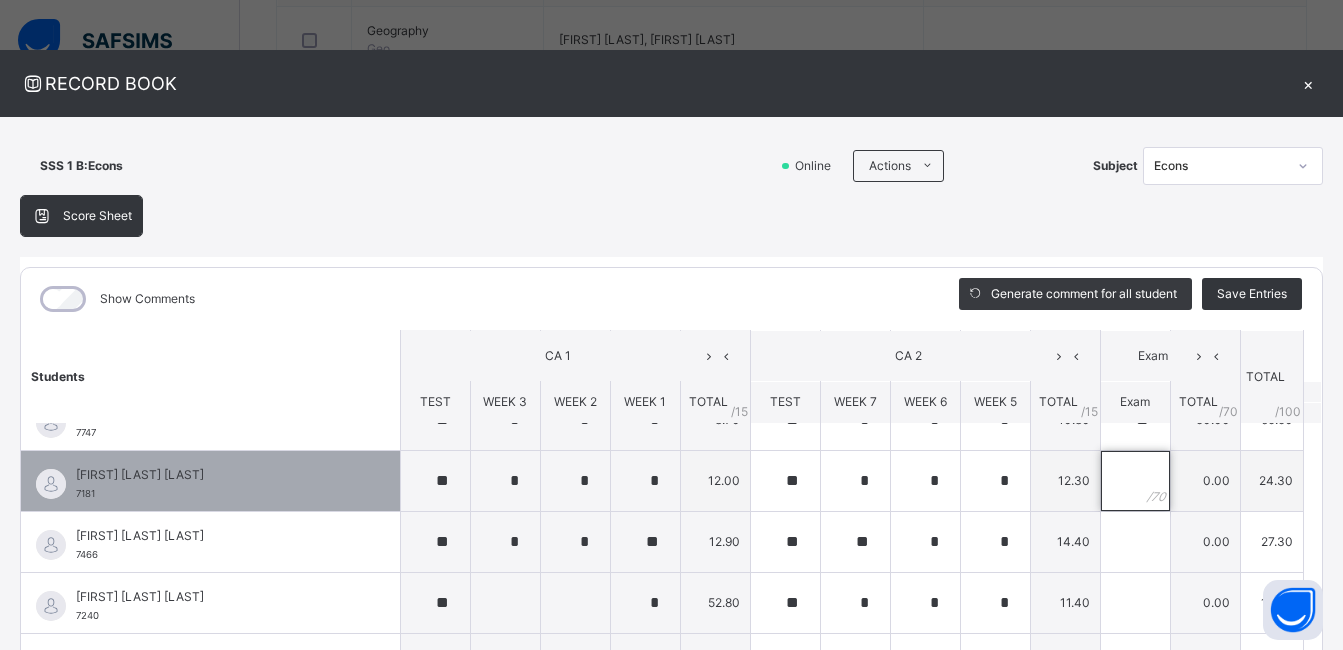 click at bounding box center (1135, 481) 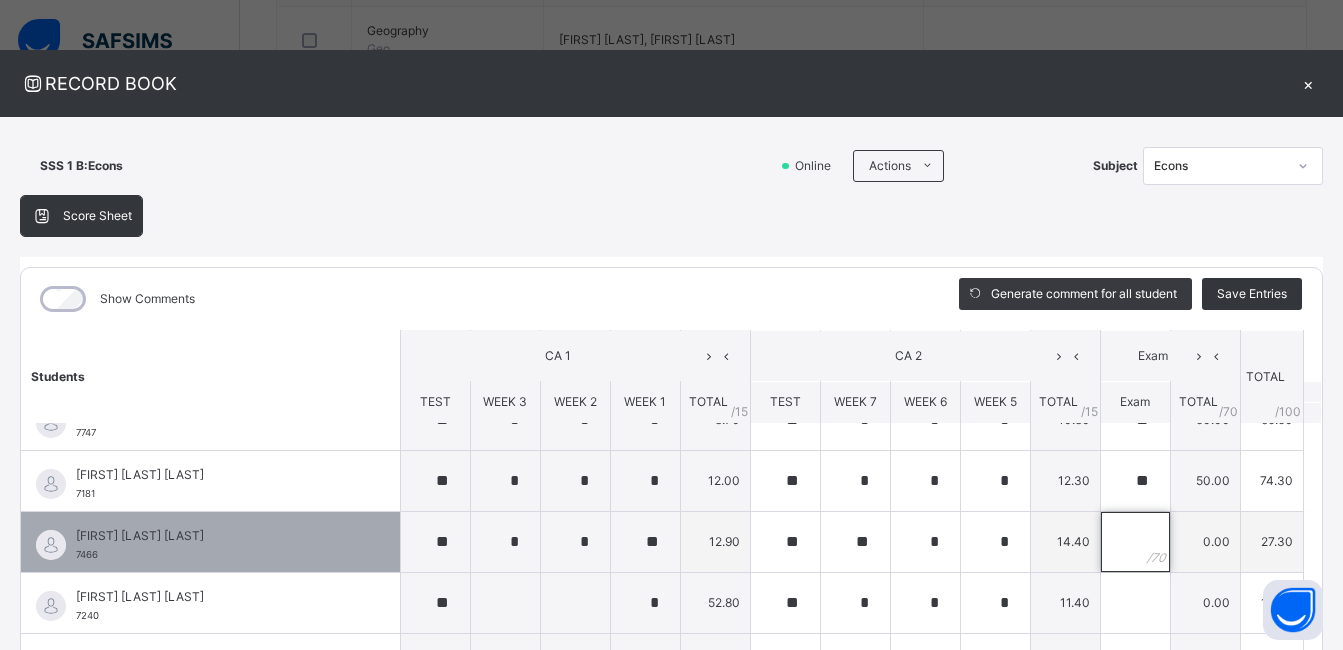 click at bounding box center [1135, 542] 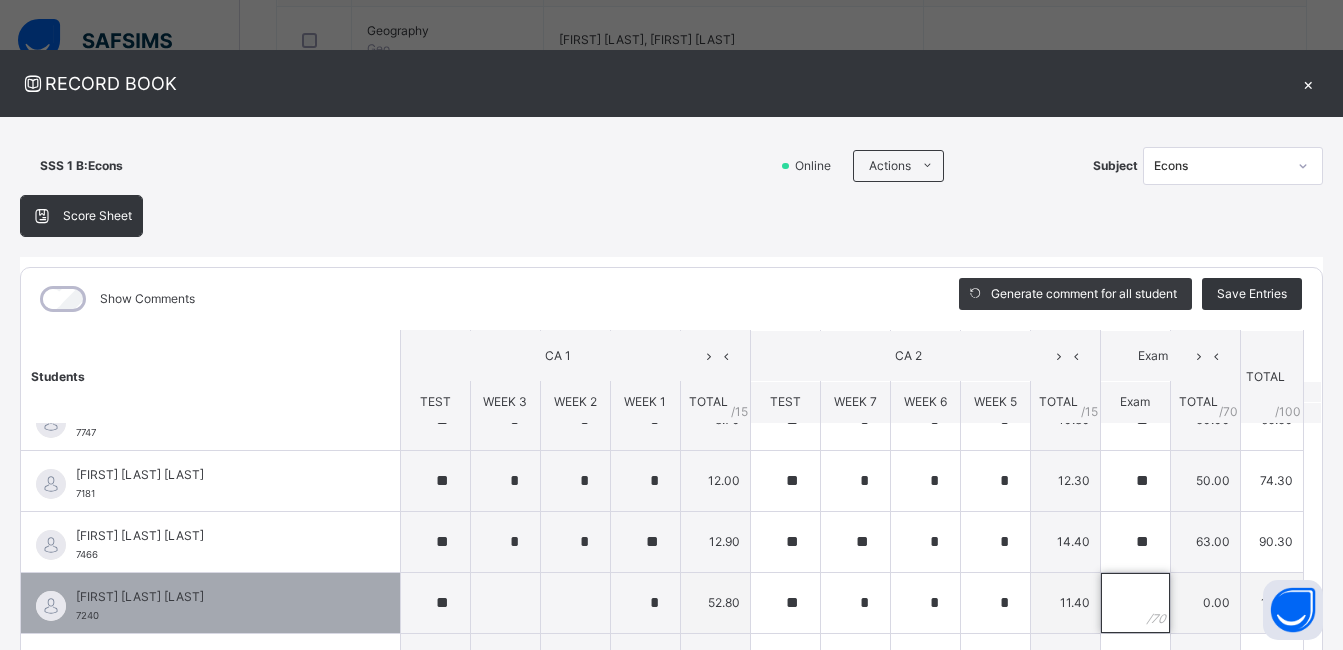 click at bounding box center [1135, 603] 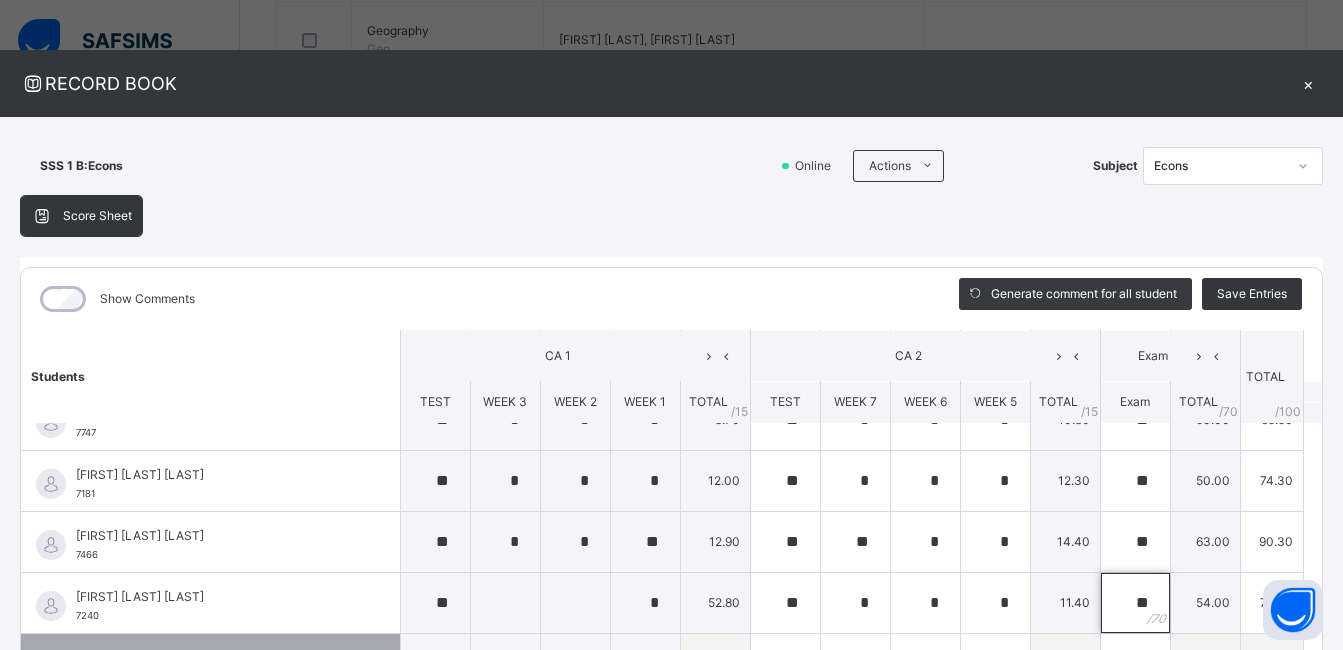 scroll, scrollTop: 500, scrollLeft: 0, axis: vertical 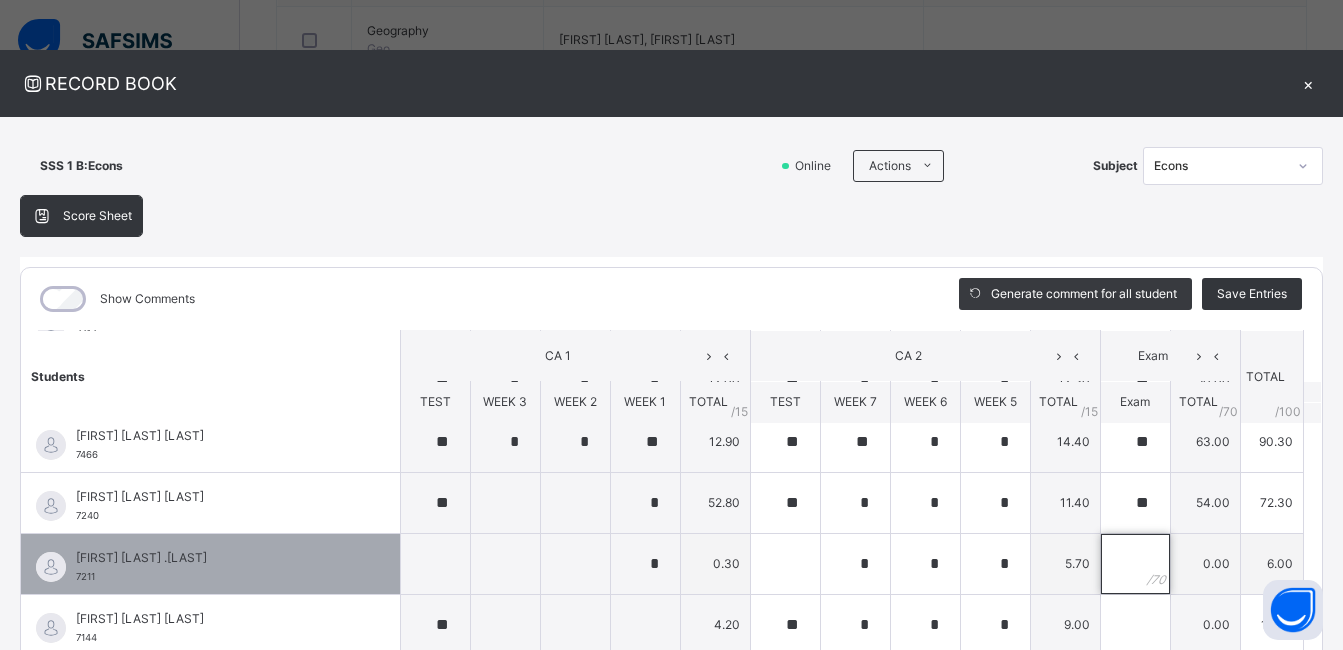 click at bounding box center [1135, 564] 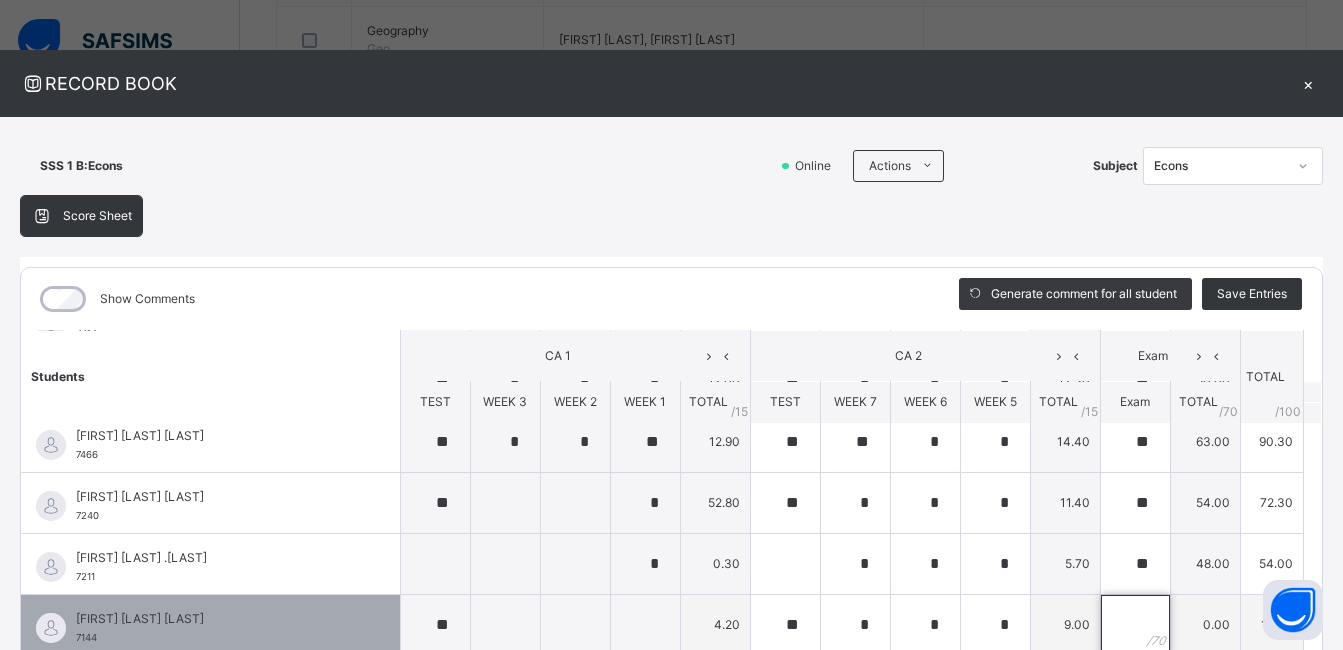 click at bounding box center (1135, 625) 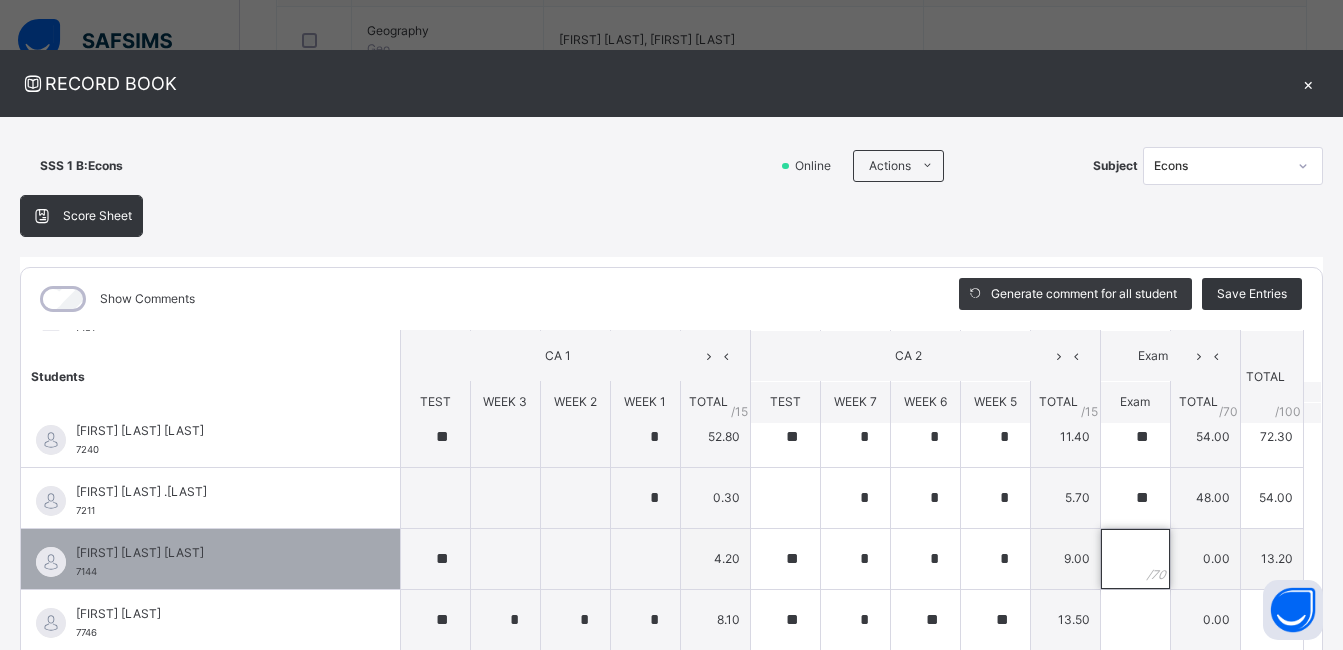 scroll, scrollTop: 600, scrollLeft: 0, axis: vertical 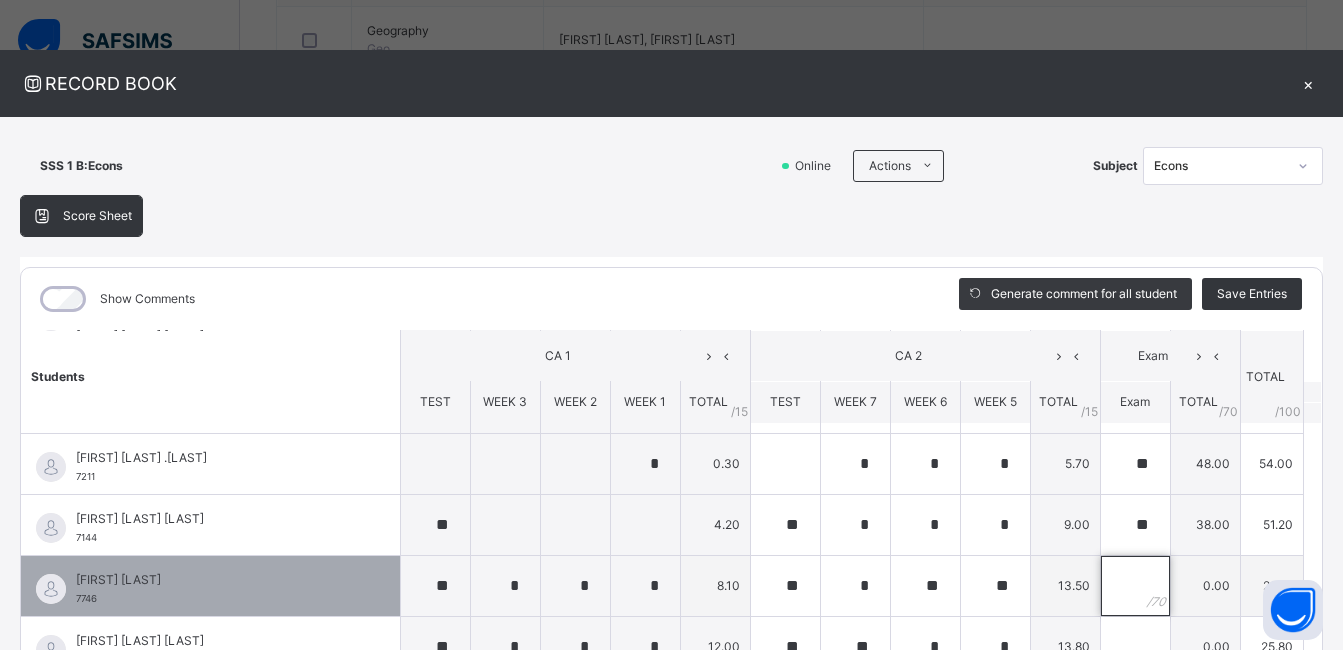 click at bounding box center (1135, 586) 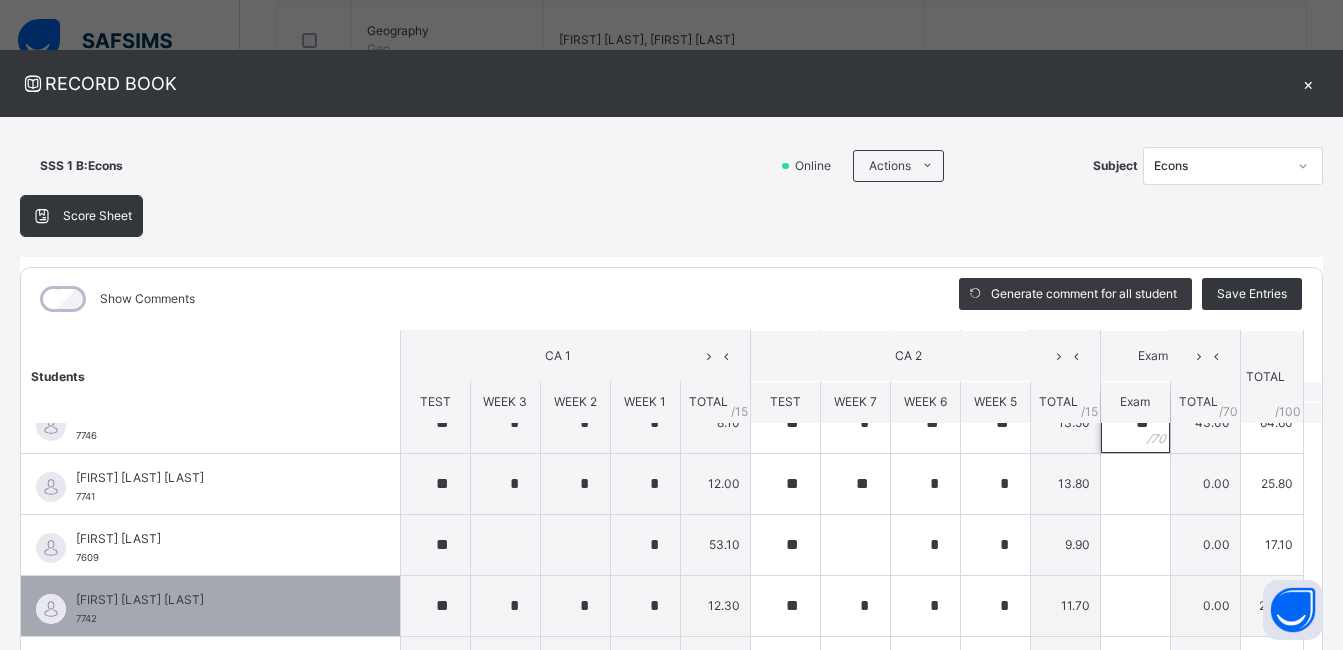 scroll, scrollTop: 700, scrollLeft: 0, axis: vertical 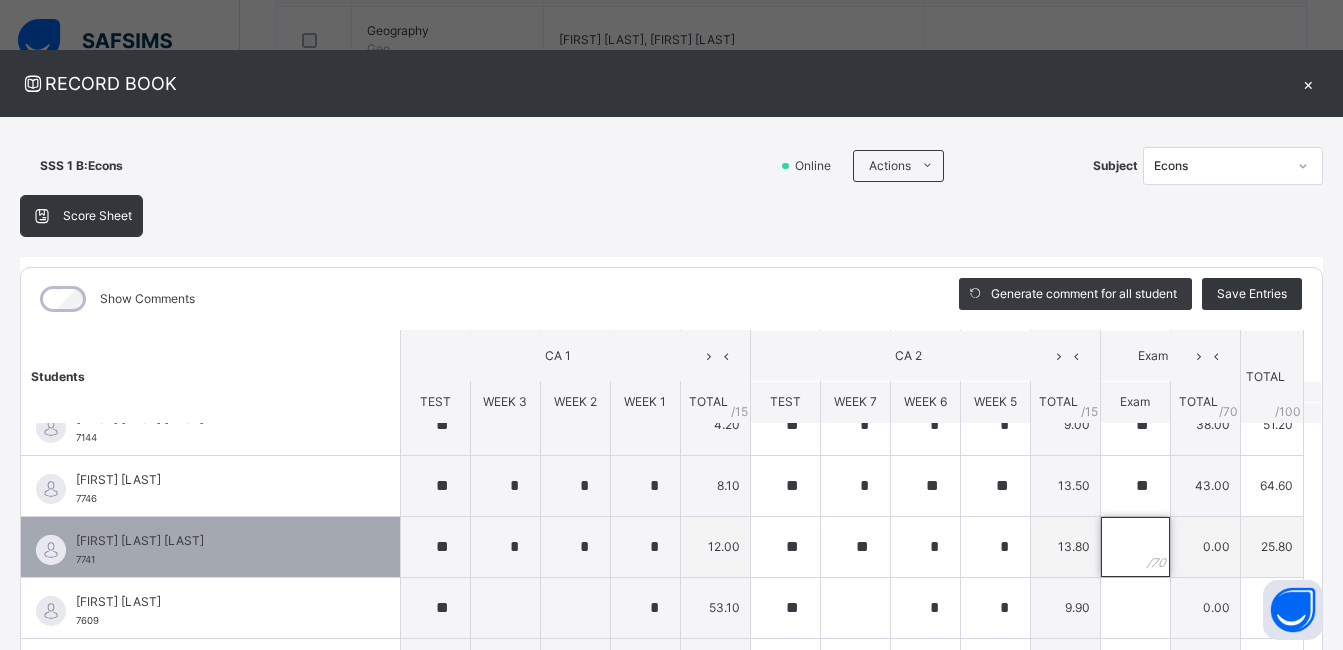 click at bounding box center (1135, 547) 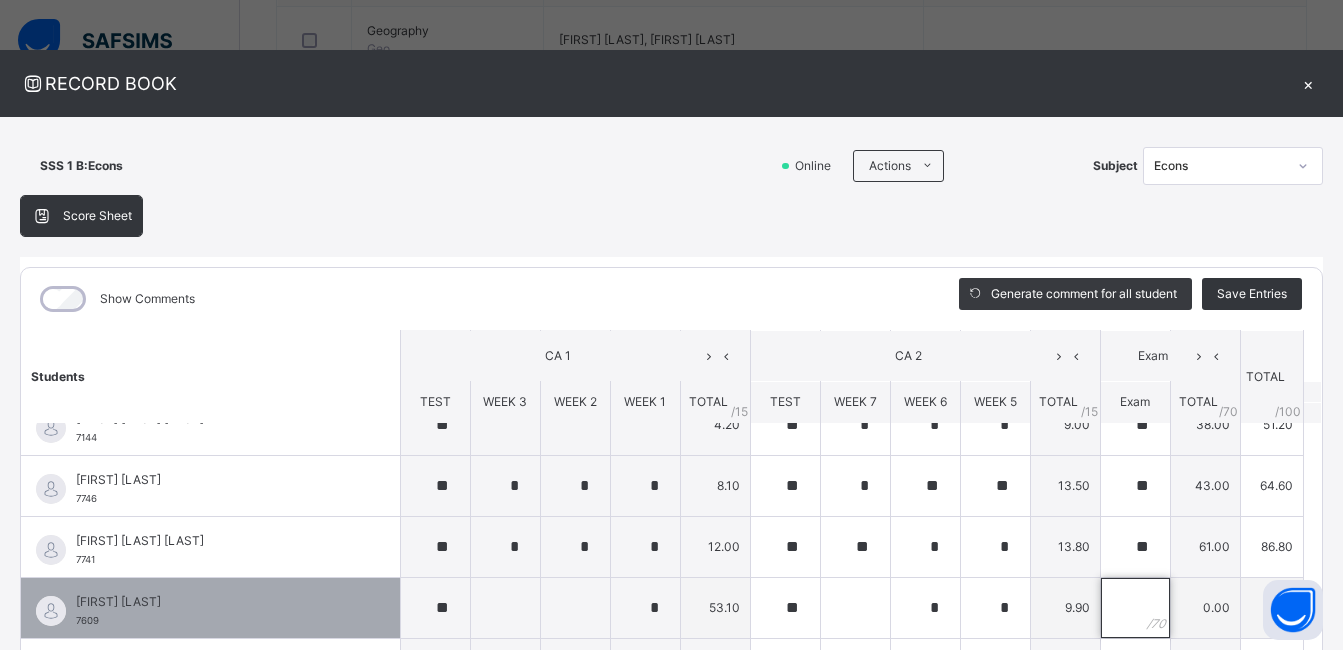 click at bounding box center (1135, 608) 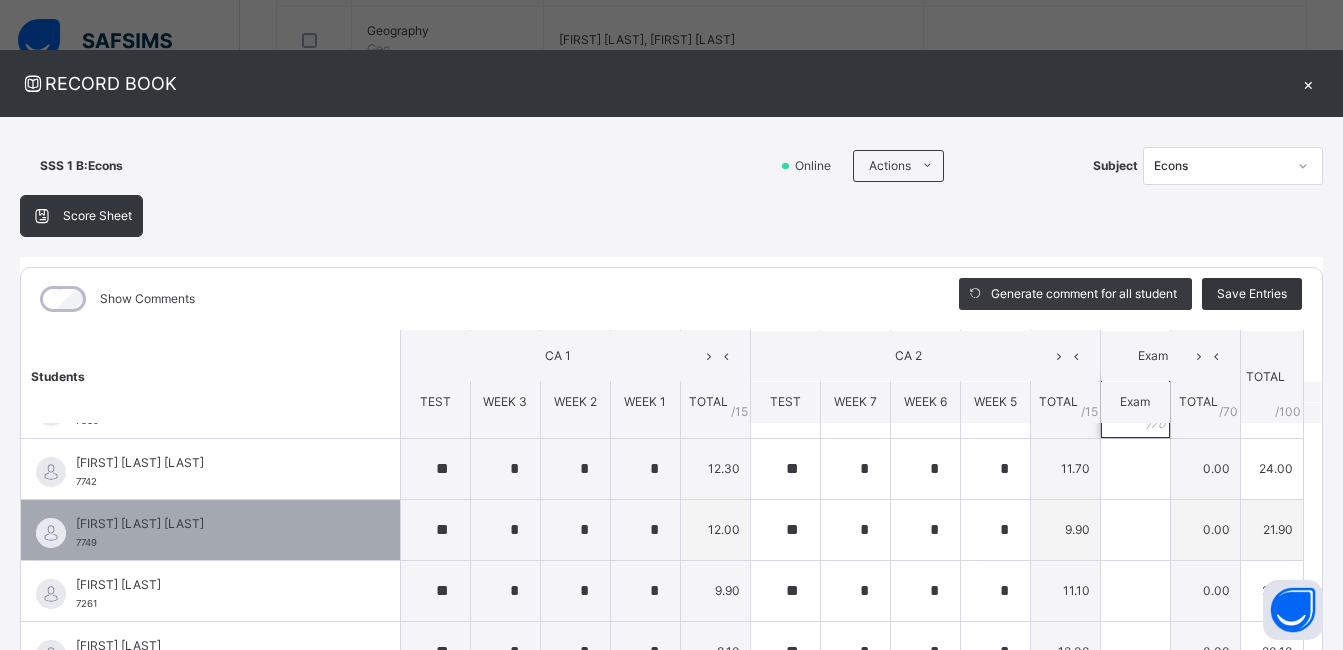 scroll, scrollTop: 800, scrollLeft: 0, axis: vertical 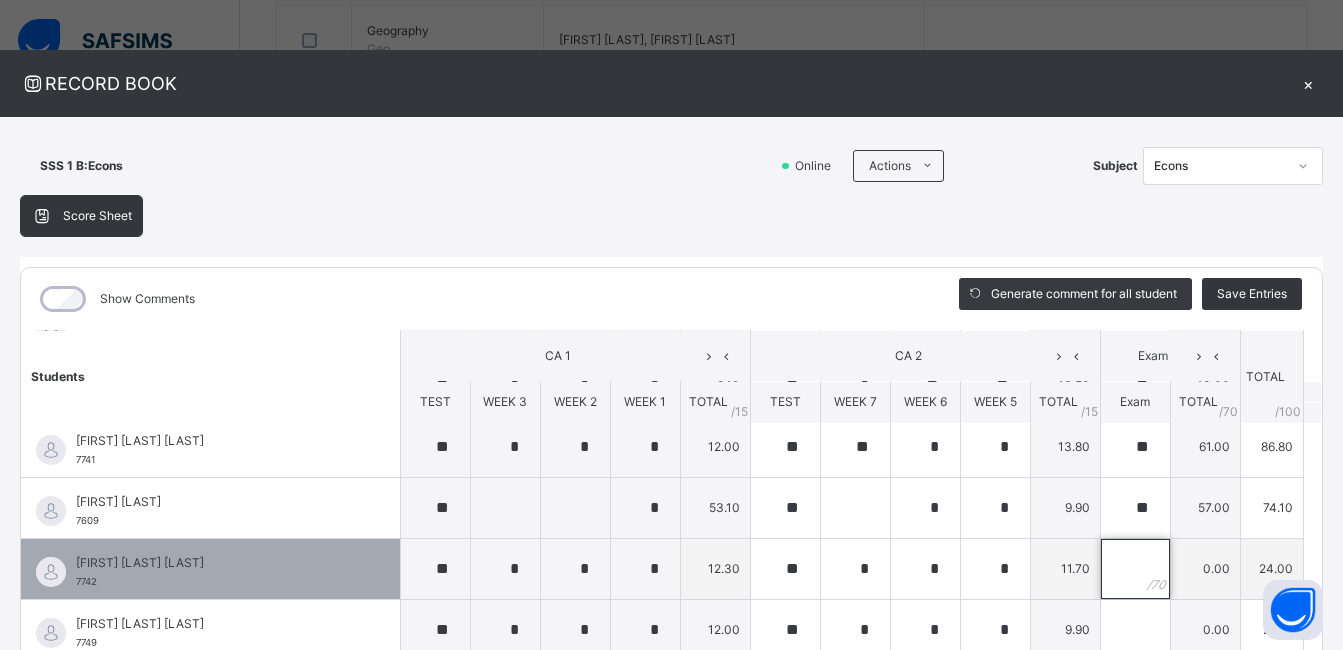 click at bounding box center (1135, 569) 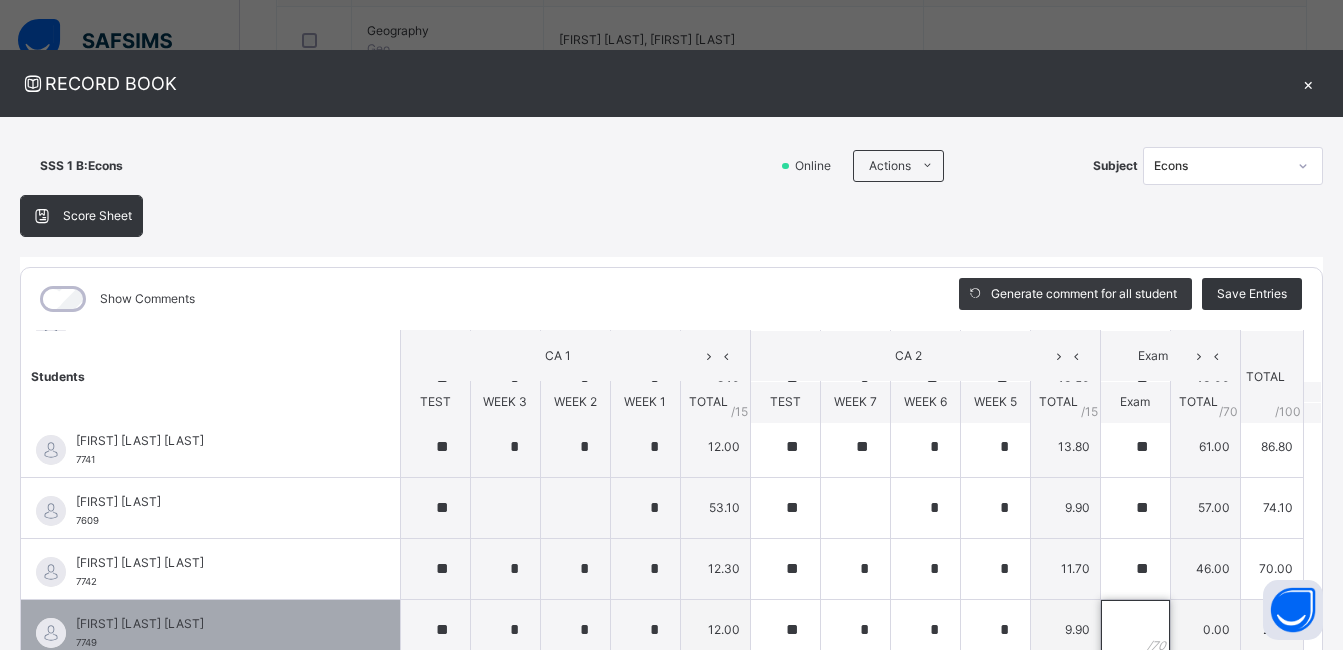 click at bounding box center [1135, 630] 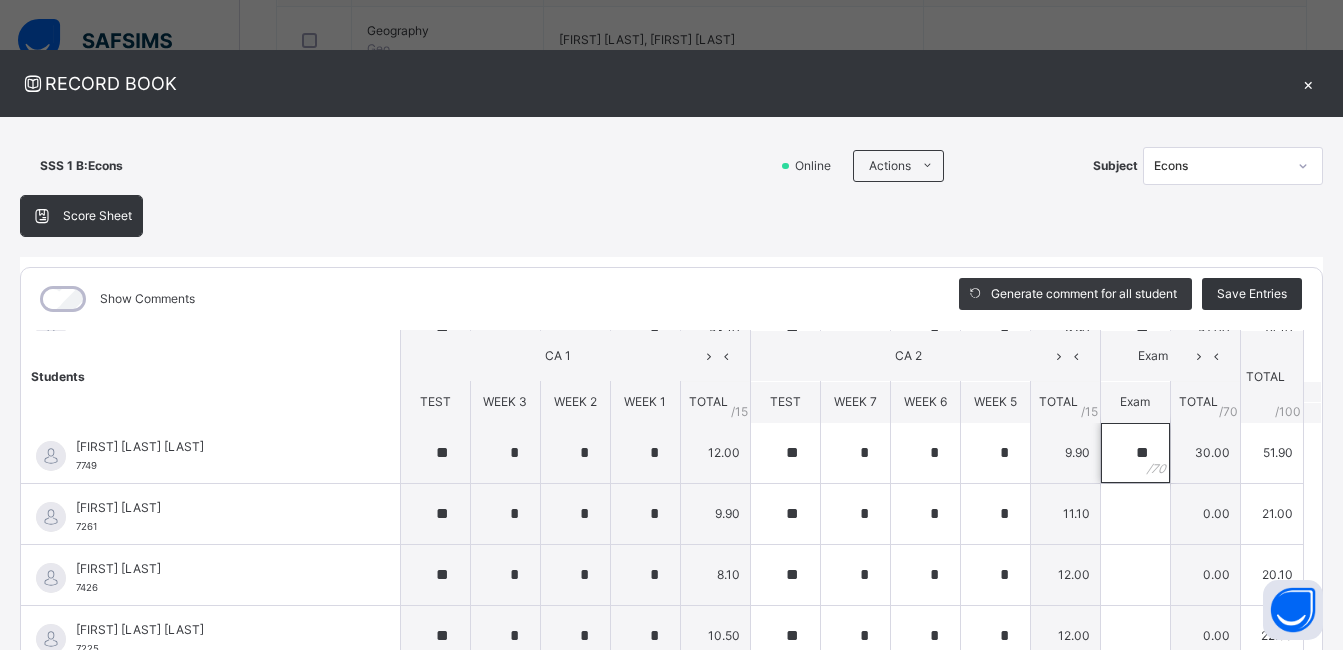 scroll, scrollTop: 1000, scrollLeft: 0, axis: vertical 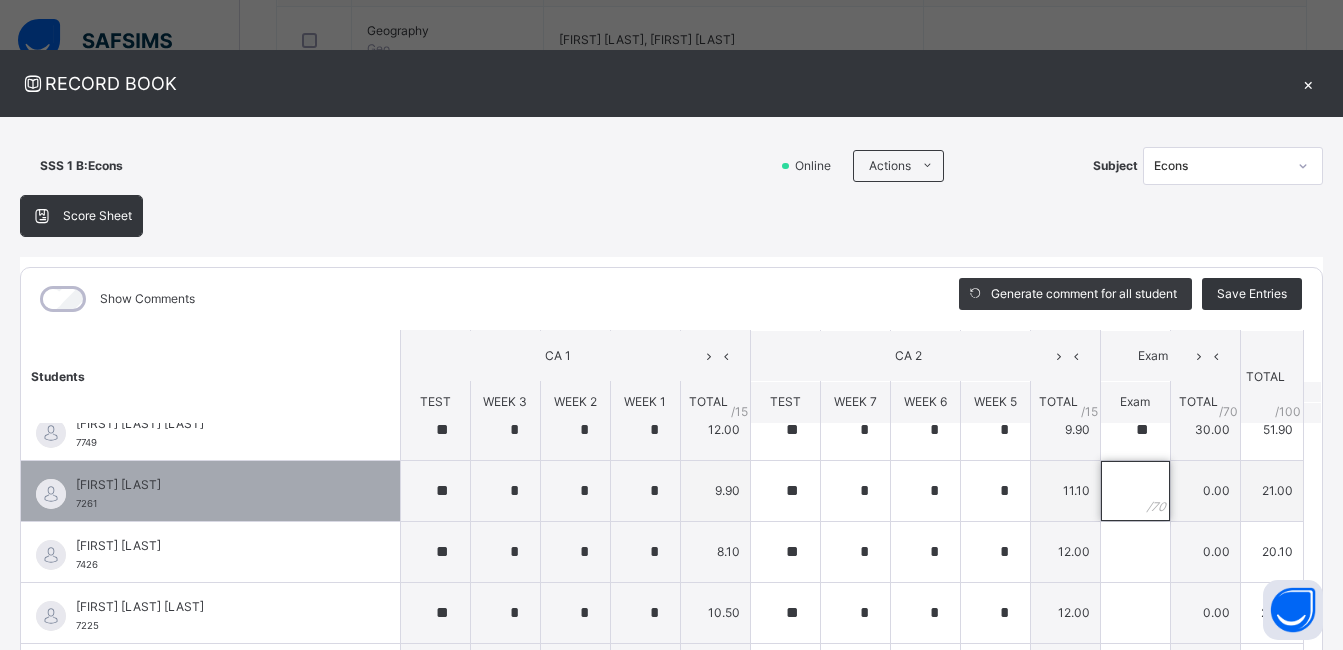 click at bounding box center (1135, 491) 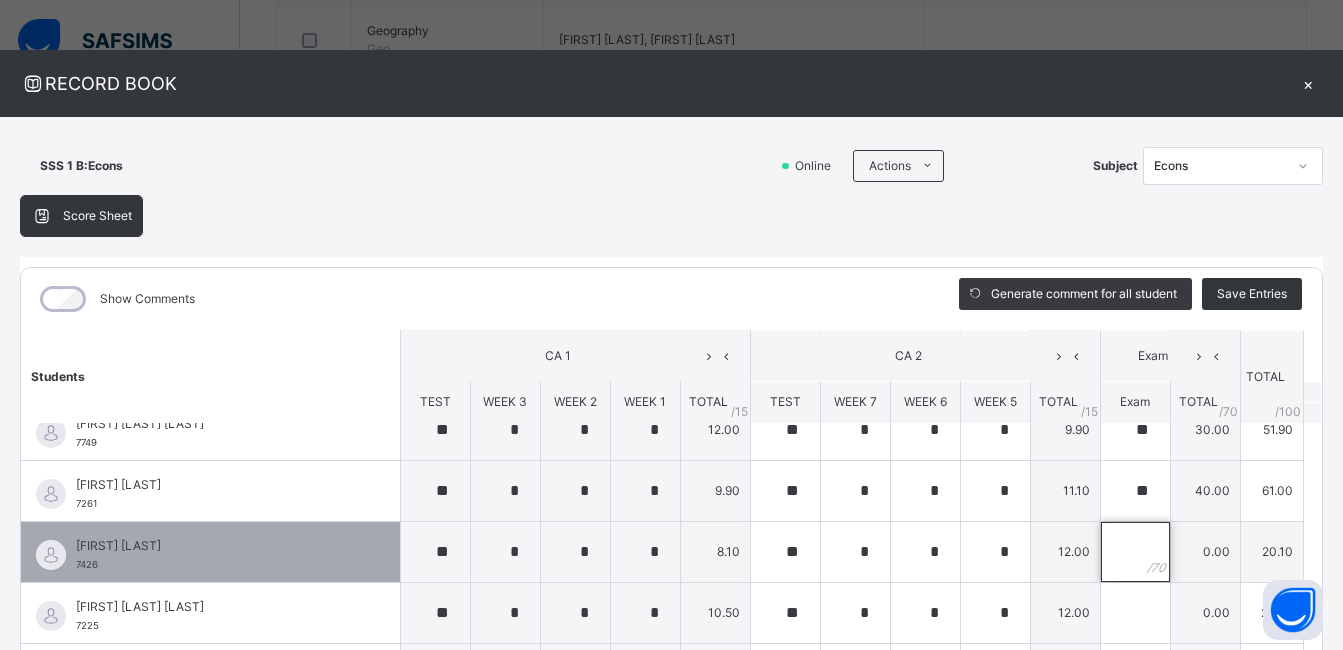 click at bounding box center (1135, 552) 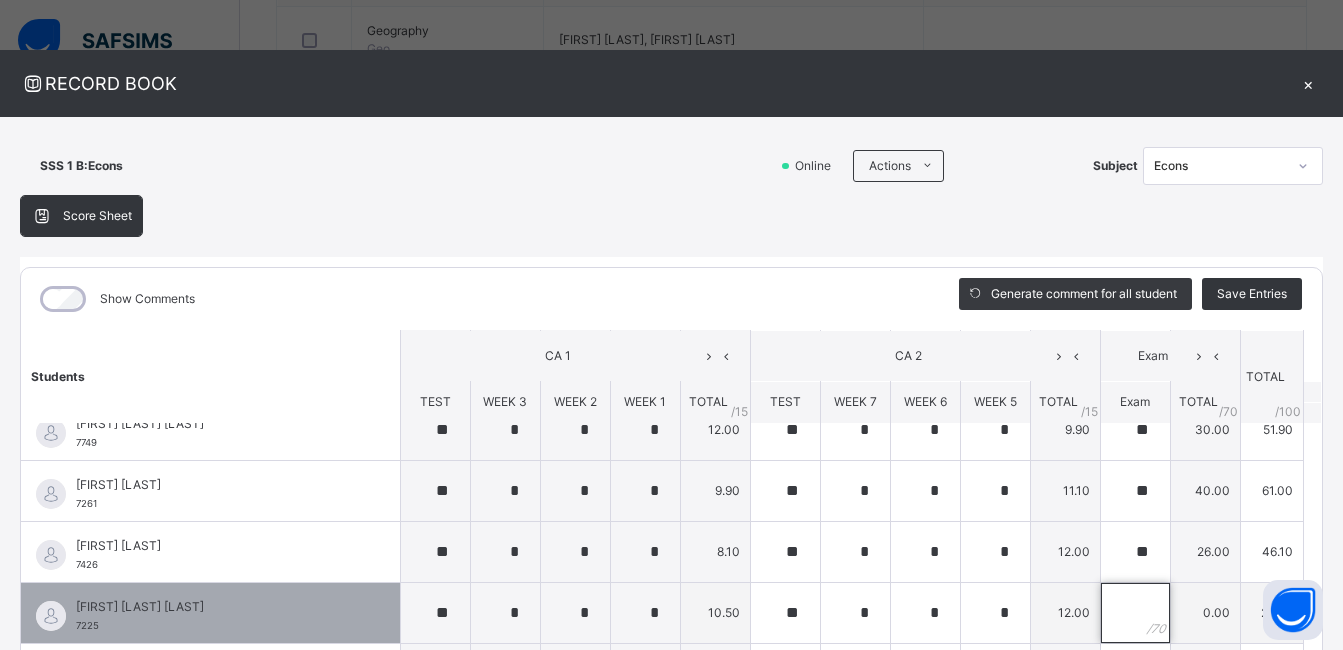 click at bounding box center [1135, 613] 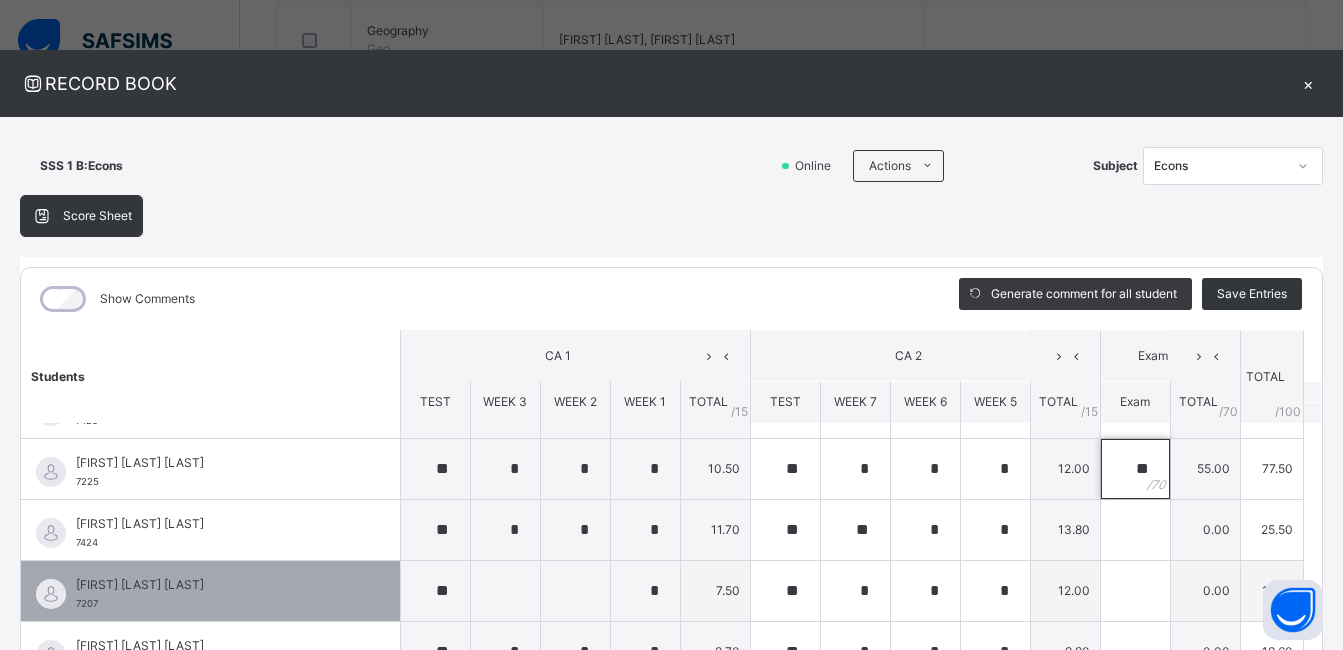 scroll, scrollTop: 1100, scrollLeft: 0, axis: vertical 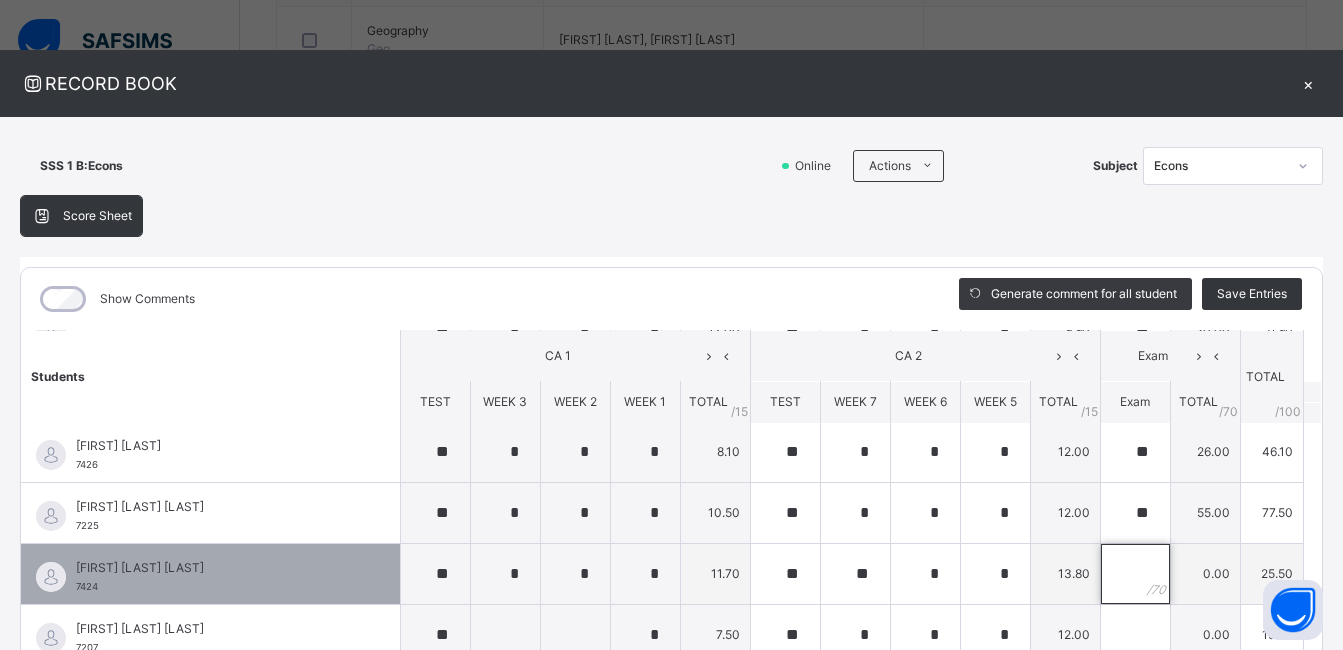 click at bounding box center [1135, 574] 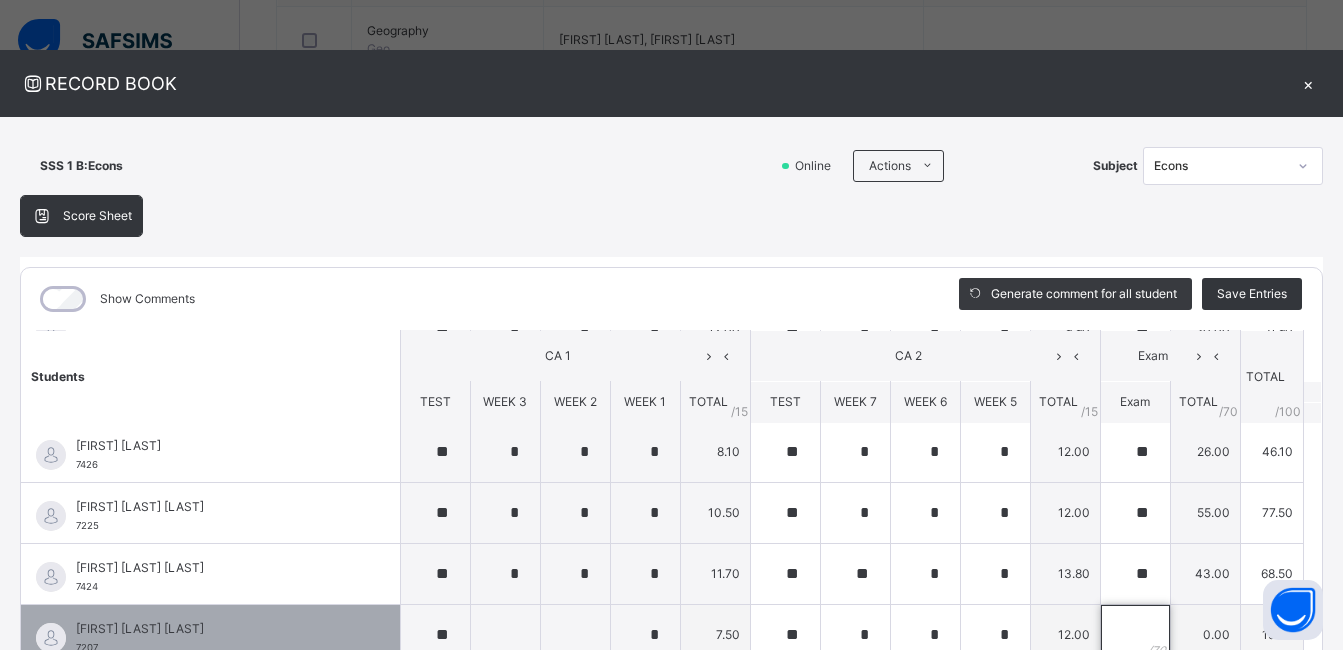 click at bounding box center (1135, 635) 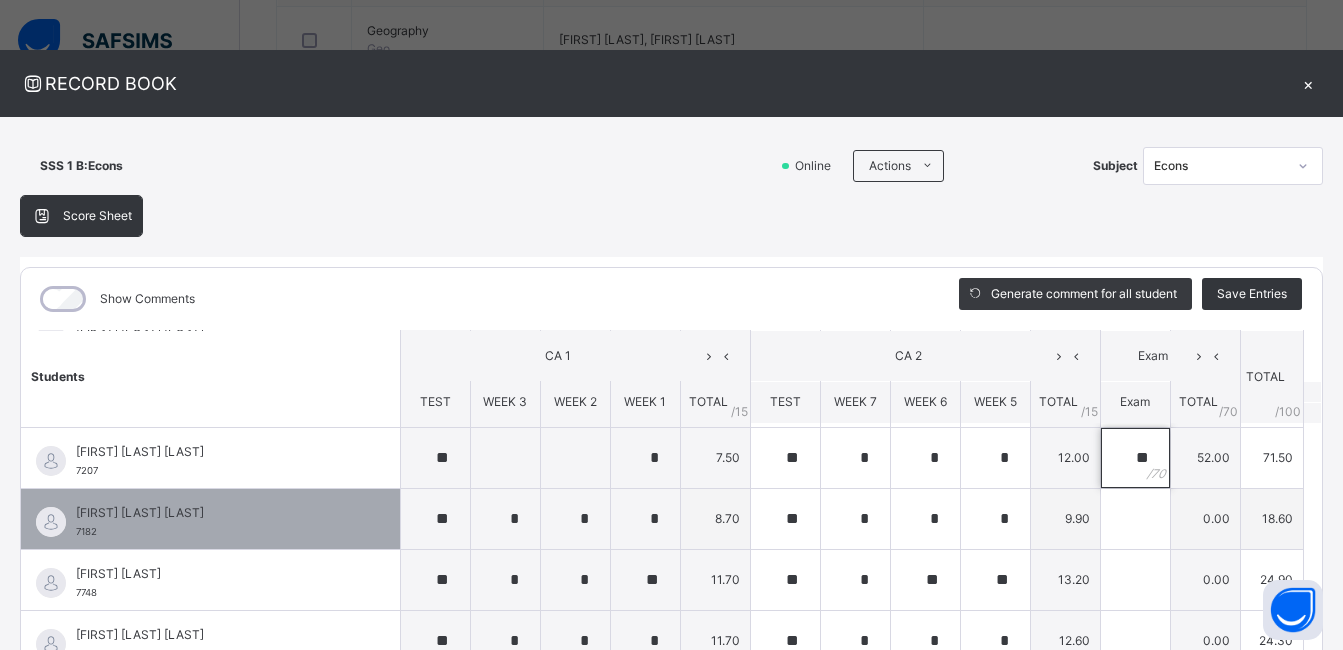 scroll, scrollTop: 1300, scrollLeft: 0, axis: vertical 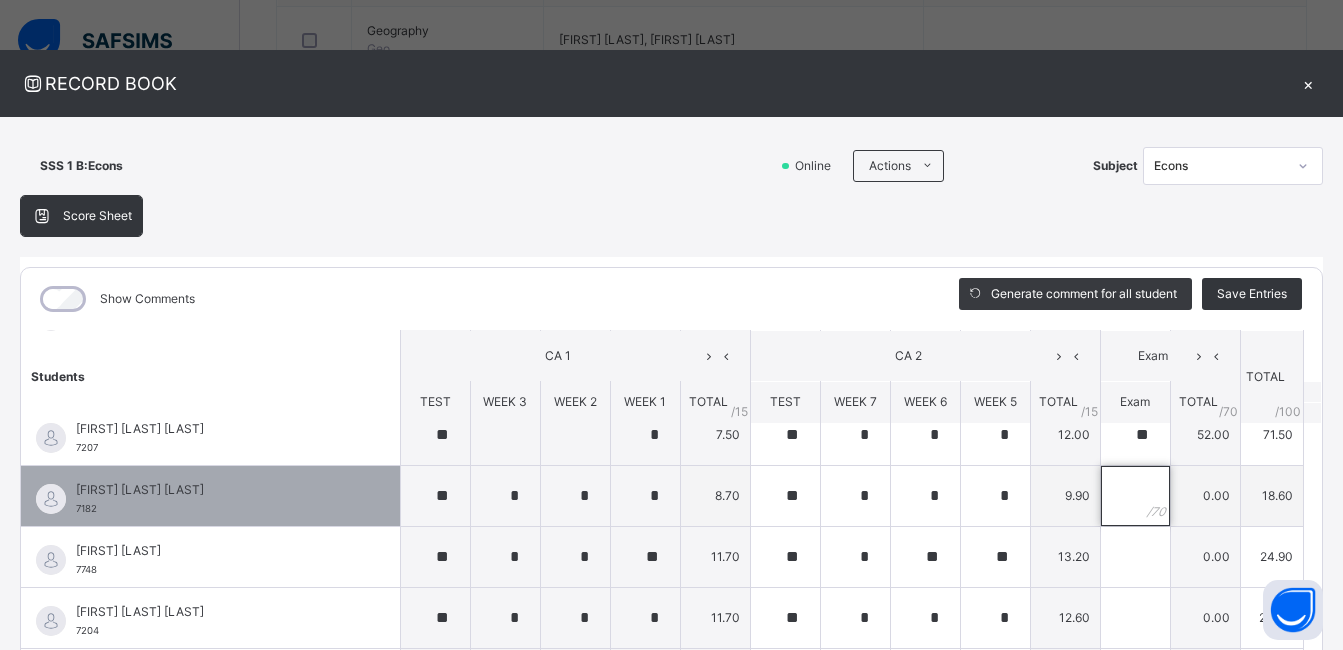 click at bounding box center (1135, 496) 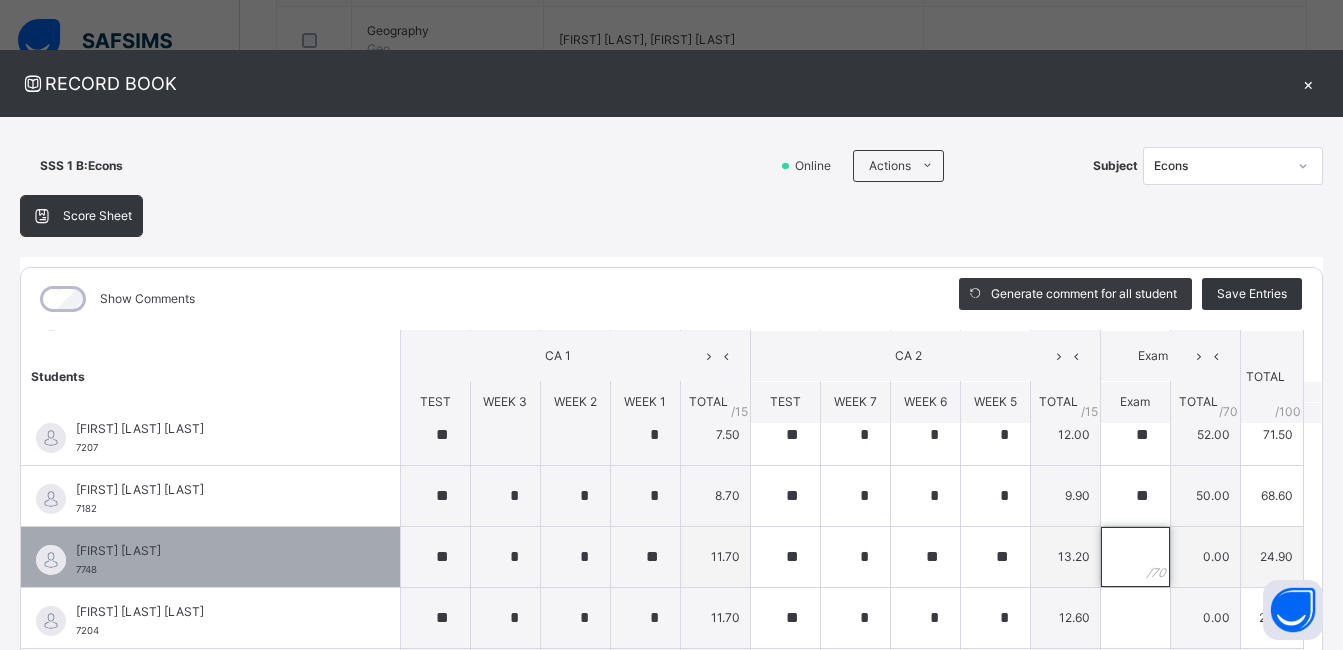 click at bounding box center (1135, 557) 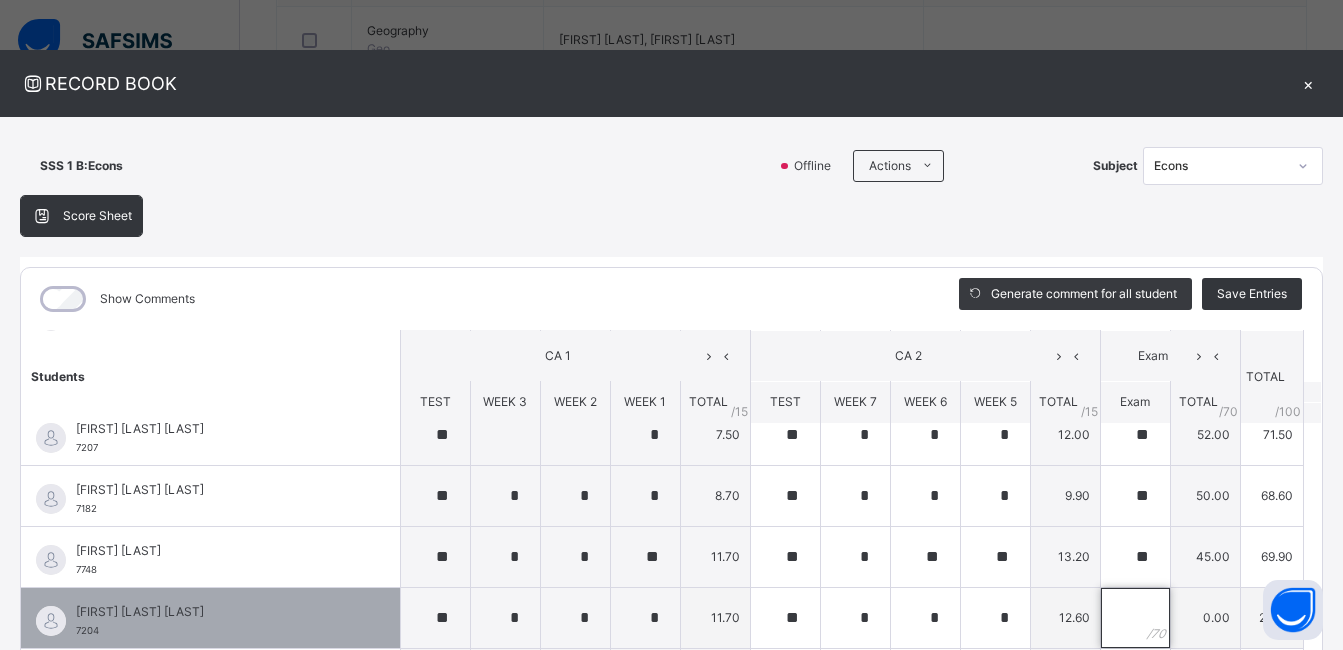 click at bounding box center [1135, 618] 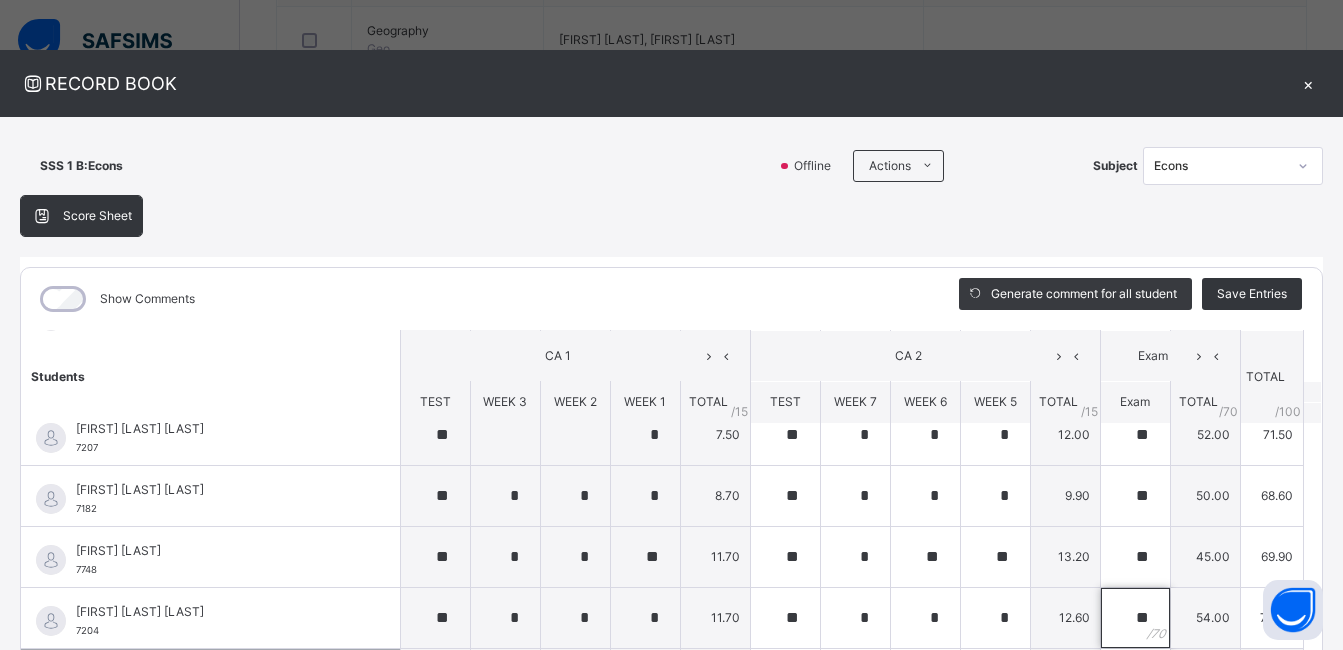 scroll, scrollTop: 1400, scrollLeft: 0, axis: vertical 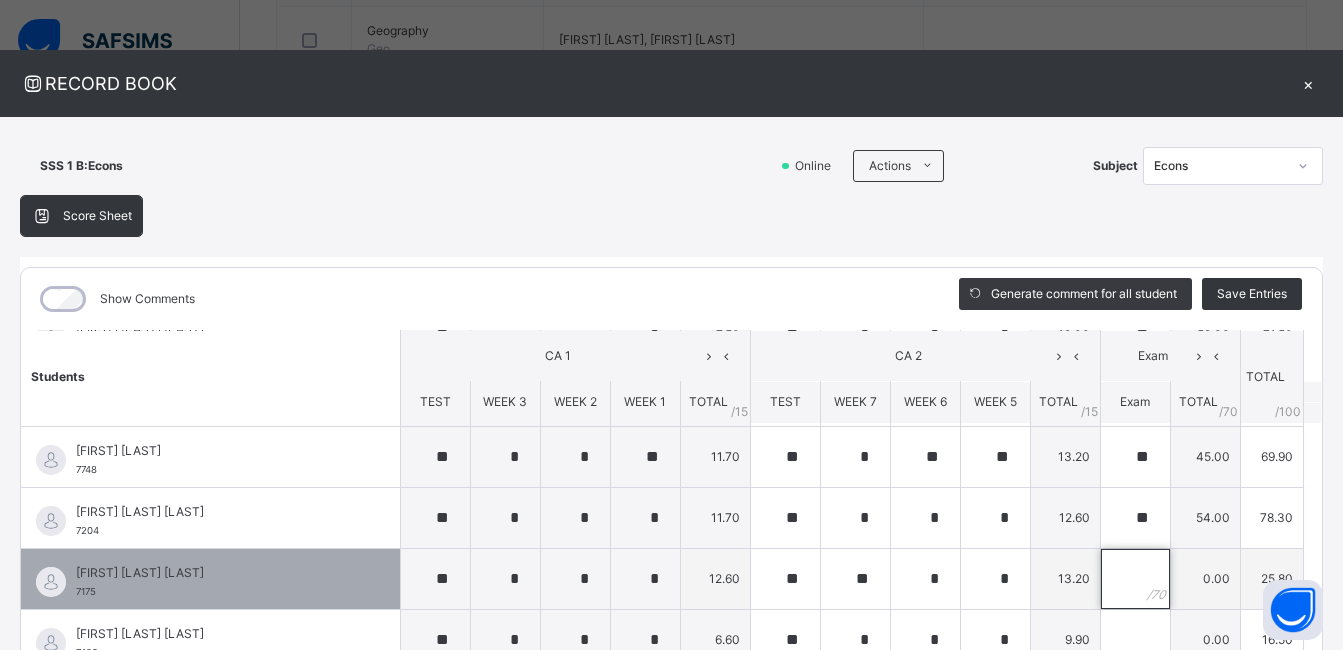 click at bounding box center [1135, 579] 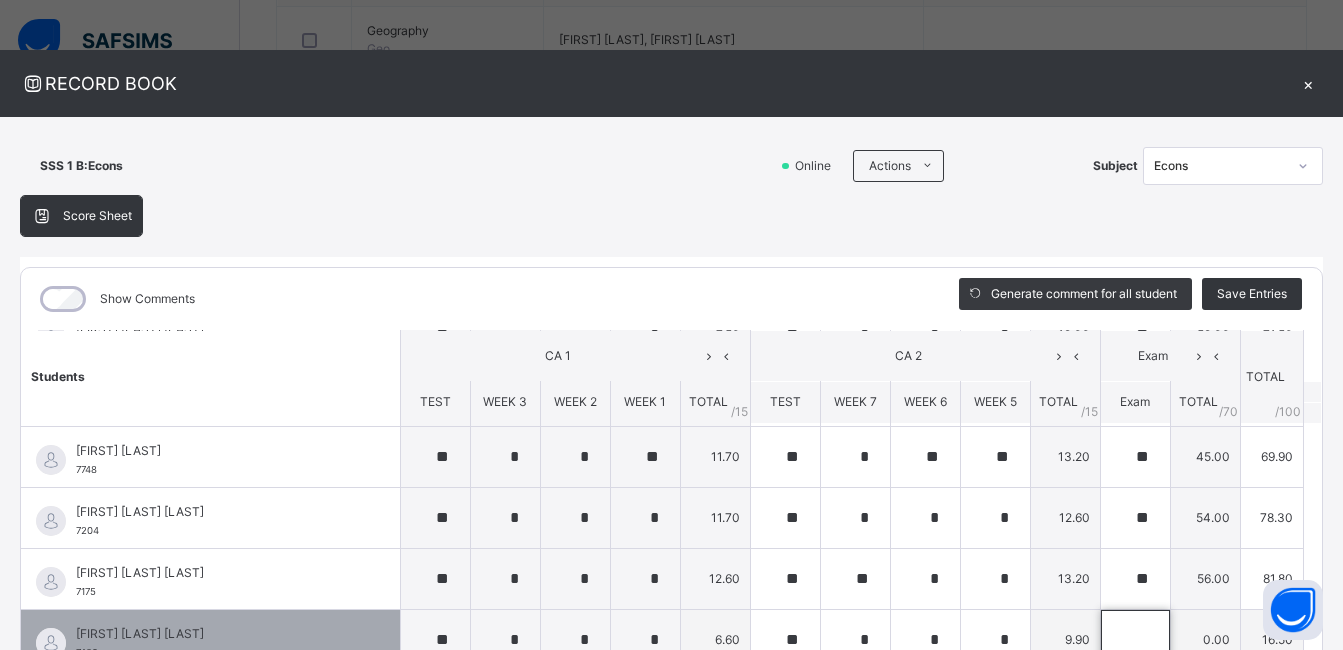 click at bounding box center (1135, 640) 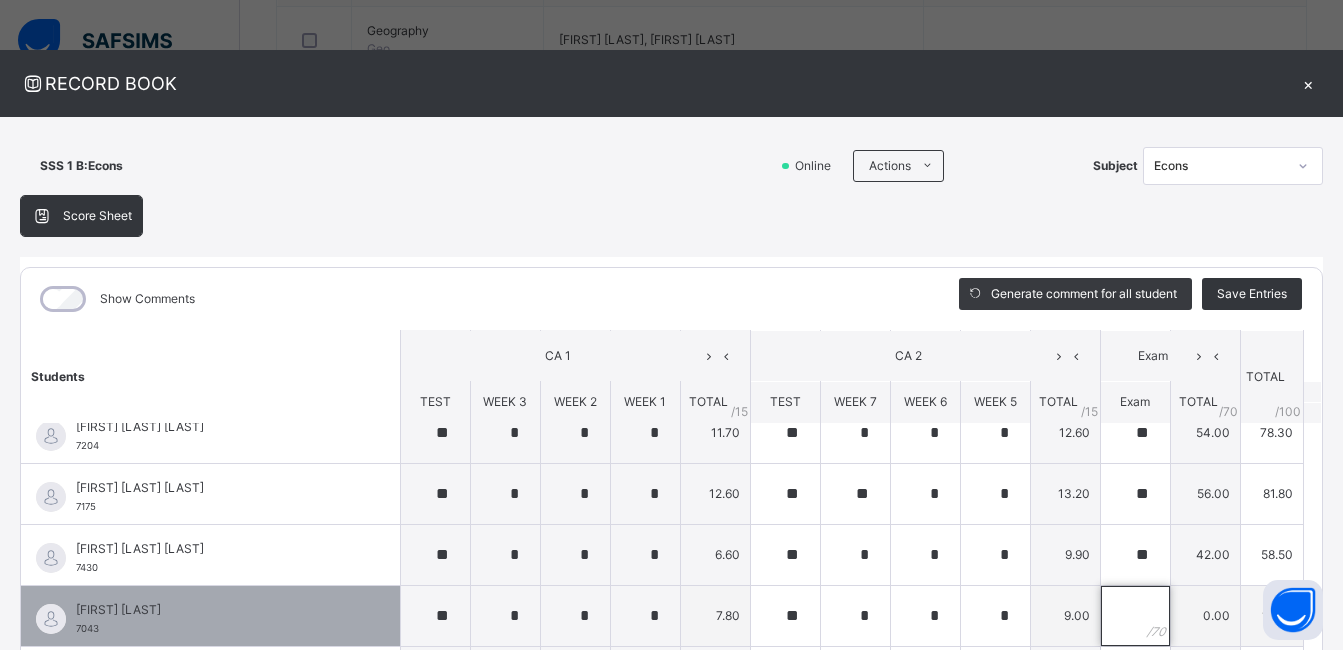 click at bounding box center (1135, 616) 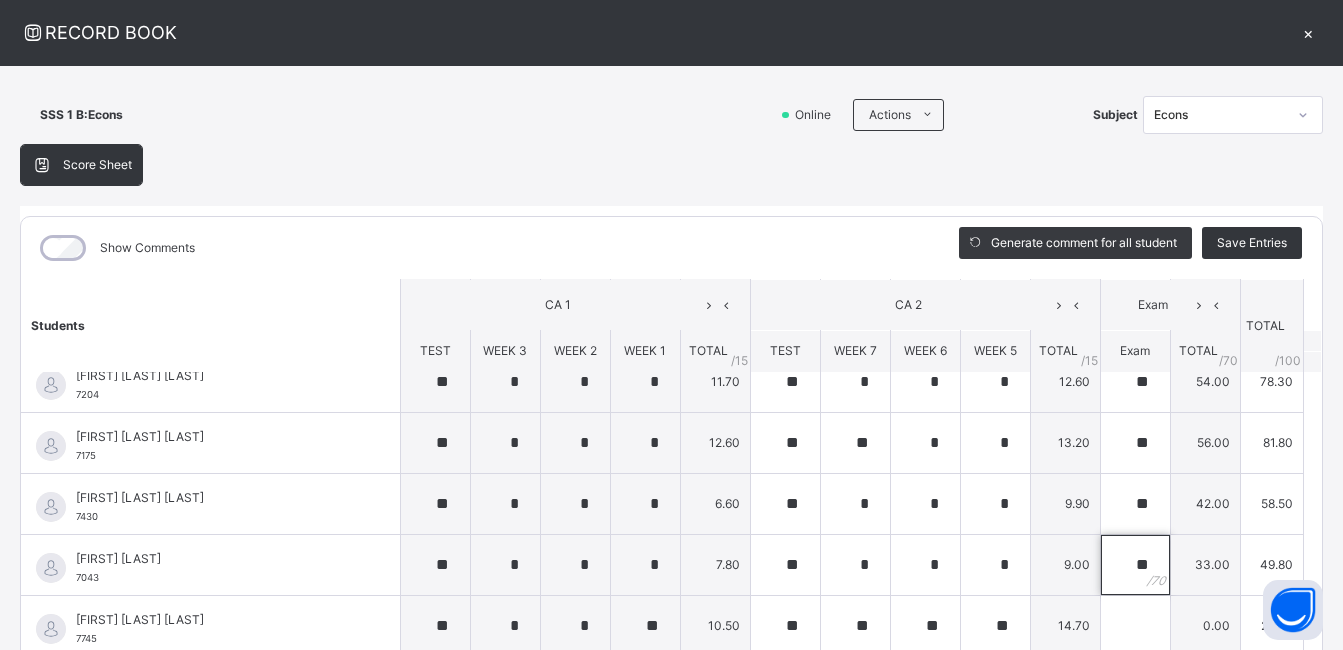 scroll, scrollTop: 100, scrollLeft: 0, axis: vertical 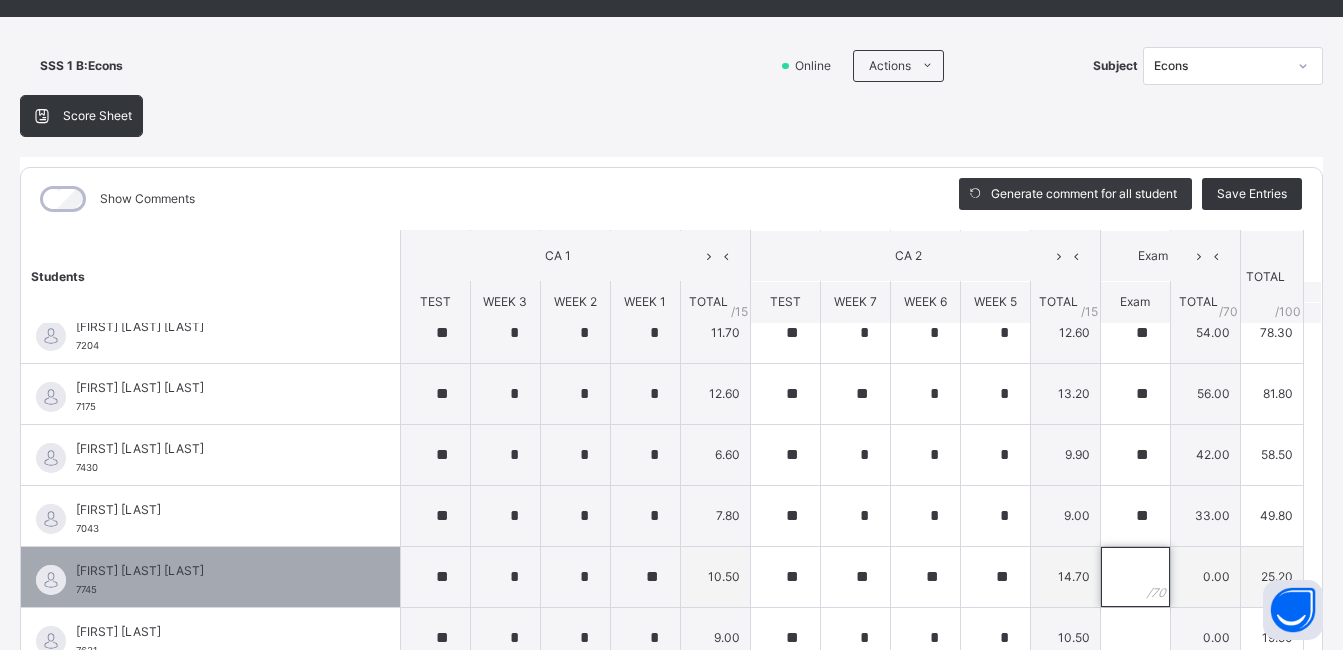 click at bounding box center [1135, 577] 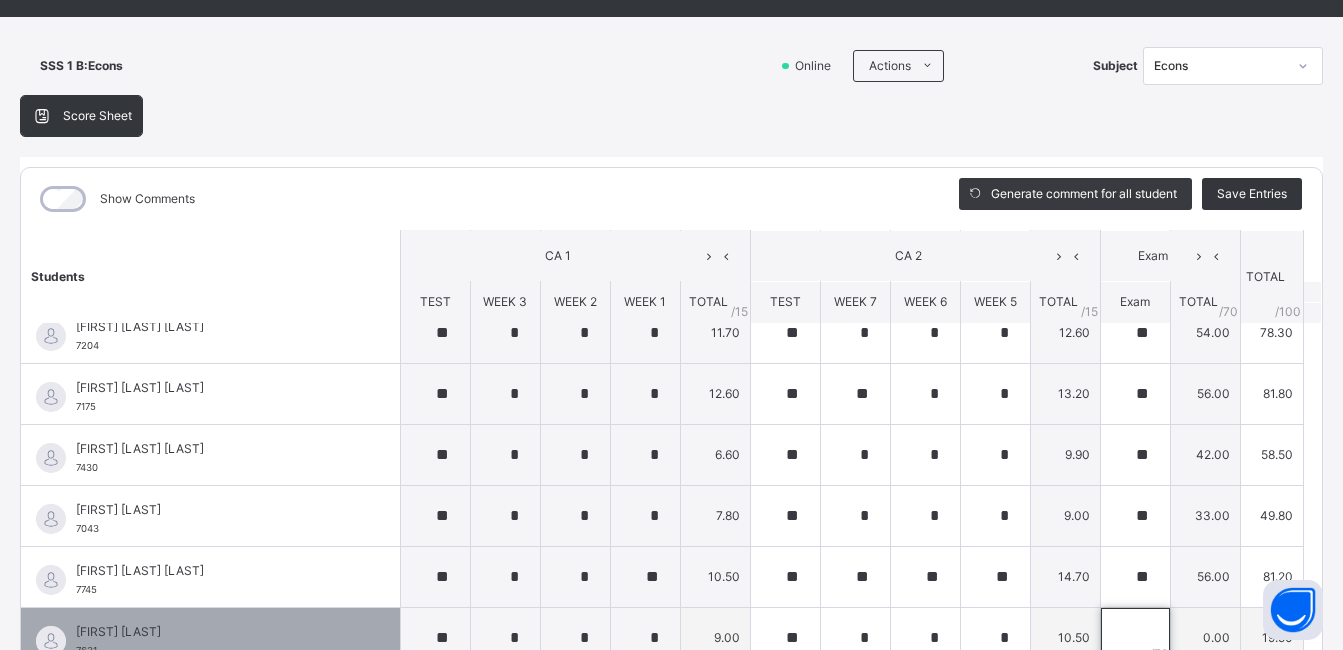 click at bounding box center (1135, 638) 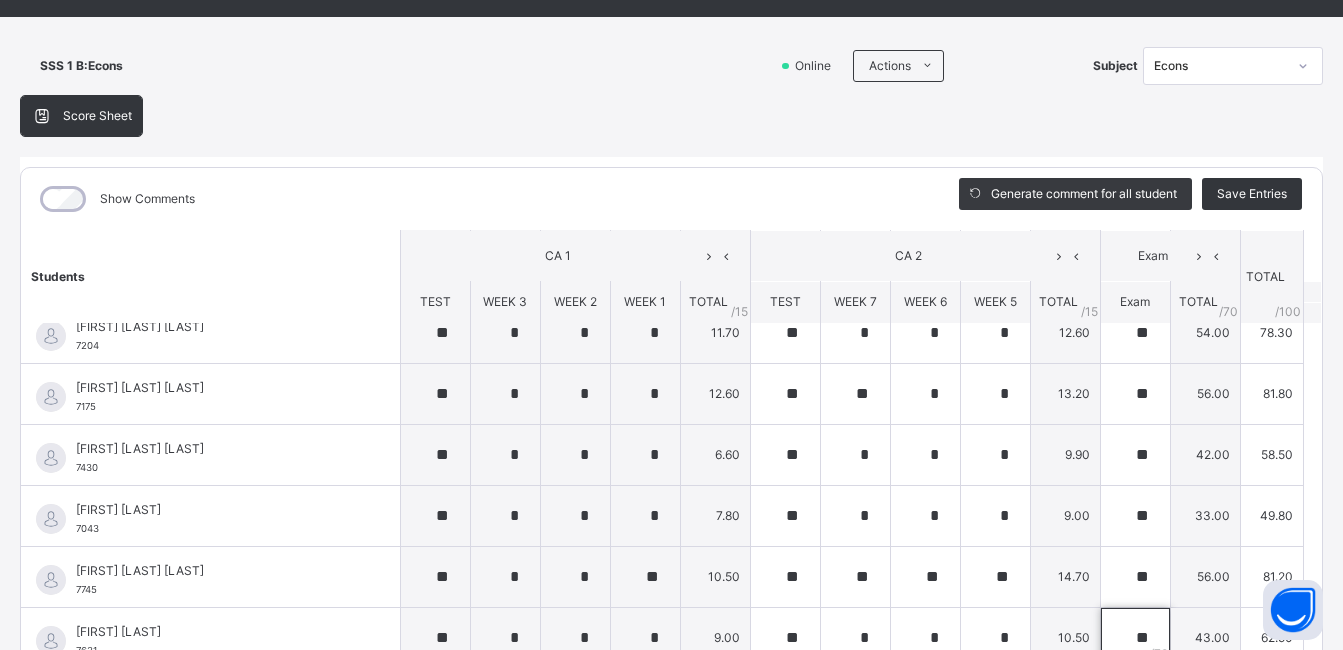 scroll, scrollTop: 261, scrollLeft: 0, axis: vertical 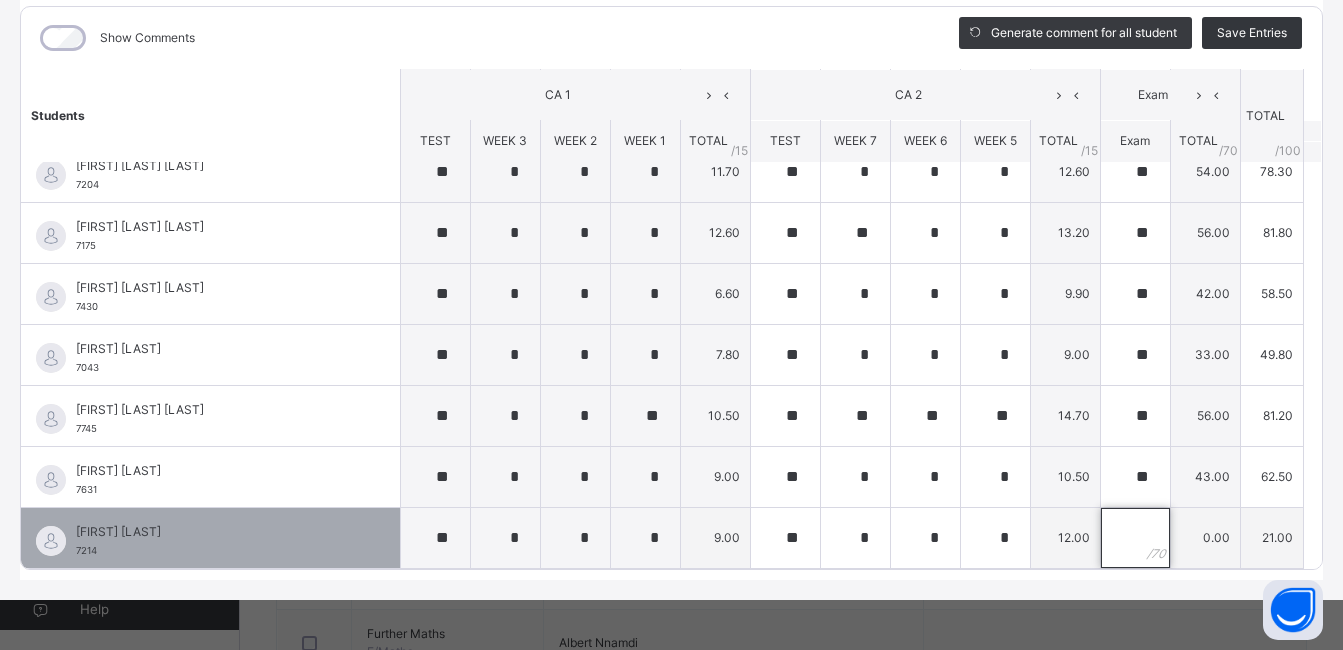 click at bounding box center (1135, 538) 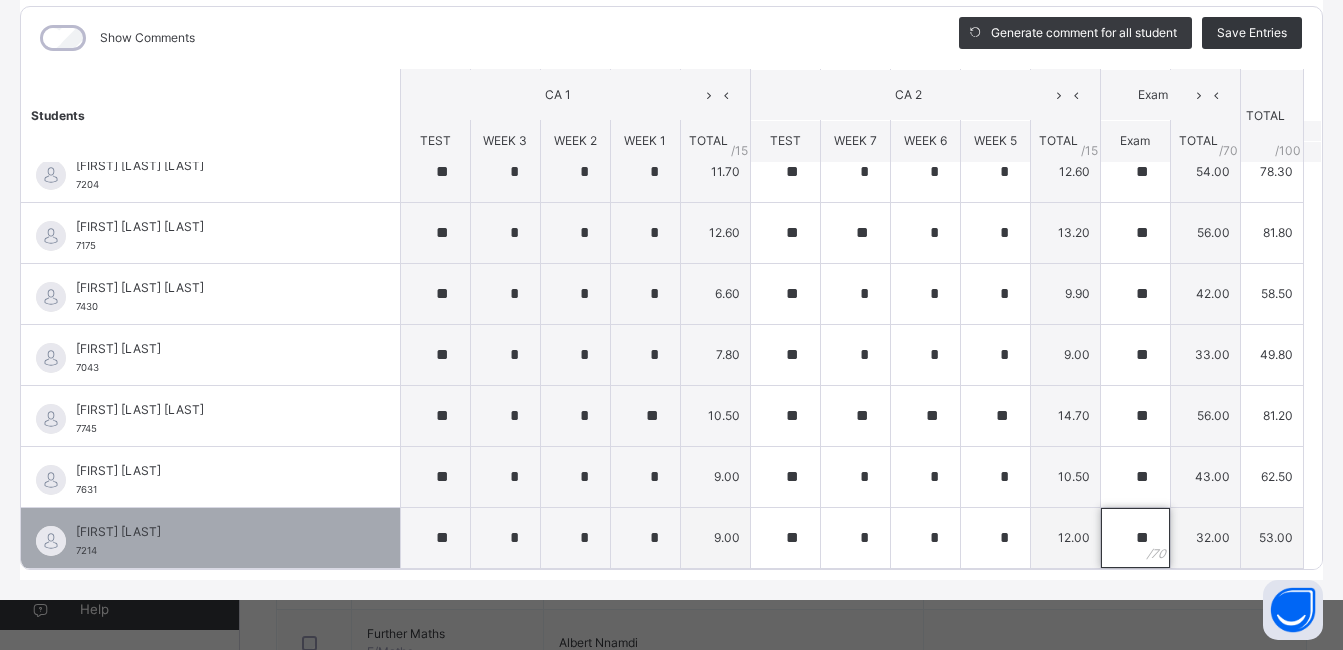 scroll, scrollTop: 800, scrollLeft: 0, axis: vertical 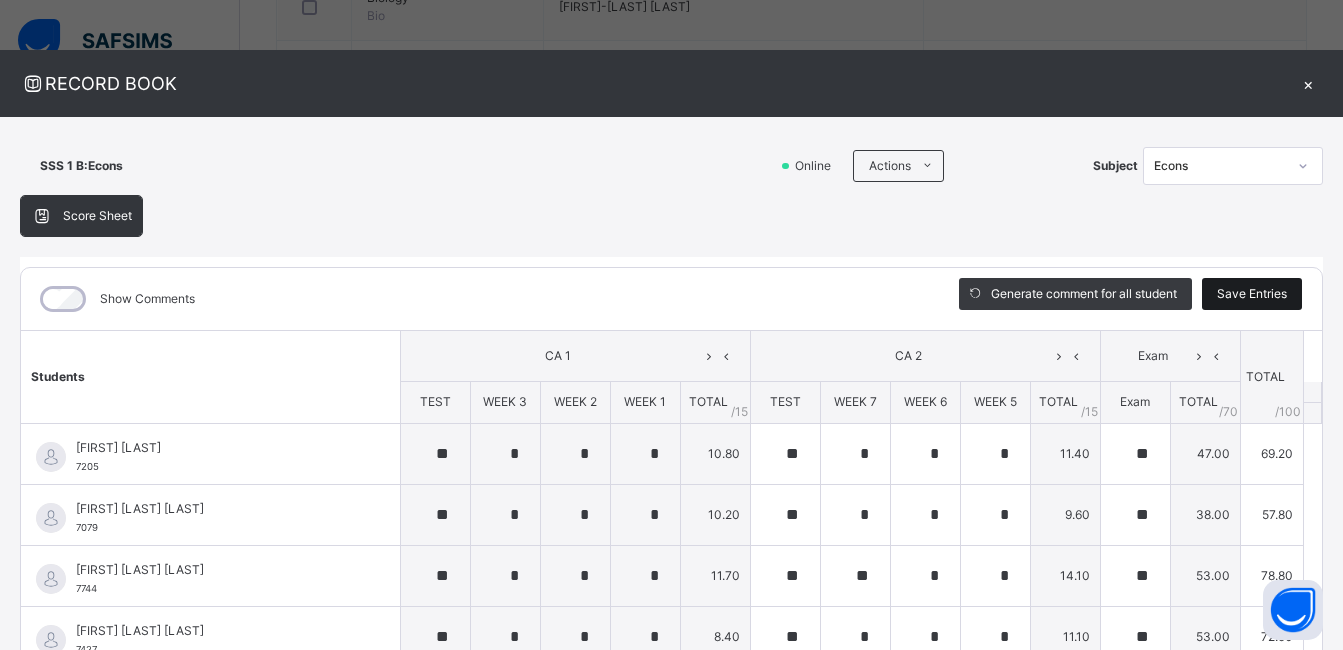 click on "Save Entries" at bounding box center (1252, 294) 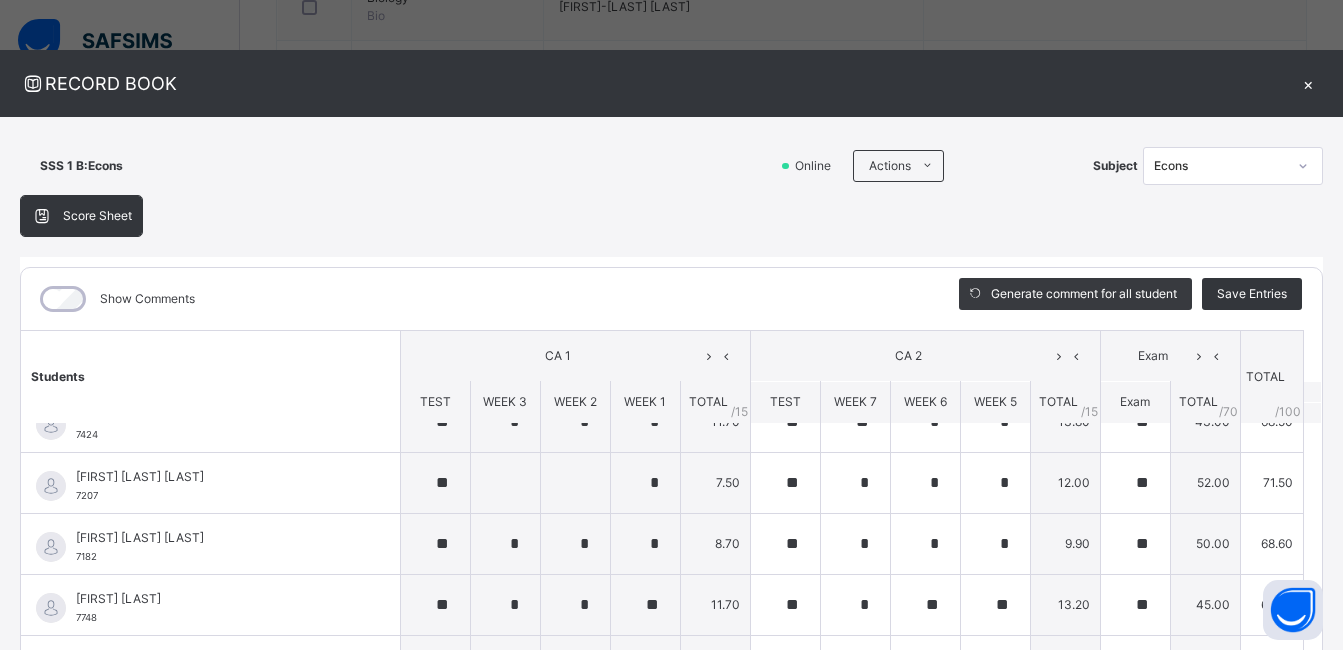 scroll, scrollTop: 1485, scrollLeft: 0, axis: vertical 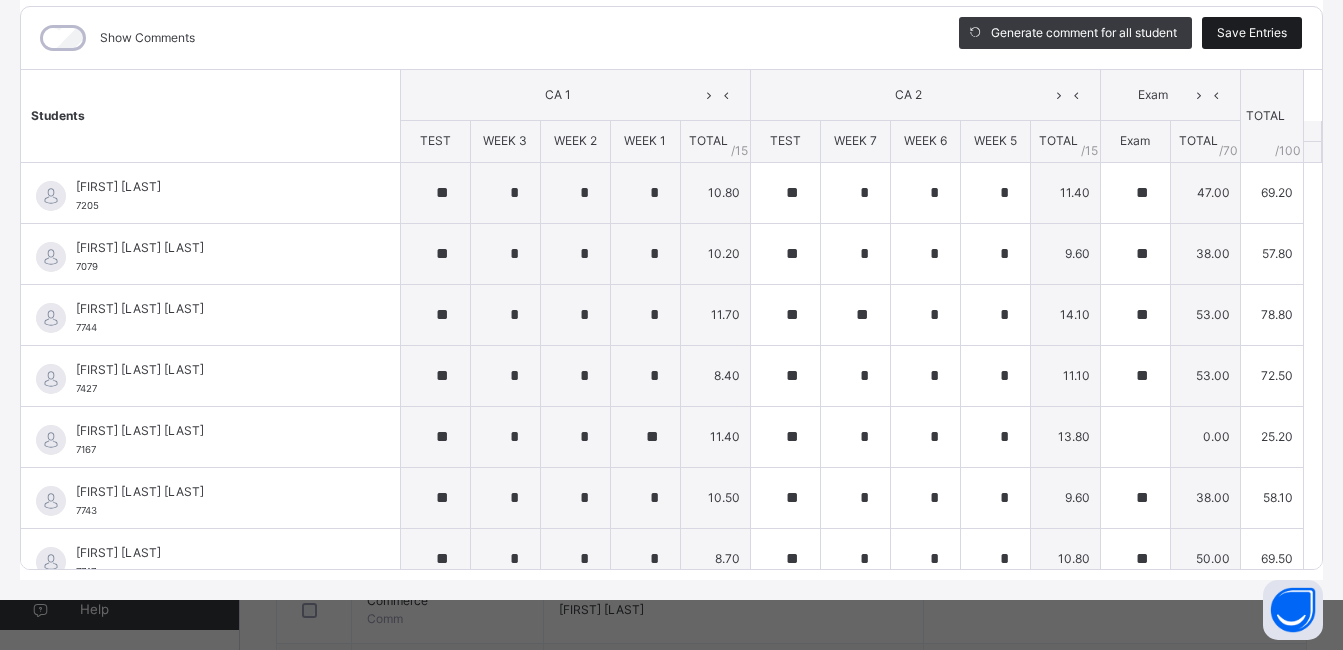 click on "Save Entries" at bounding box center [1252, 33] 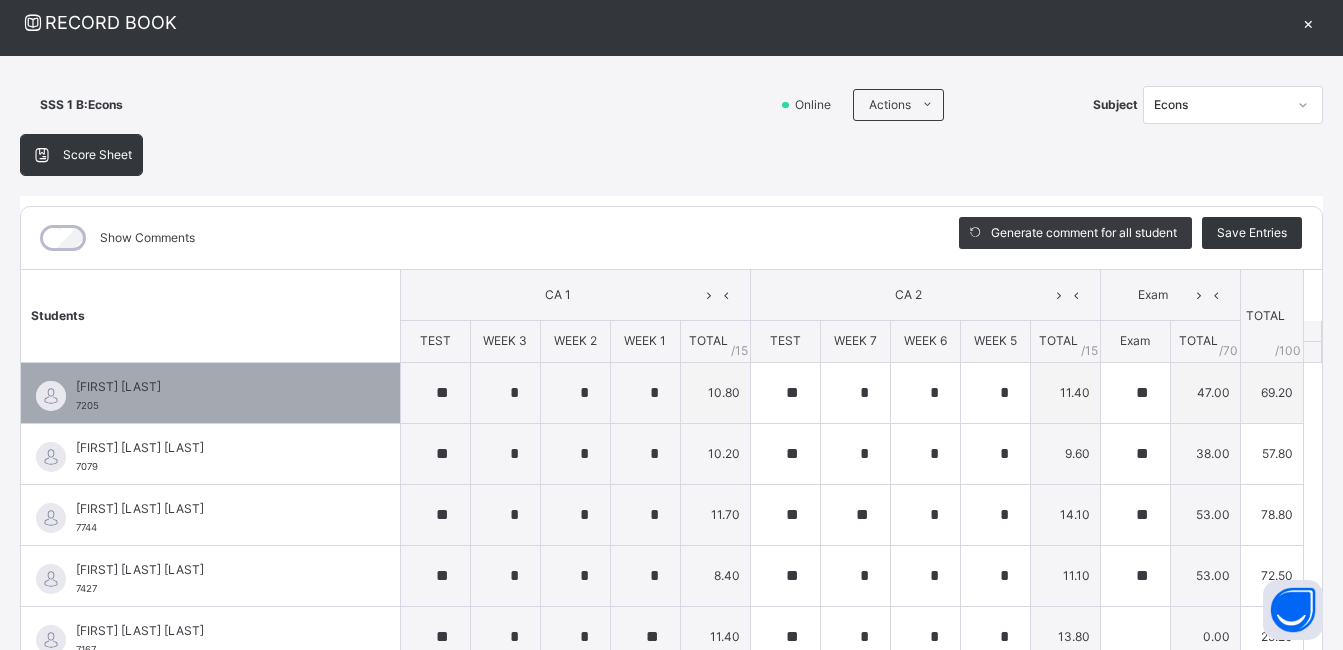 scroll, scrollTop: 0, scrollLeft: 0, axis: both 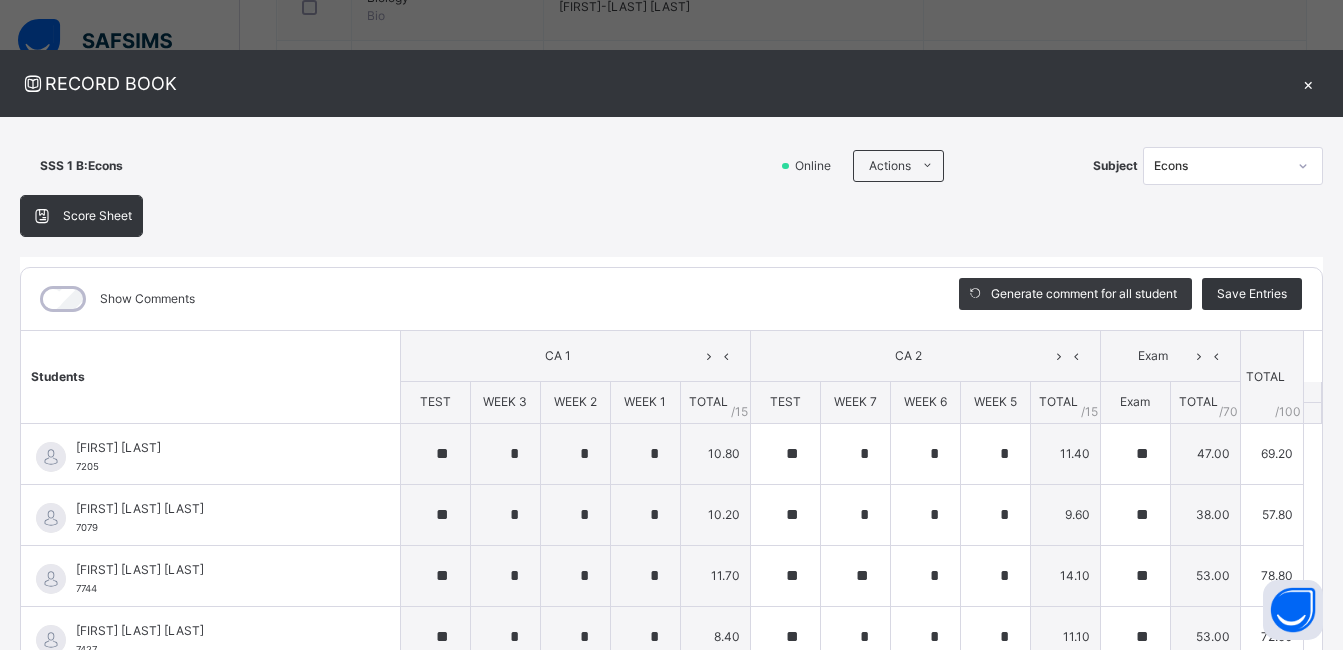 drag, startPoint x: 918, startPoint y: 415, endPoint x: 646, endPoint y: 221, distance: 334.0958 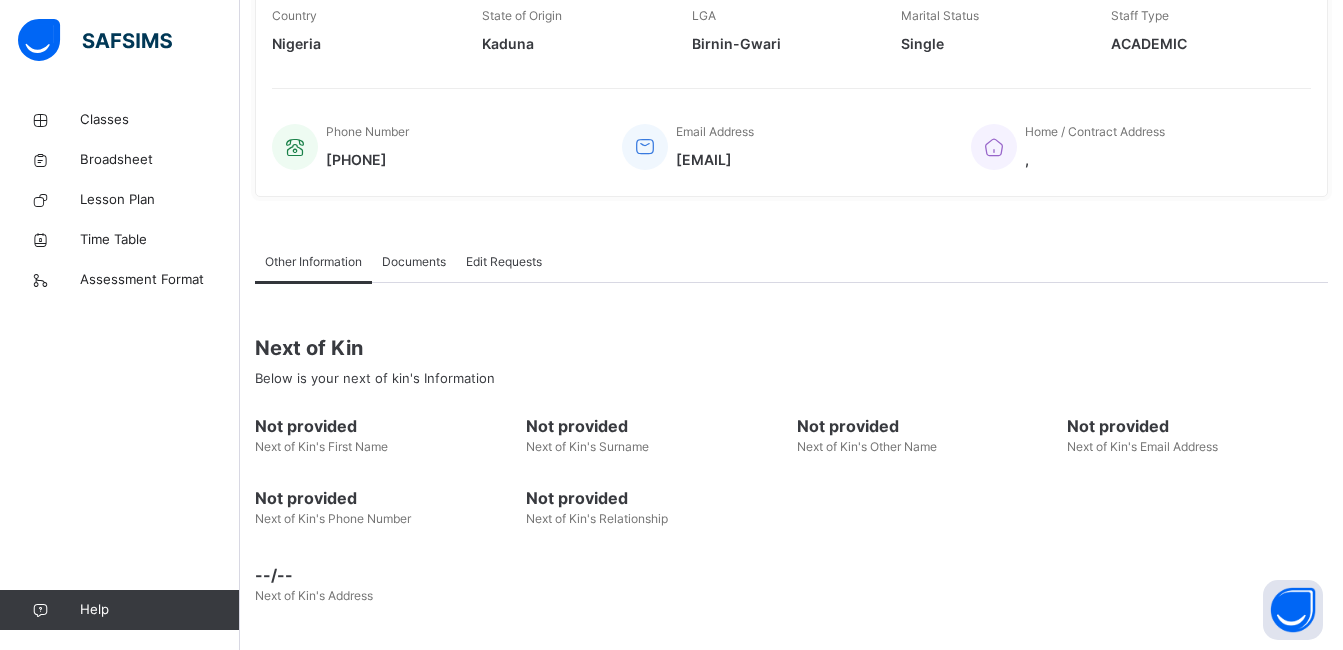 scroll, scrollTop: 0, scrollLeft: 0, axis: both 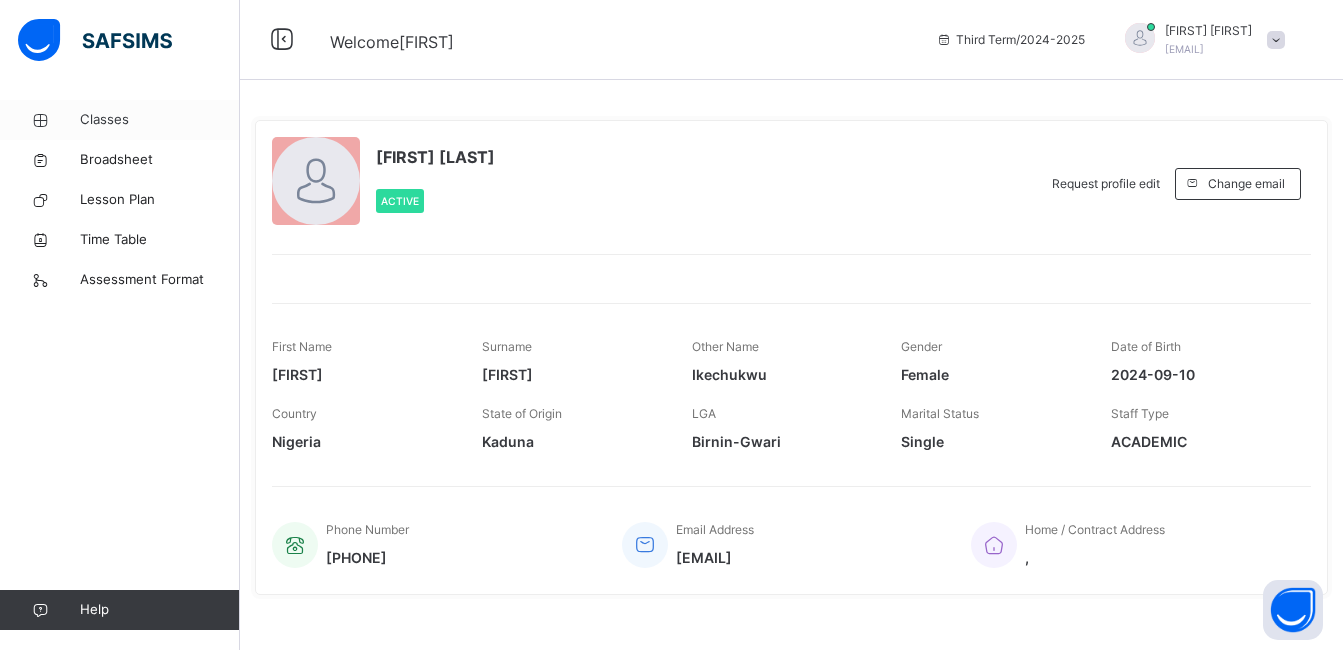 click on "Classes" at bounding box center [160, 120] 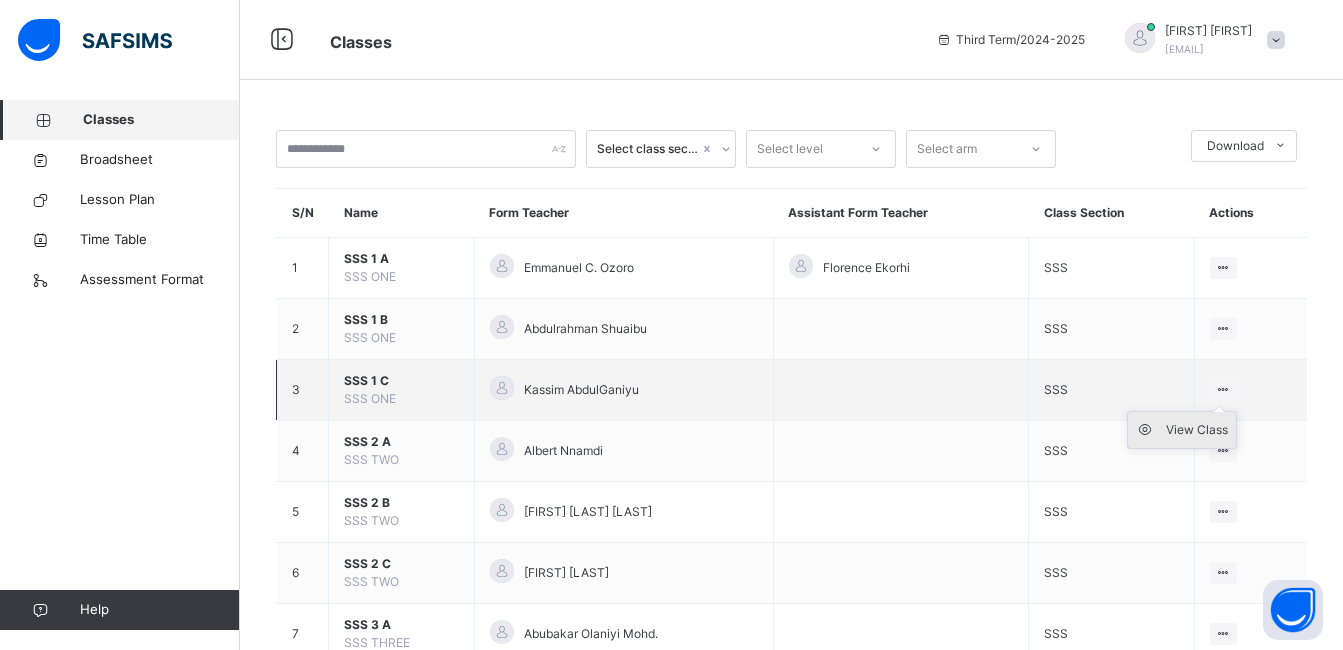 click on "View Class" at bounding box center [1197, 430] 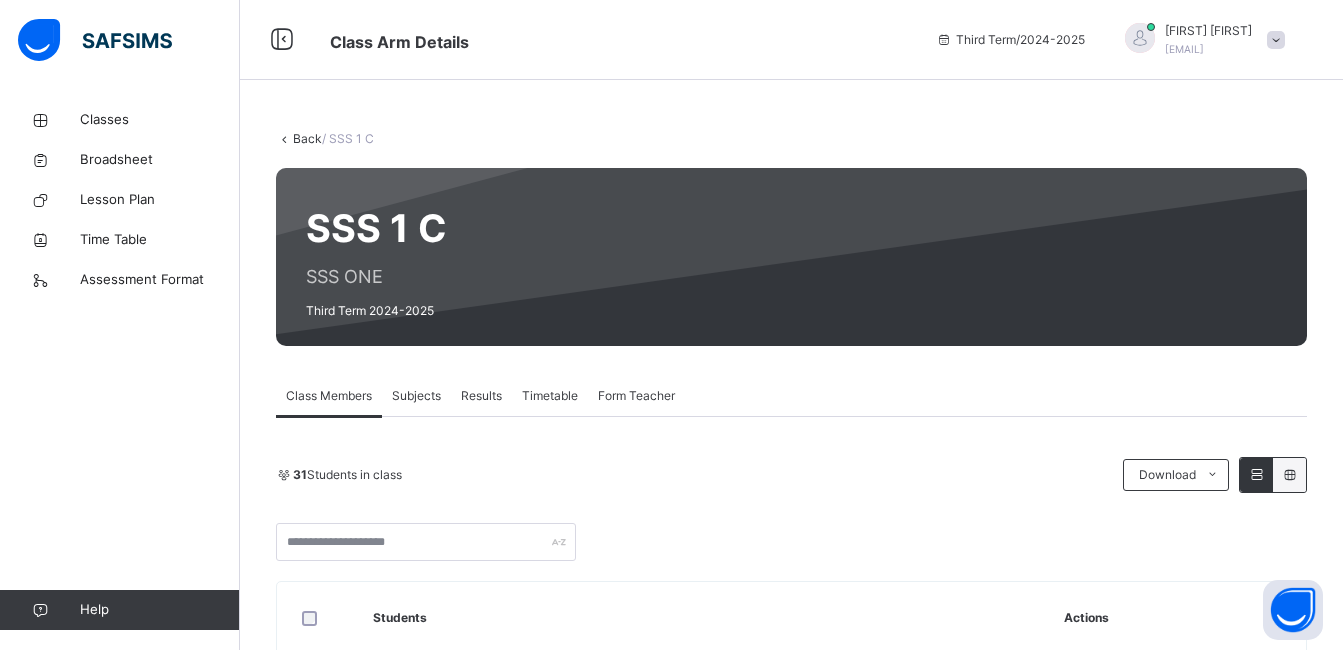 click on "Subjects" at bounding box center [416, 396] 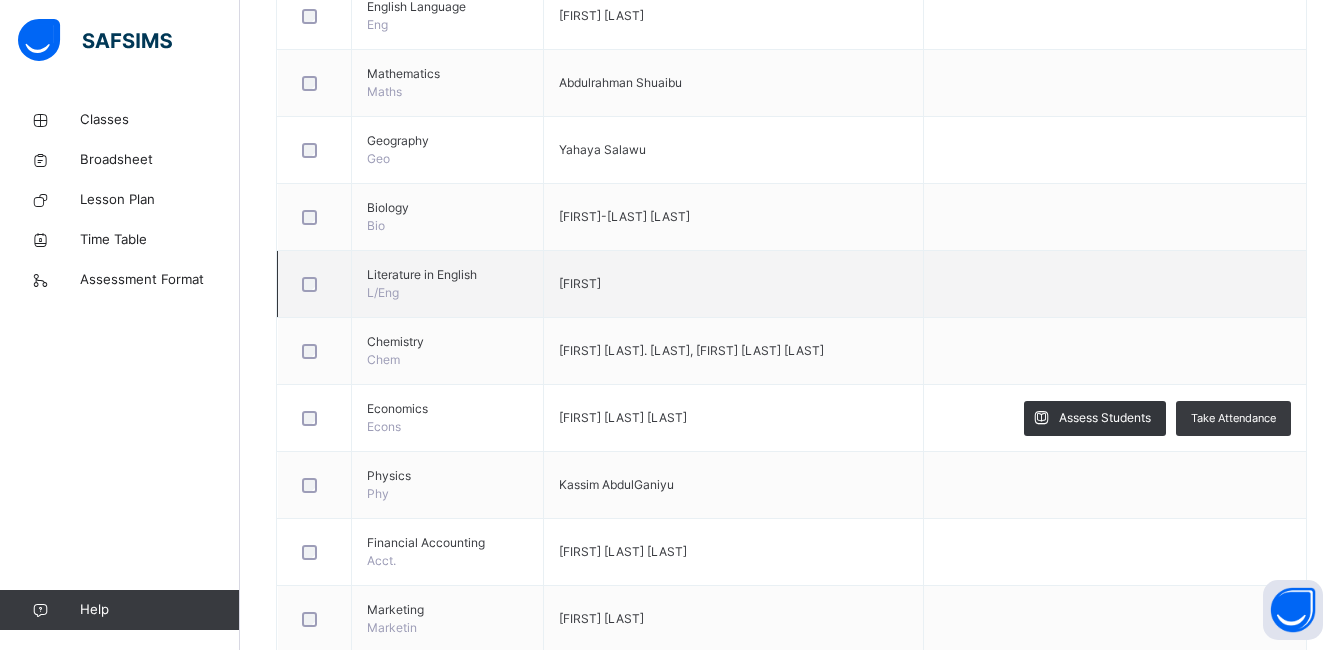 scroll, scrollTop: 600, scrollLeft: 0, axis: vertical 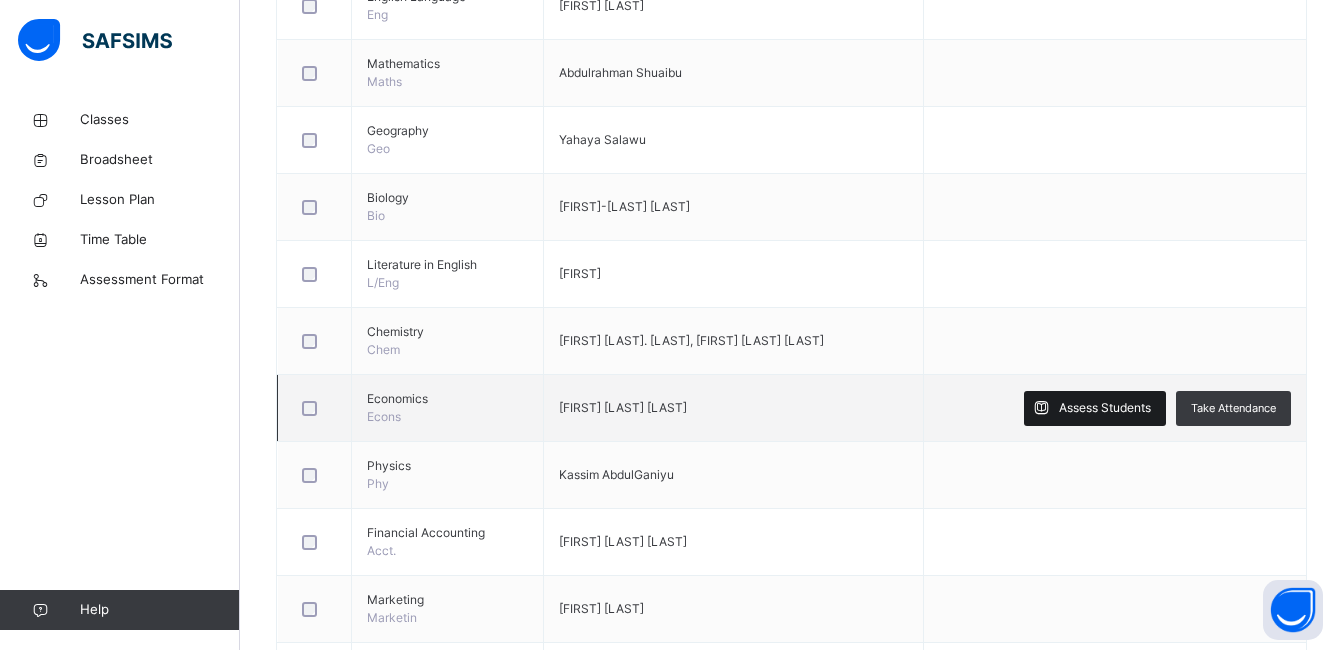 click on "Assess Students" at bounding box center [1105, 408] 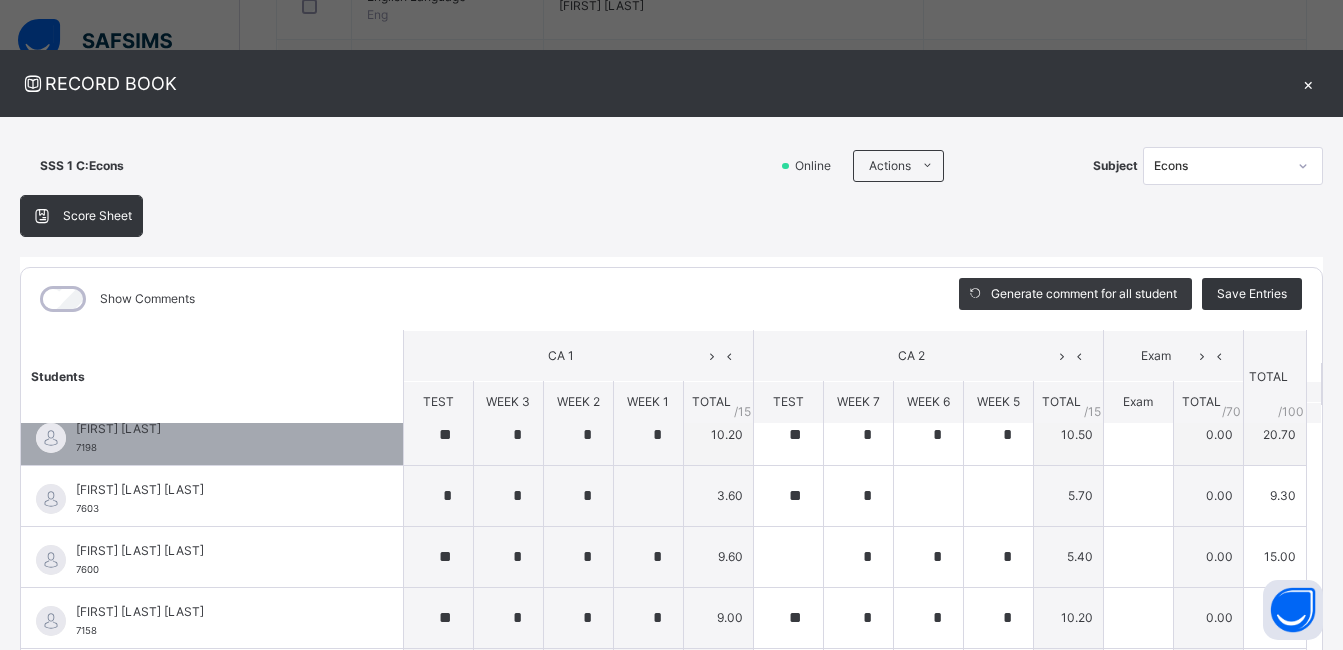 scroll, scrollTop: 0, scrollLeft: 0, axis: both 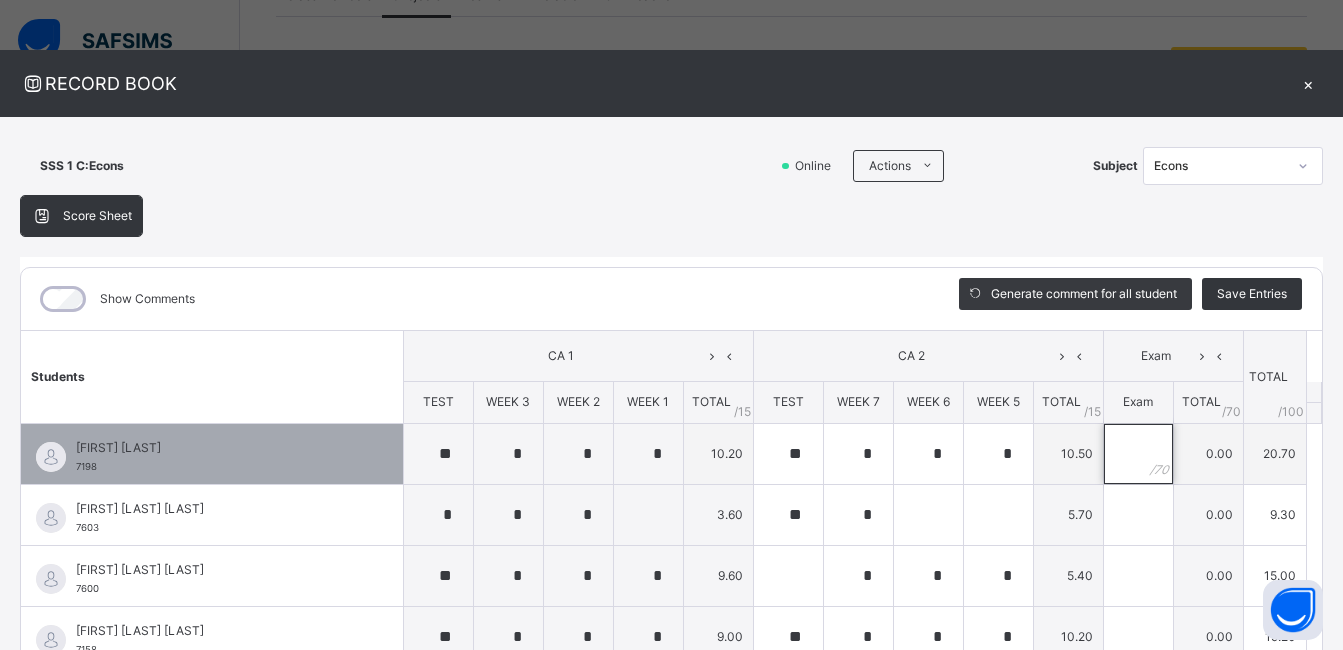click at bounding box center (1138, 454) 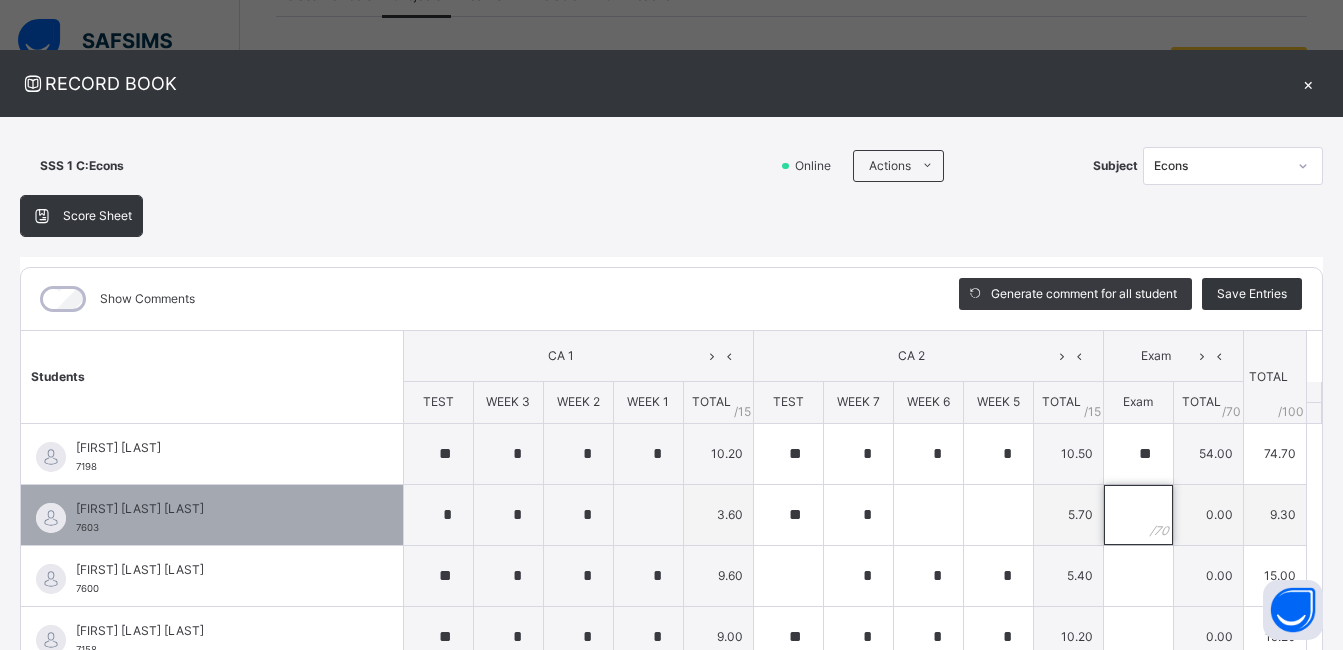 click at bounding box center (1138, 515) 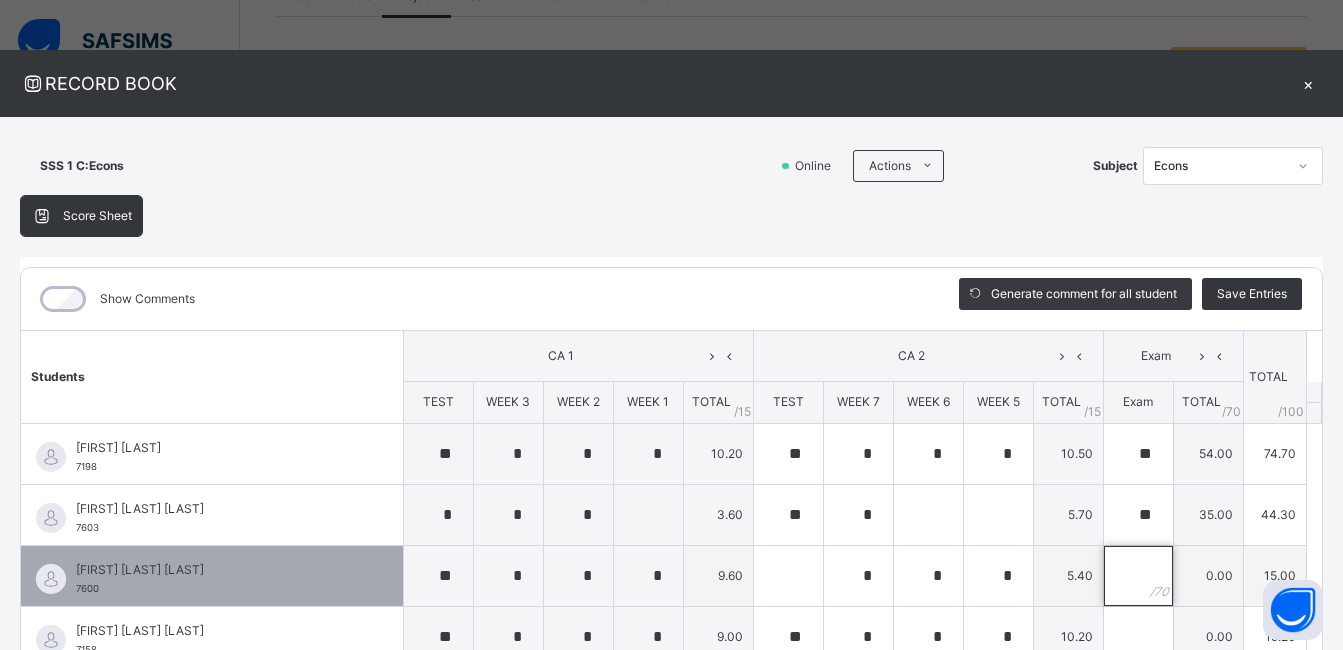 click at bounding box center [1138, 576] 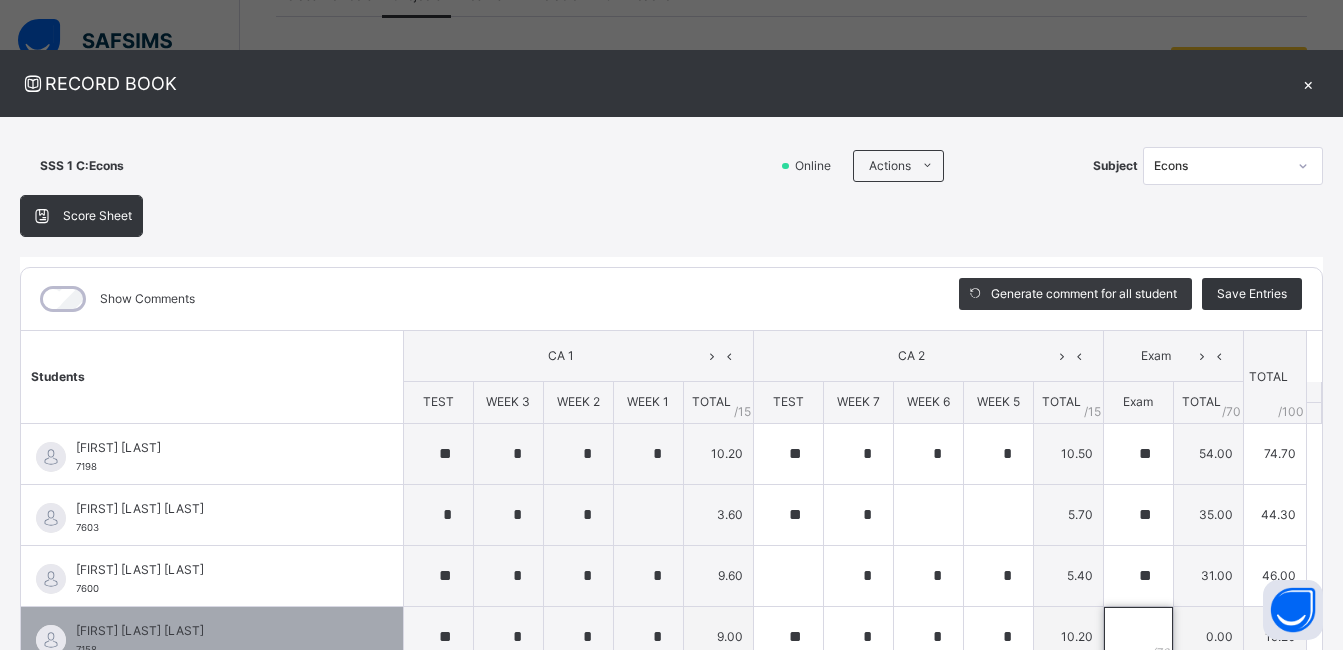 click at bounding box center (1138, 637) 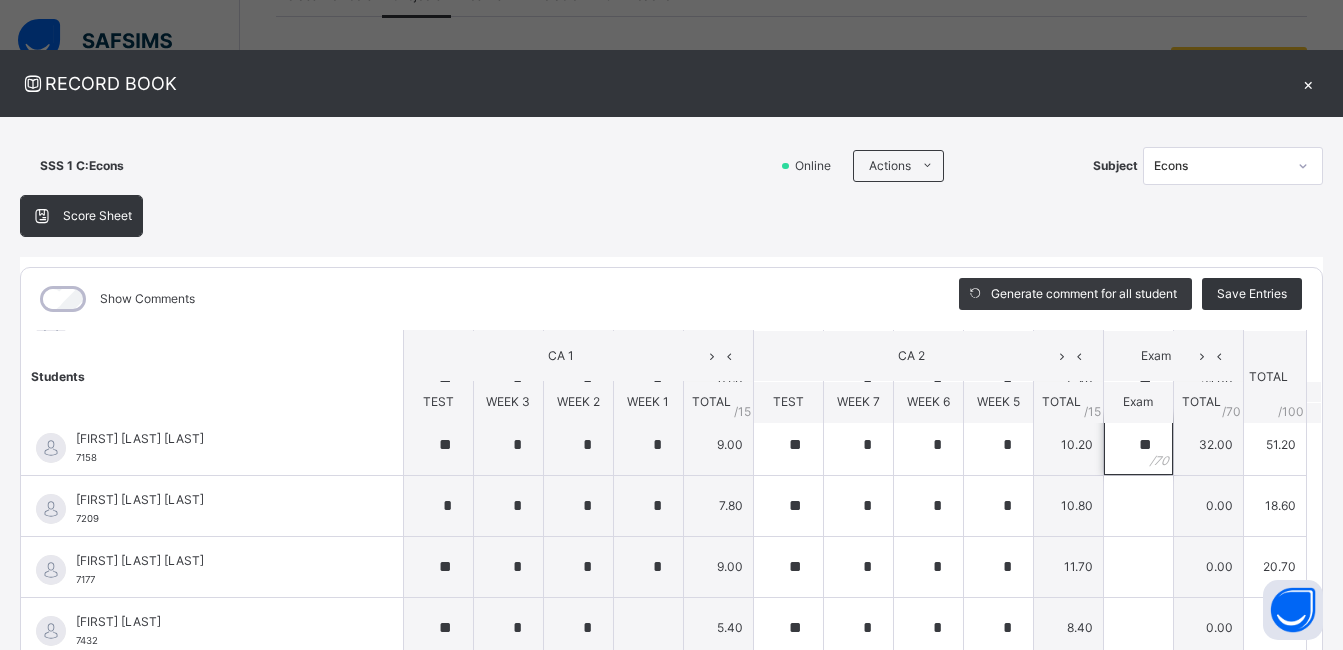 scroll, scrollTop: 200, scrollLeft: 0, axis: vertical 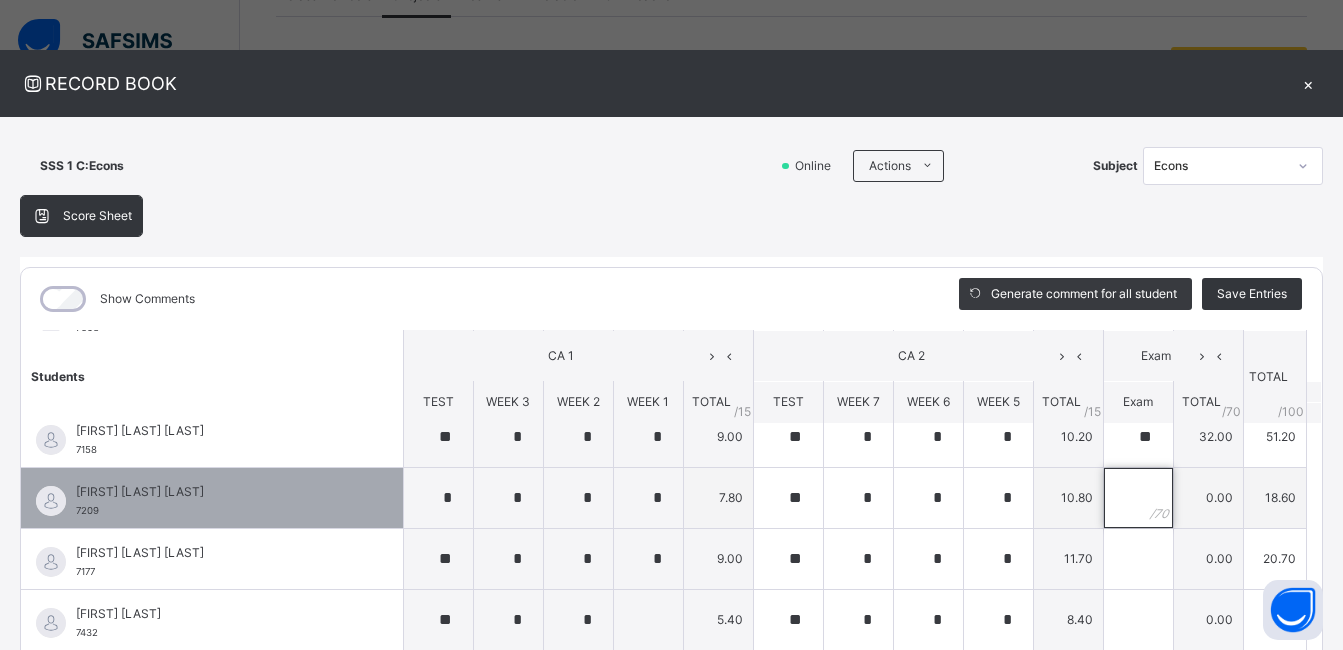 click at bounding box center [1138, 498] 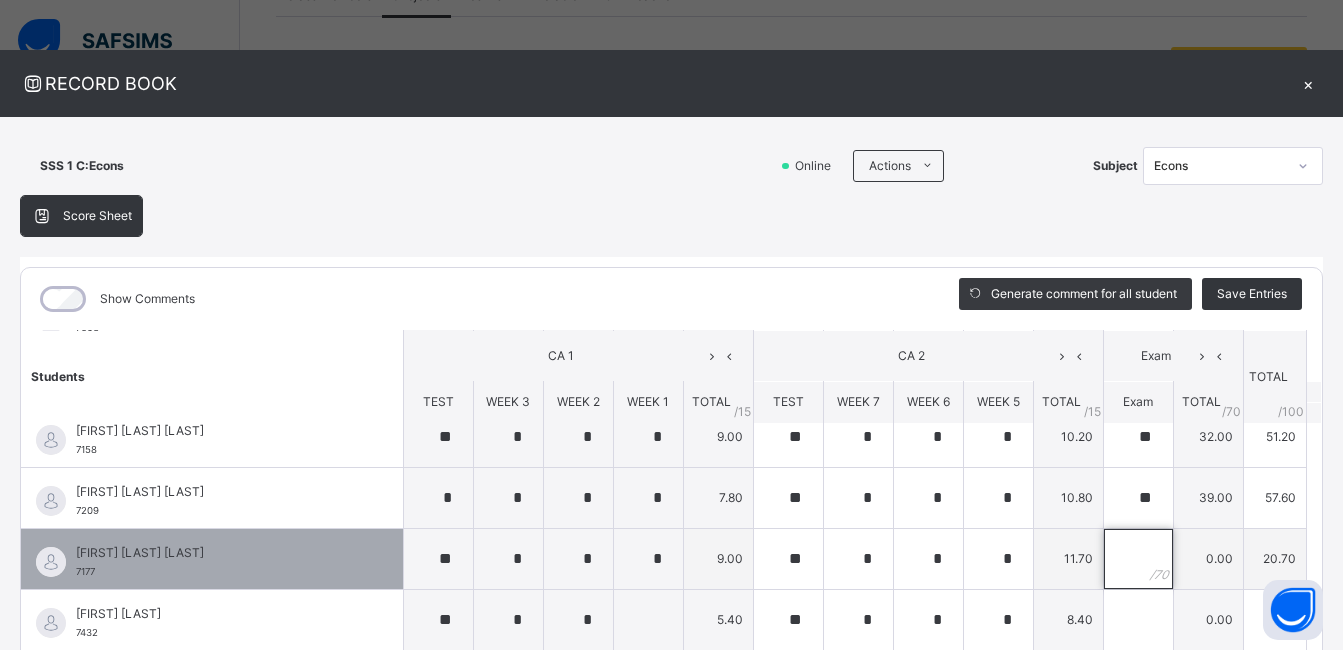 click at bounding box center [1138, 559] 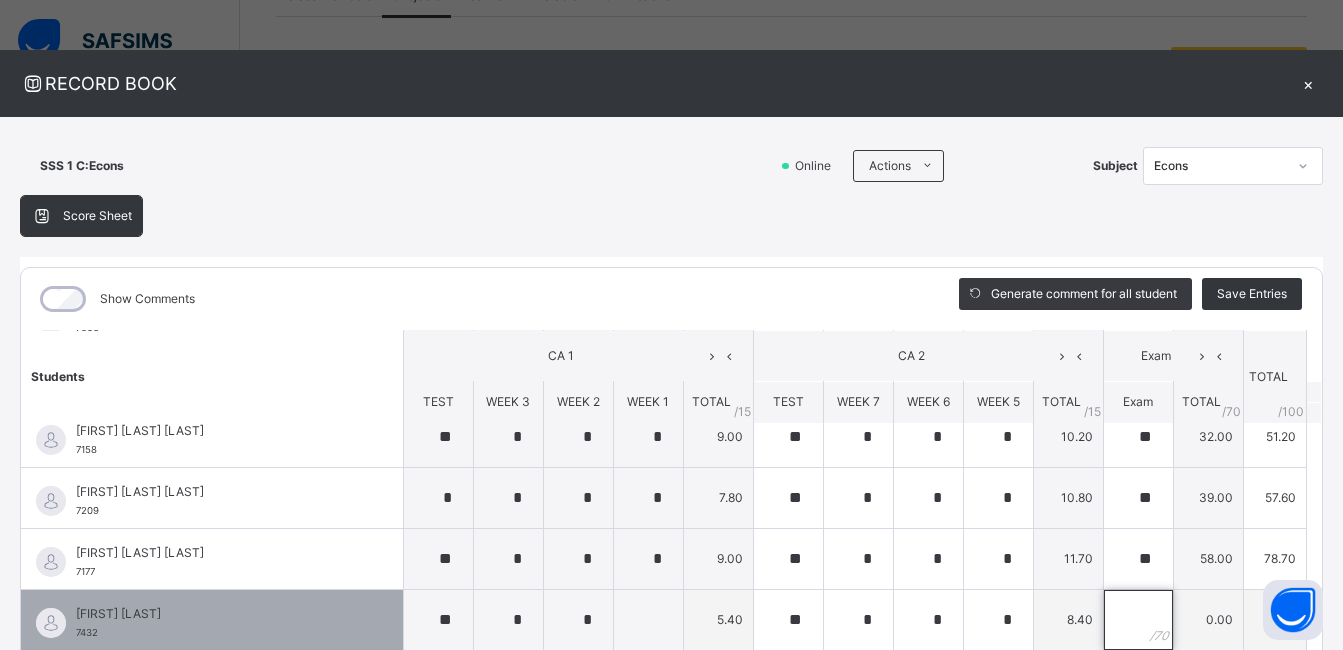 click at bounding box center (1138, 620) 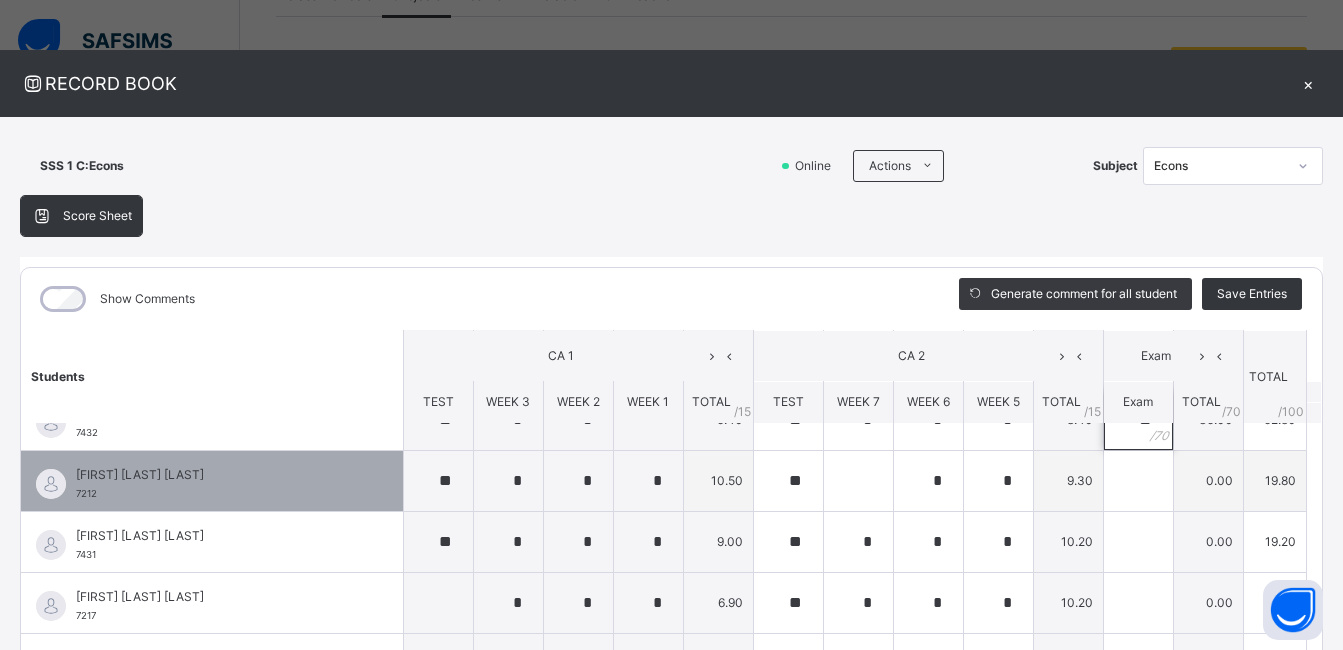 scroll, scrollTop: 300, scrollLeft: 0, axis: vertical 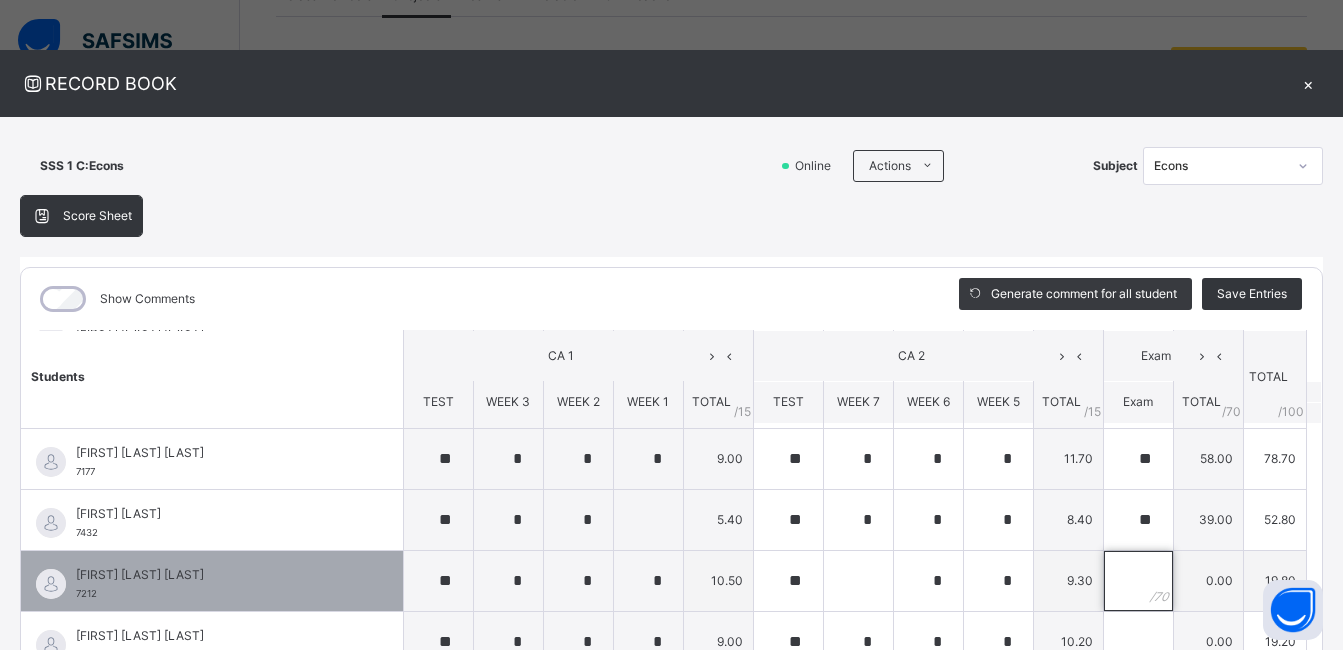 click at bounding box center [1138, 581] 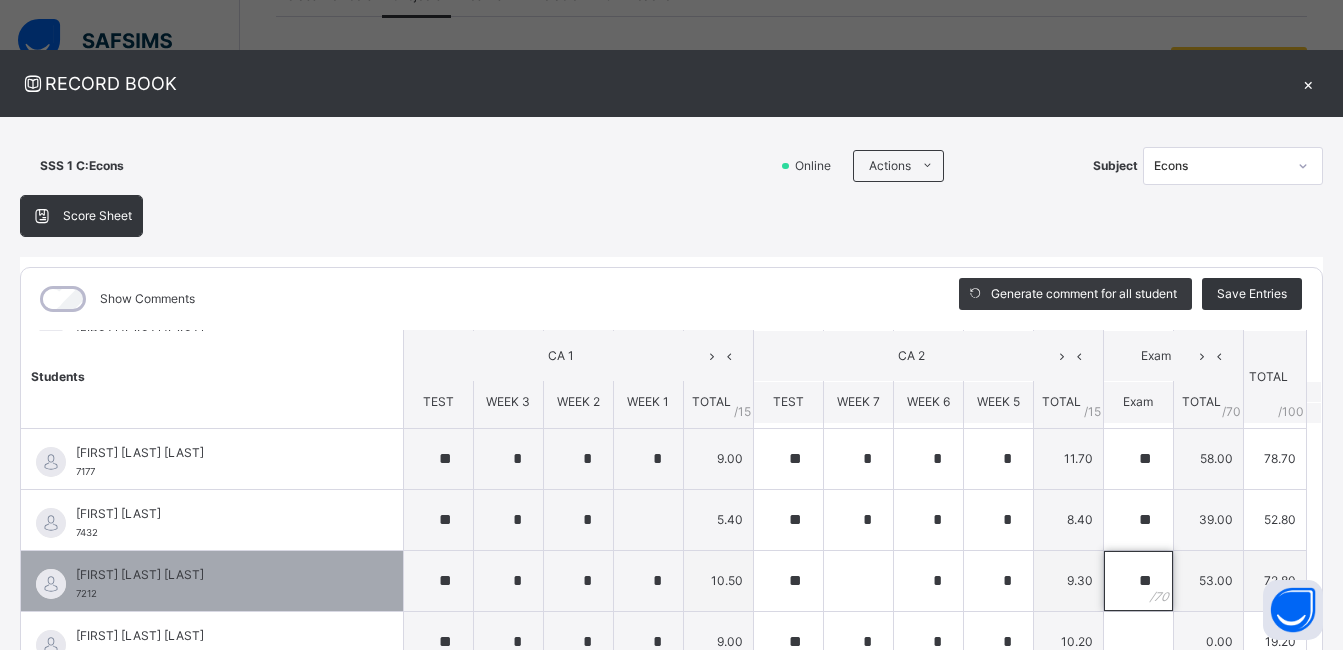scroll, scrollTop: 400, scrollLeft: 0, axis: vertical 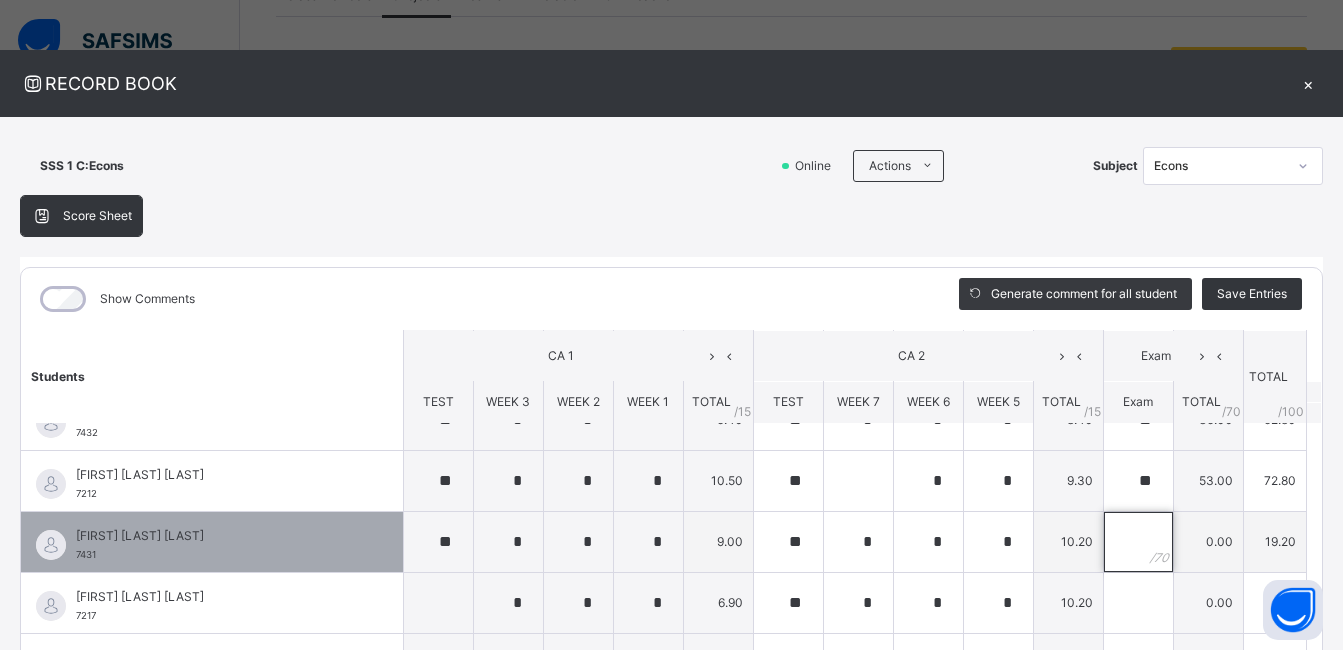 click at bounding box center [1138, 542] 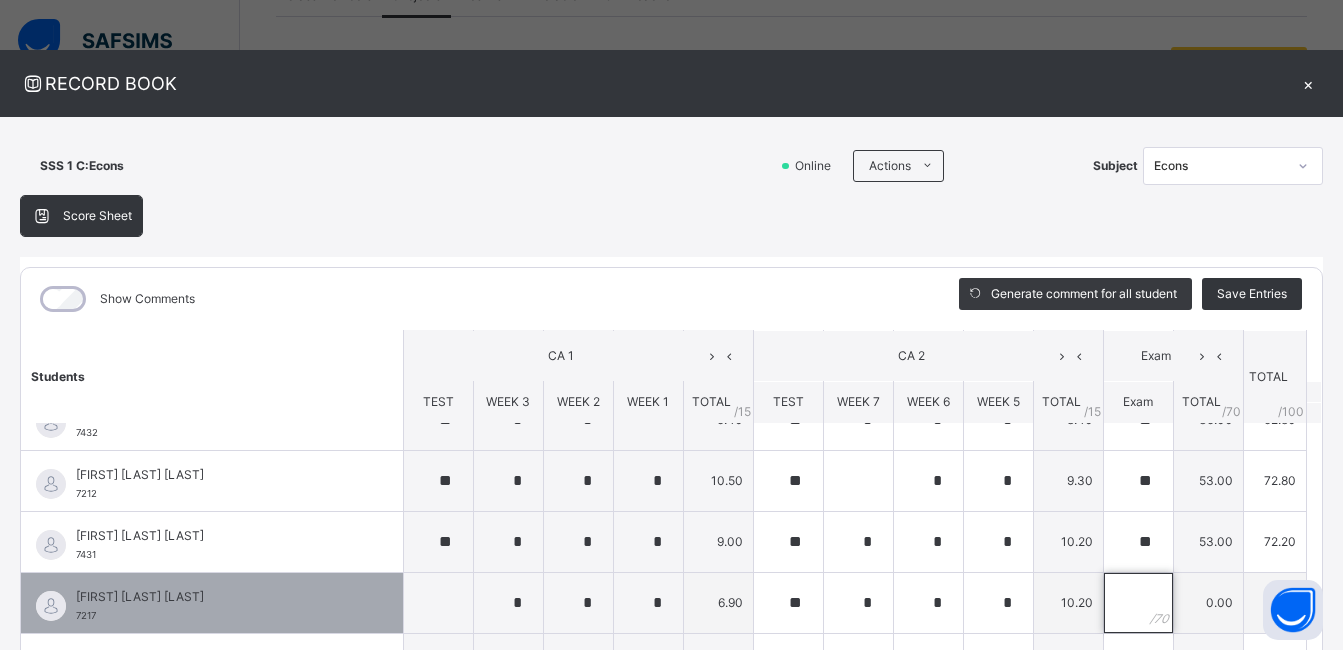 click at bounding box center (1138, 603) 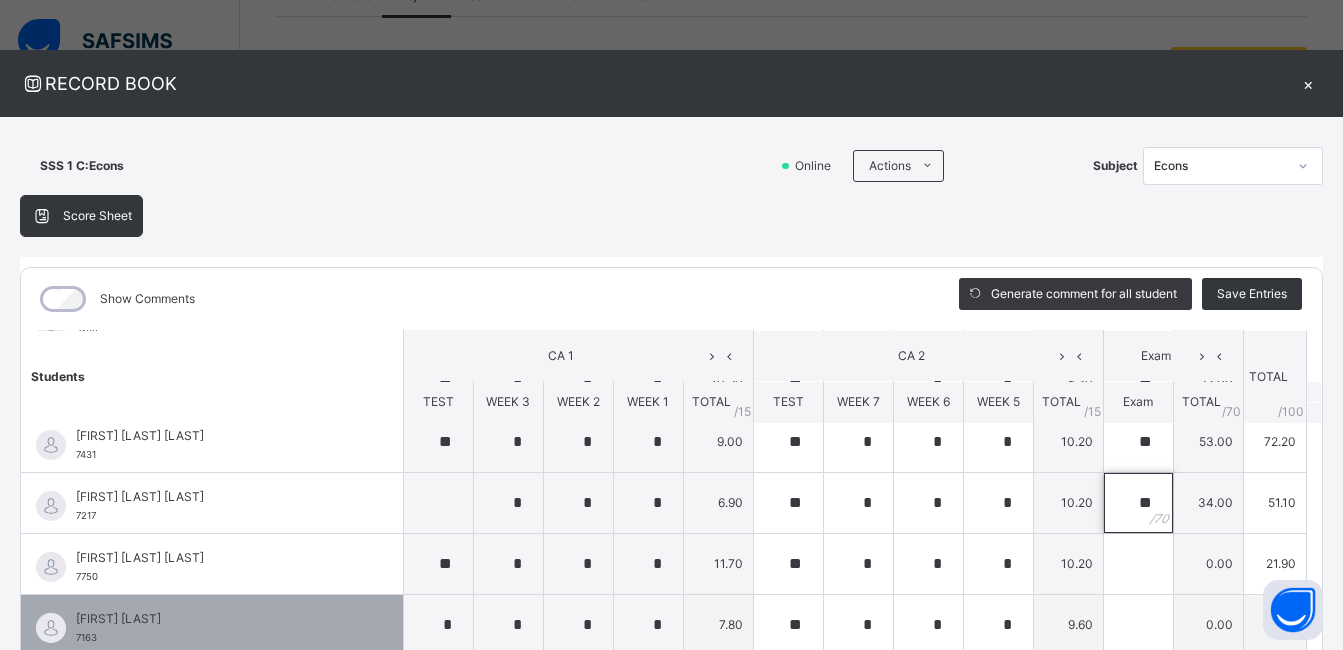 scroll, scrollTop: 600, scrollLeft: 0, axis: vertical 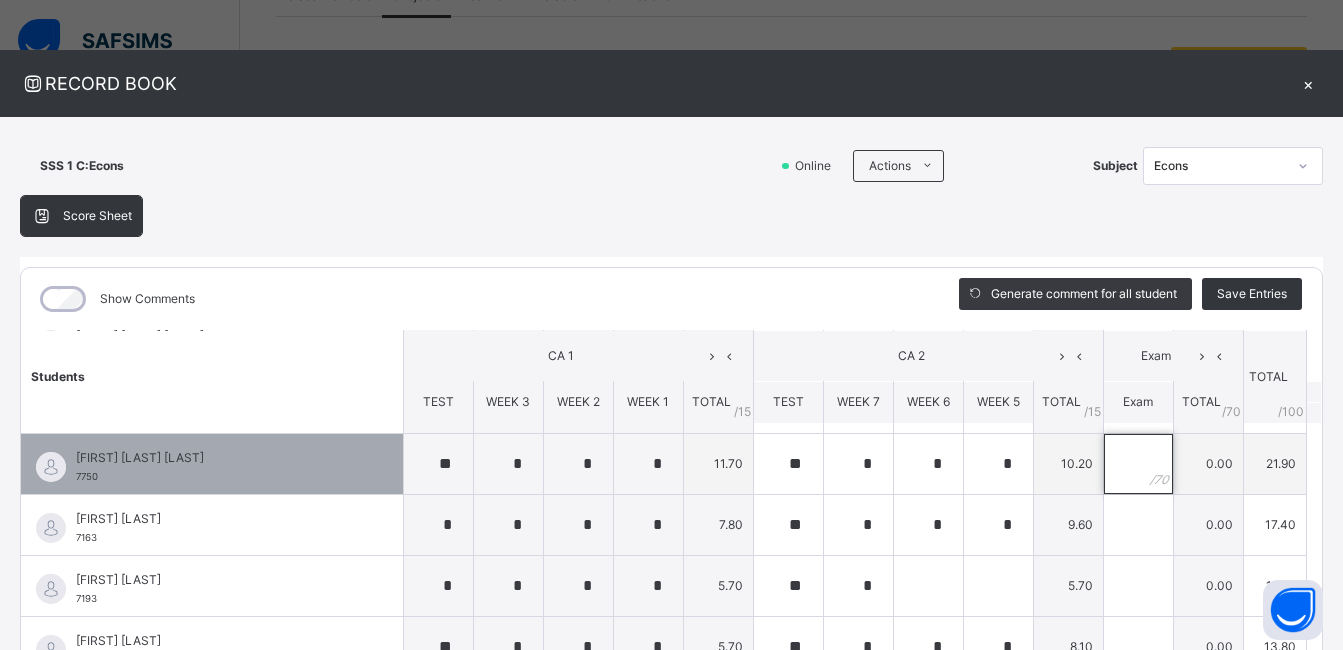 click at bounding box center (1138, 464) 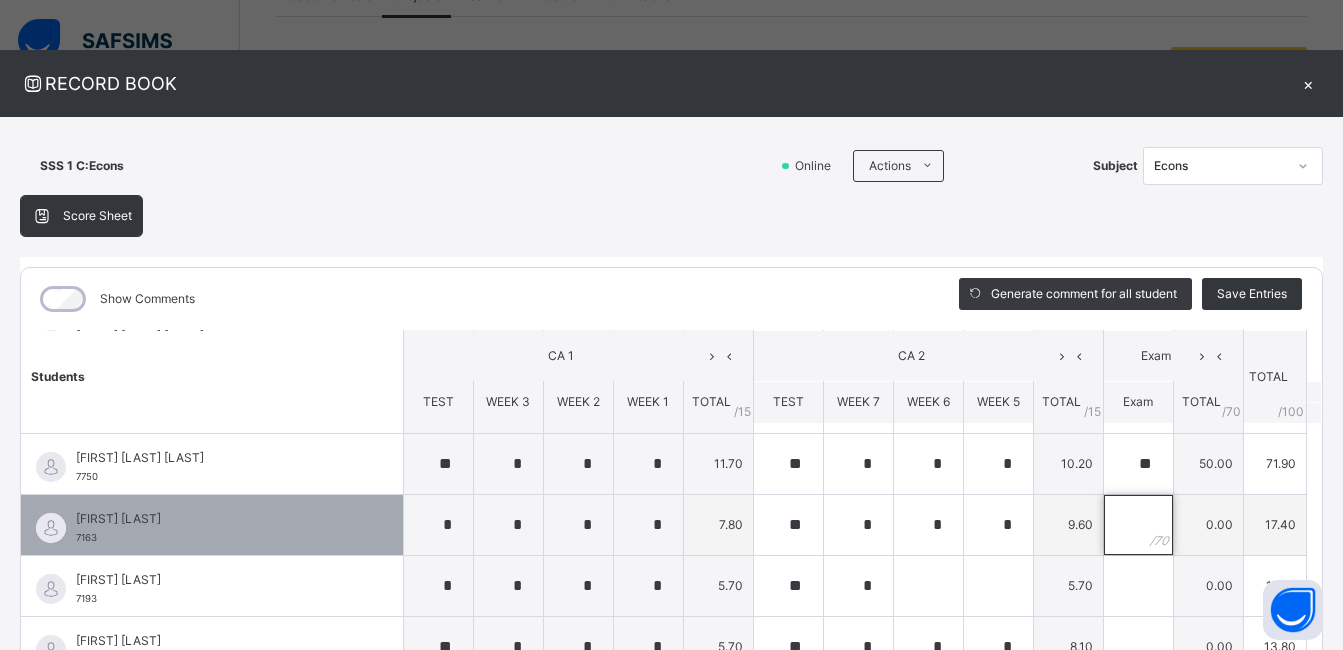 click at bounding box center (1138, 525) 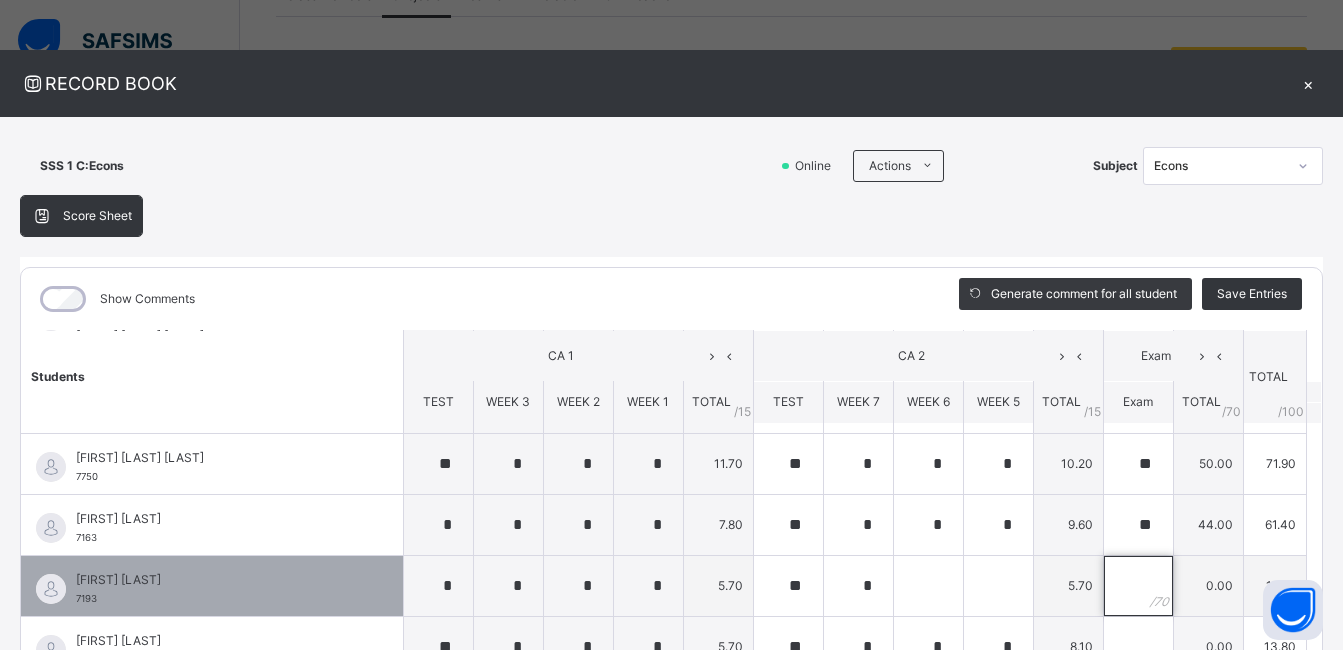click at bounding box center [1138, 586] 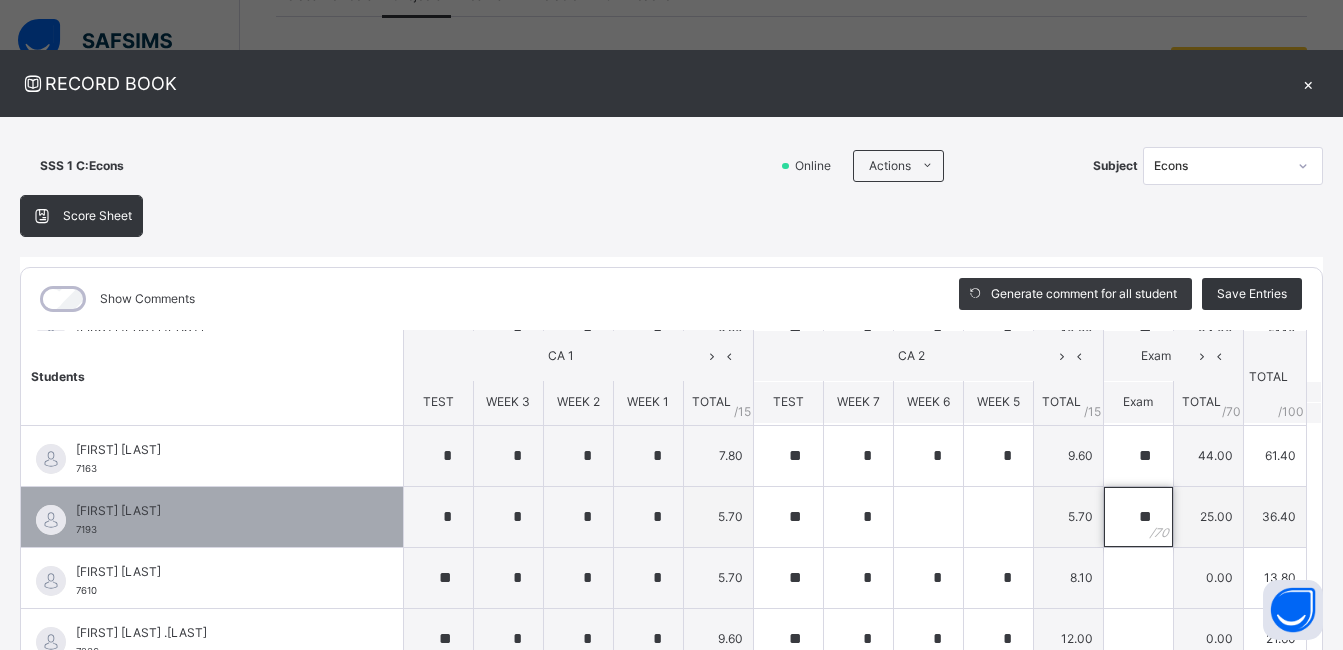 scroll, scrollTop: 700, scrollLeft: 0, axis: vertical 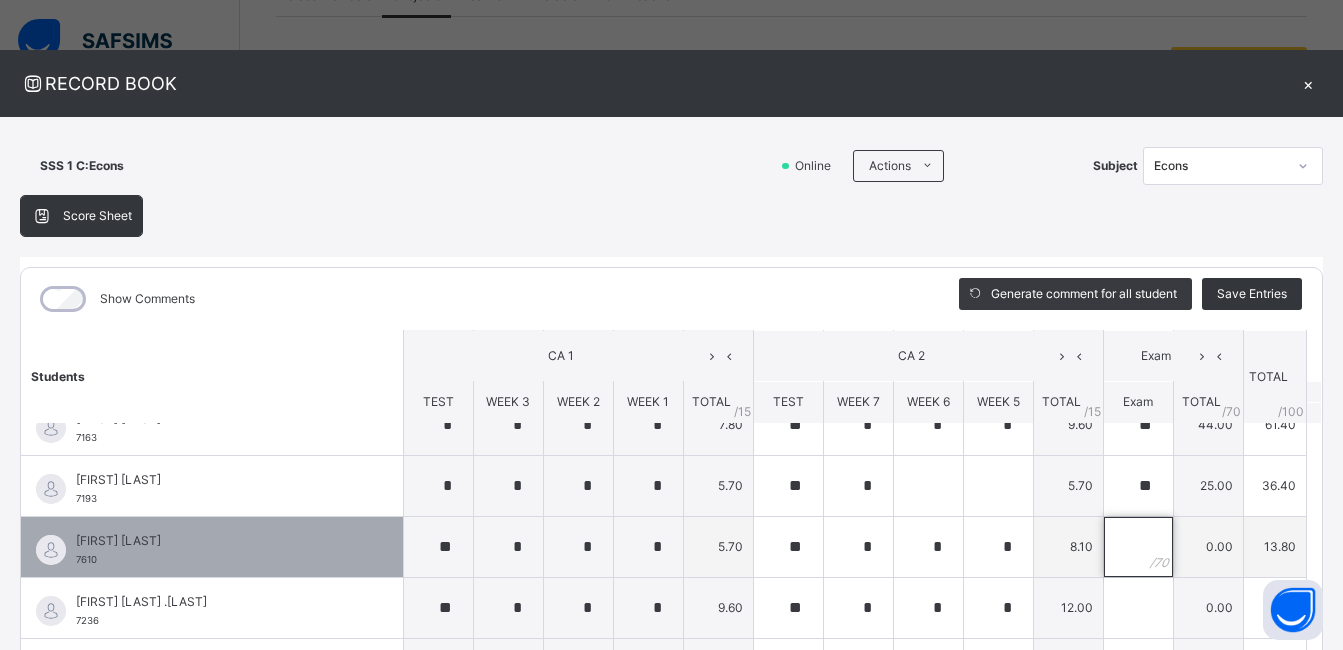 click at bounding box center [1138, 547] 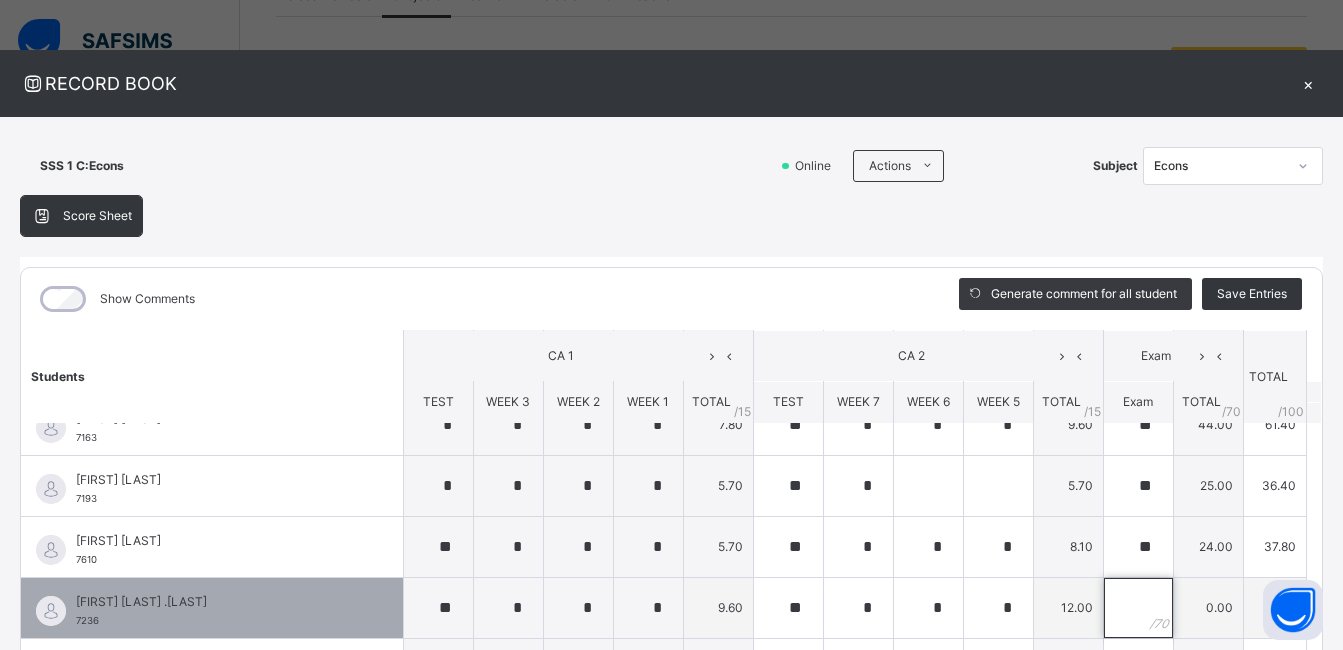 click at bounding box center (1138, 608) 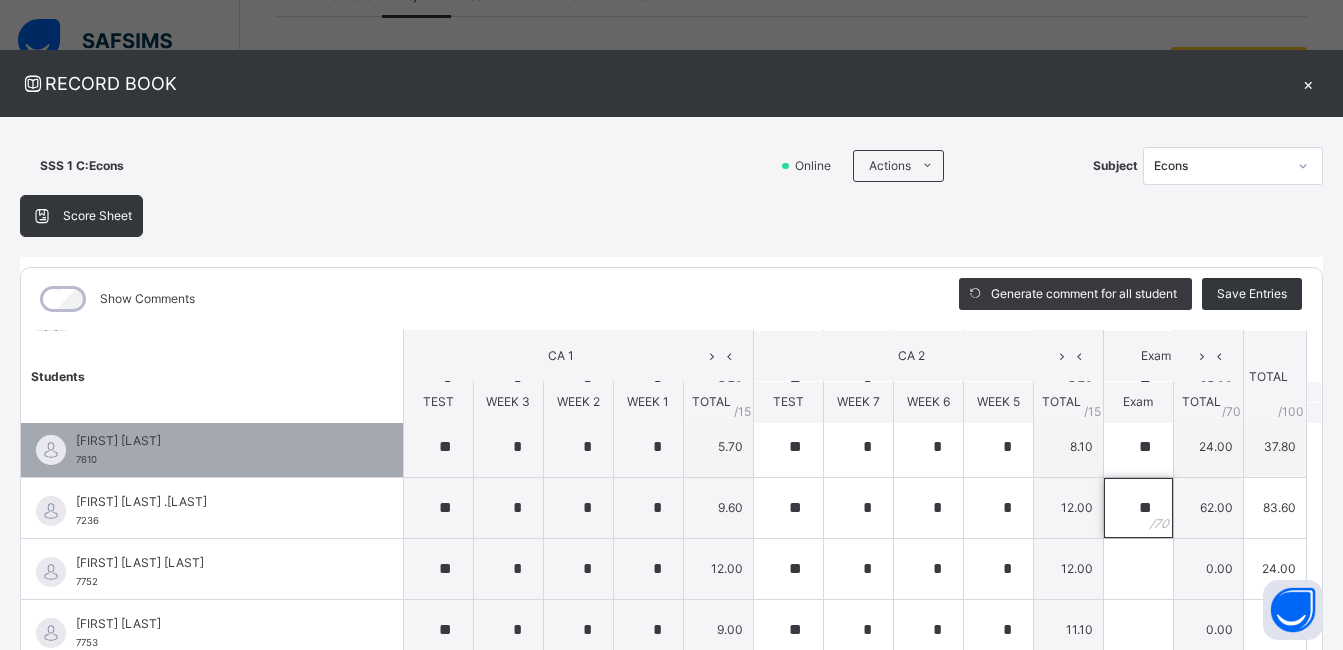 scroll, scrollTop: 900, scrollLeft: 0, axis: vertical 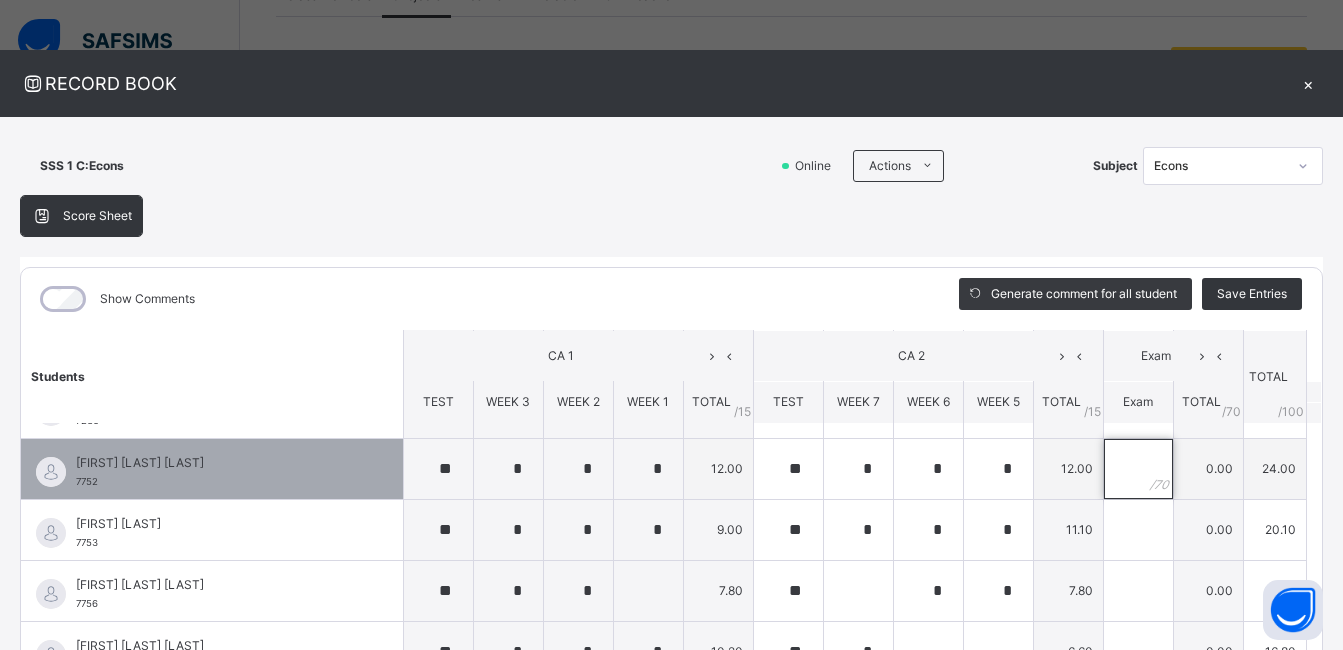 click at bounding box center [1138, 469] 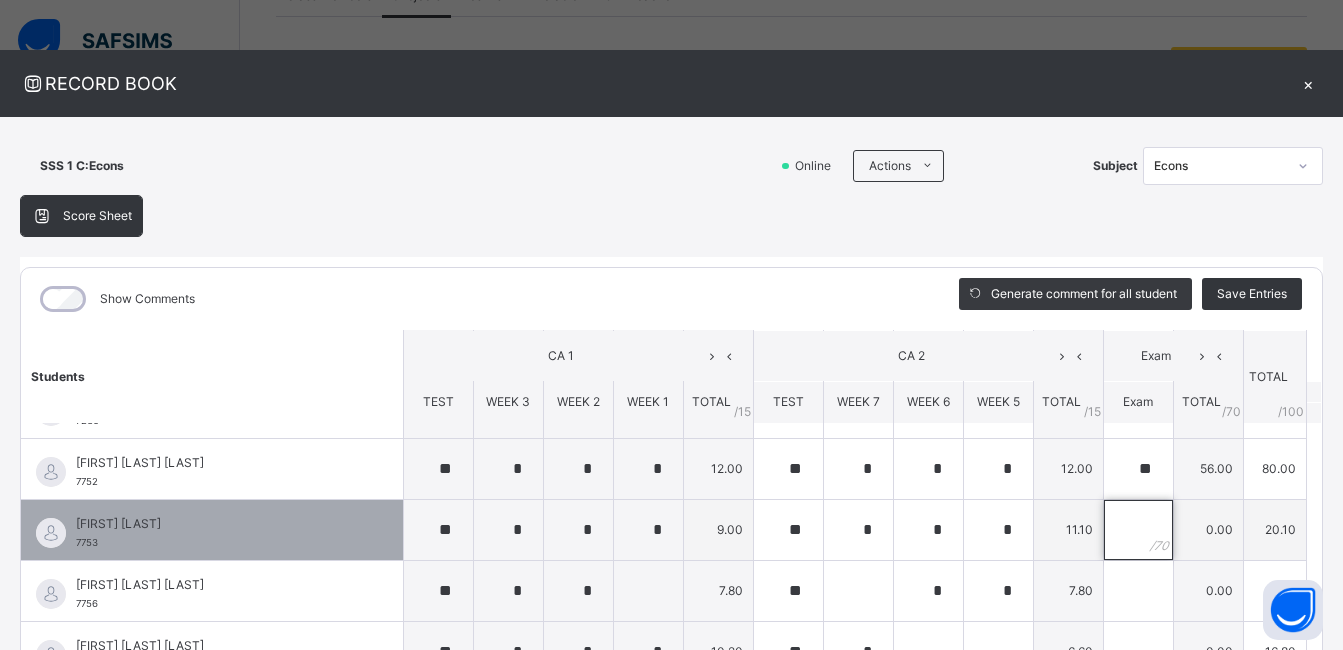 click at bounding box center [1138, 530] 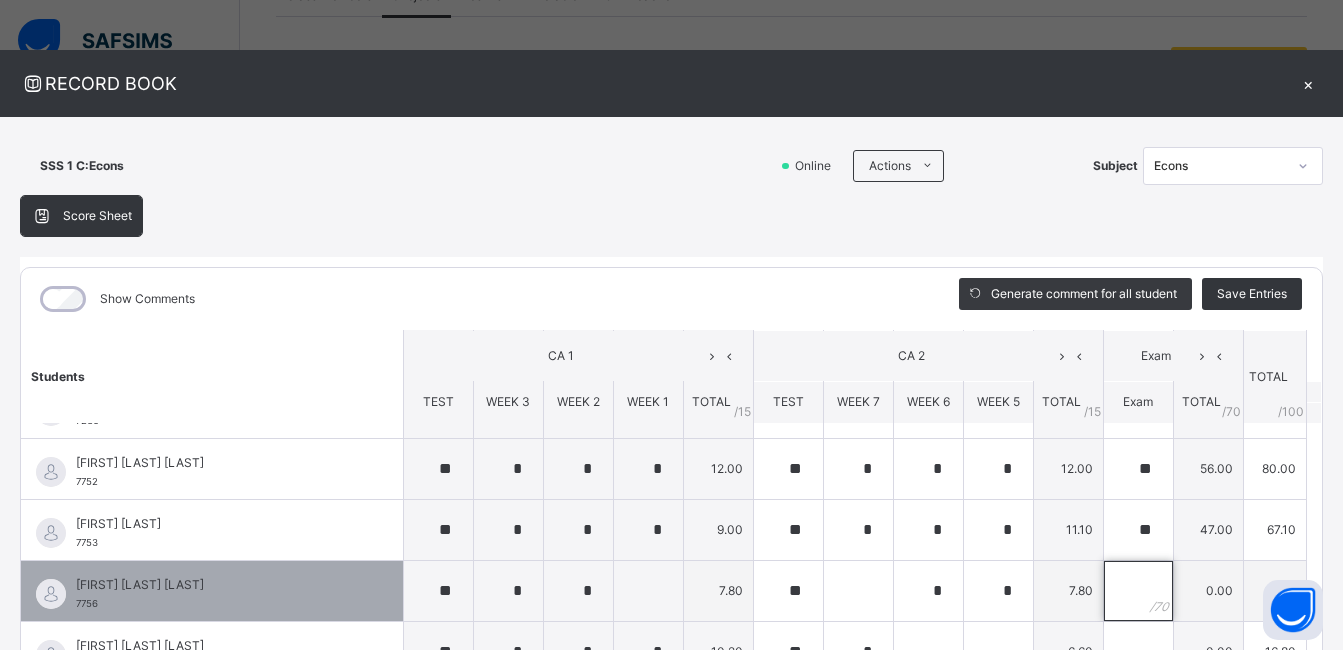 click at bounding box center [1138, 591] 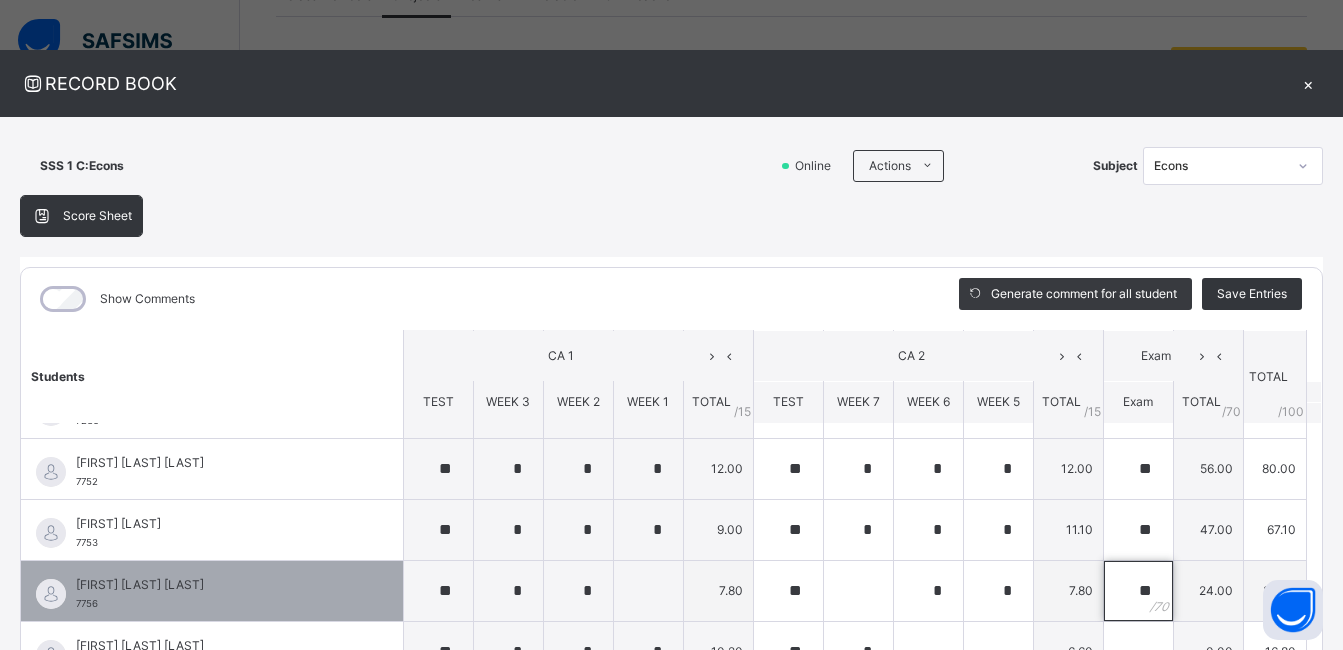 scroll, scrollTop: 1000, scrollLeft: 0, axis: vertical 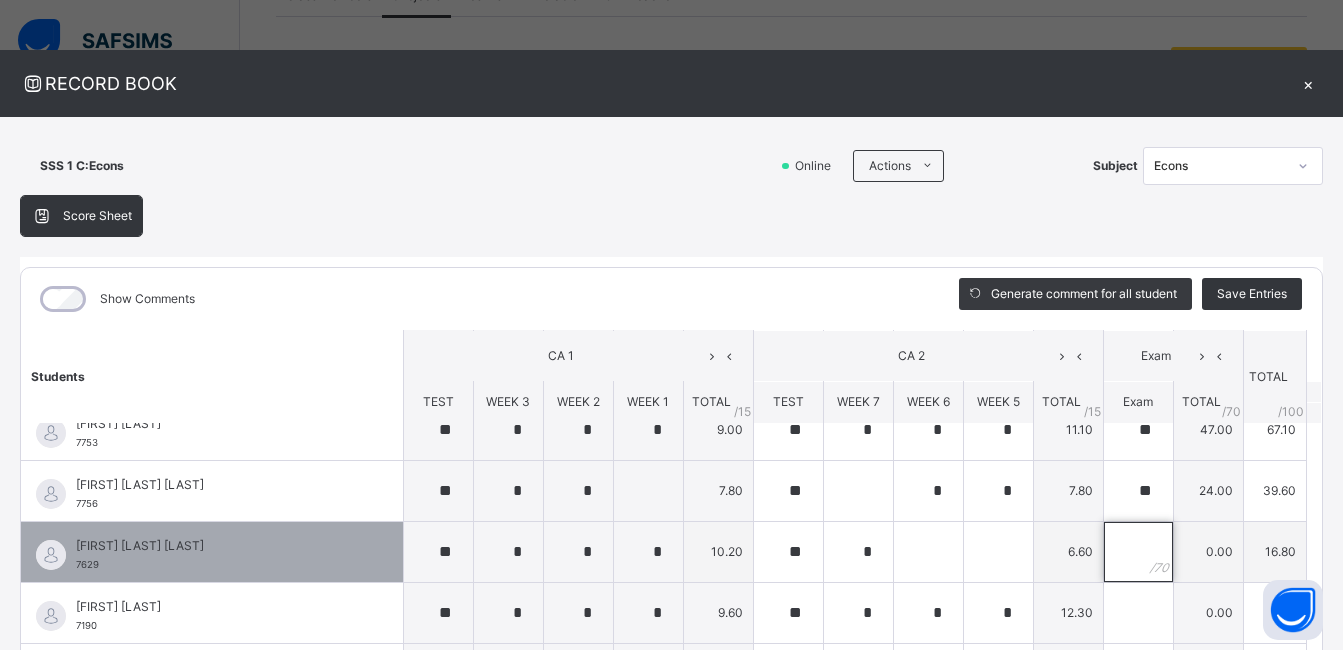 click at bounding box center (1138, 552) 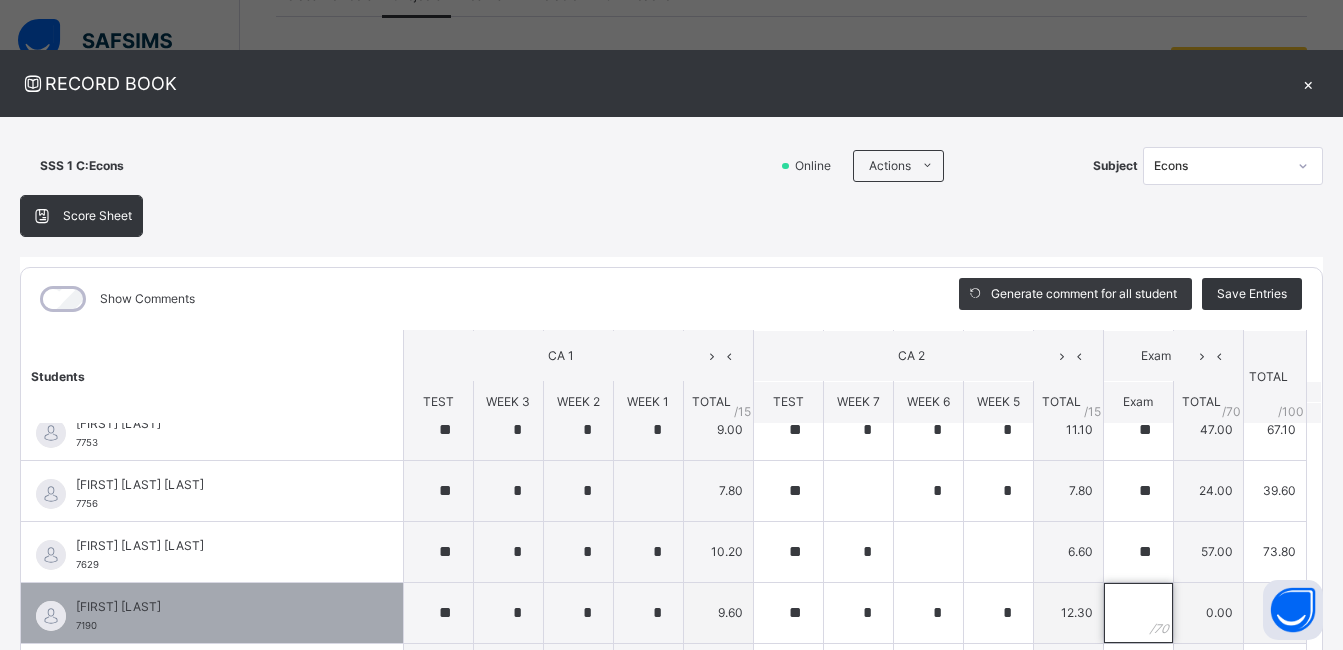 click at bounding box center [1138, 613] 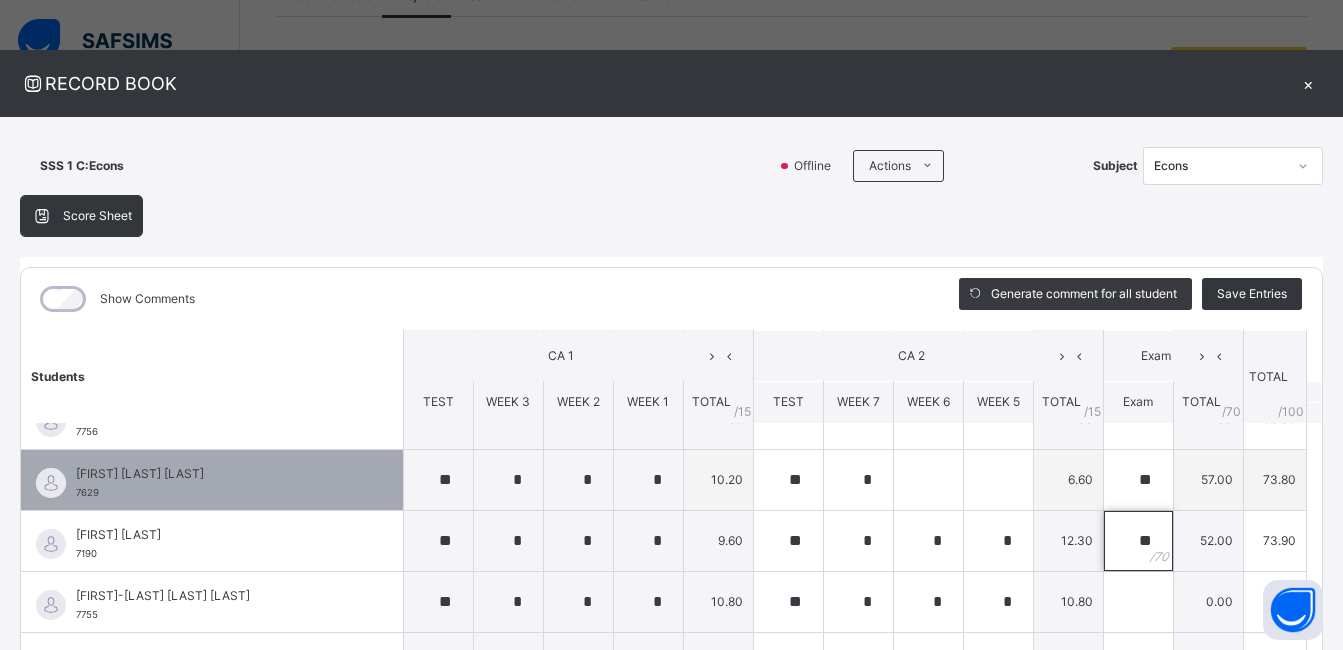 scroll, scrollTop: 1100, scrollLeft: 0, axis: vertical 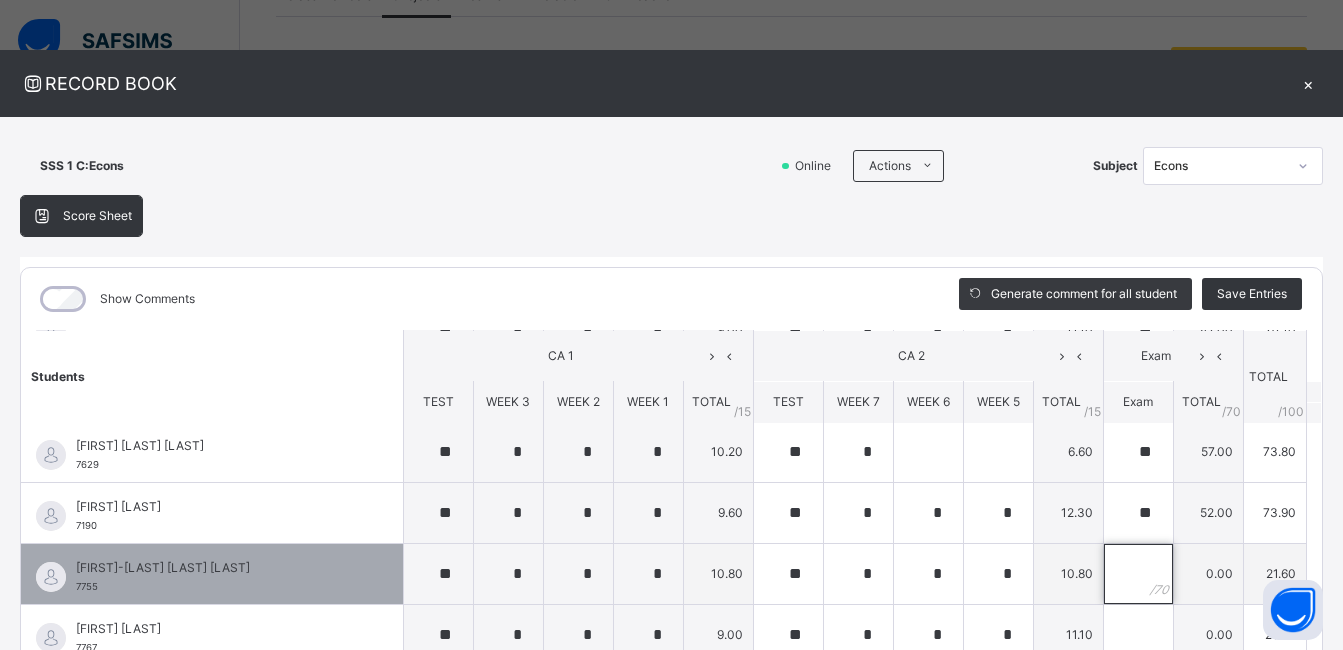click at bounding box center (1138, 574) 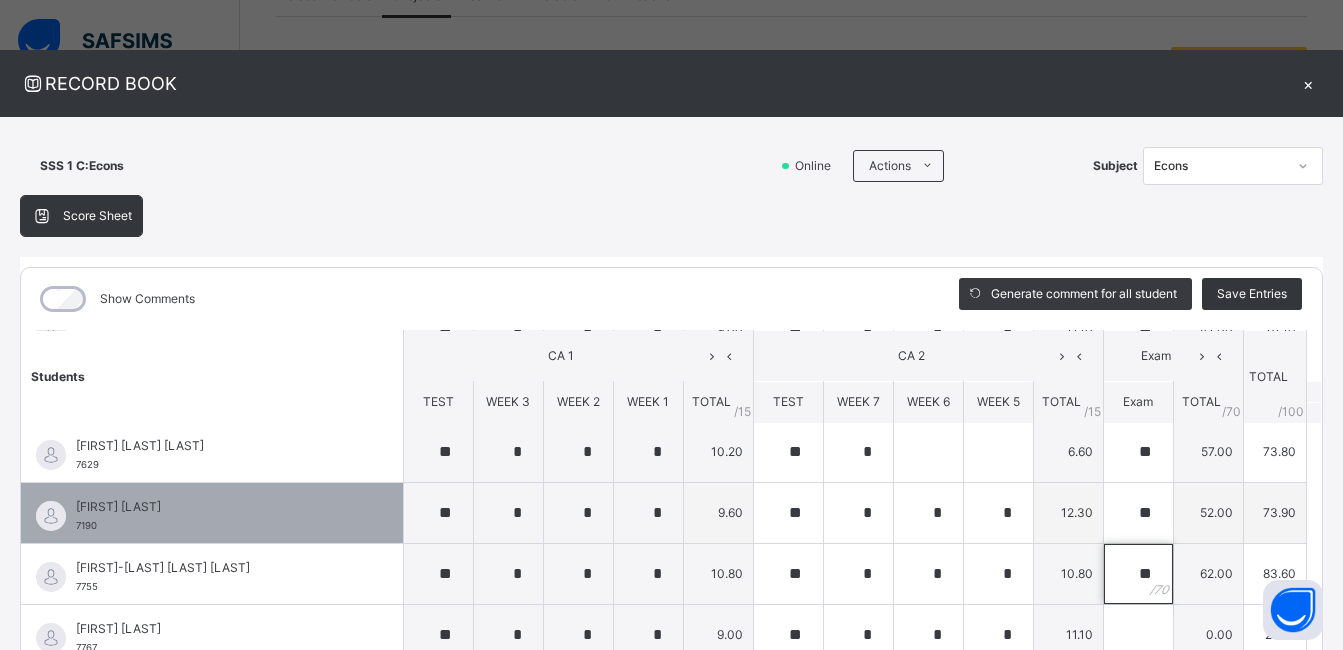 scroll, scrollTop: 1200, scrollLeft: 0, axis: vertical 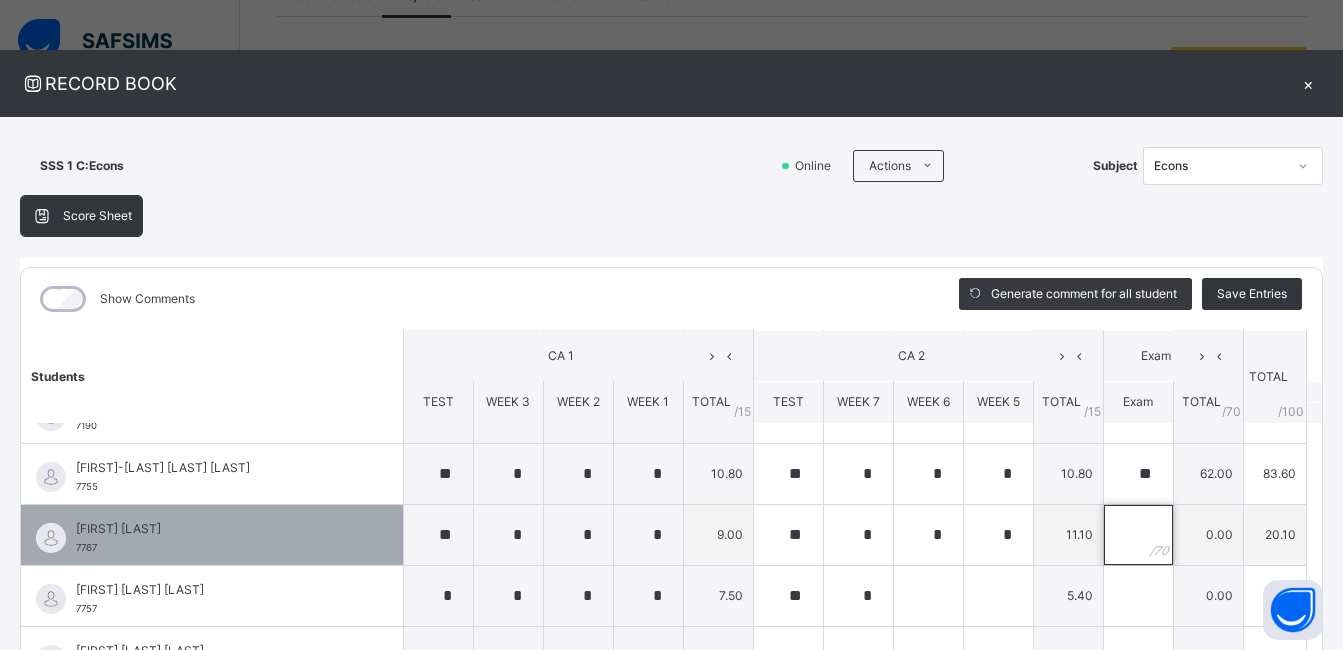 click at bounding box center (1138, 535) 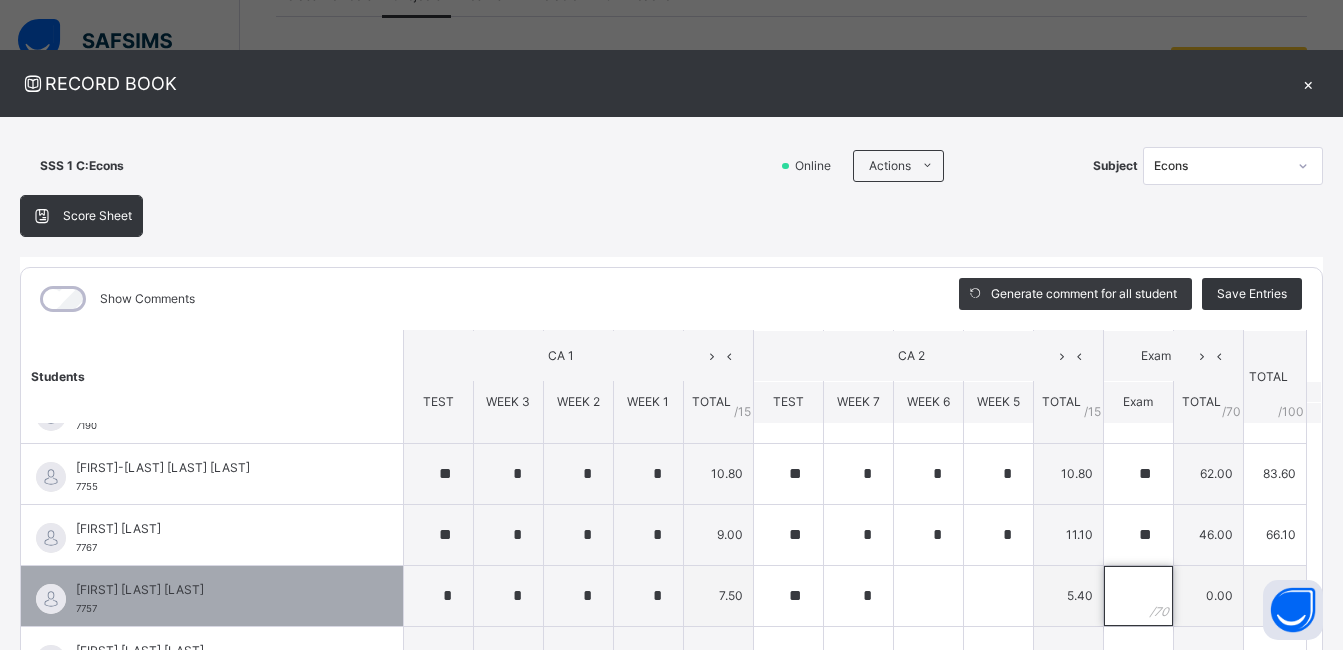 click at bounding box center [1138, 596] 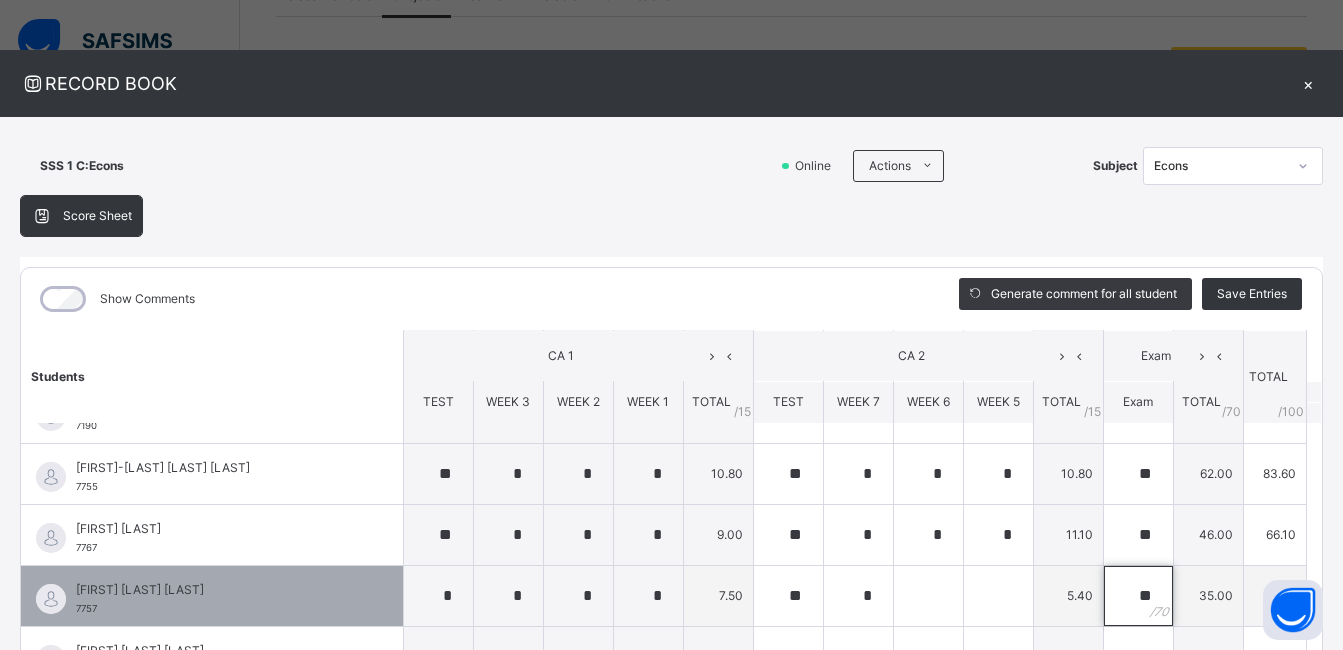 scroll, scrollTop: 1300, scrollLeft: 0, axis: vertical 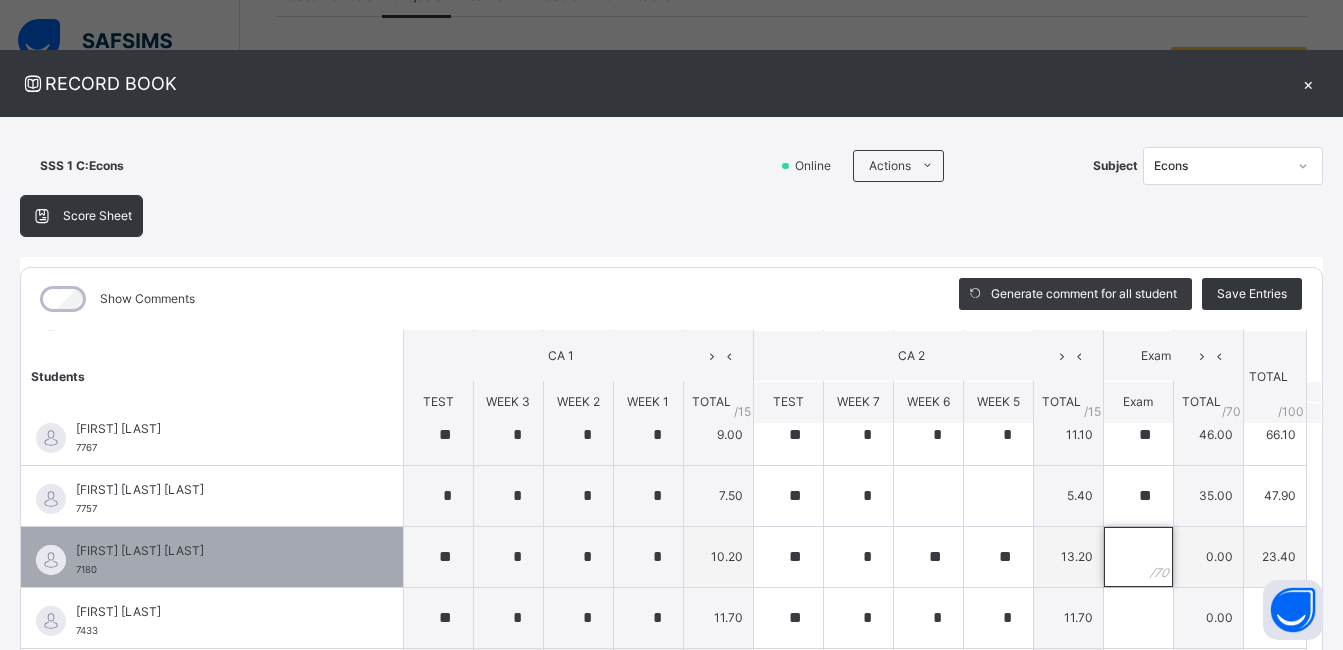 click at bounding box center (1138, 557) 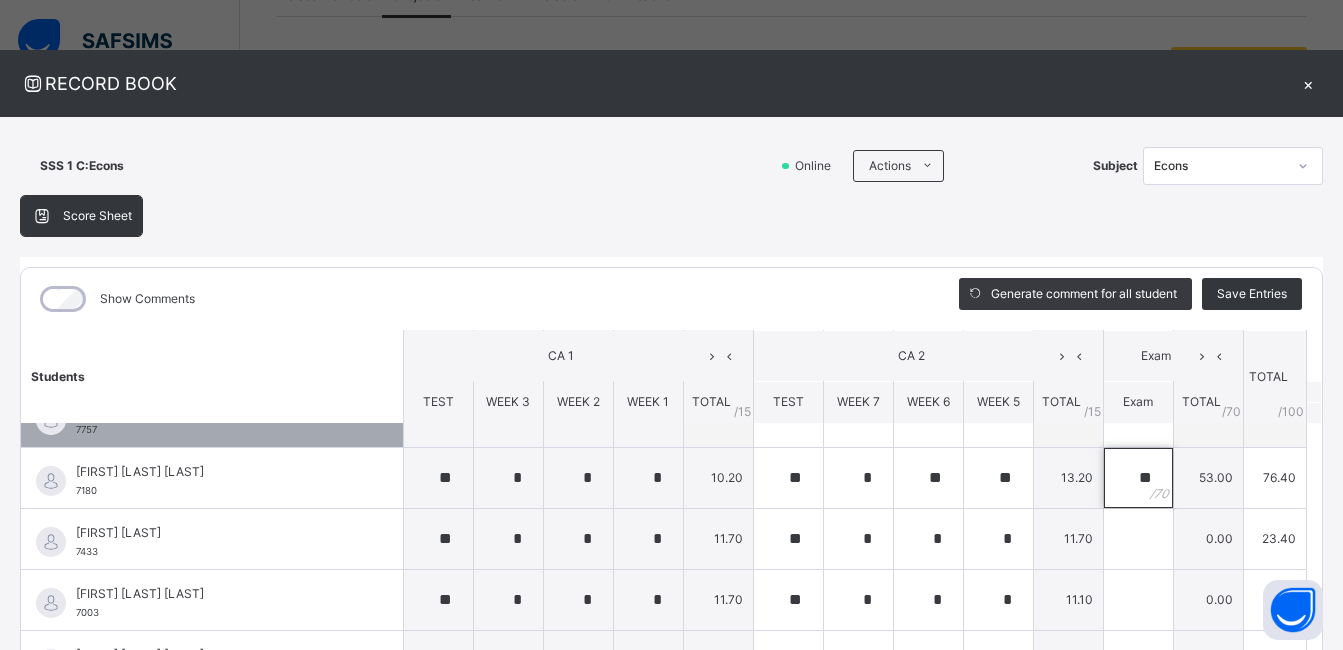 scroll, scrollTop: 1400, scrollLeft: 0, axis: vertical 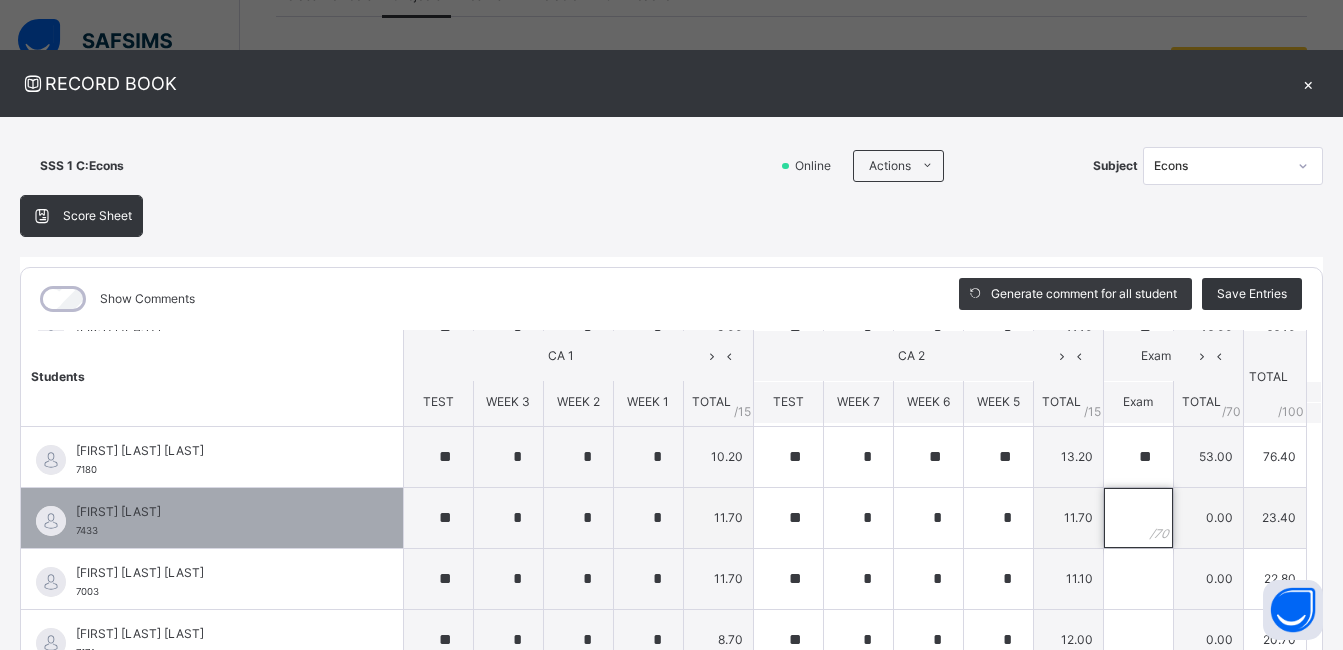click at bounding box center [1138, 518] 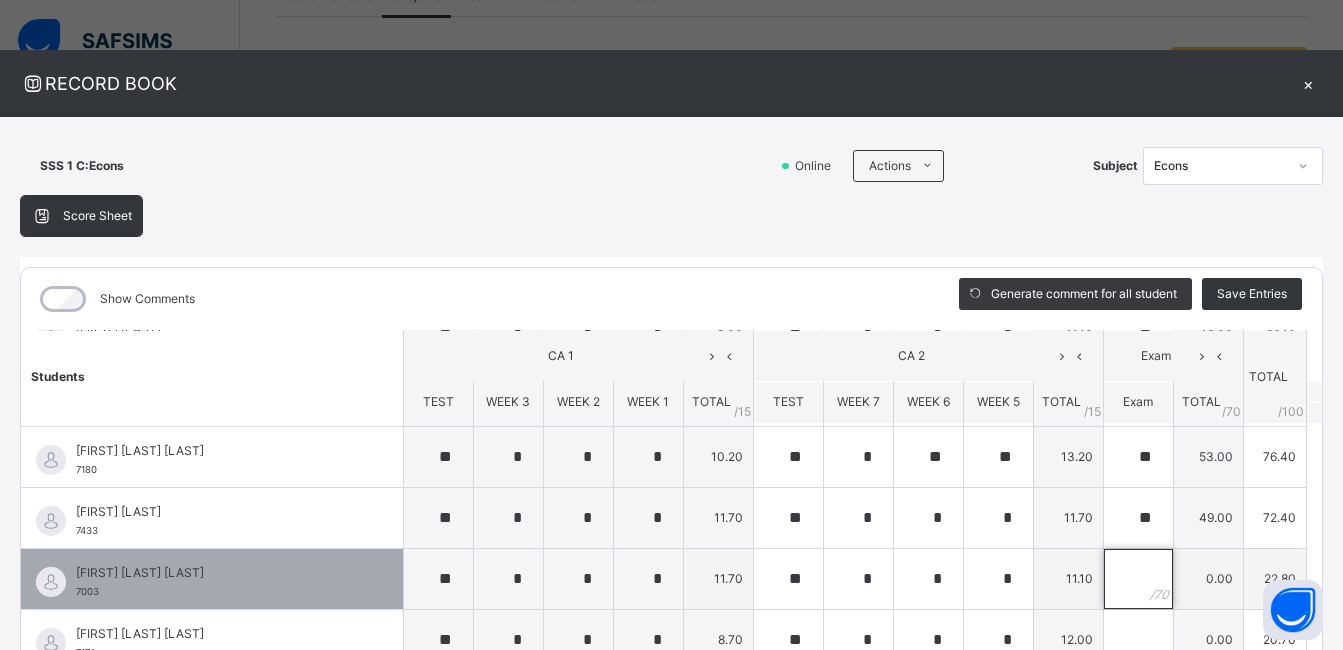 click at bounding box center [1138, 579] 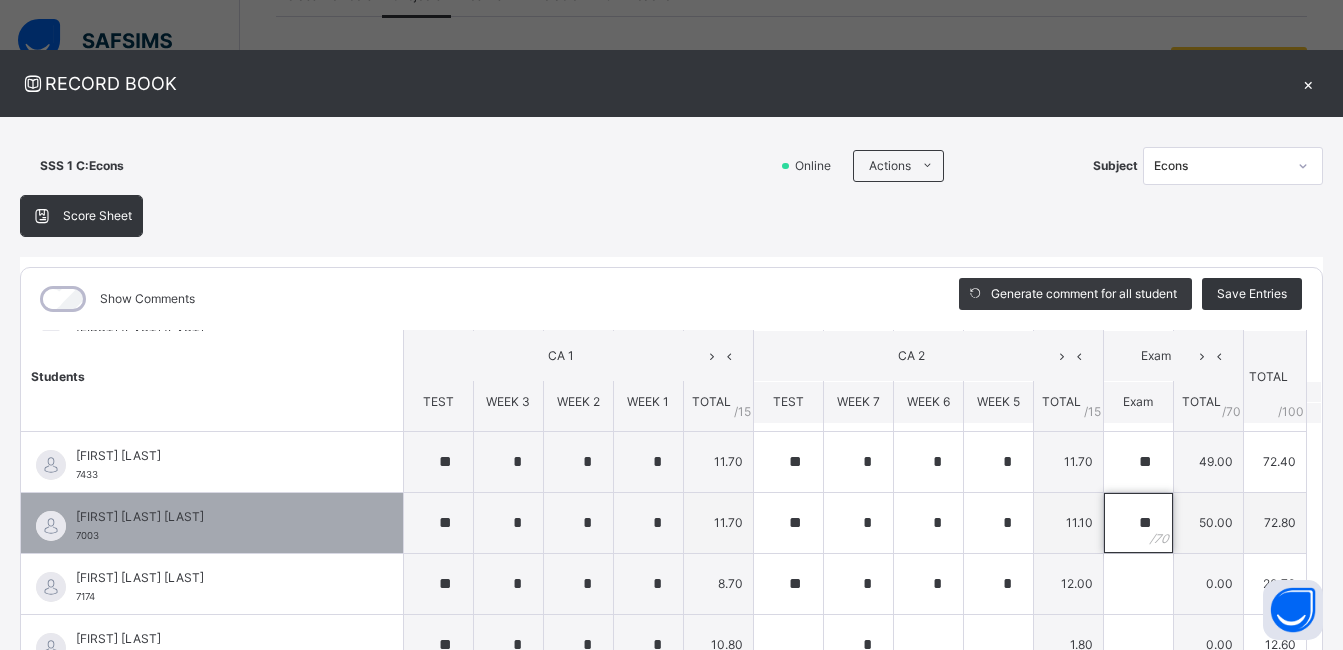 scroll, scrollTop: 1485, scrollLeft: 0, axis: vertical 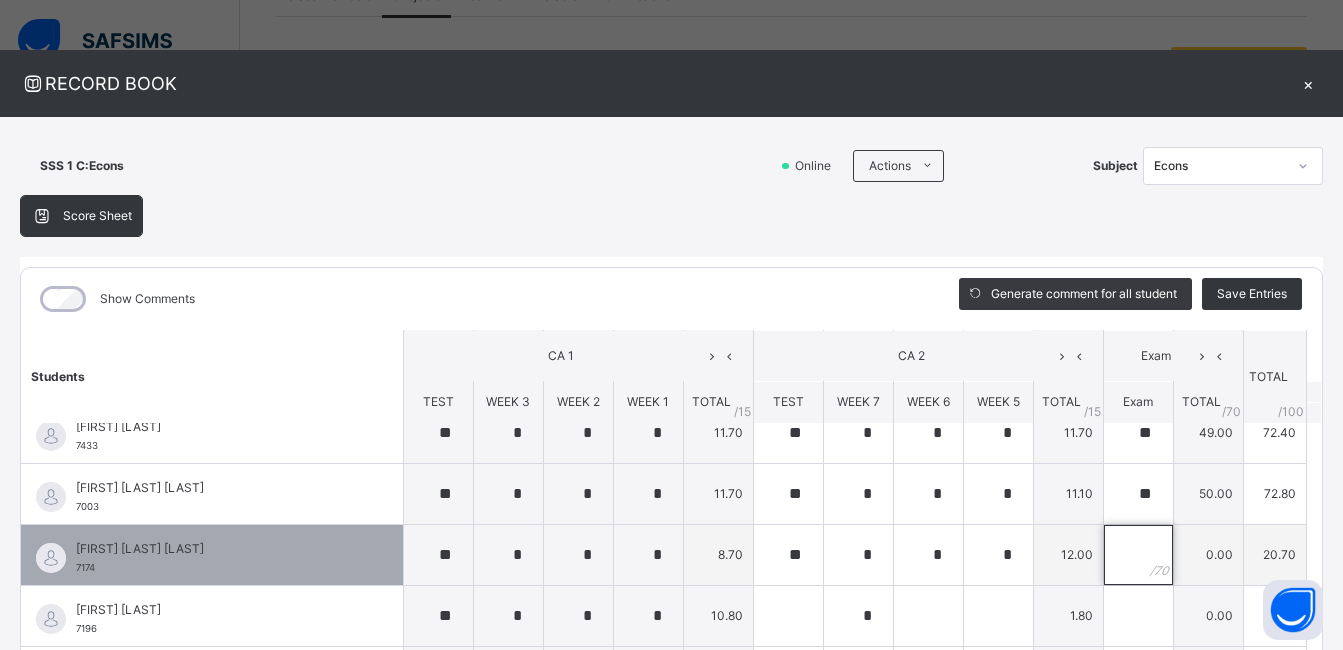 click at bounding box center (1138, 555) 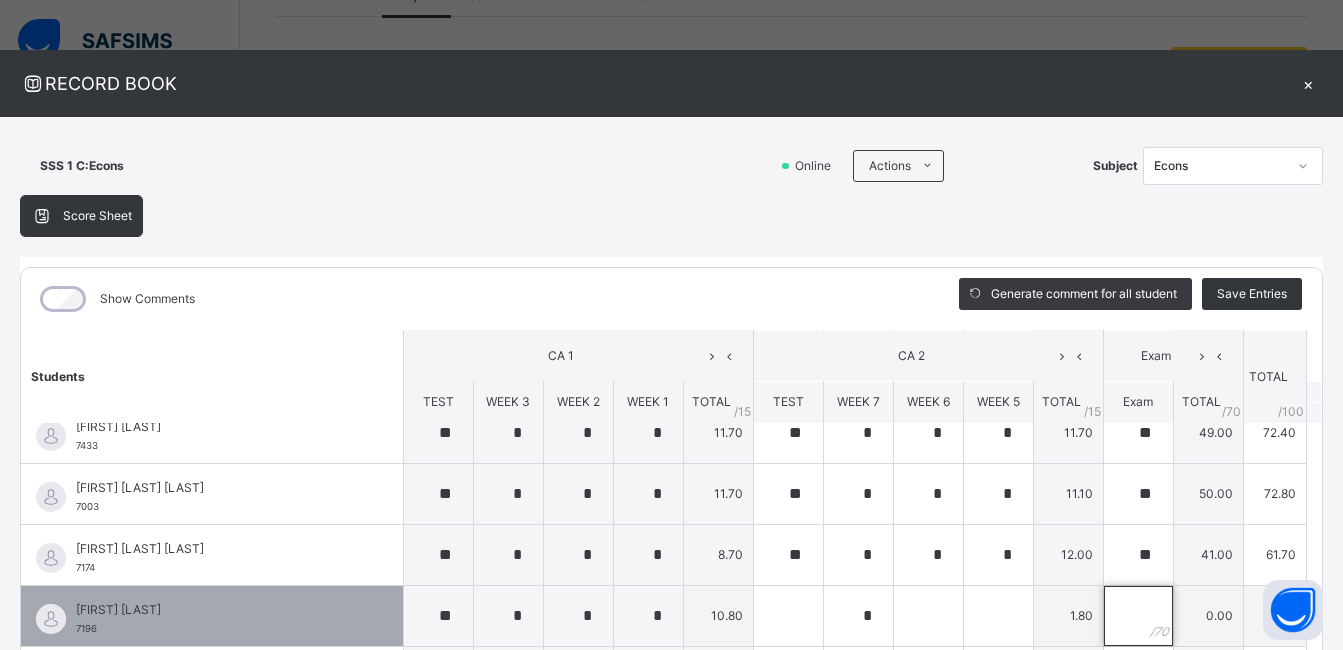 click at bounding box center (1138, 616) 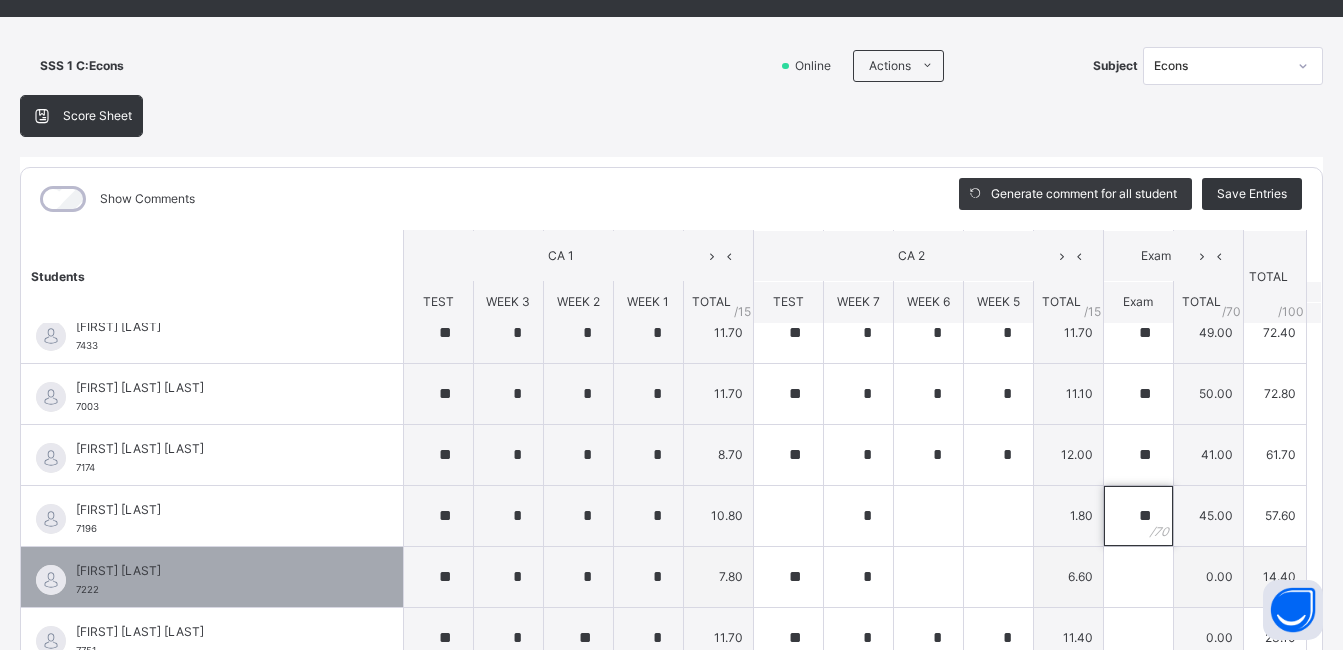 scroll, scrollTop: 200, scrollLeft: 0, axis: vertical 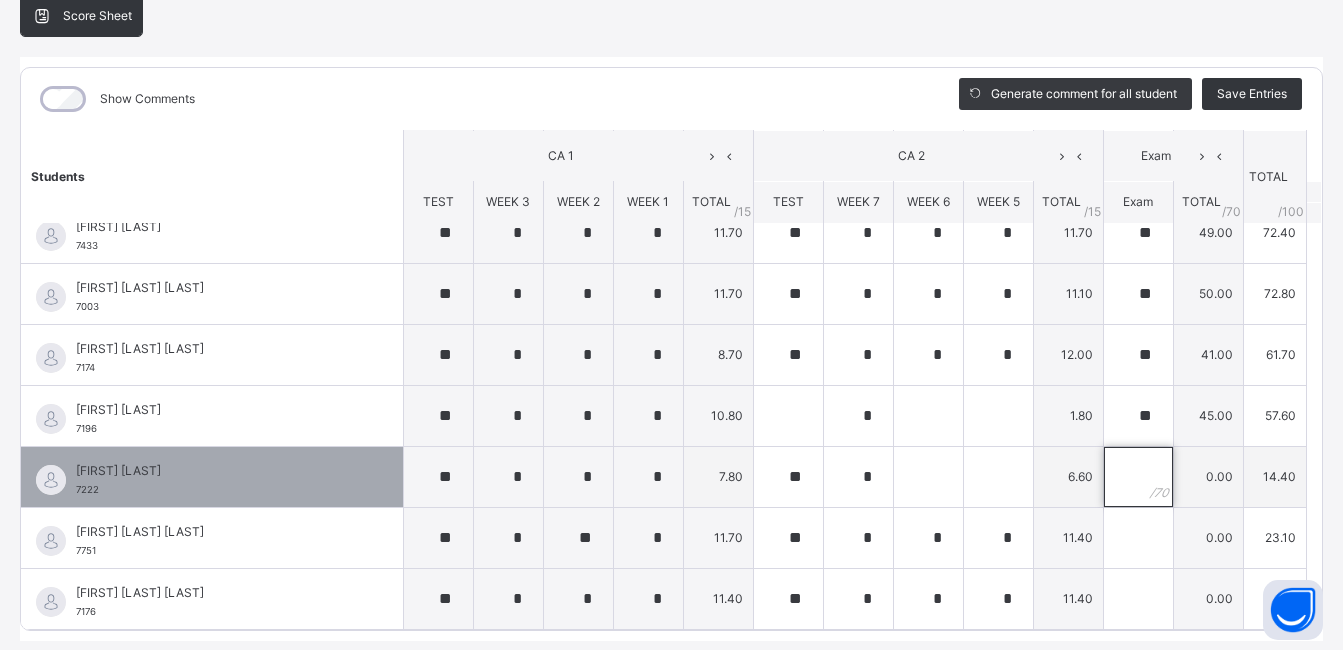 click at bounding box center [1138, 477] 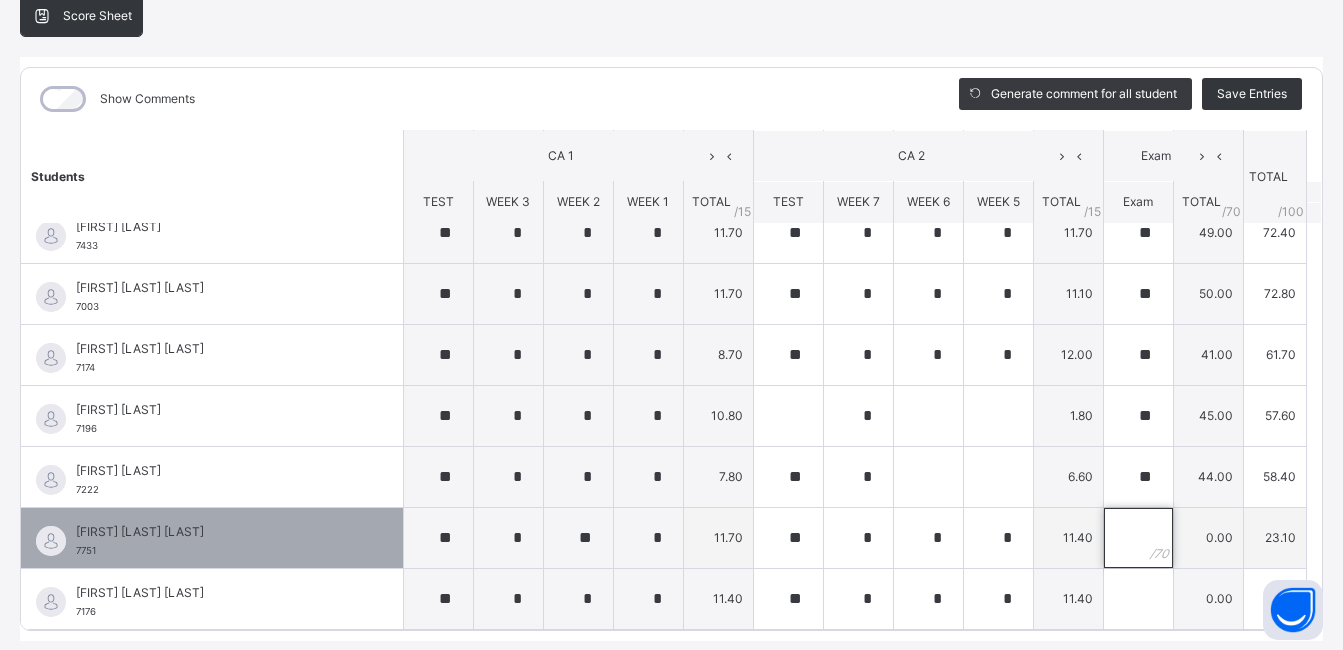 click at bounding box center (1138, 538) 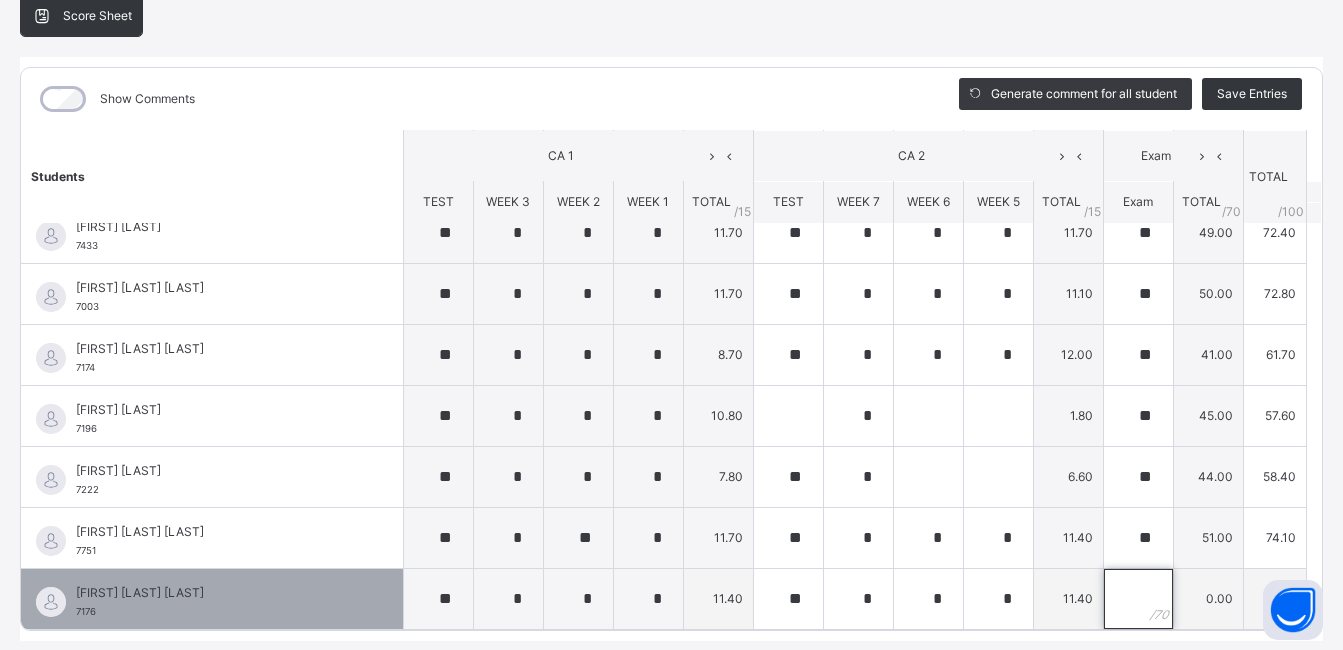 click at bounding box center [1138, 599] 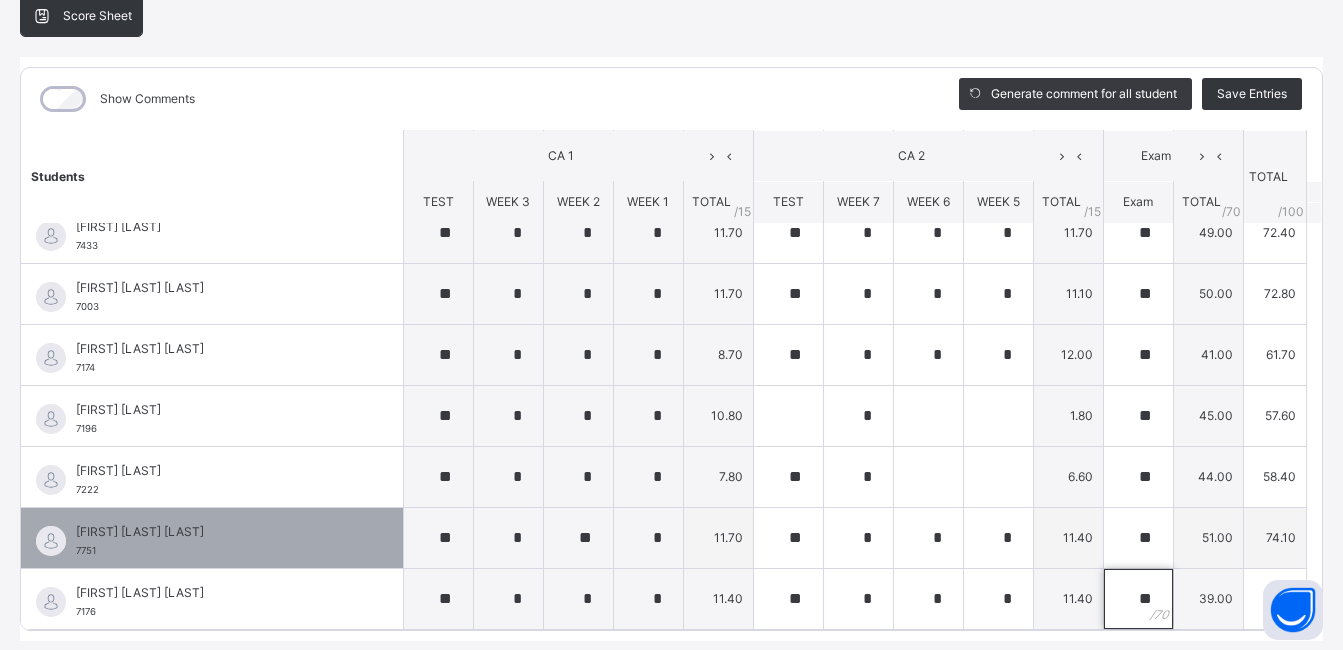 scroll, scrollTop: 261, scrollLeft: 0, axis: vertical 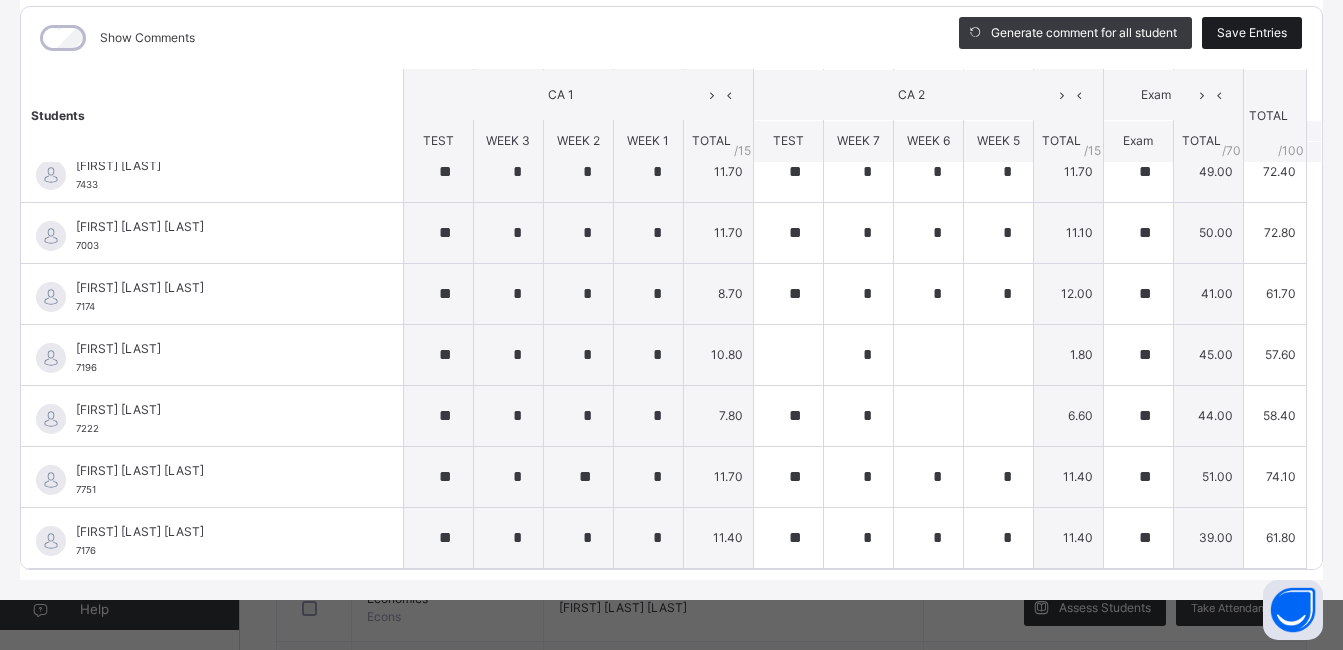 click on "Save Entries" at bounding box center [1252, 33] 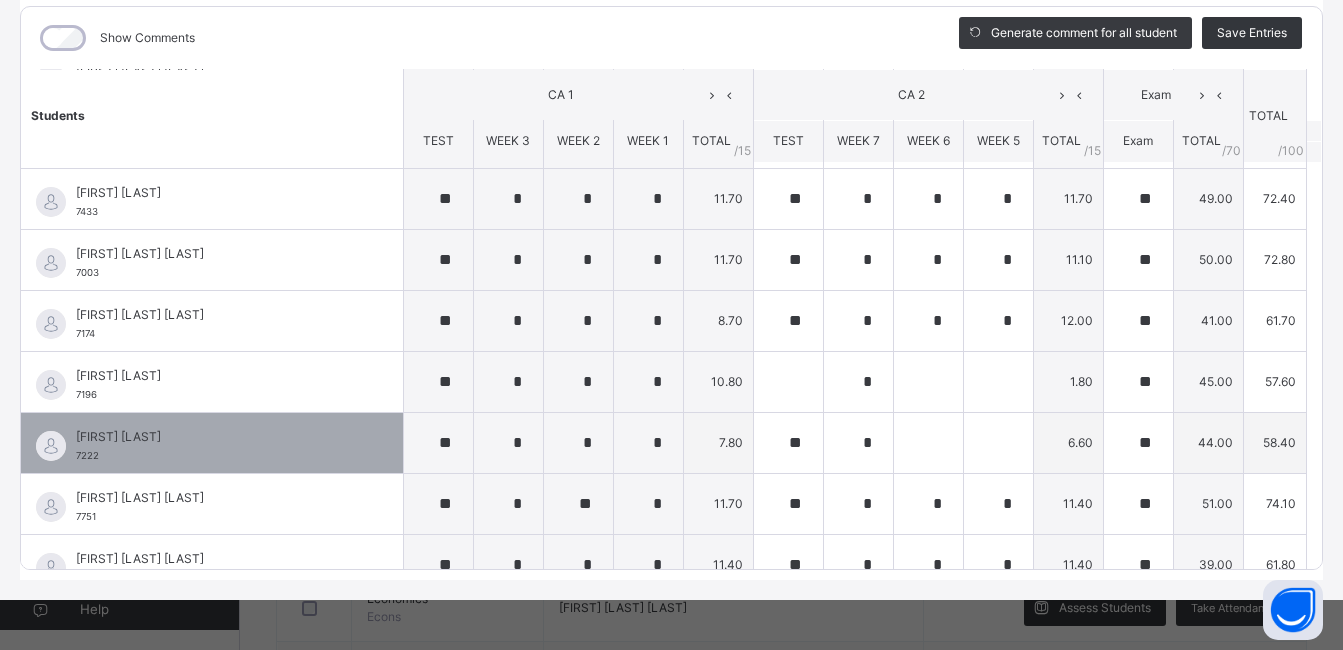 scroll, scrollTop: 1485, scrollLeft: 0, axis: vertical 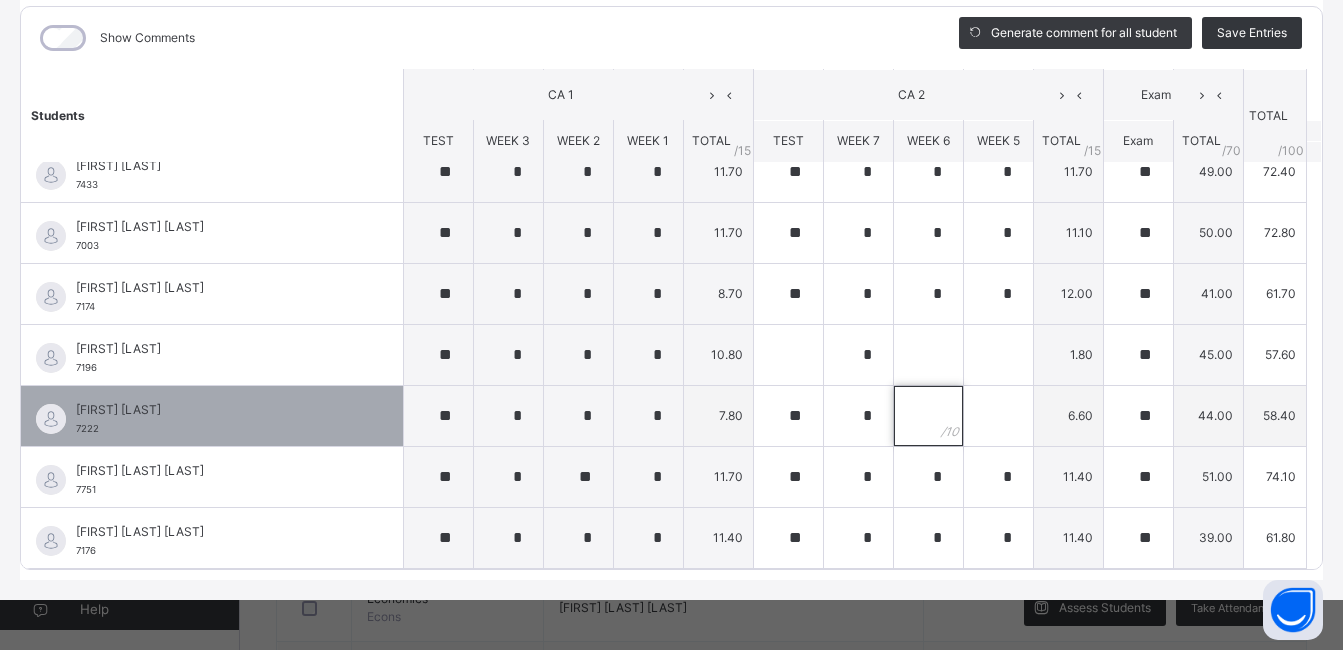 click at bounding box center [928, 416] 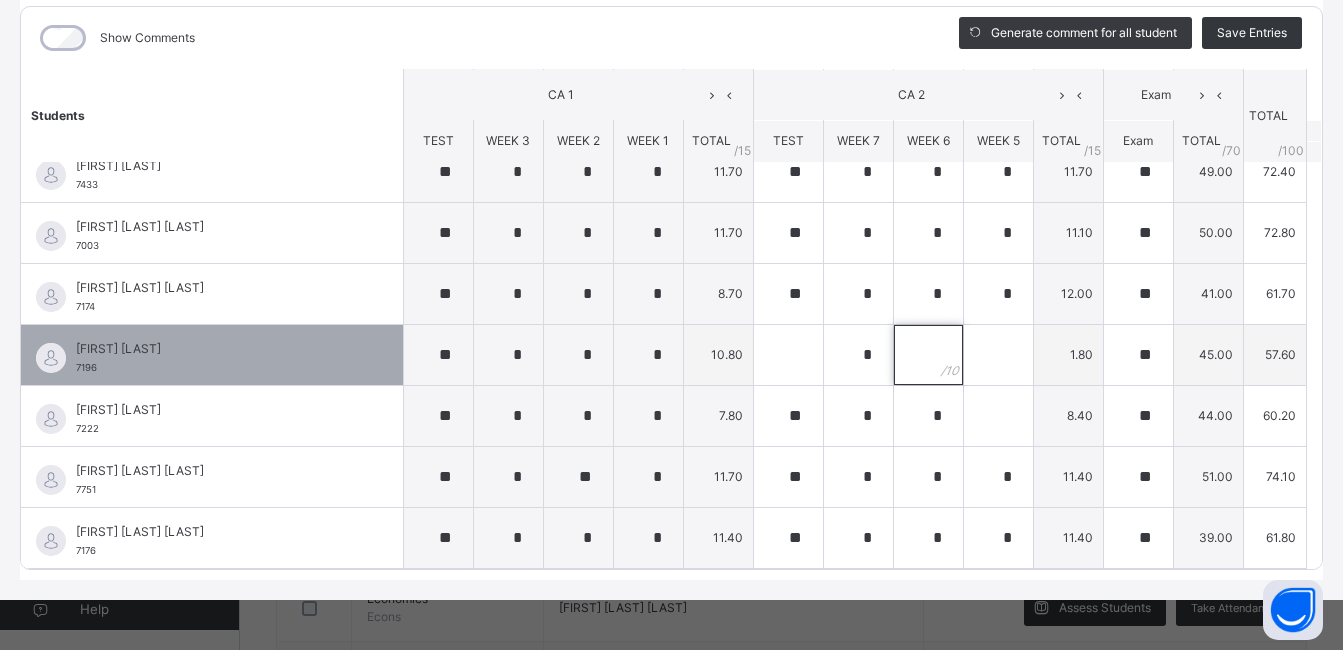 click at bounding box center [928, 355] 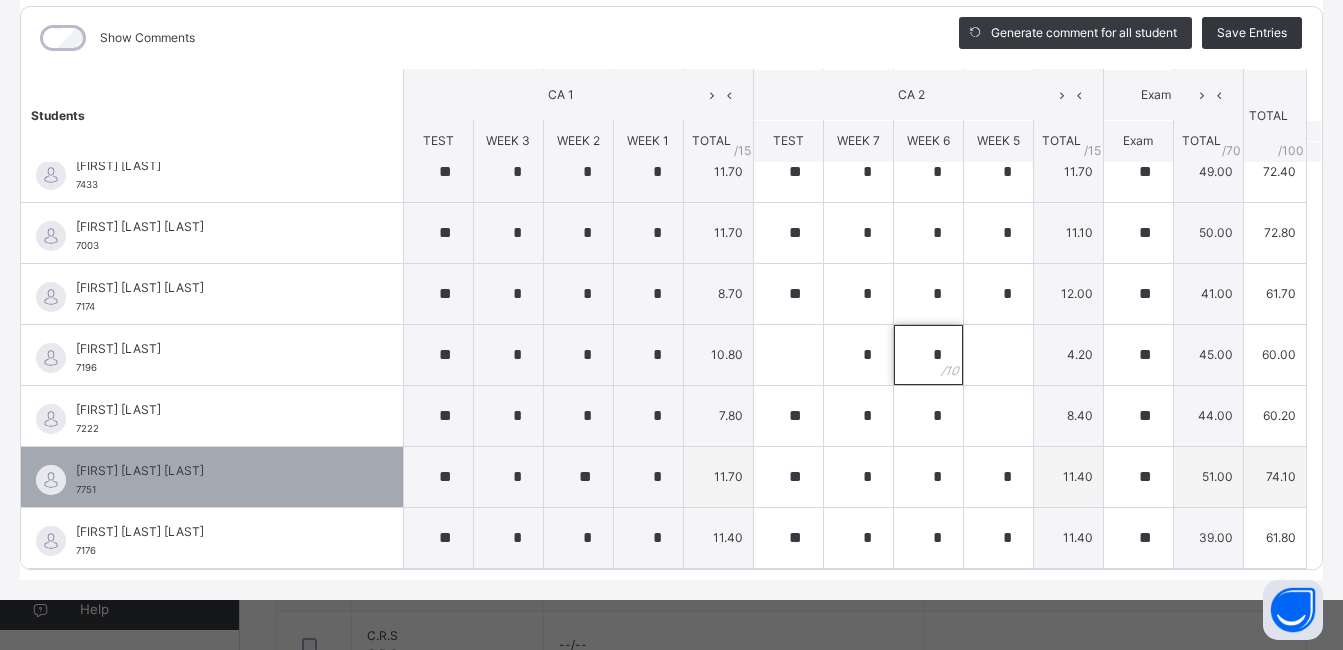 scroll, scrollTop: 900, scrollLeft: 0, axis: vertical 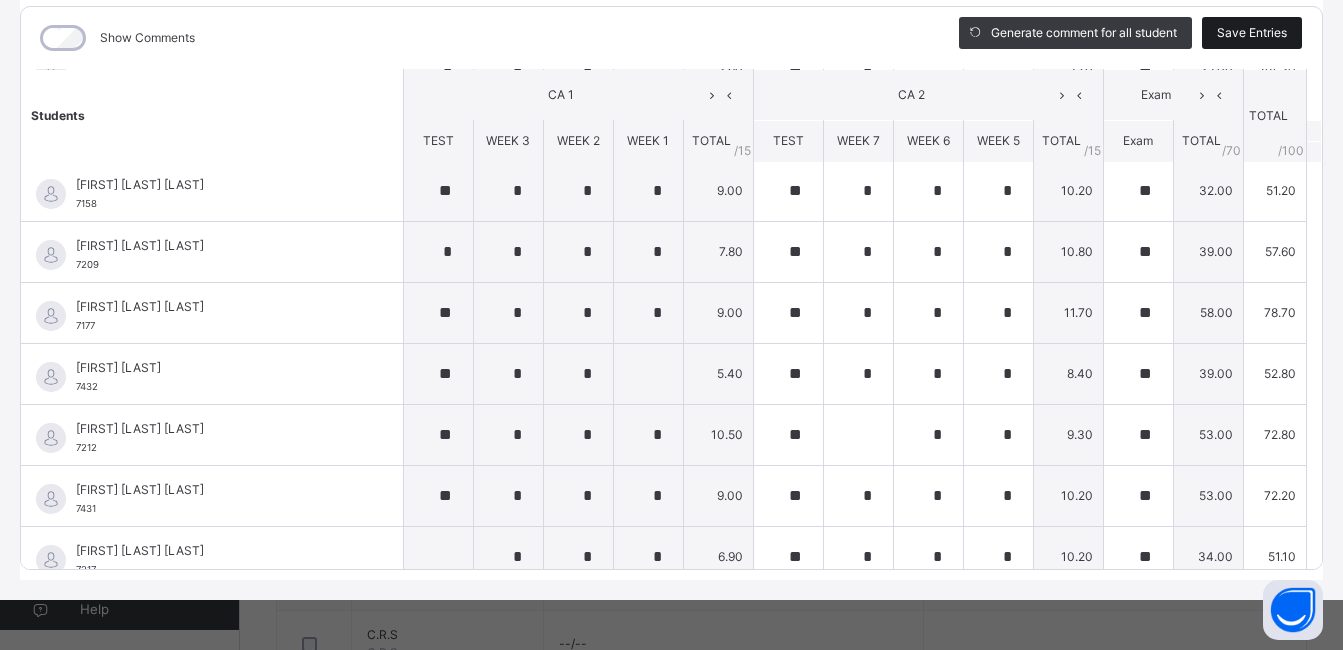 click on "Save Entries" at bounding box center [1252, 33] 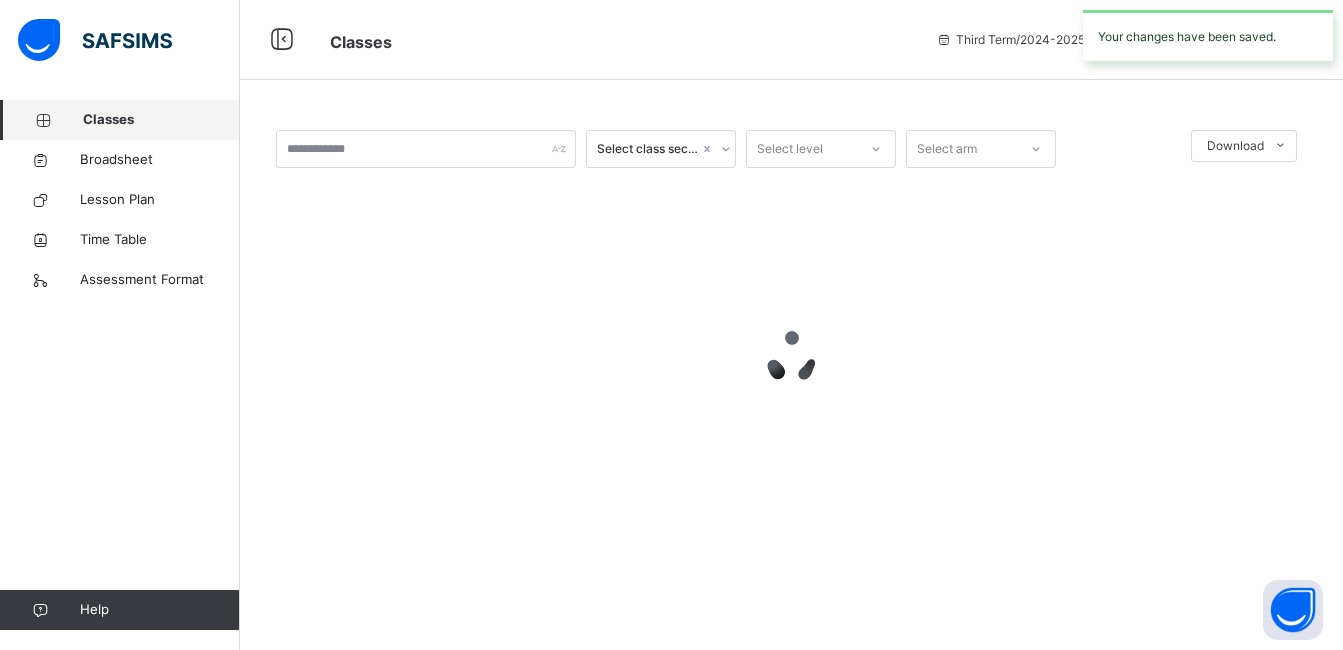 scroll, scrollTop: 0, scrollLeft: 0, axis: both 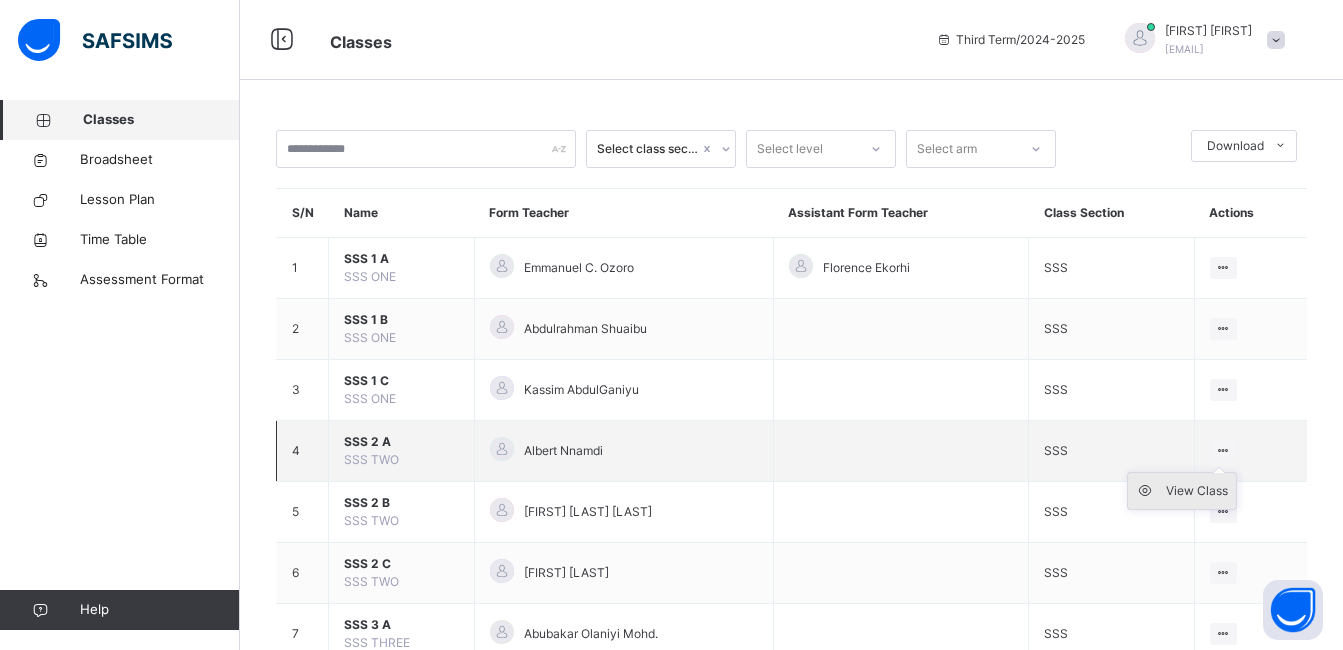 click on "View Class" at bounding box center (1197, 491) 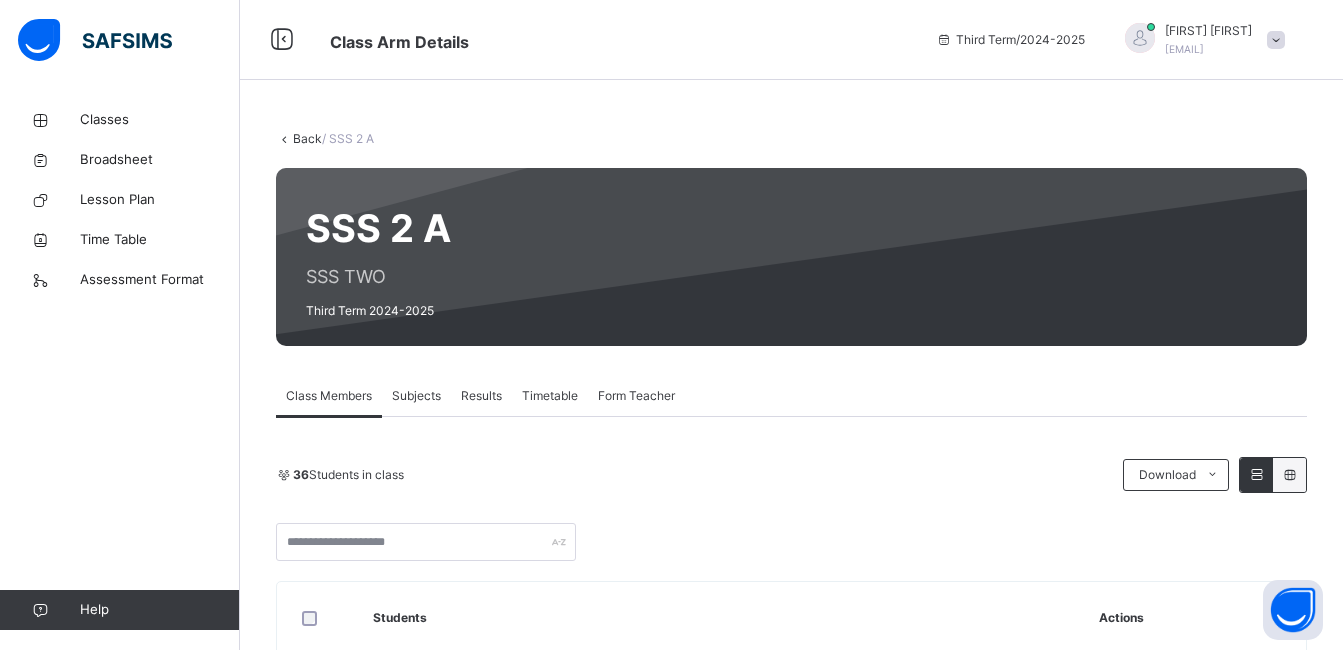 click on "Subjects" at bounding box center (416, 396) 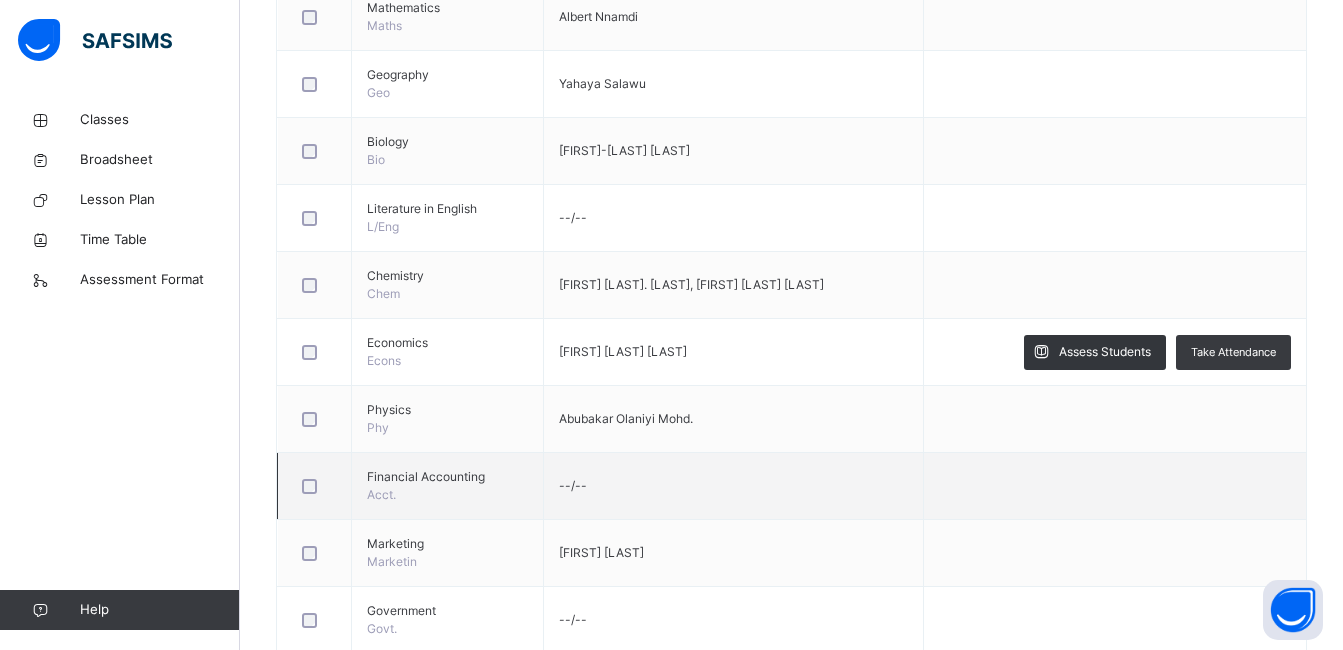 scroll, scrollTop: 800, scrollLeft: 0, axis: vertical 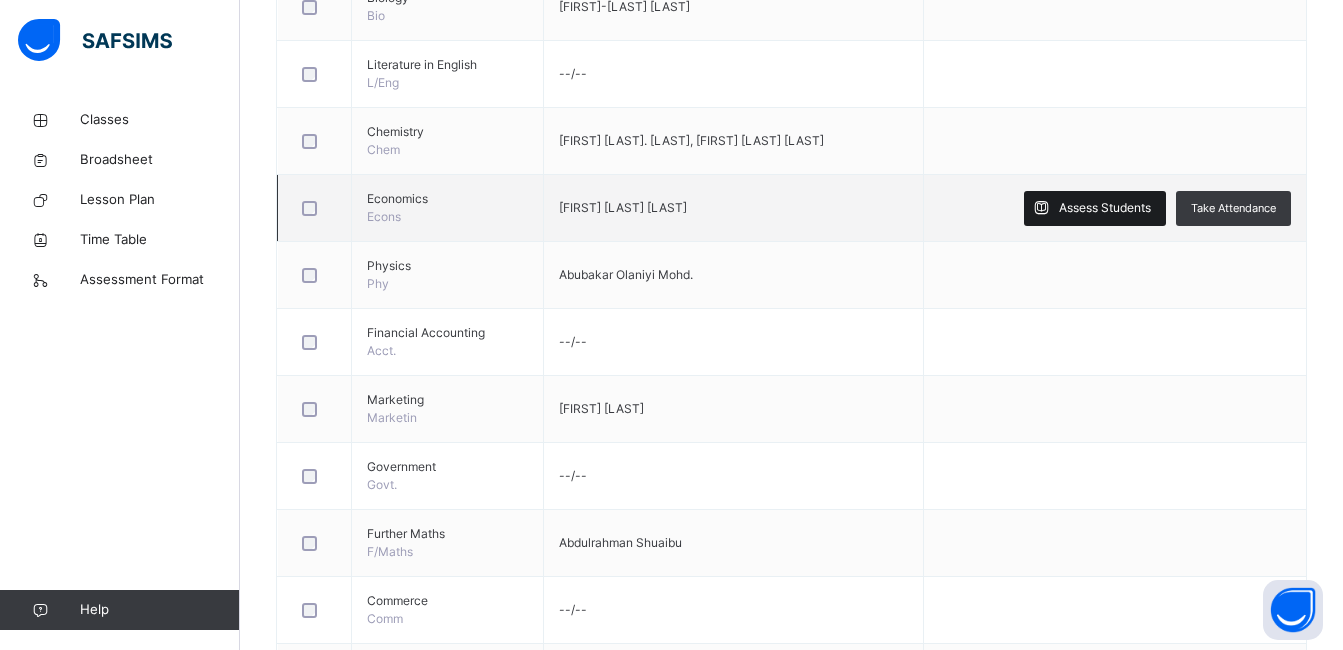 click on "Assess Students" at bounding box center [1105, 208] 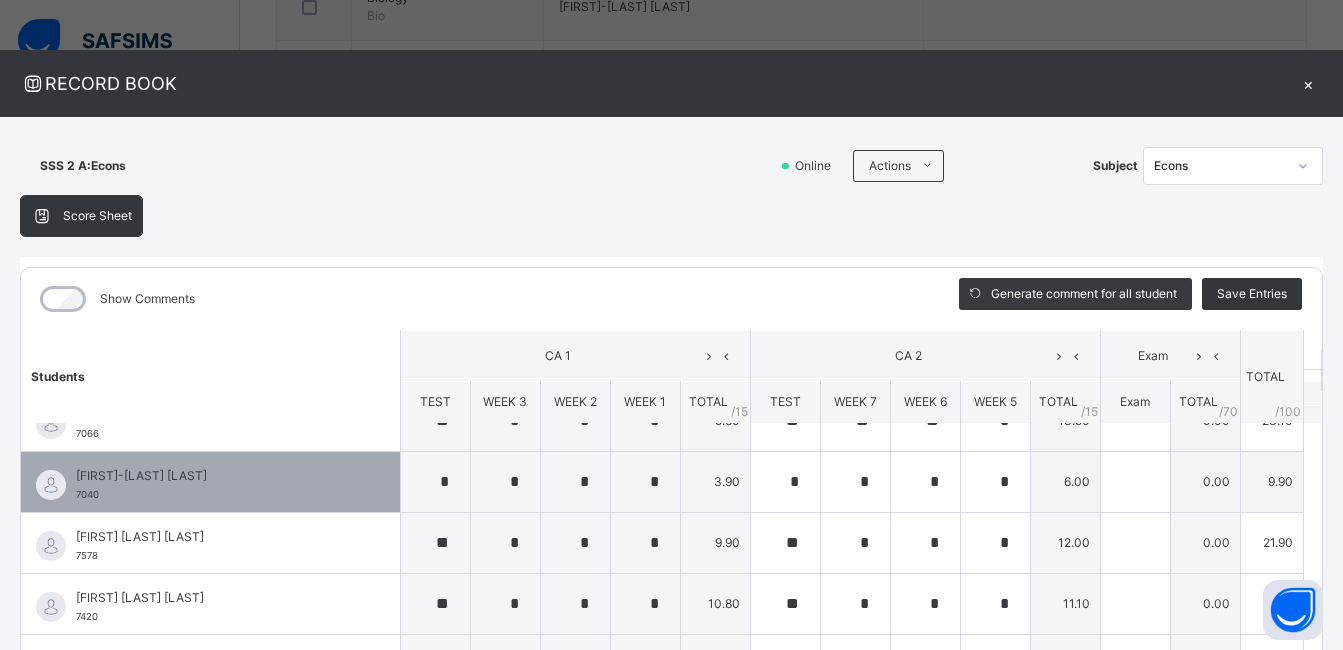 scroll, scrollTop: 0, scrollLeft: 0, axis: both 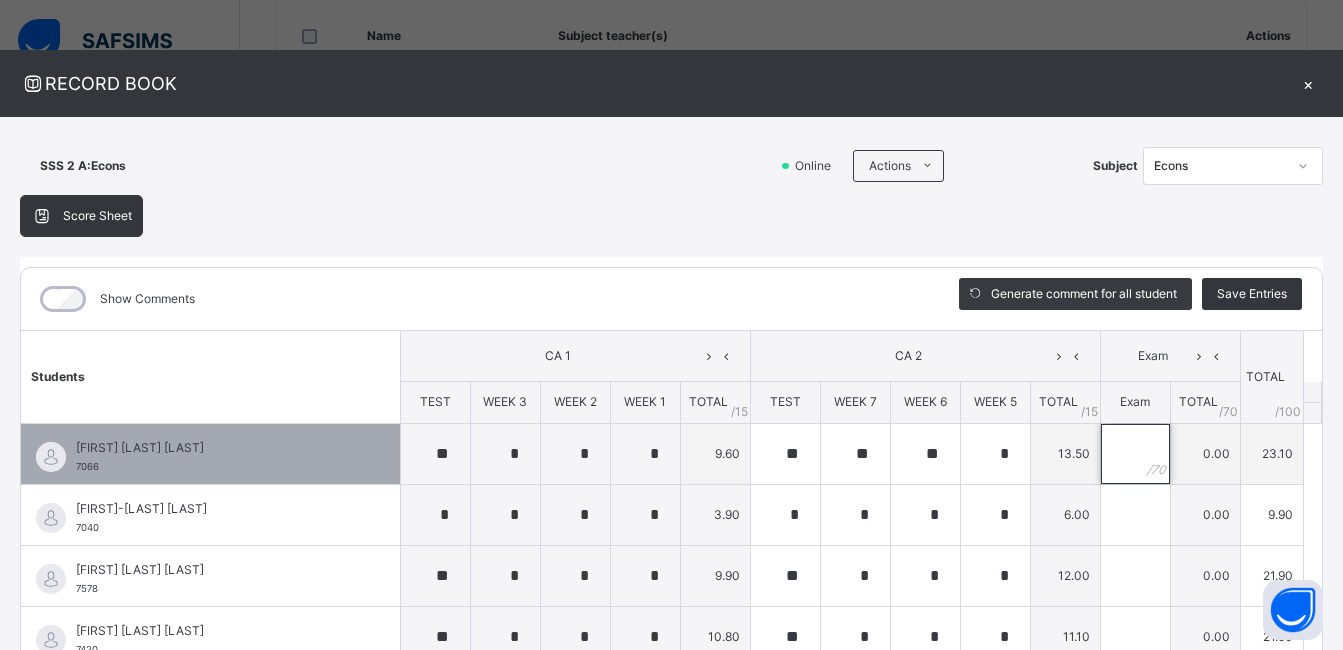 click at bounding box center [1135, 454] 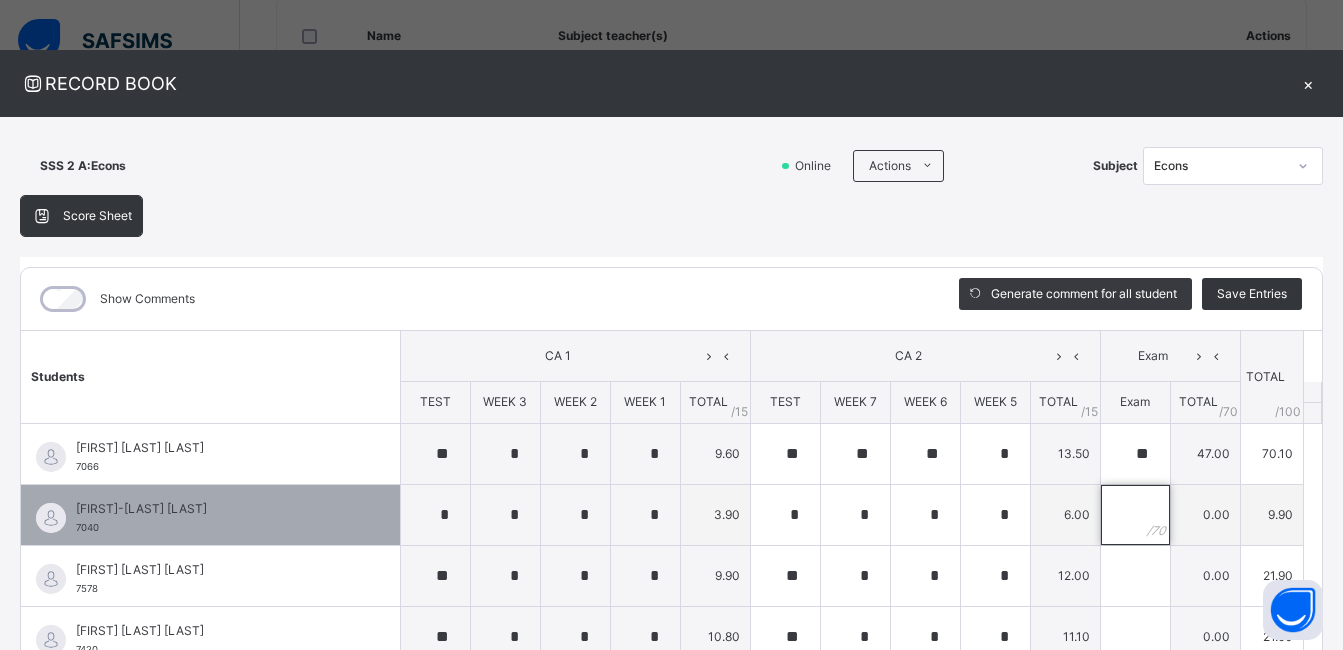 click at bounding box center (1135, 515) 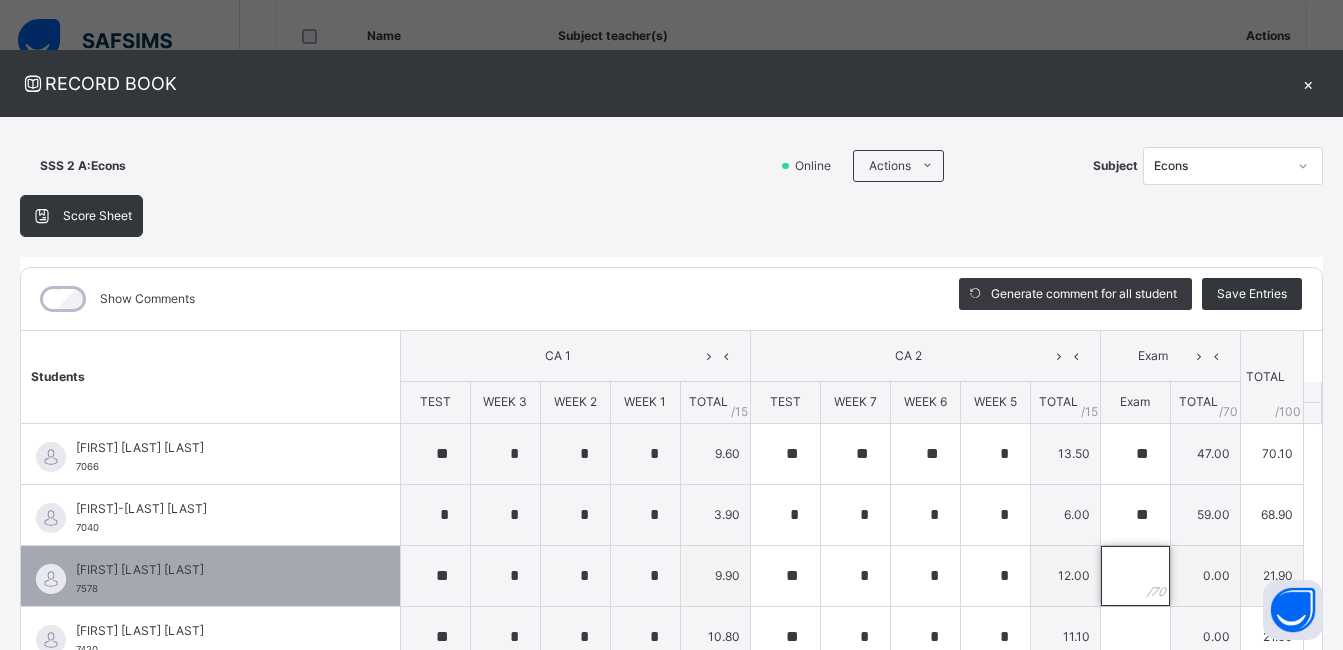 click at bounding box center (1135, 576) 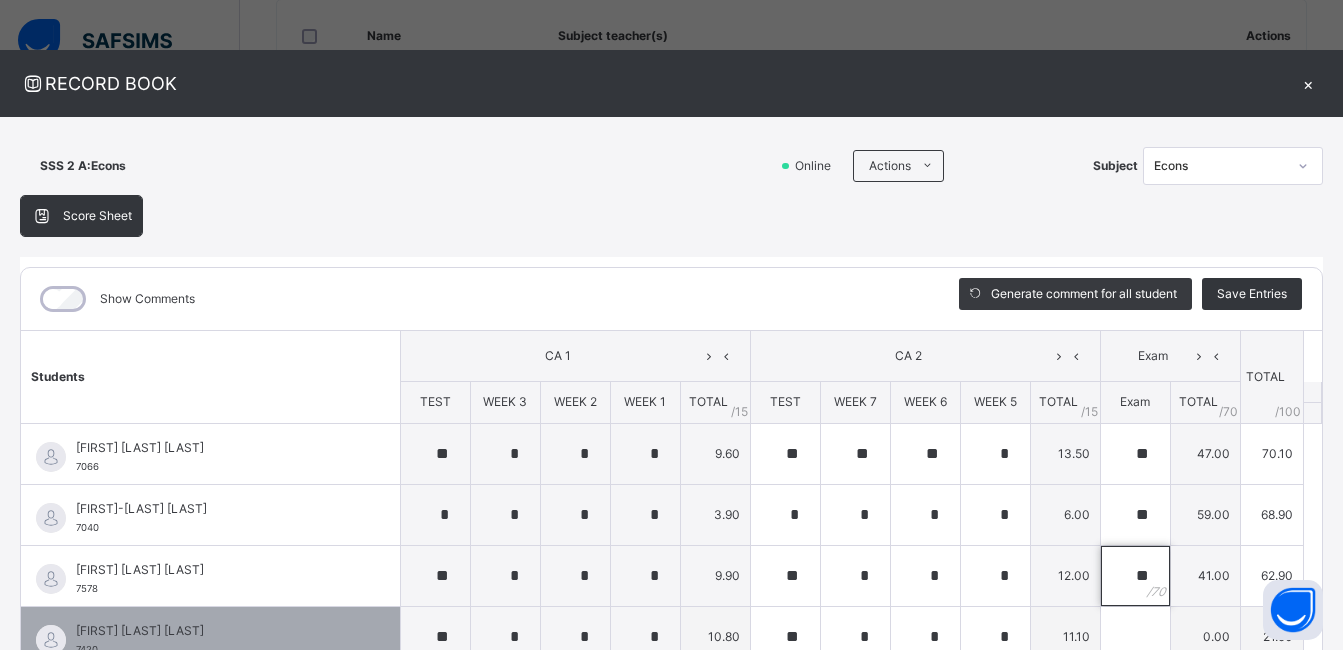 scroll, scrollTop: 100, scrollLeft: 0, axis: vertical 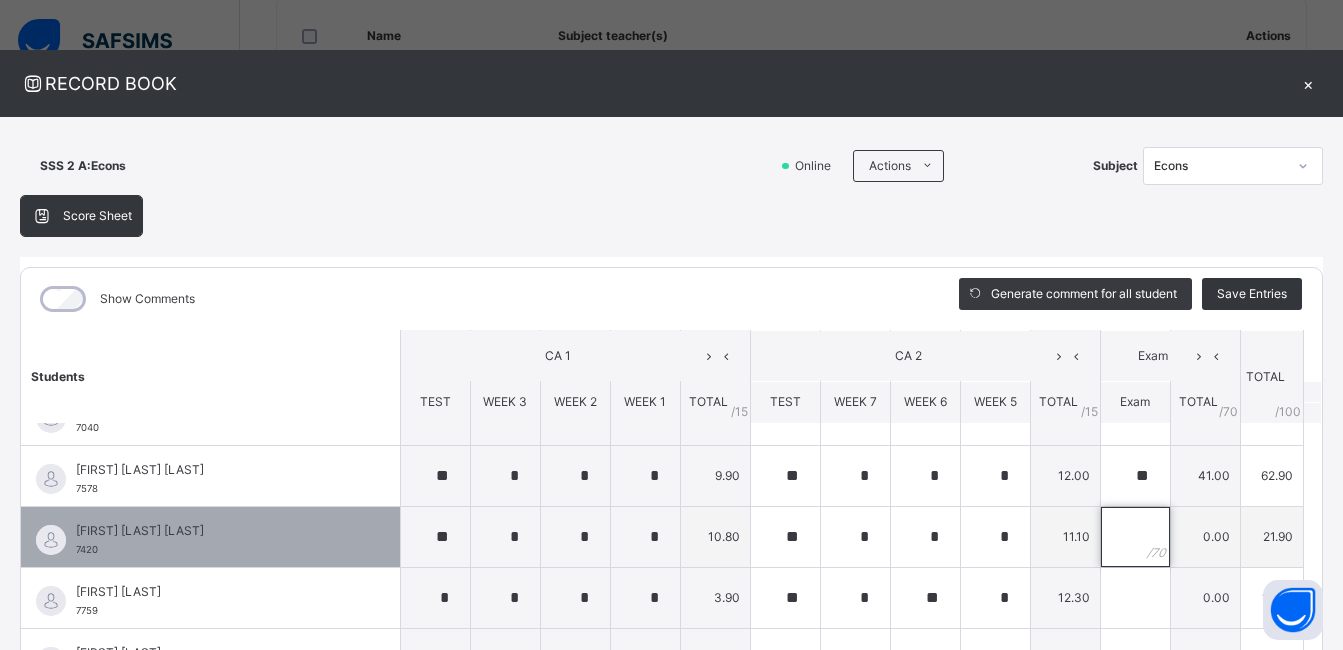 click at bounding box center (1135, 537) 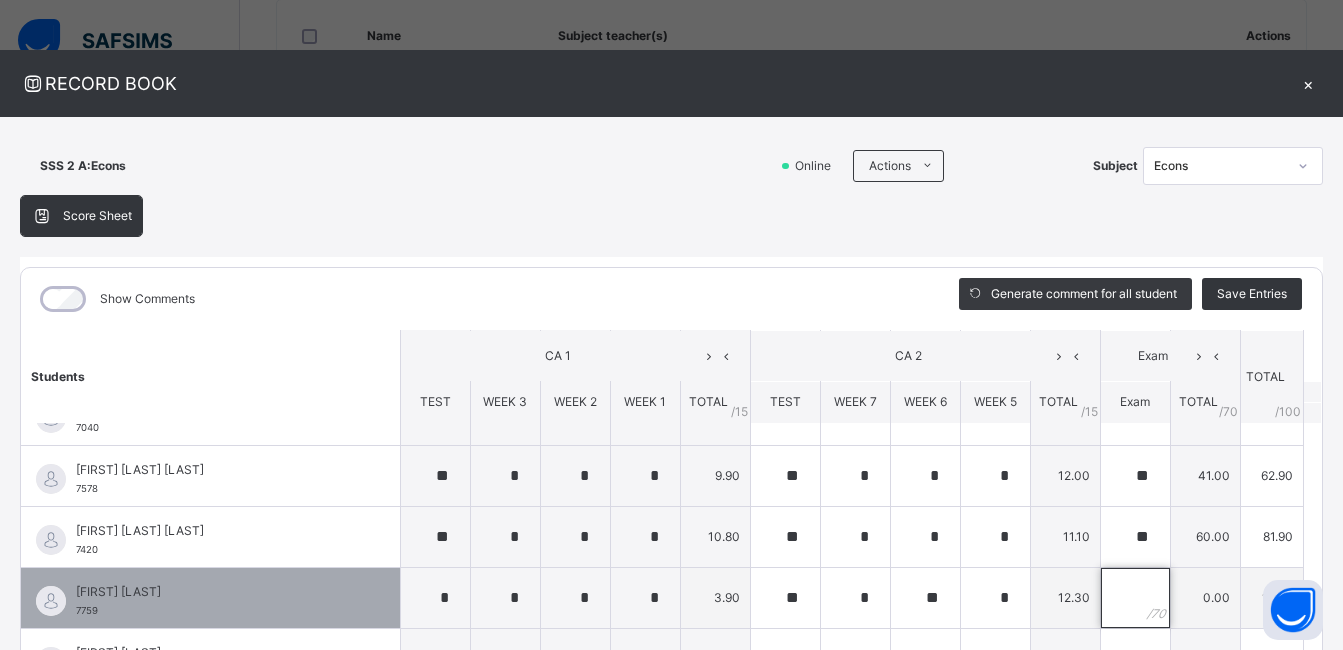 click at bounding box center [1135, 598] 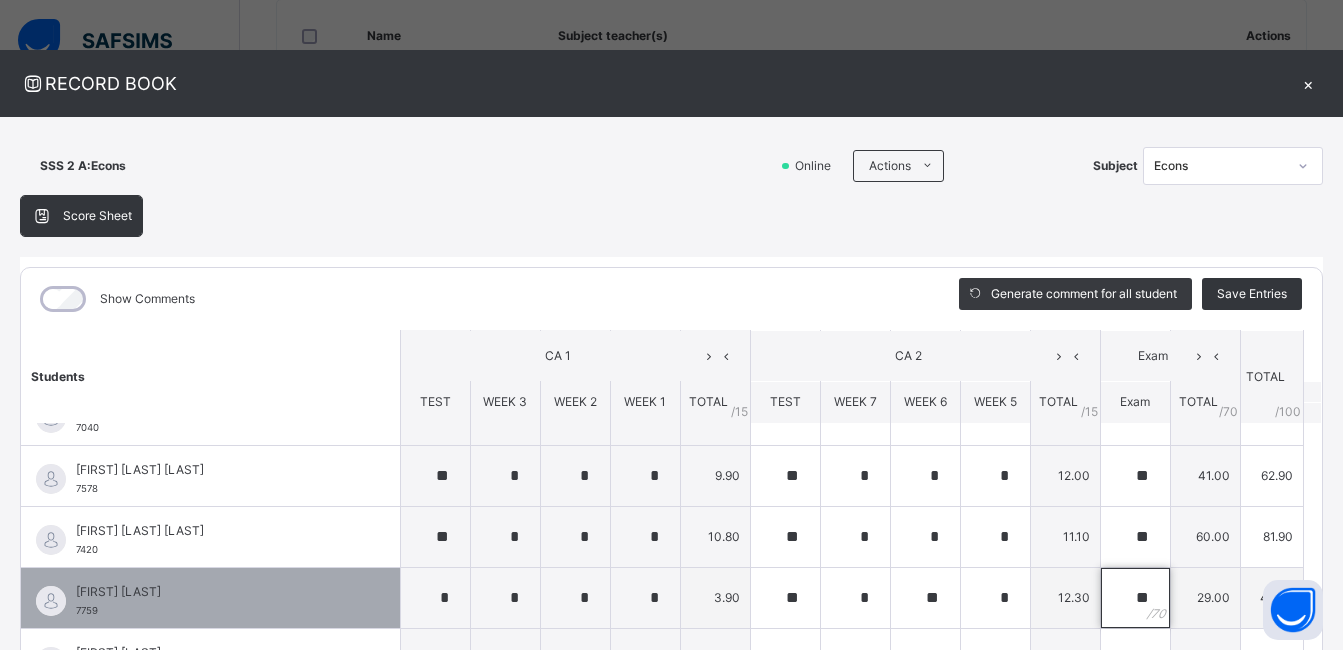 scroll, scrollTop: 200, scrollLeft: 0, axis: vertical 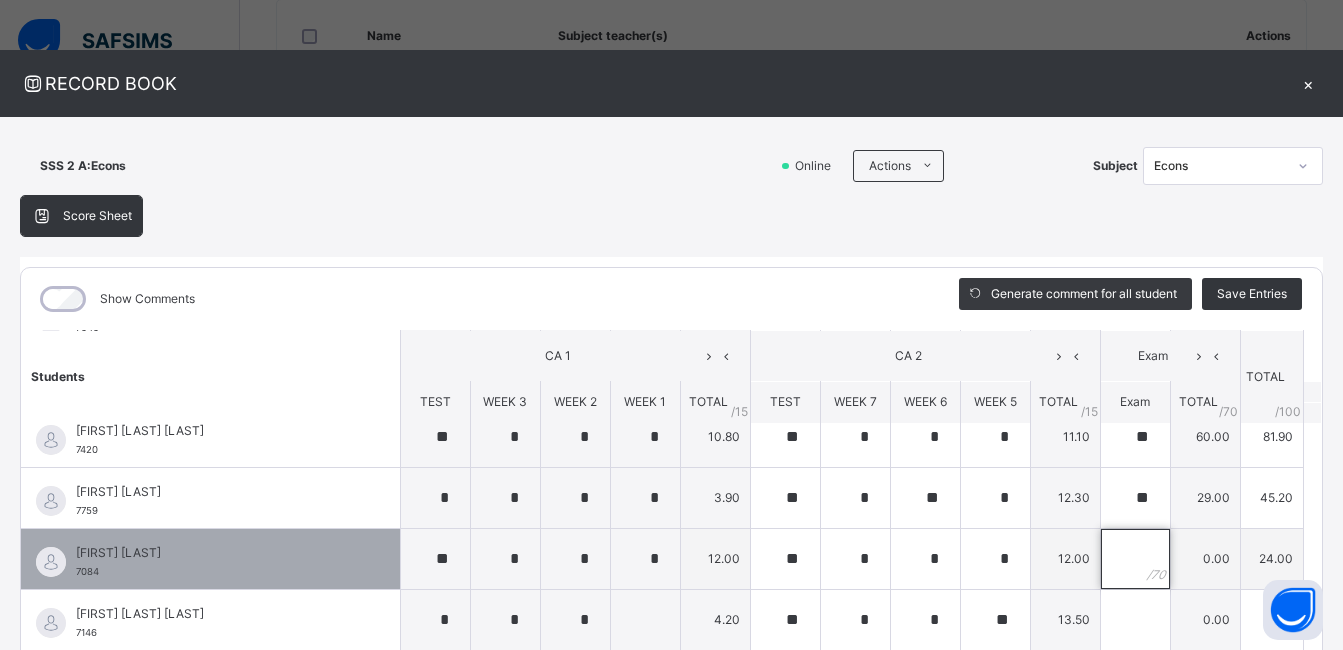 click at bounding box center (1135, 559) 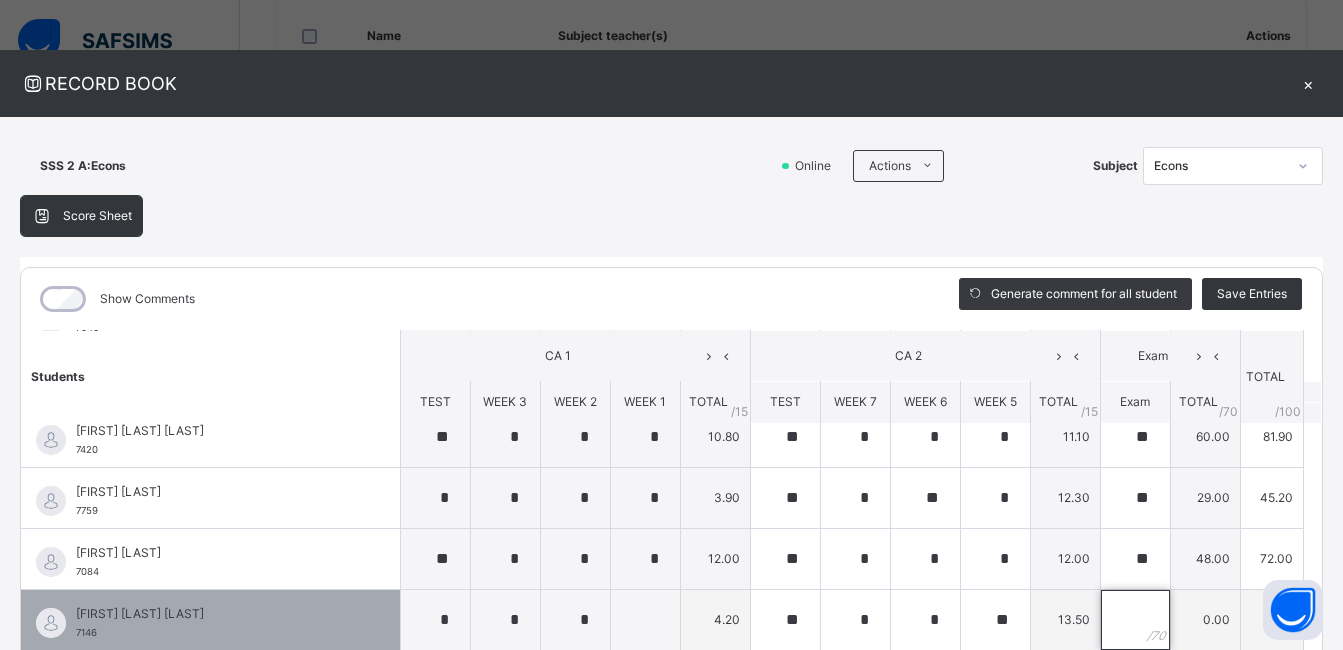 click at bounding box center [1135, 620] 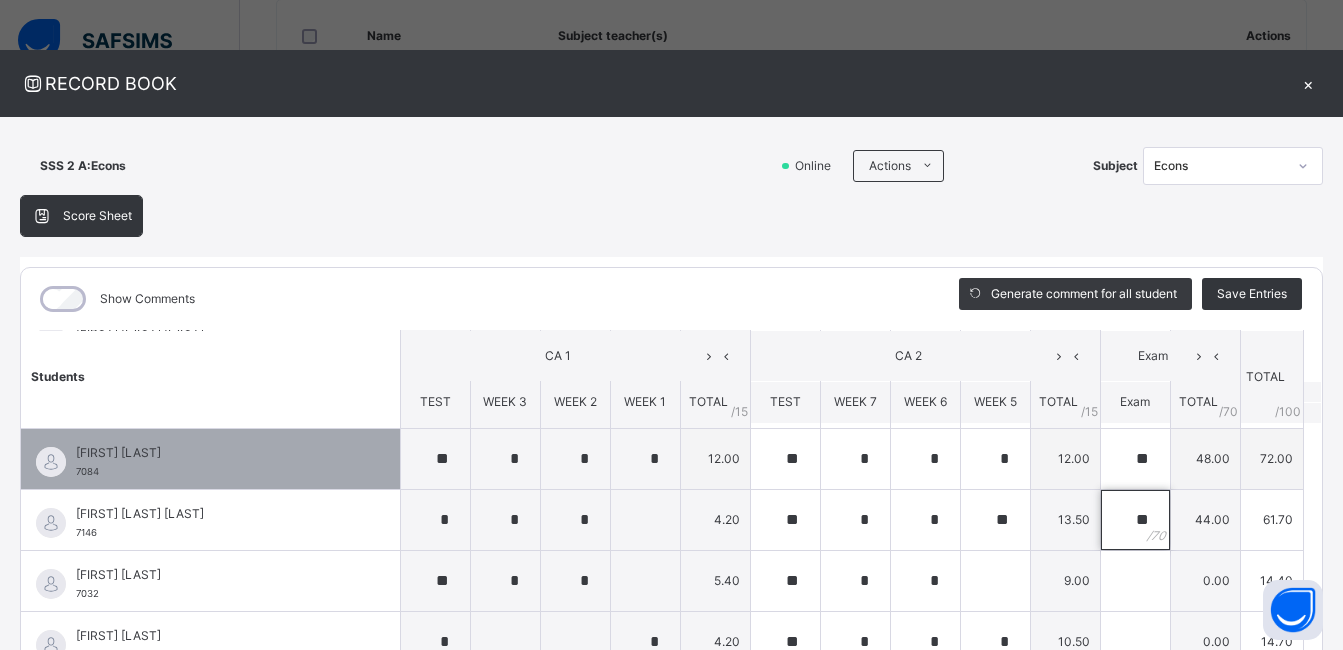 scroll, scrollTop: 400, scrollLeft: 0, axis: vertical 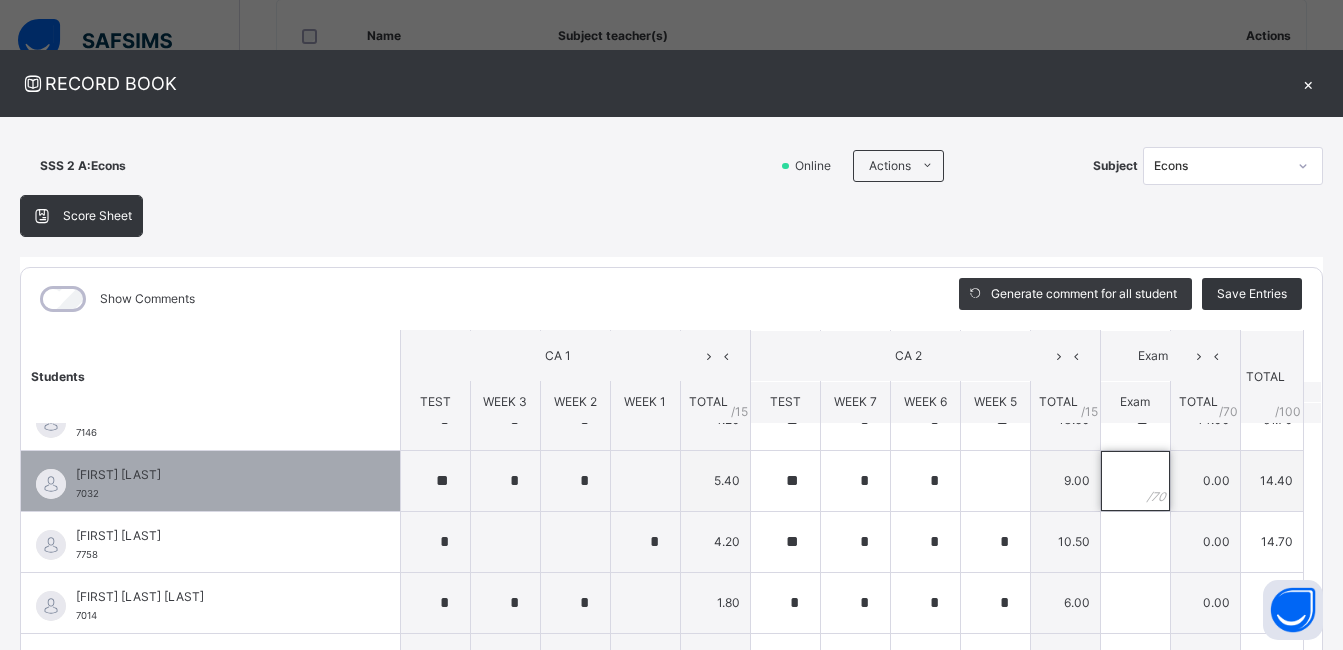 click at bounding box center [1135, 481] 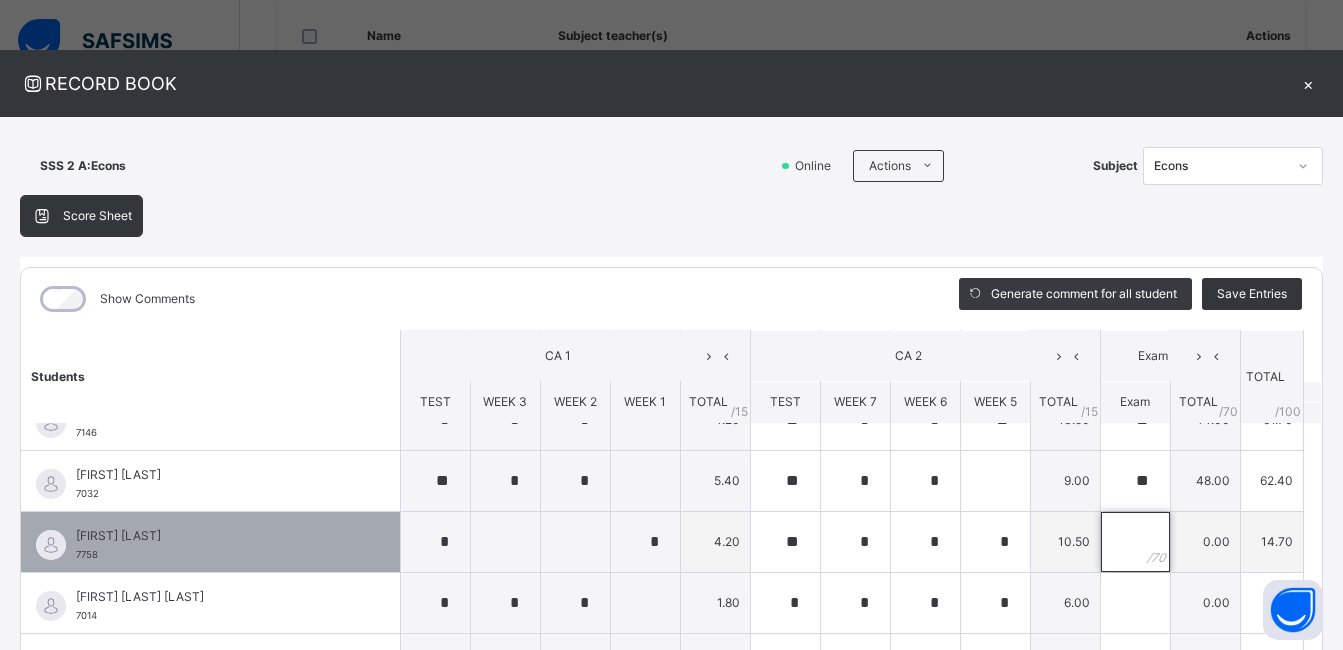 click at bounding box center (1135, 542) 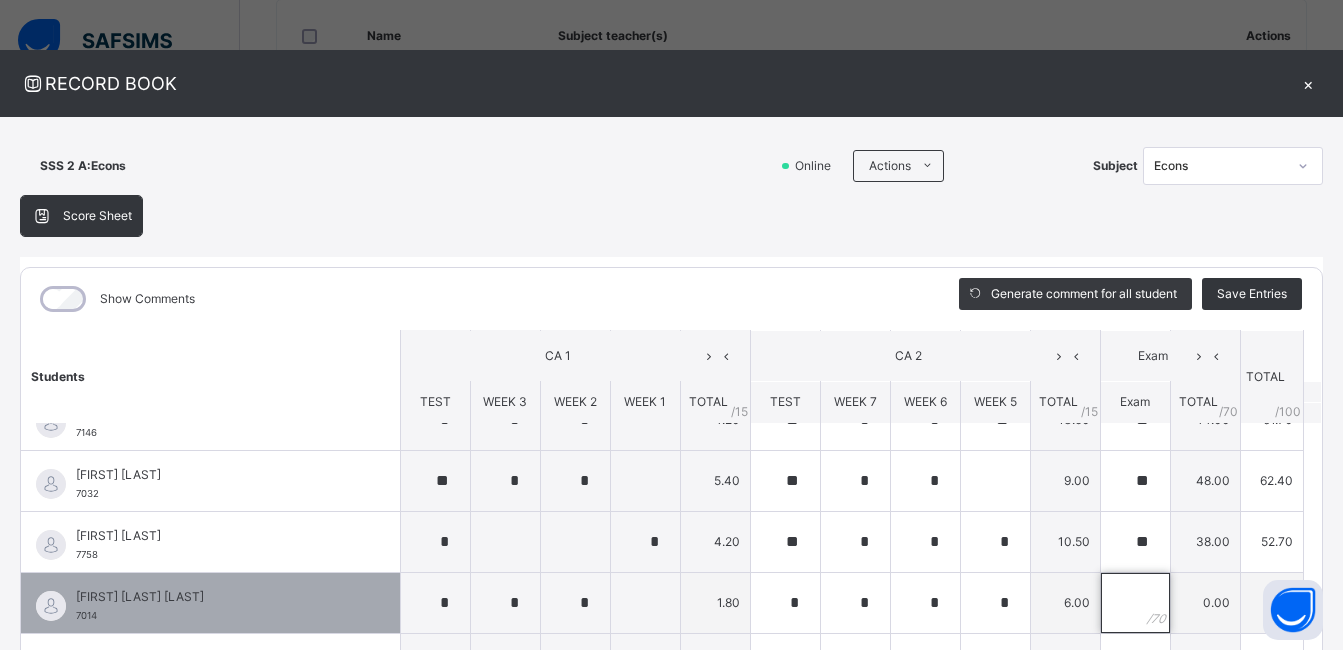 click at bounding box center (1135, 603) 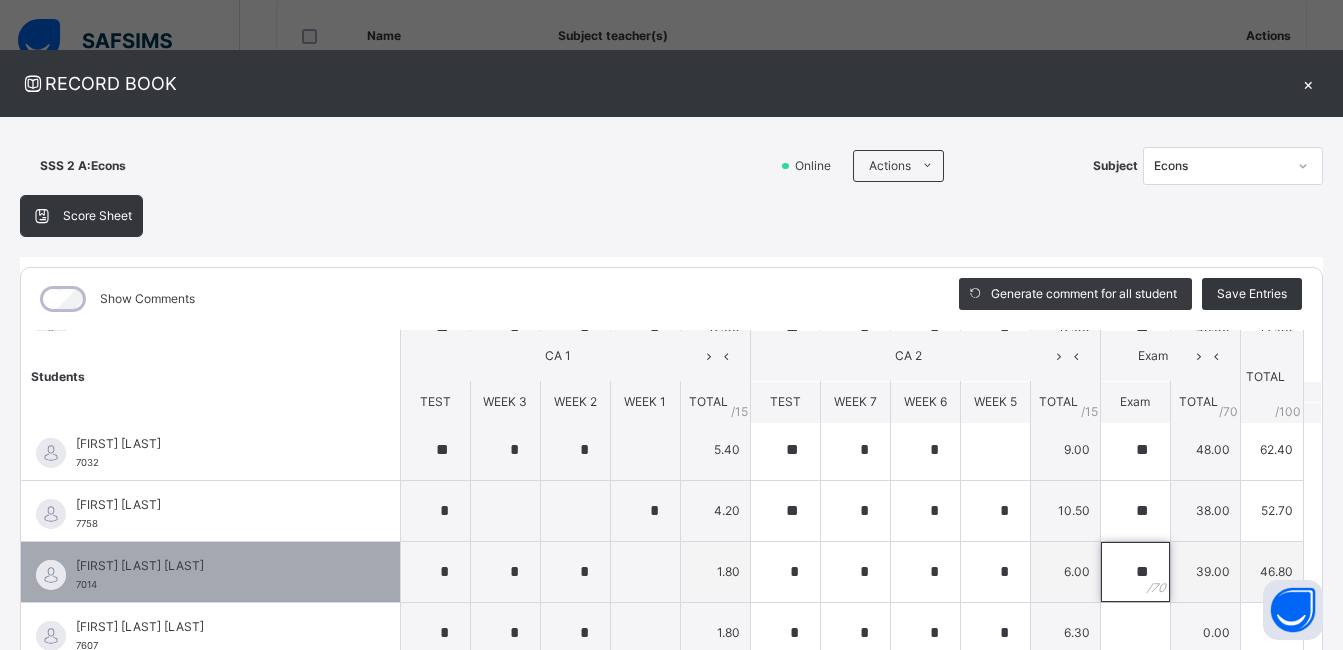 scroll, scrollTop: 448, scrollLeft: 0, axis: vertical 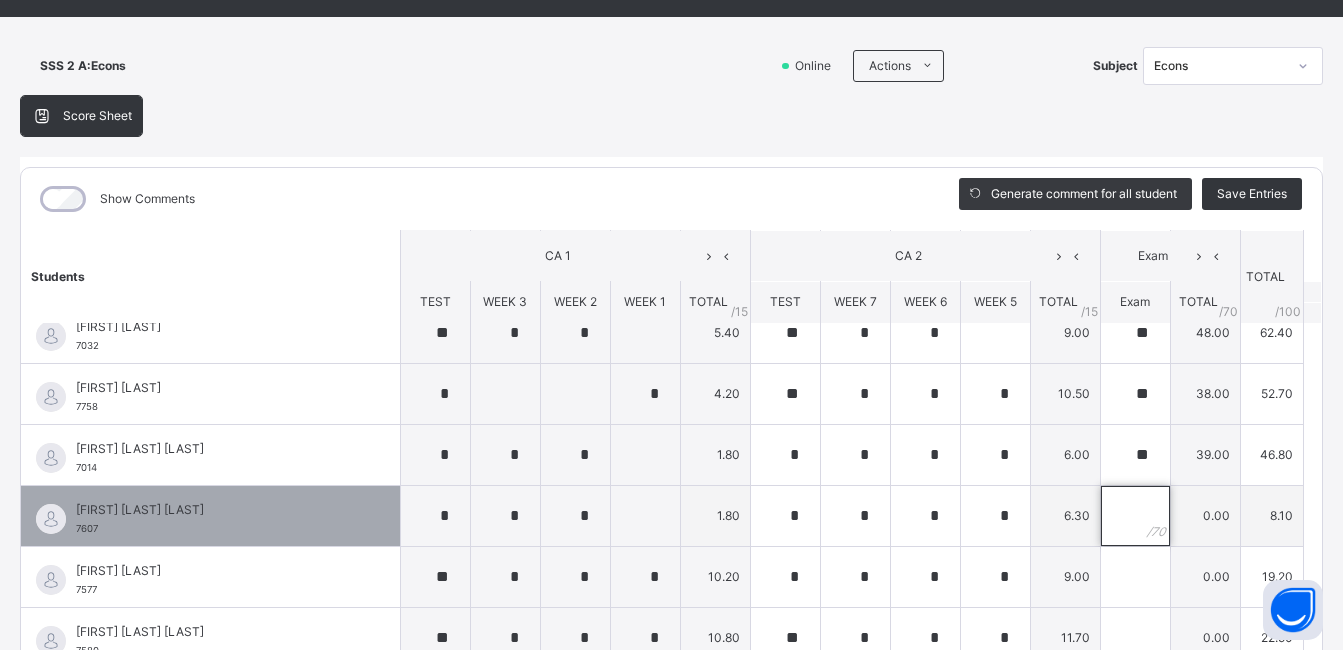 click at bounding box center [1135, 516] 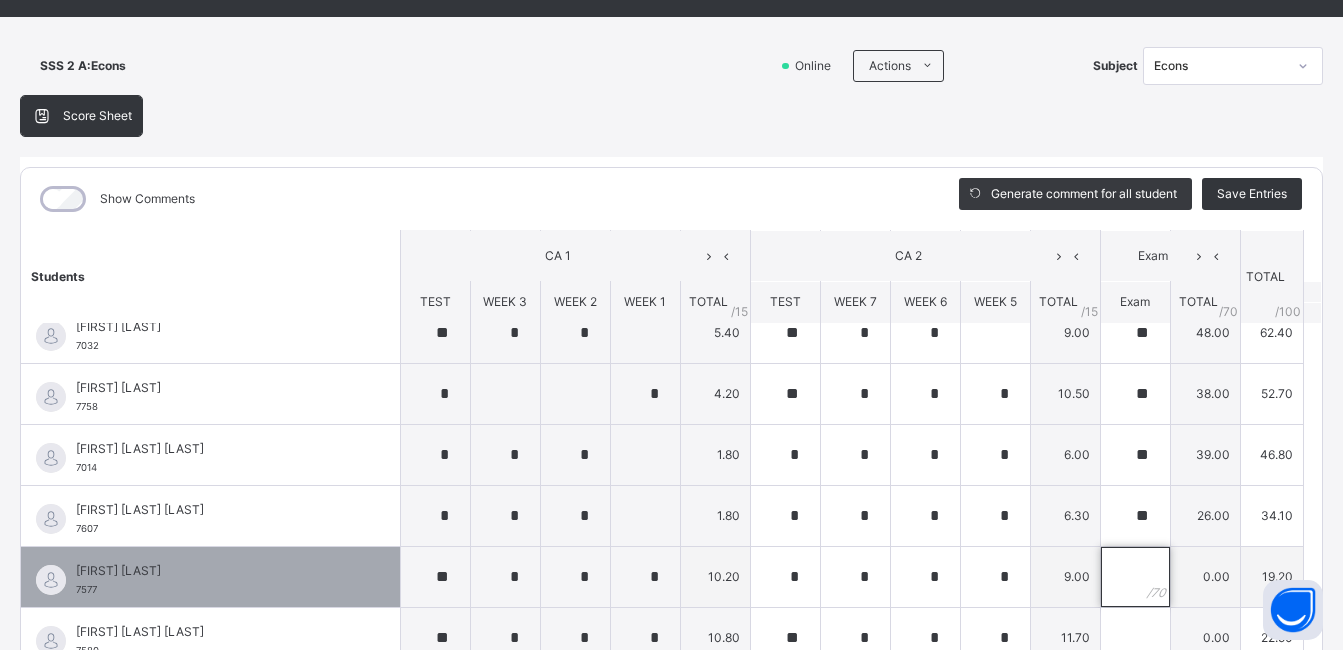 click at bounding box center (1135, 577) 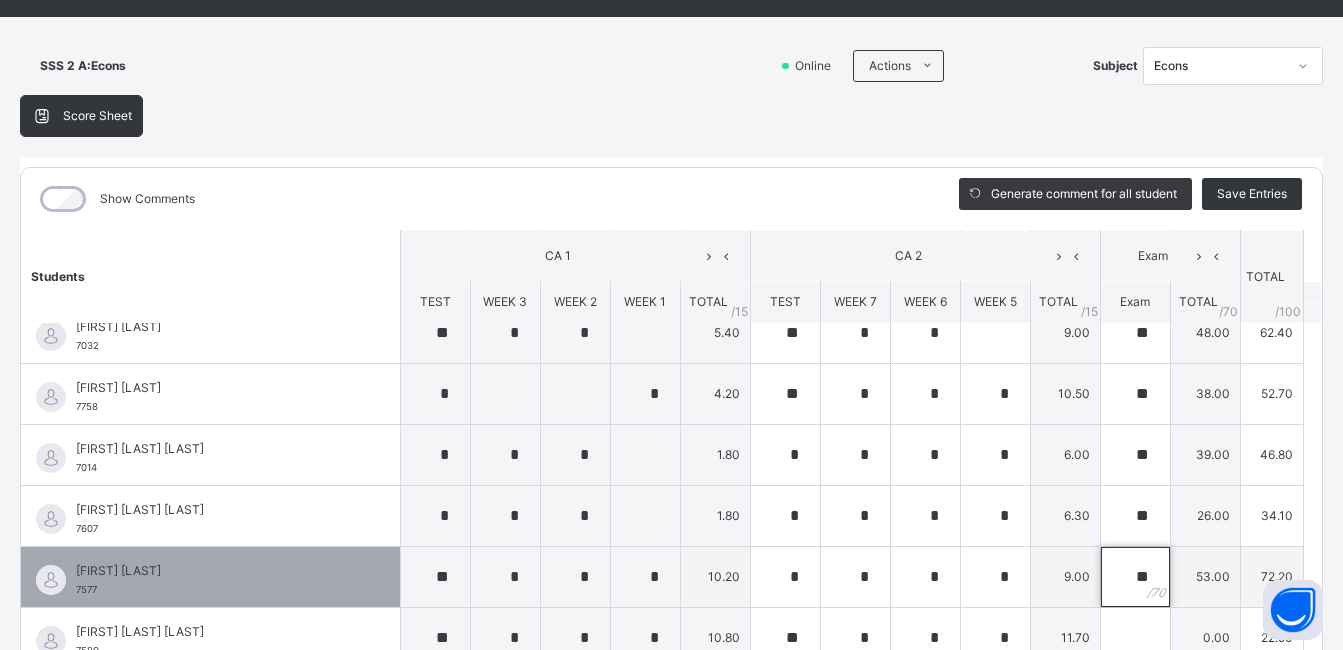 scroll, scrollTop: 200, scrollLeft: 0, axis: vertical 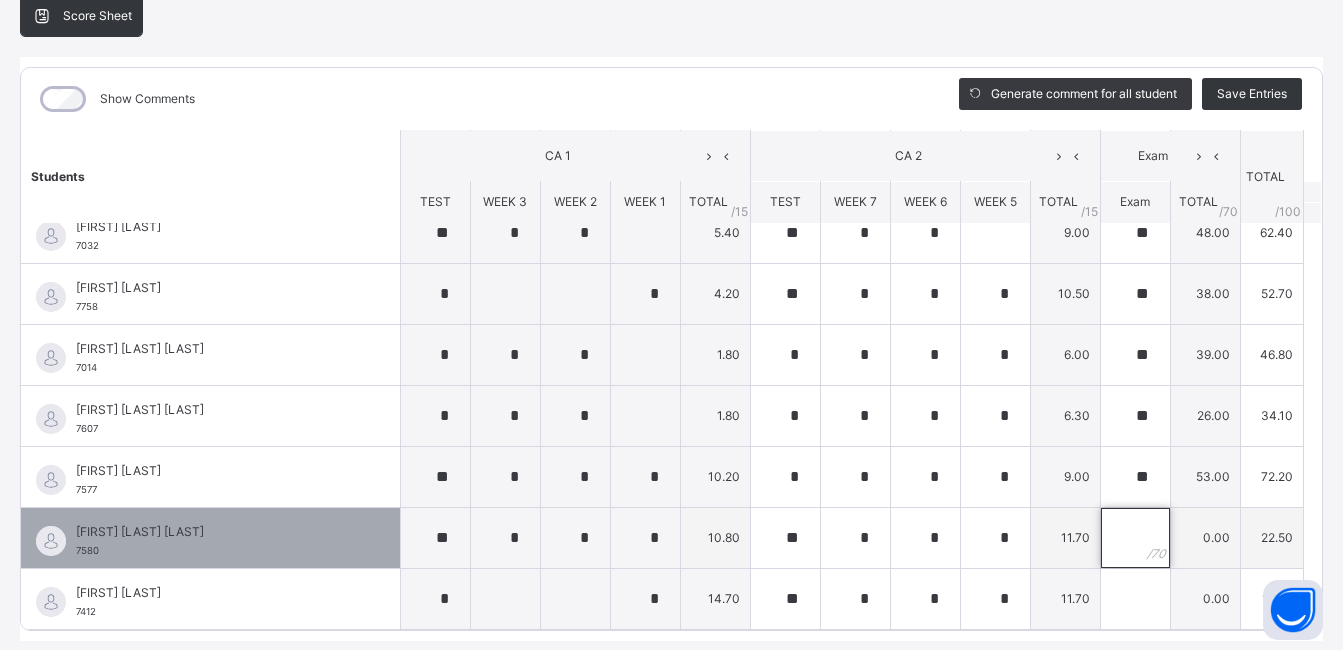 click at bounding box center [1135, 538] 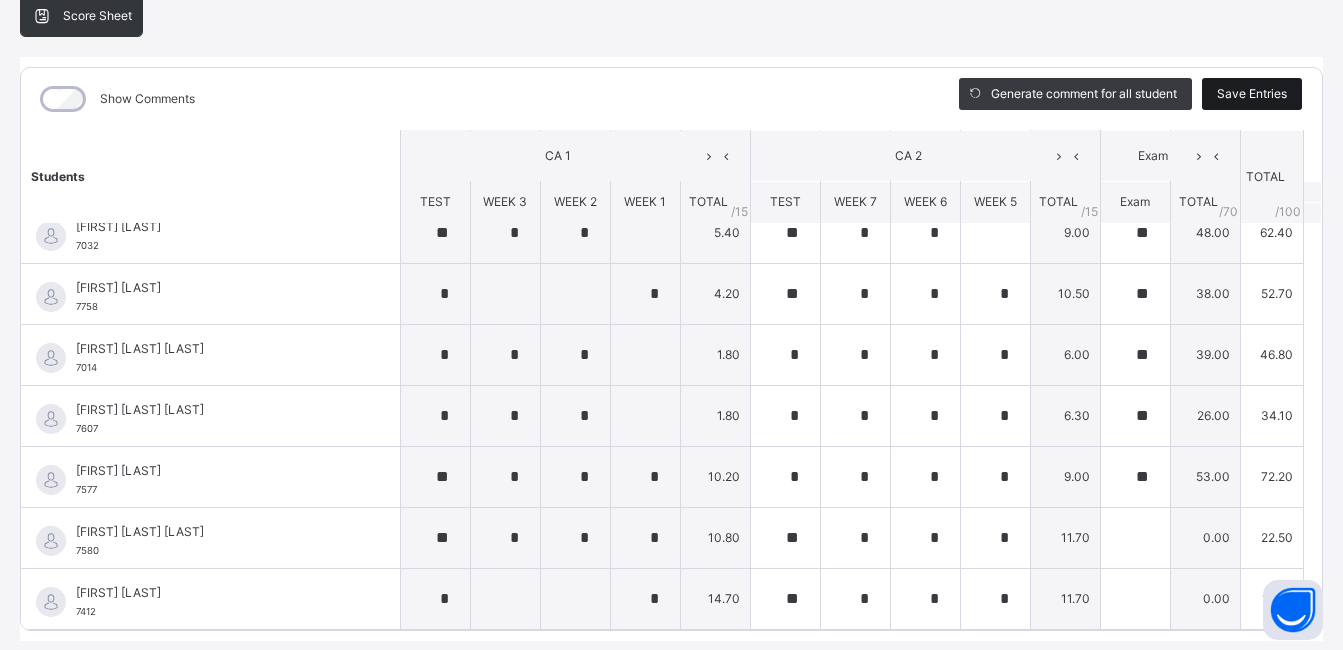 click on "Save Entries" at bounding box center [1252, 94] 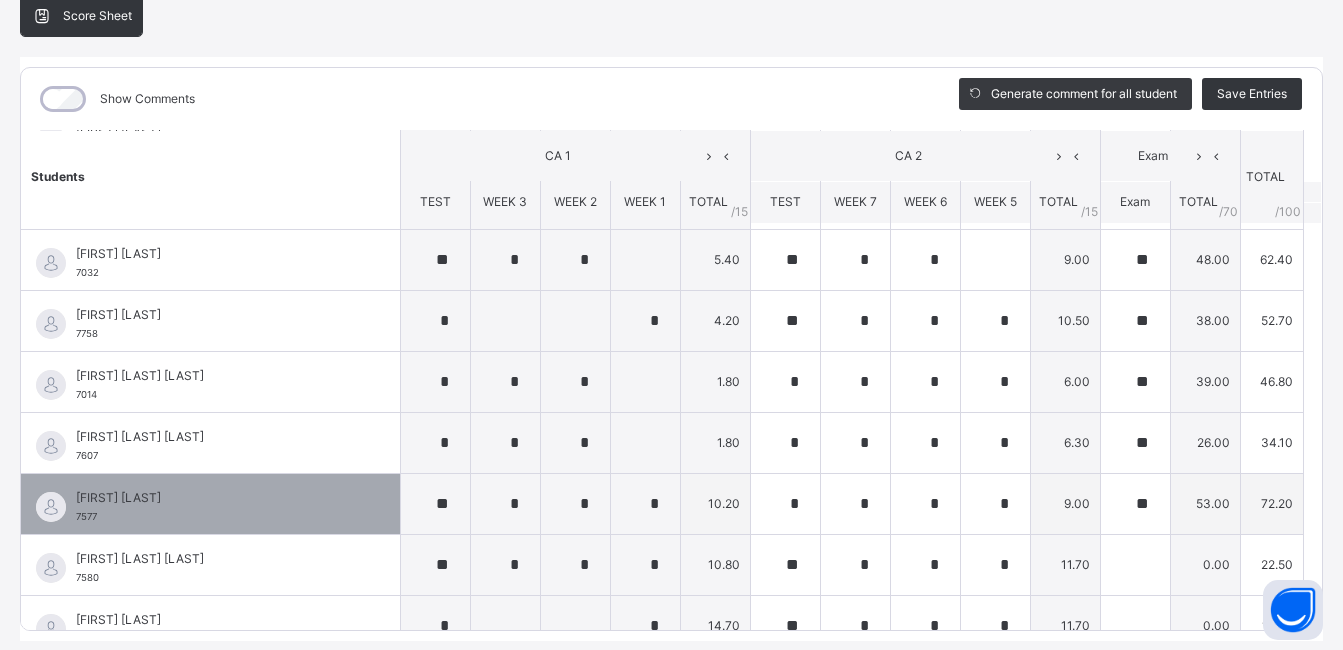scroll, scrollTop: 448, scrollLeft: 0, axis: vertical 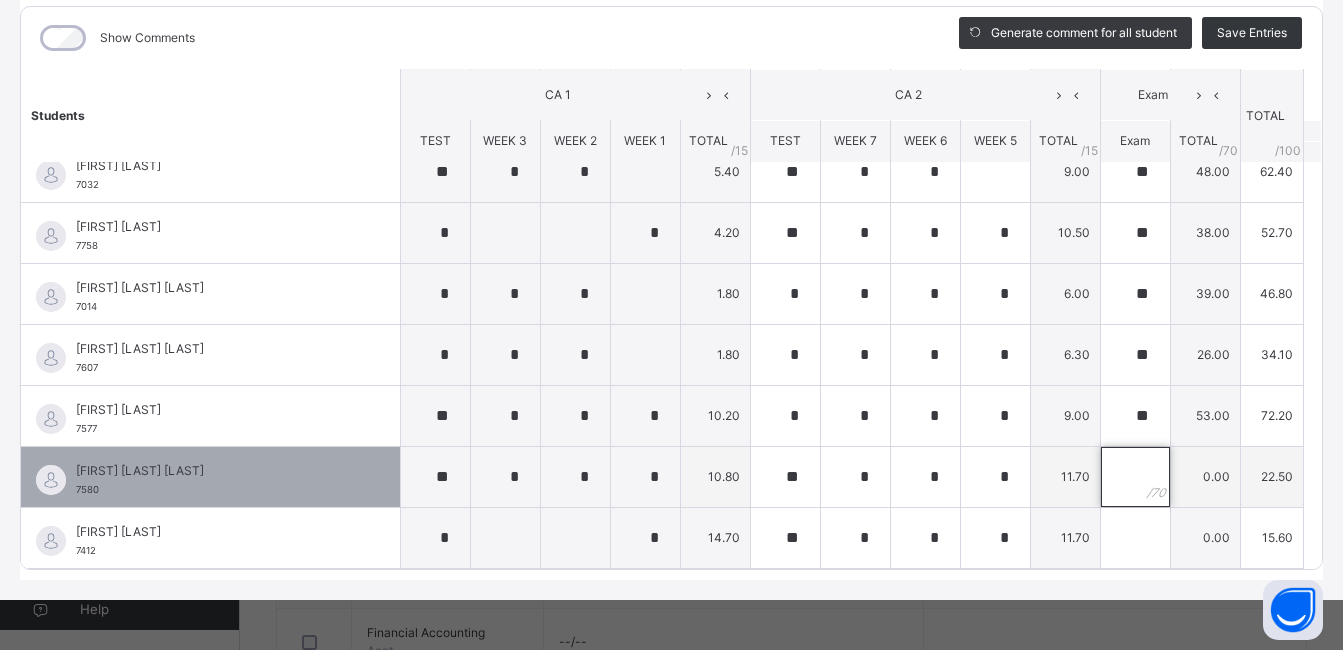 click at bounding box center (1135, 477) 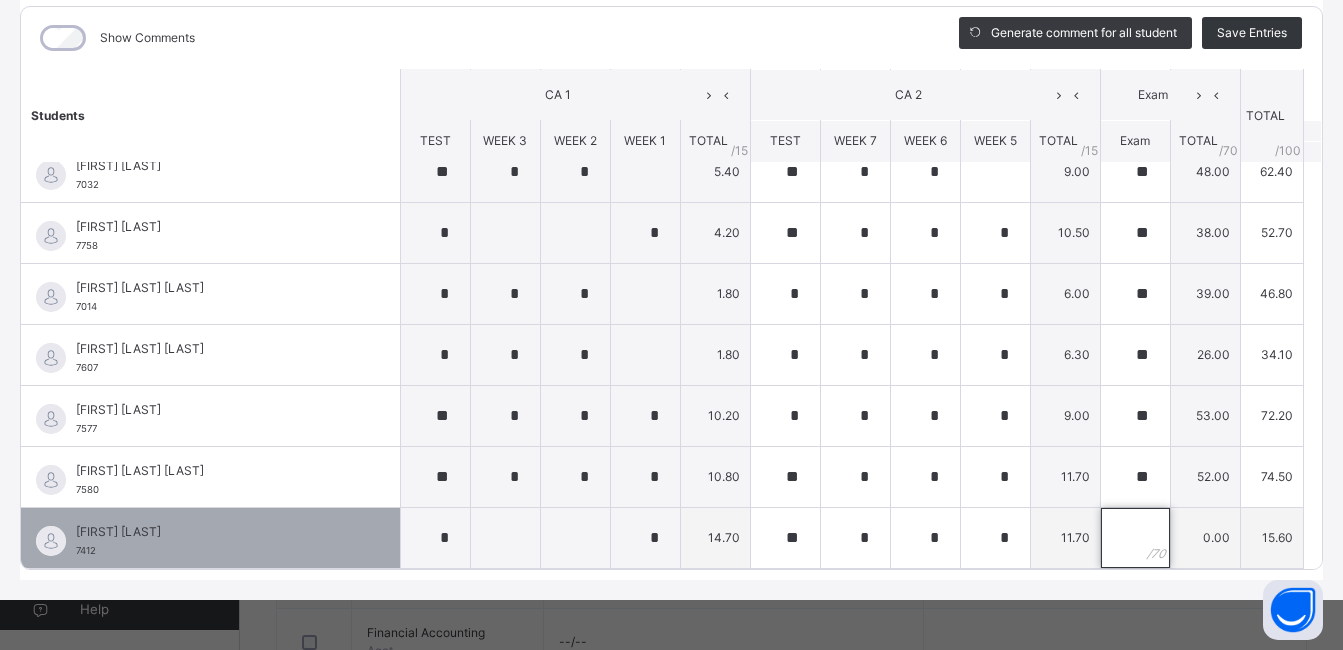 click at bounding box center [1135, 538] 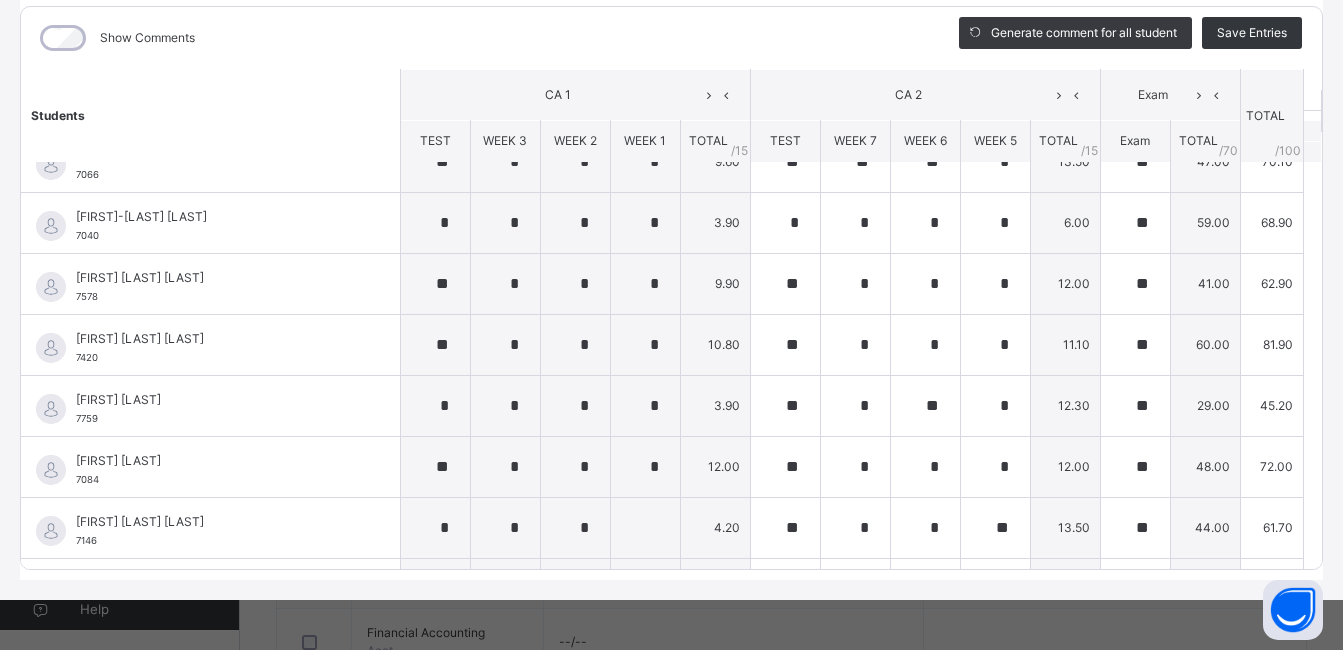scroll, scrollTop: 0, scrollLeft: 0, axis: both 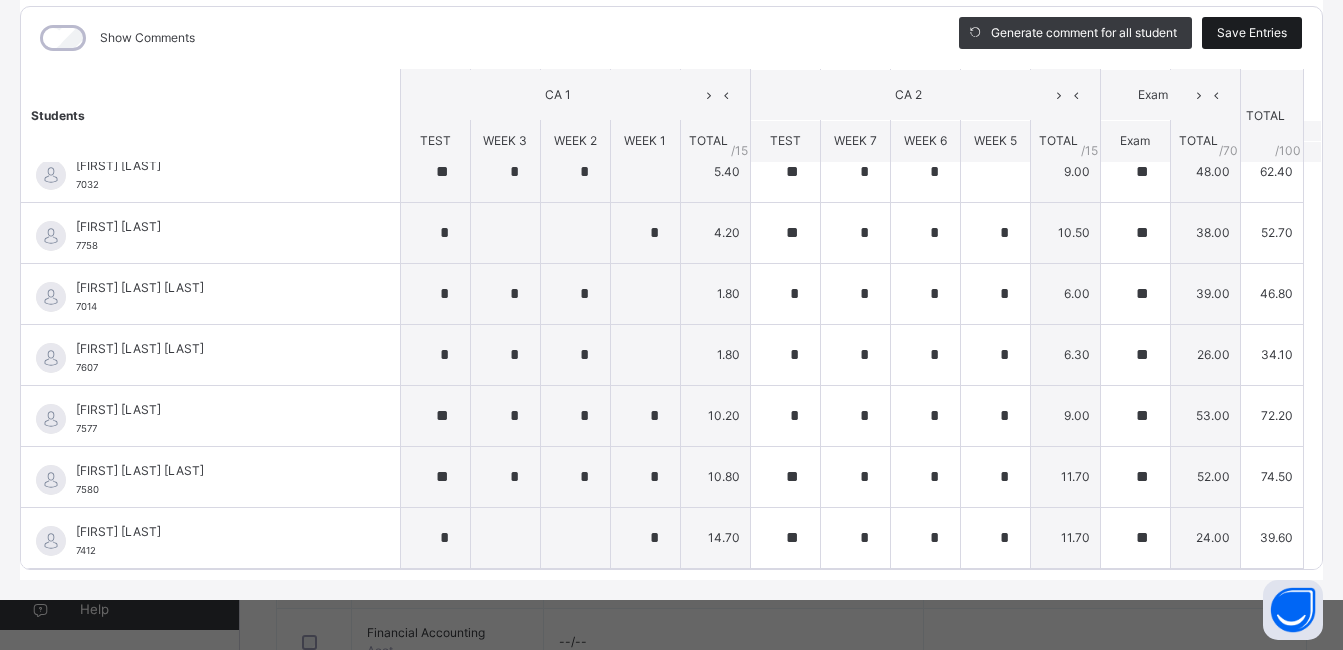 click on "Save Entries" at bounding box center [1252, 33] 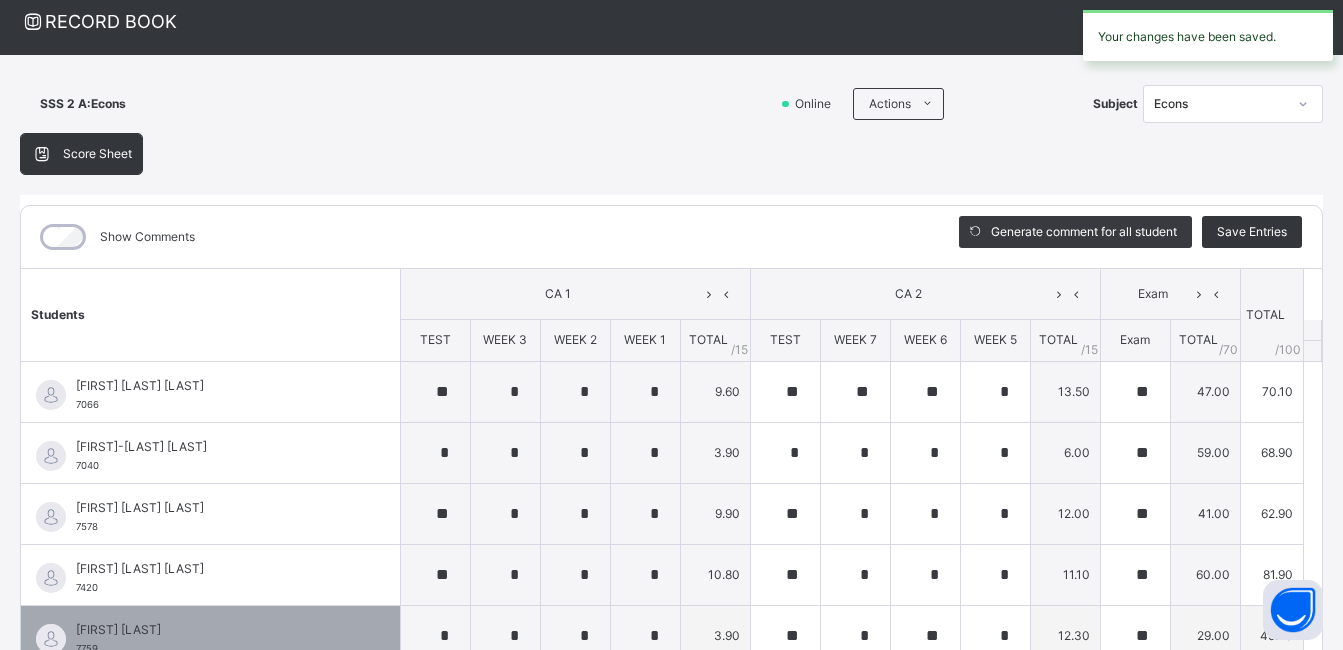 scroll, scrollTop: 61, scrollLeft: 0, axis: vertical 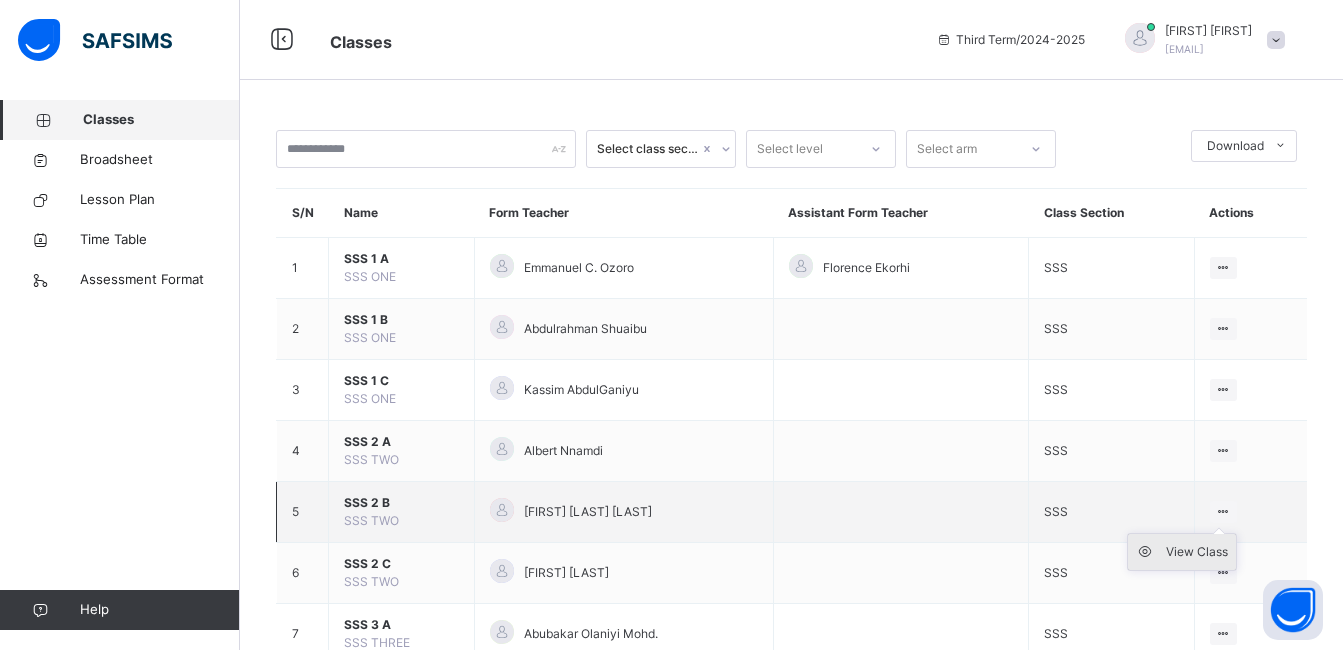 click on "View Class" at bounding box center (1197, 552) 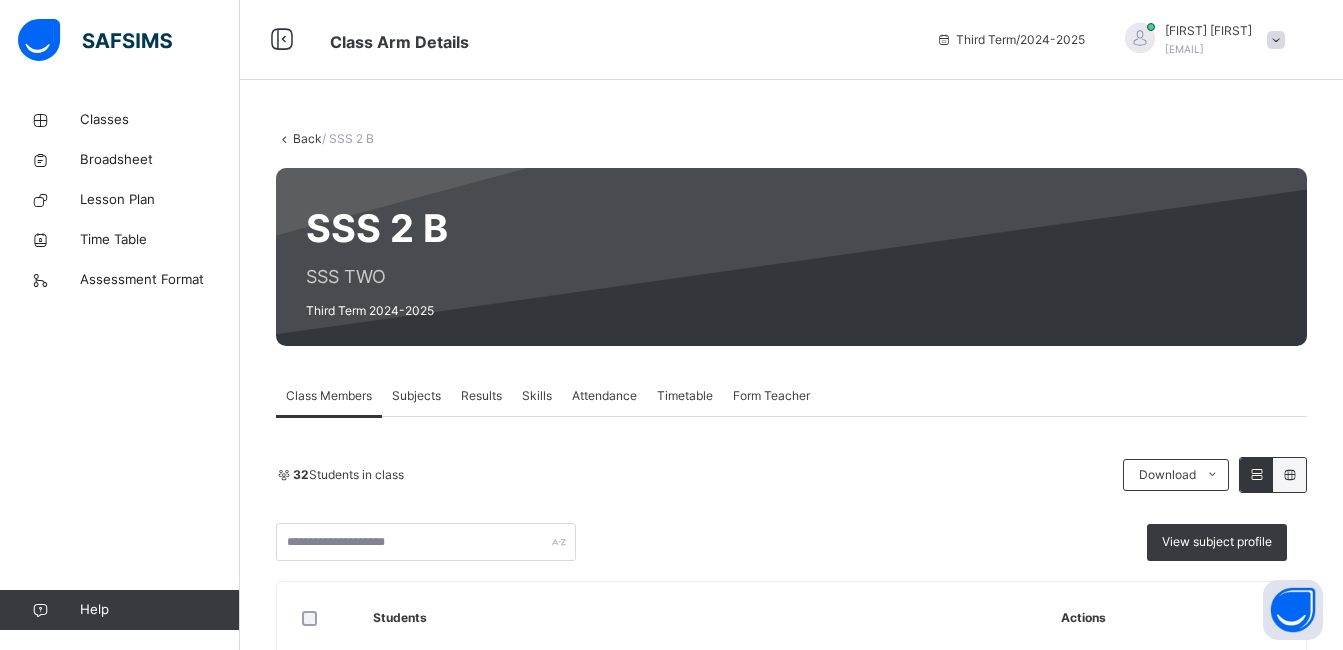 click on "Subjects" at bounding box center (416, 396) 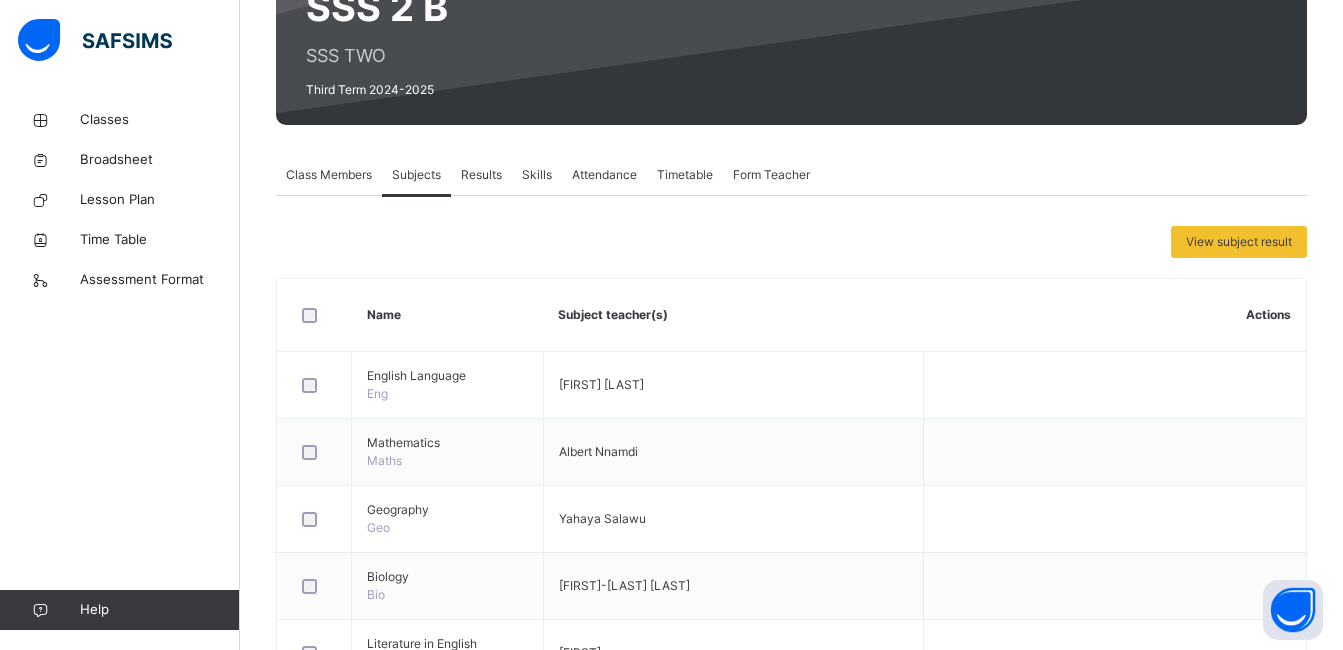 scroll, scrollTop: 700, scrollLeft: 0, axis: vertical 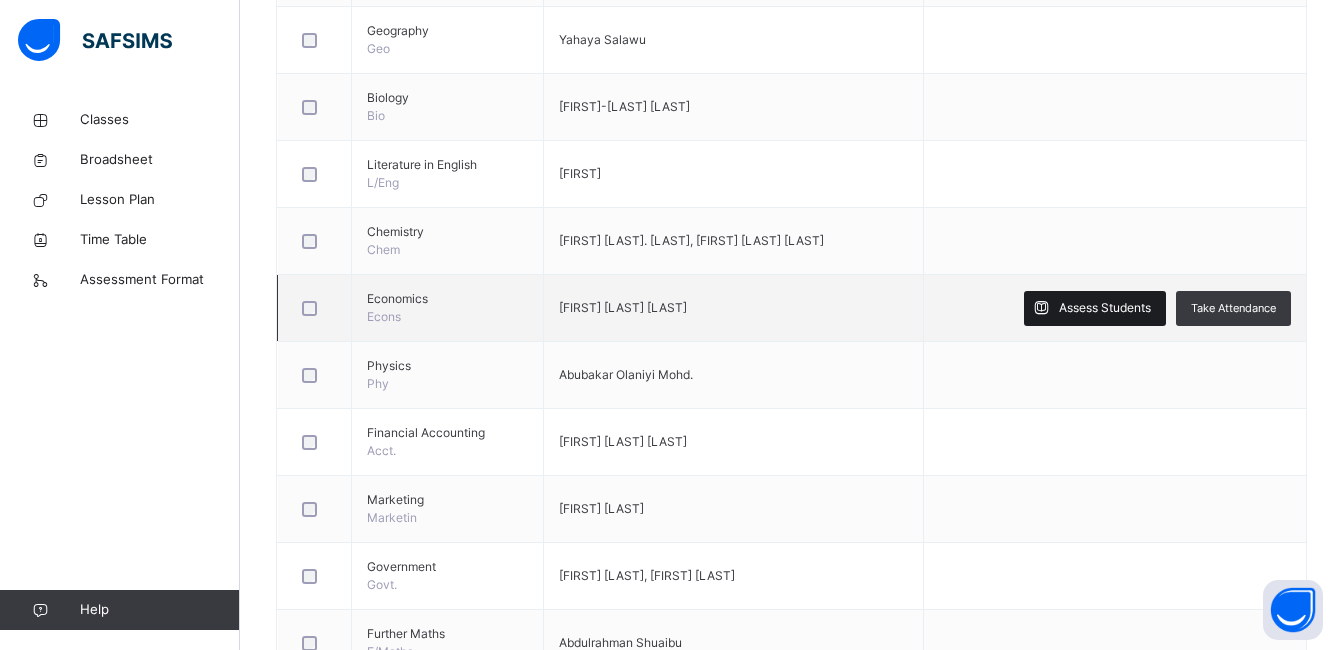 click on "Assess Students" at bounding box center [1105, 308] 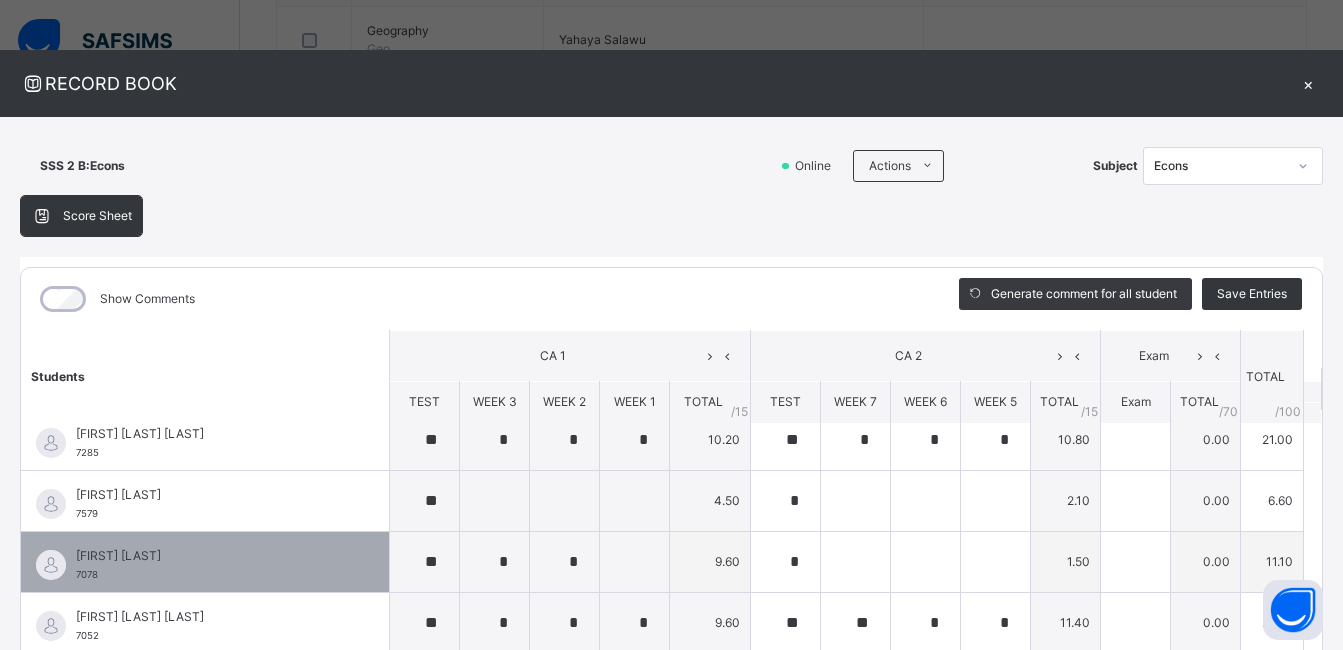 scroll, scrollTop: 0, scrollLeft: 0, axis: both 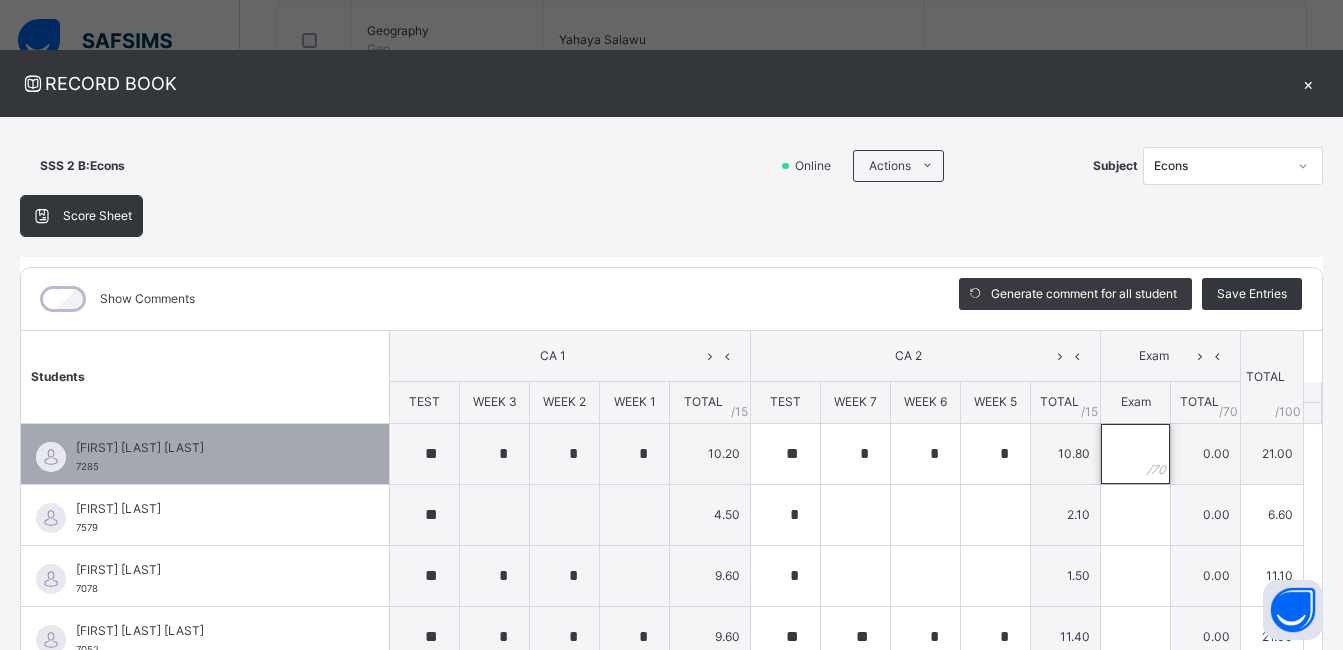 click at bounding box center [1135, 454] 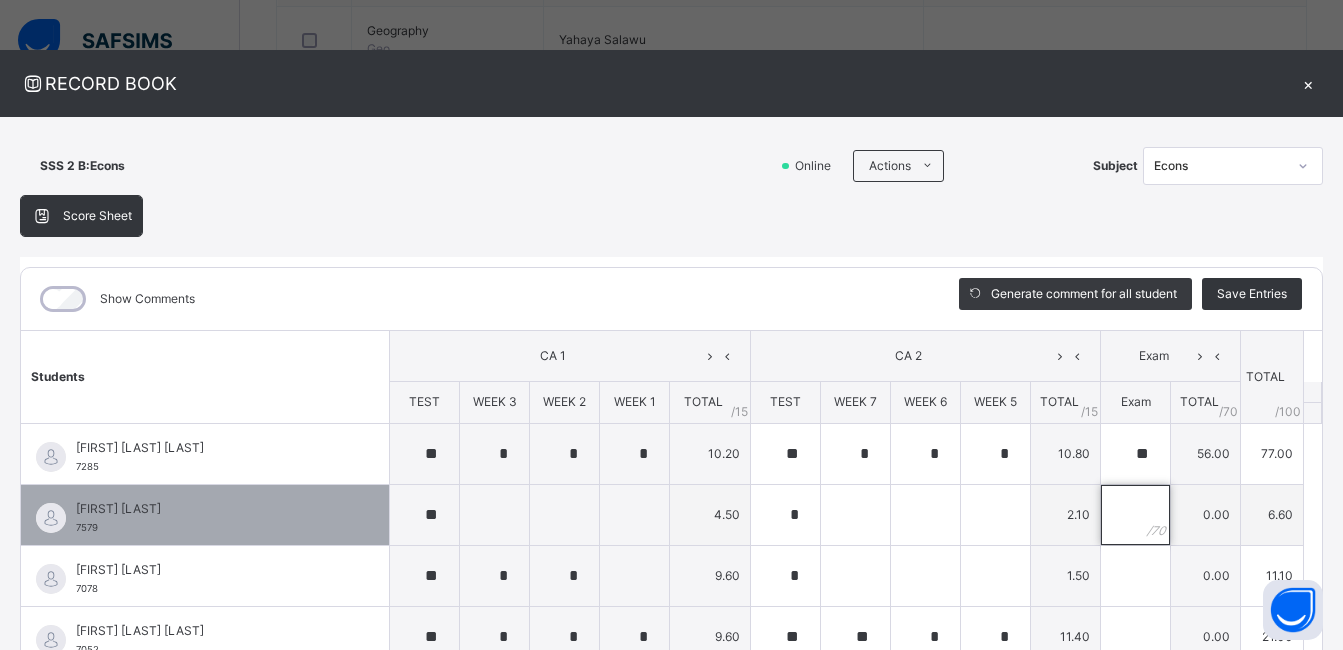 click at bounding box center [1135, 515] 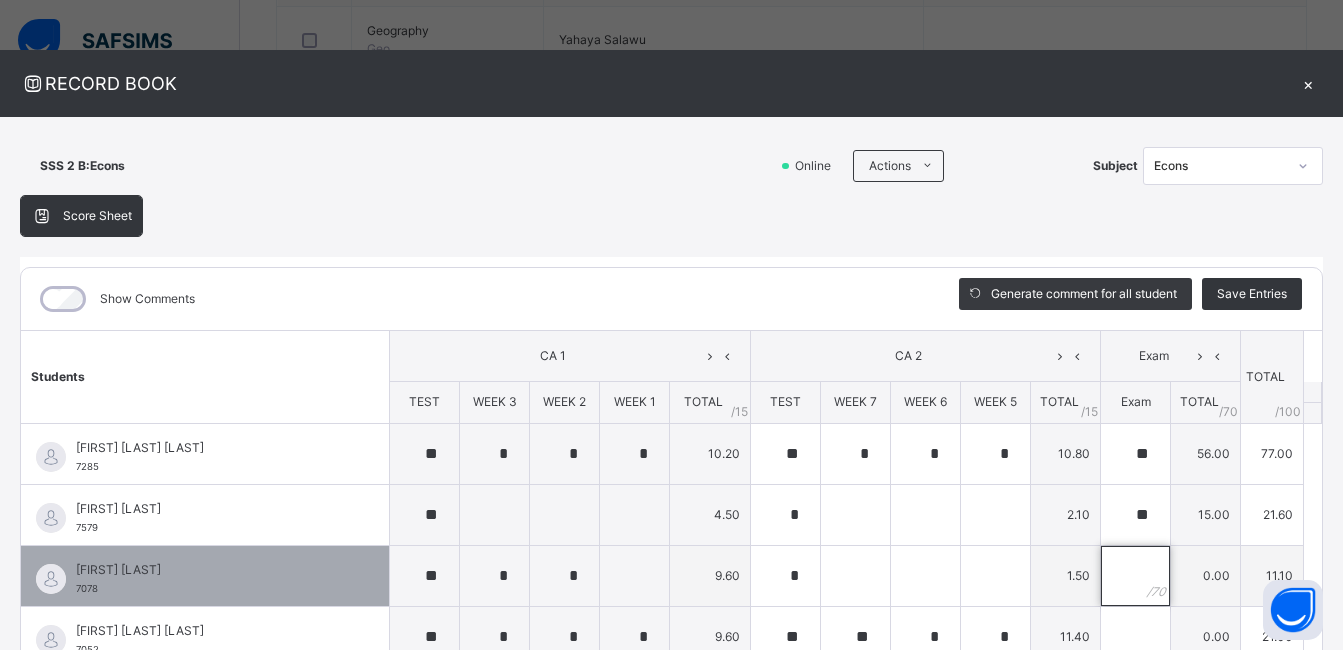click at bounding box center [1135, 576] 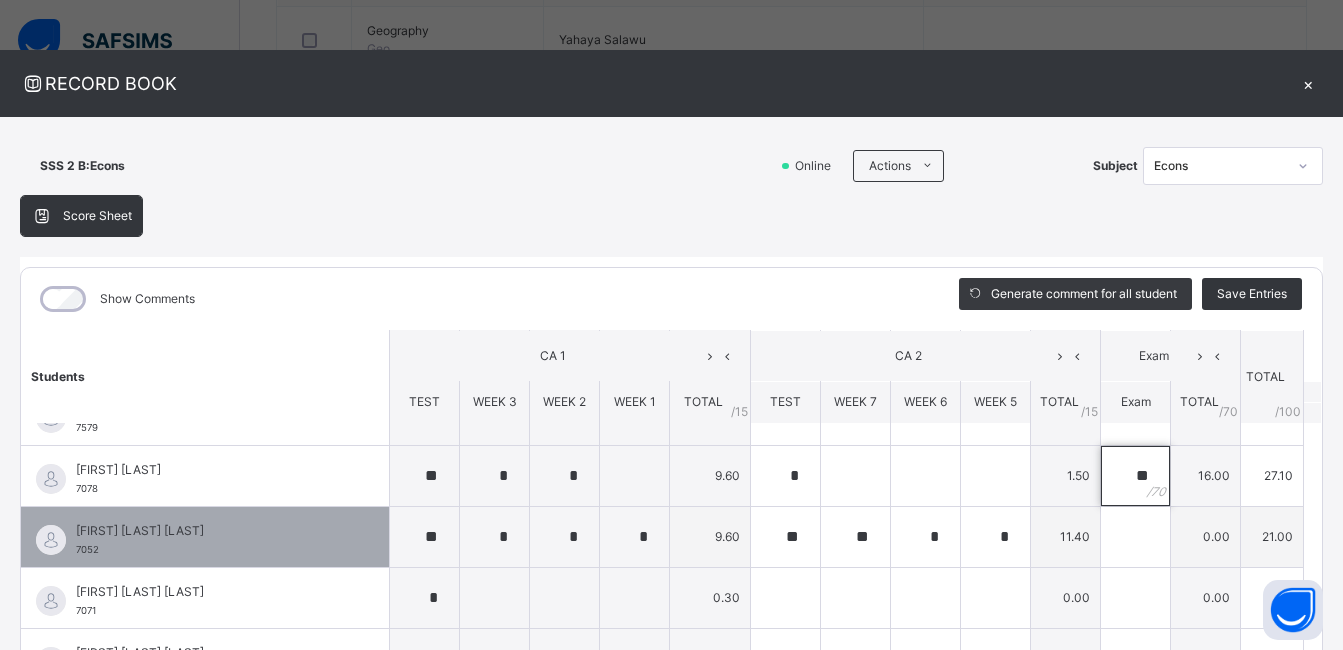 scroll, scrollTop: 200, scrollLeft: 0, axis: vertical 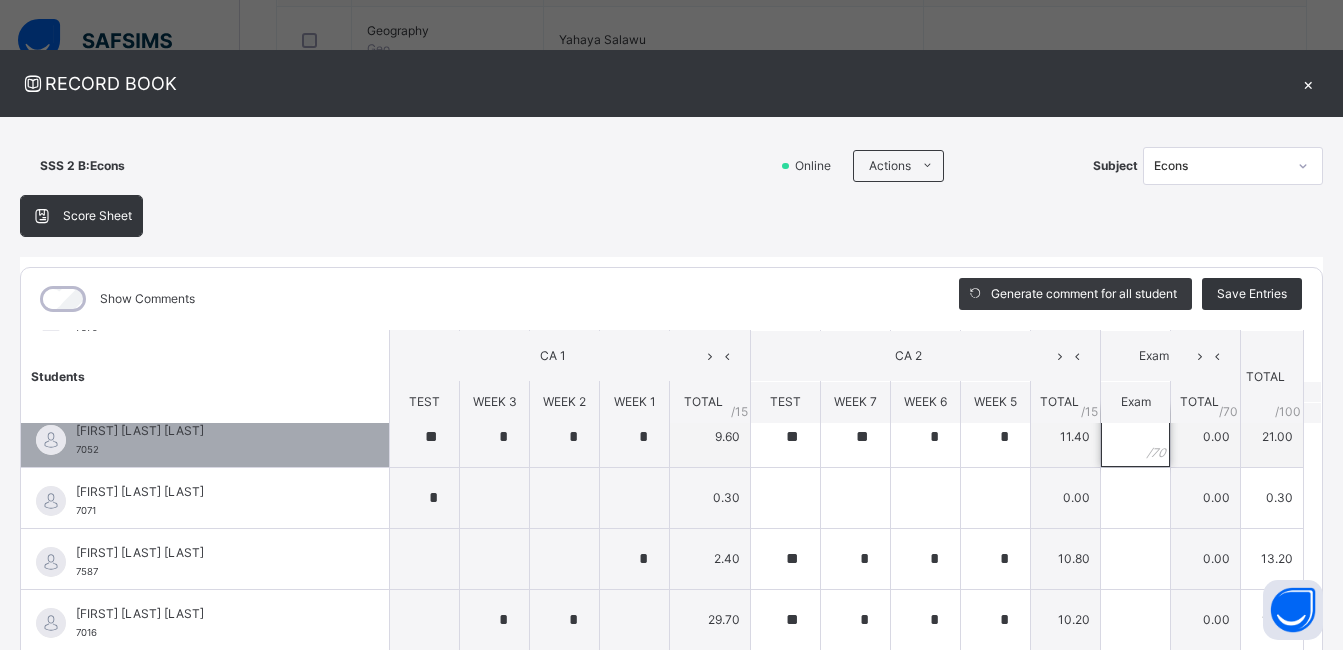 click at bounding box center (1135, 437) 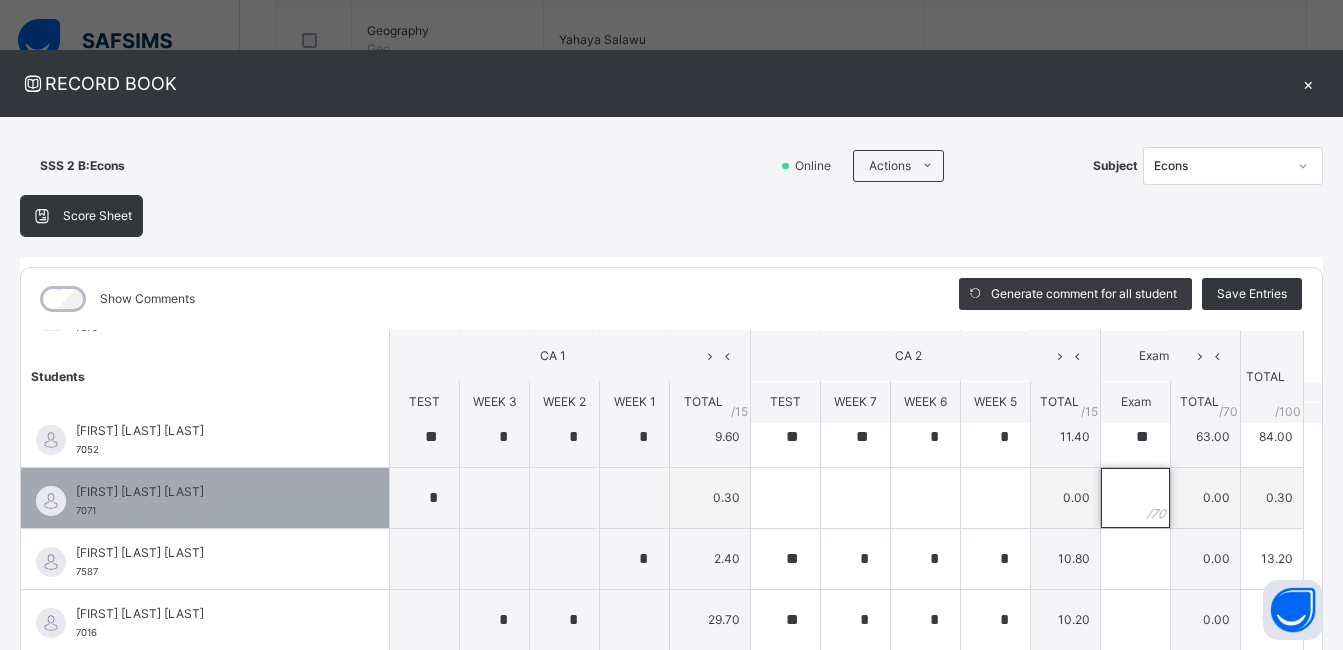 click at bounding box center [1135, 498] 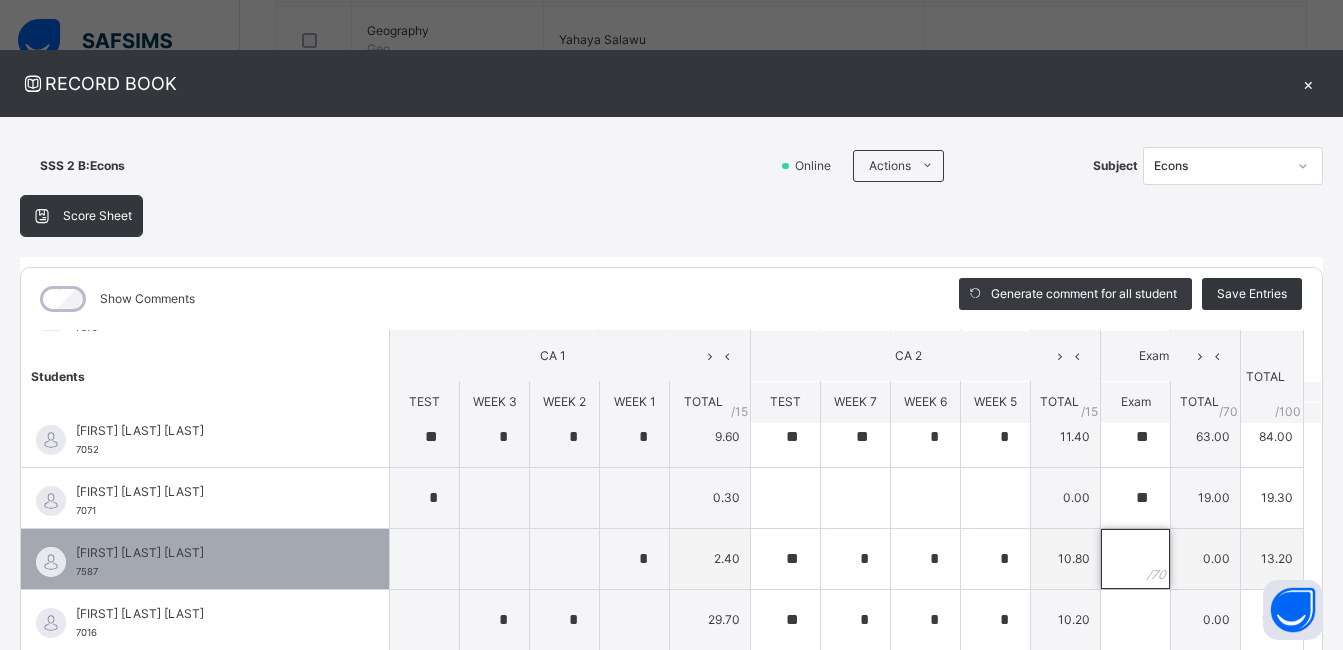 click at bounding box center (1135, 559) 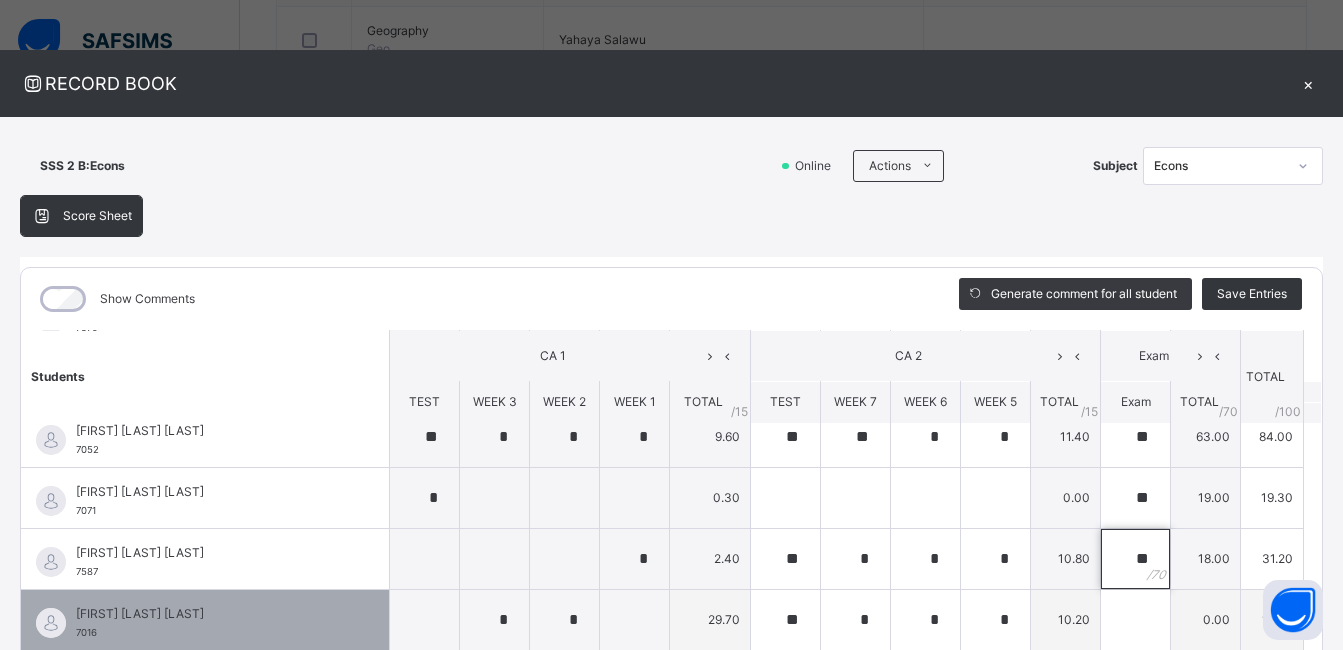 scroll, scrollTop: 300, scrollLeft: 0, axis: vertical 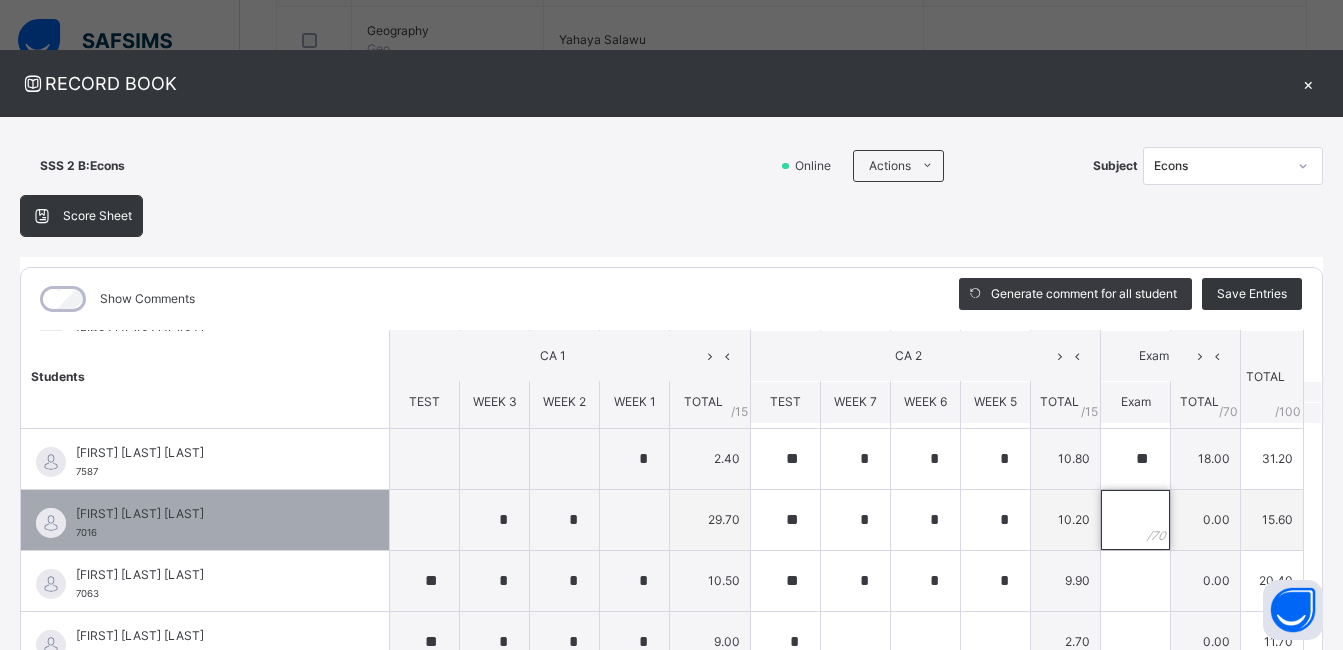 click at bounding box center (1135, 520) 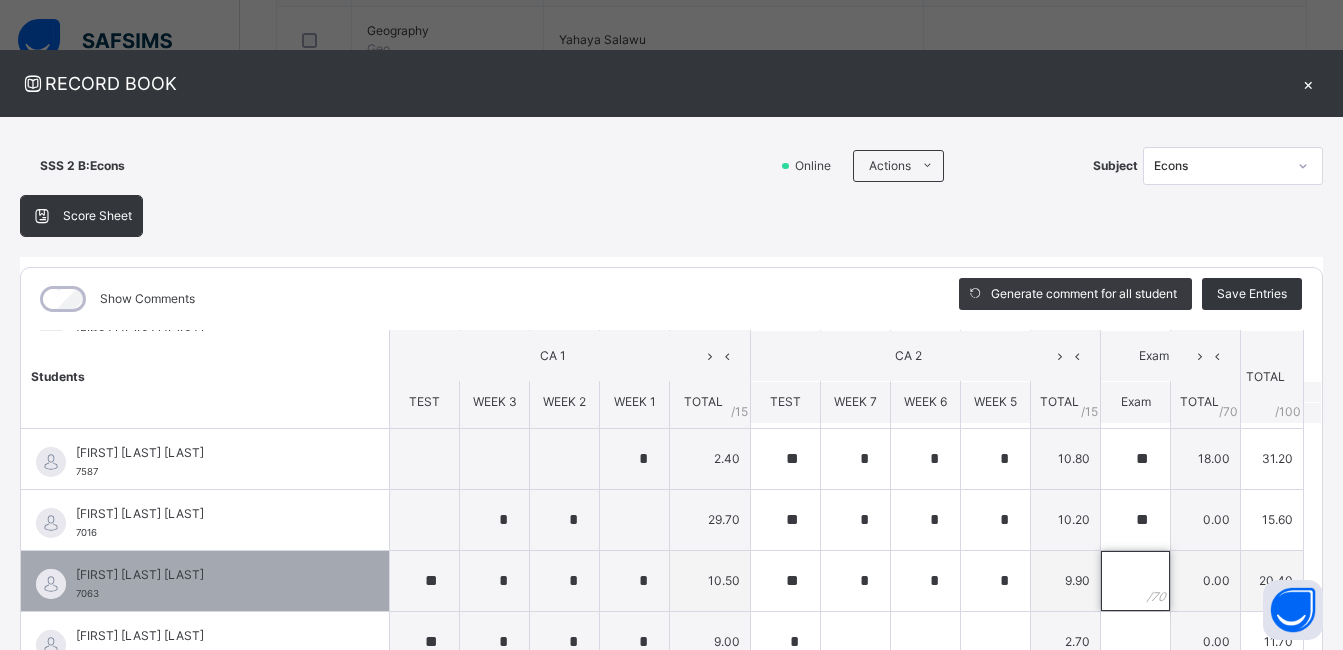 click at bounding box center (1135, 581) 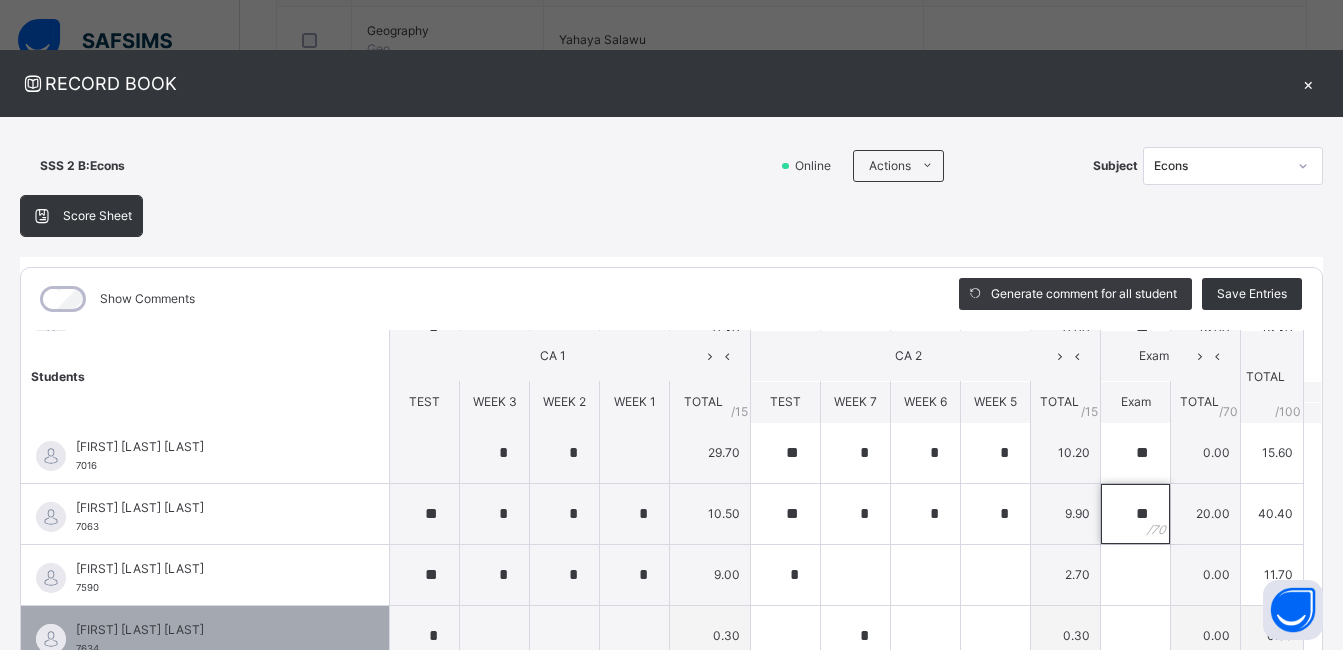 scroll, scrollTop: 400, scrollLeft: 0, axis: vertical 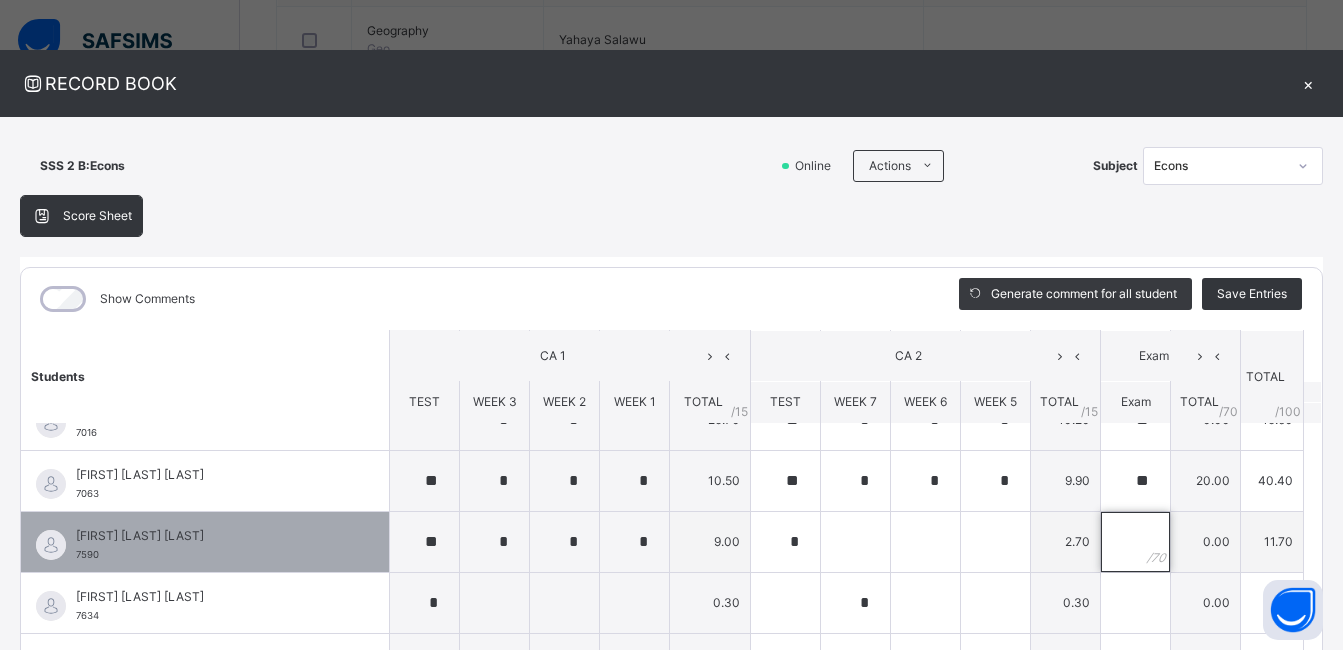 click at bounding box center [1135, 542] 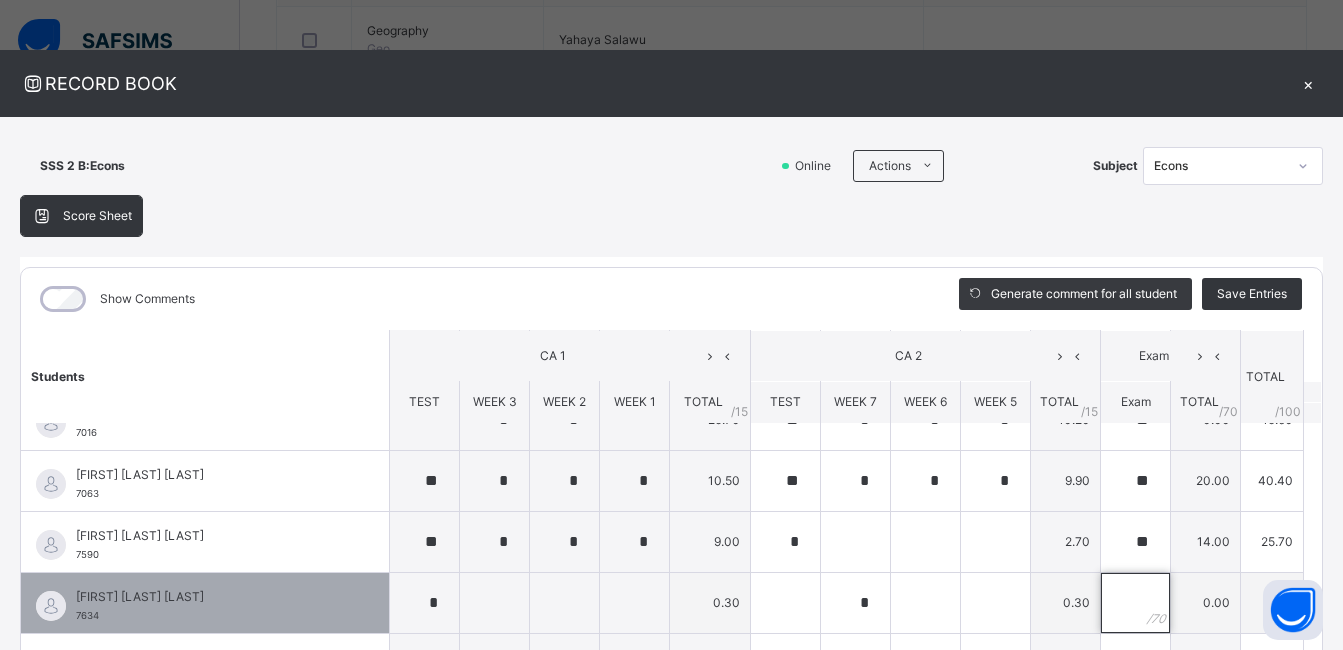 click at bounding box center [1135, 603] 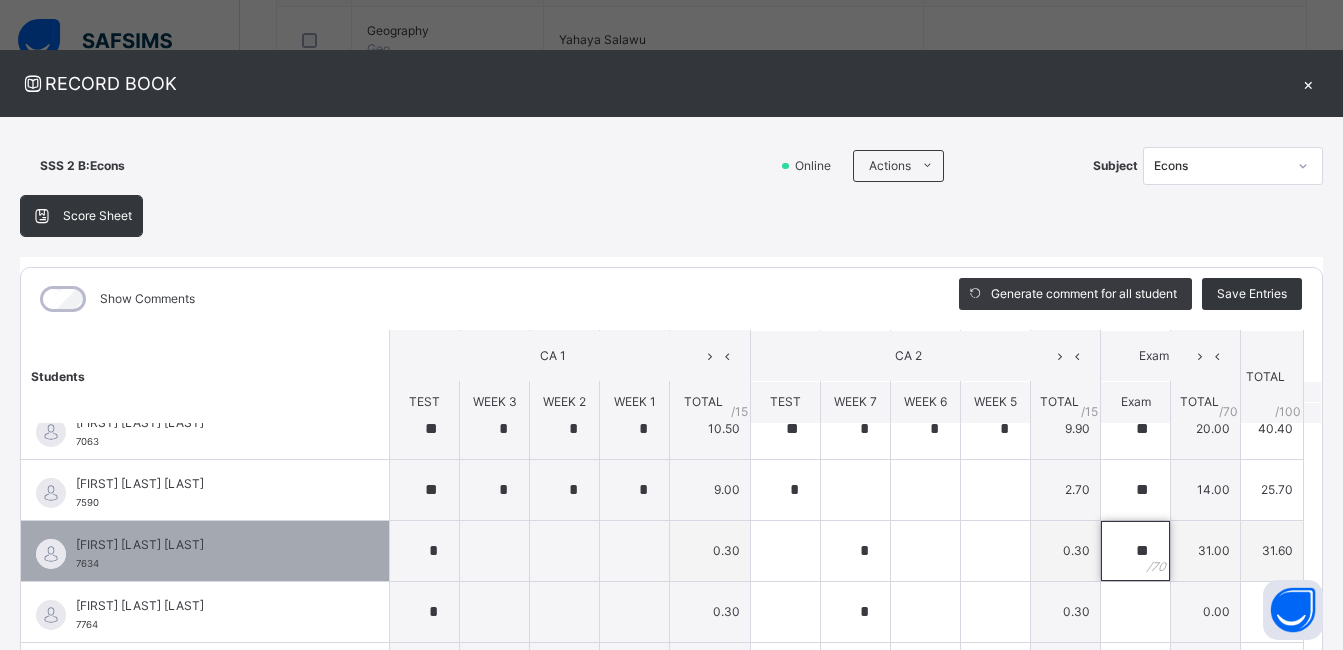 scroll, scrollTop: 500, scrollLeft: 0, axis: vertical 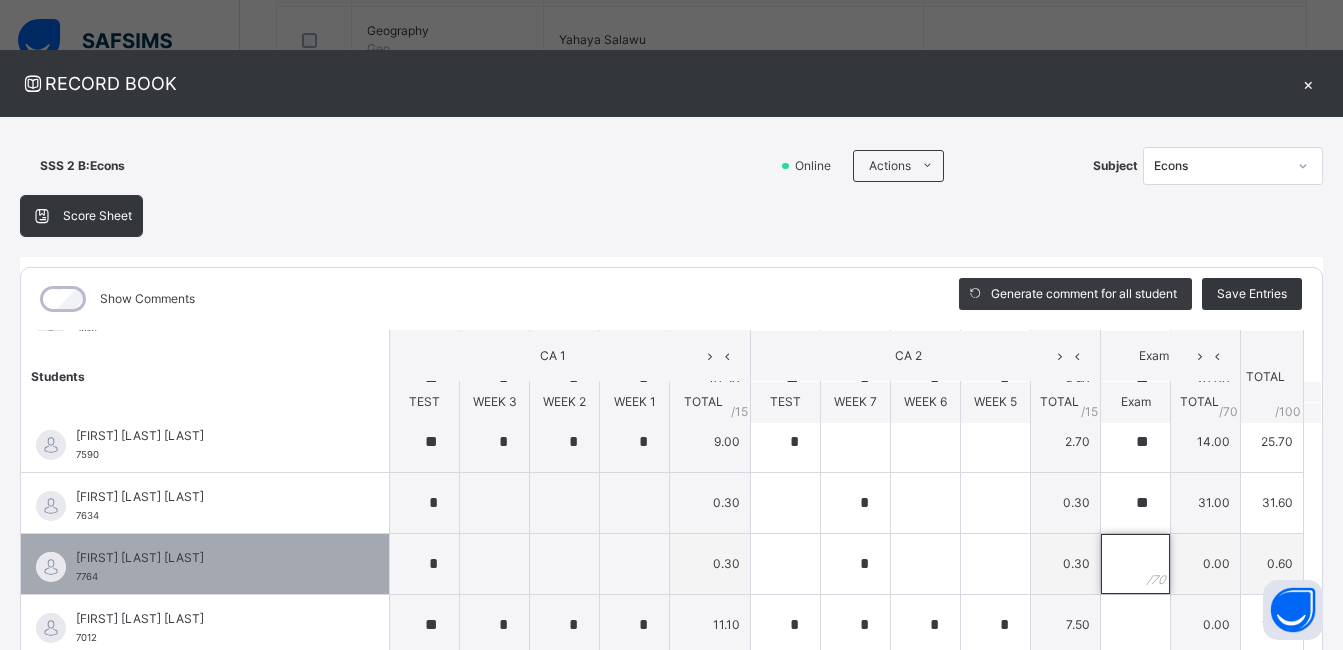 click at bounding box center (1135, 564) 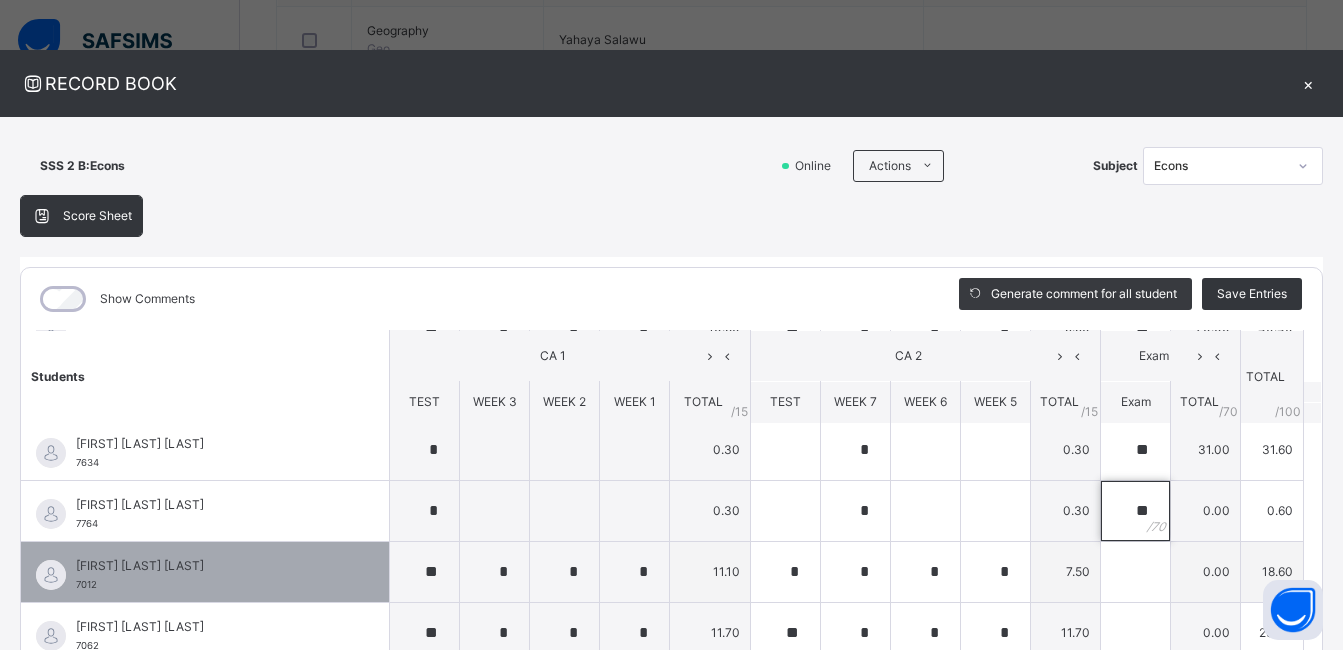 scroll, scrollTop: 600, scrollLeft: 0, axis: vertical 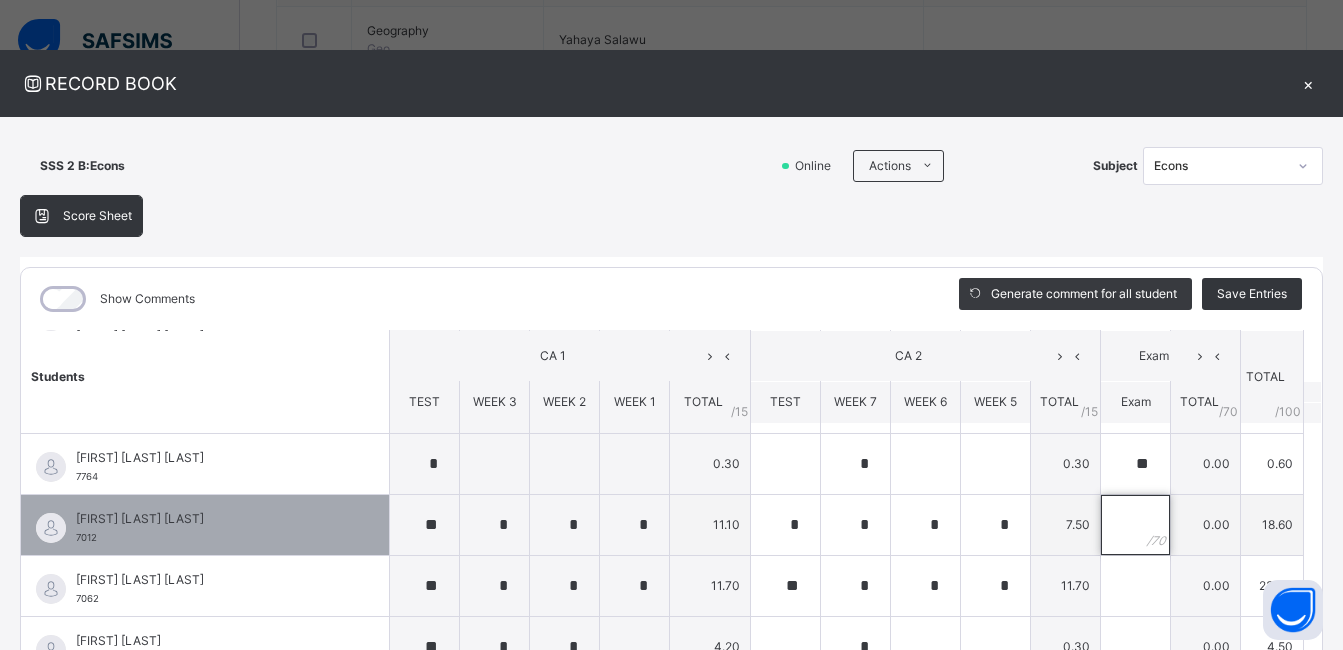 click at bounding box center [1135, 525] 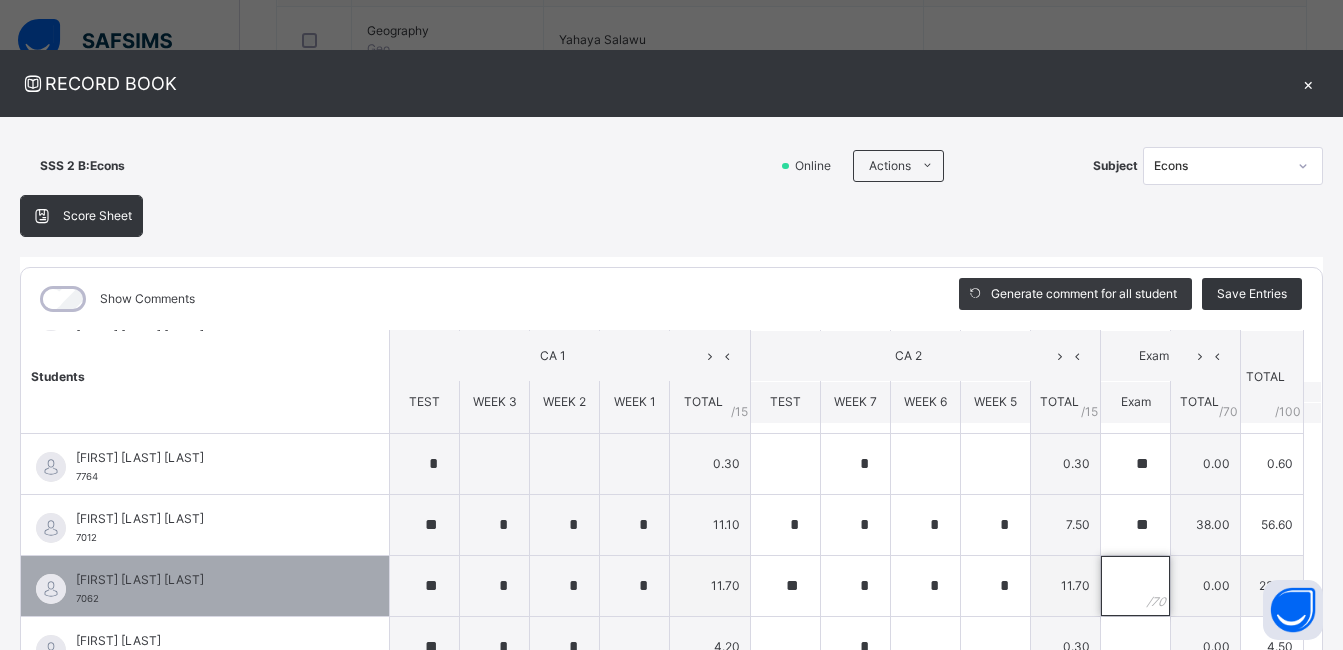 click at bounding box center [1135, 586] 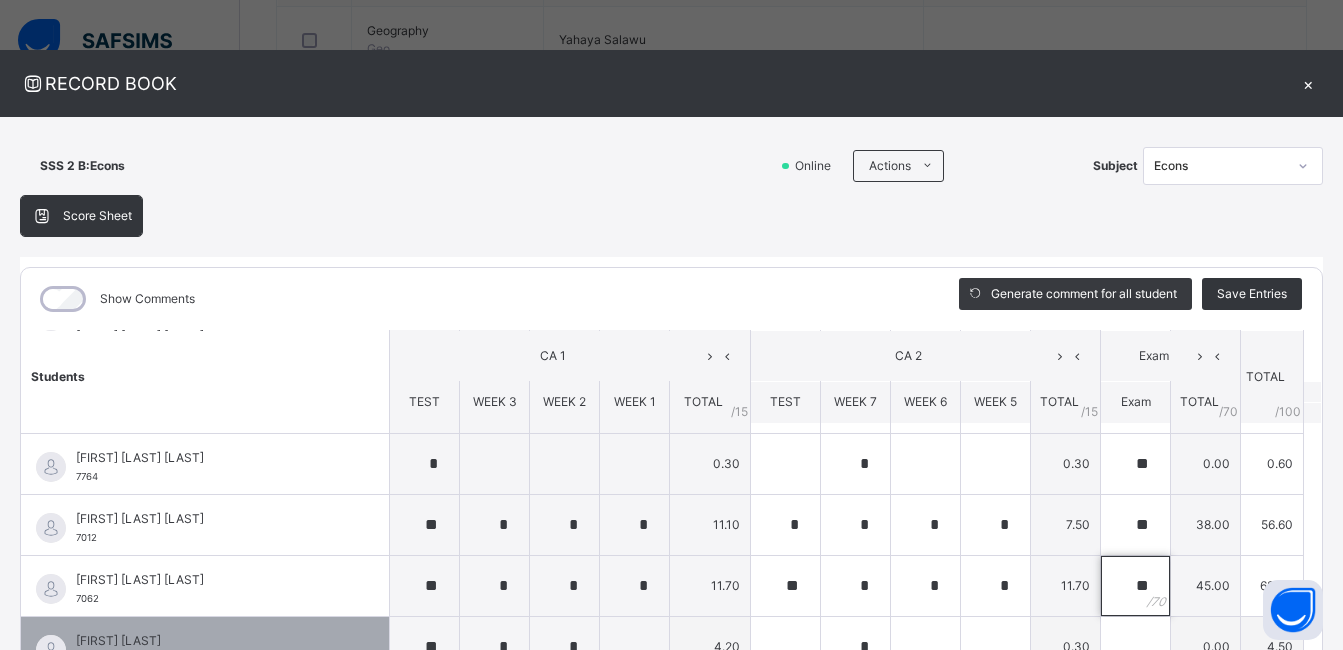 scroll, scrollTop: 700, scrollLeft: 0, axis: vertical 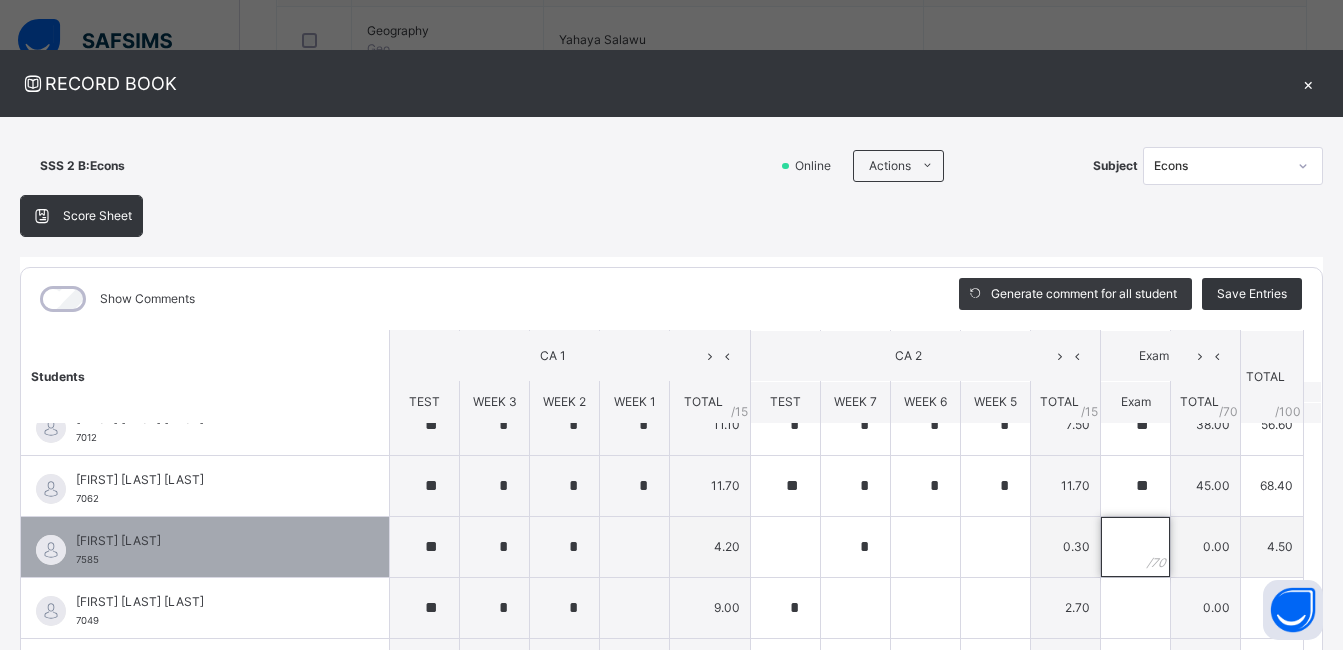 click at bounding box center (1135, 547) 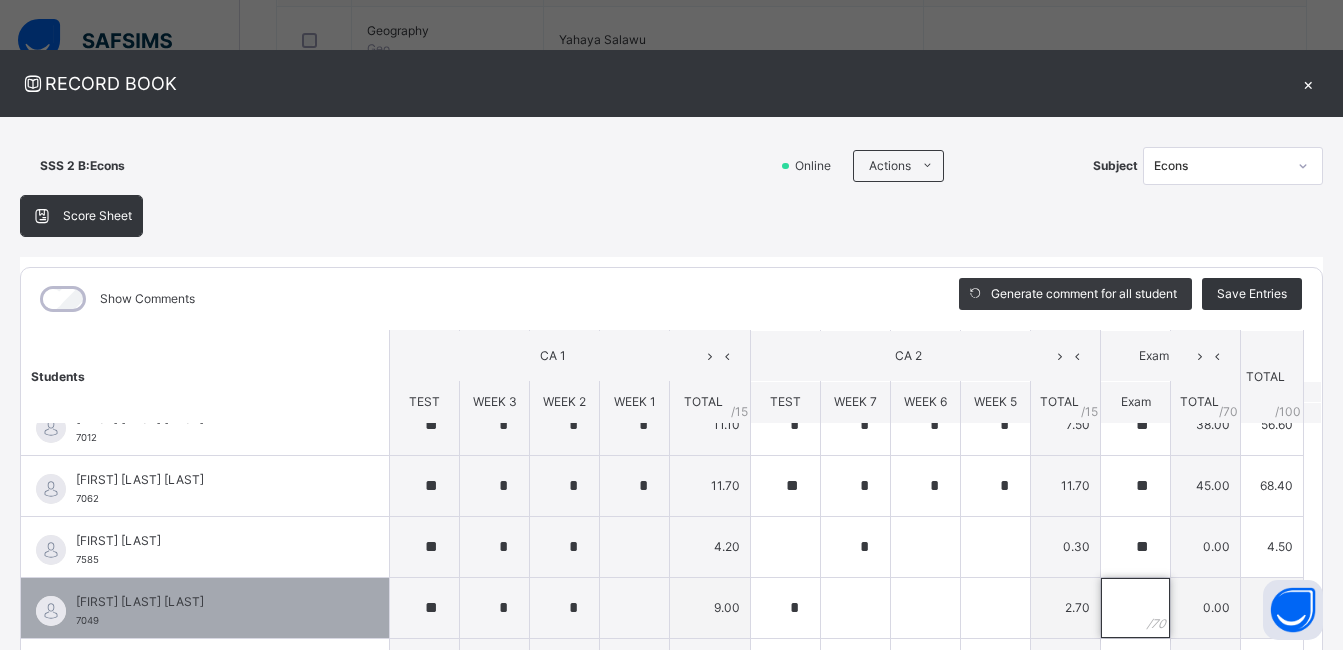 click at bounding box center (1135, 608) 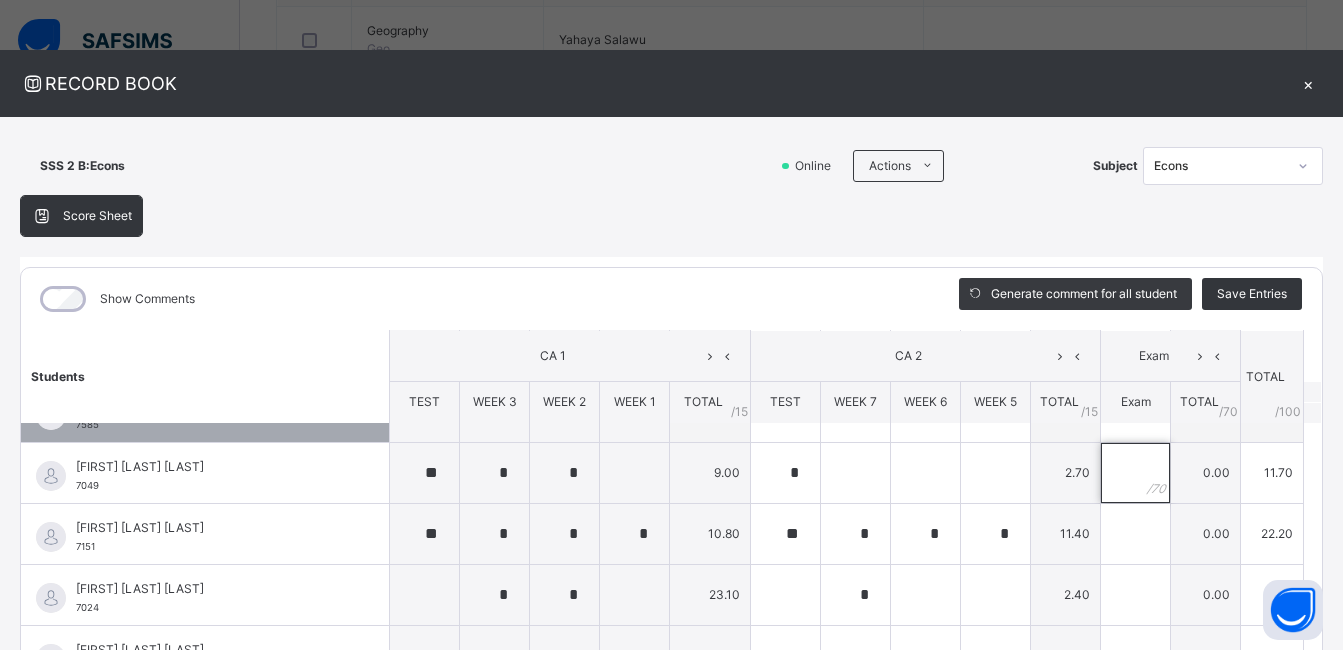 scroll, scrollTop: 800, scrollLeft: 0, axis: vertical 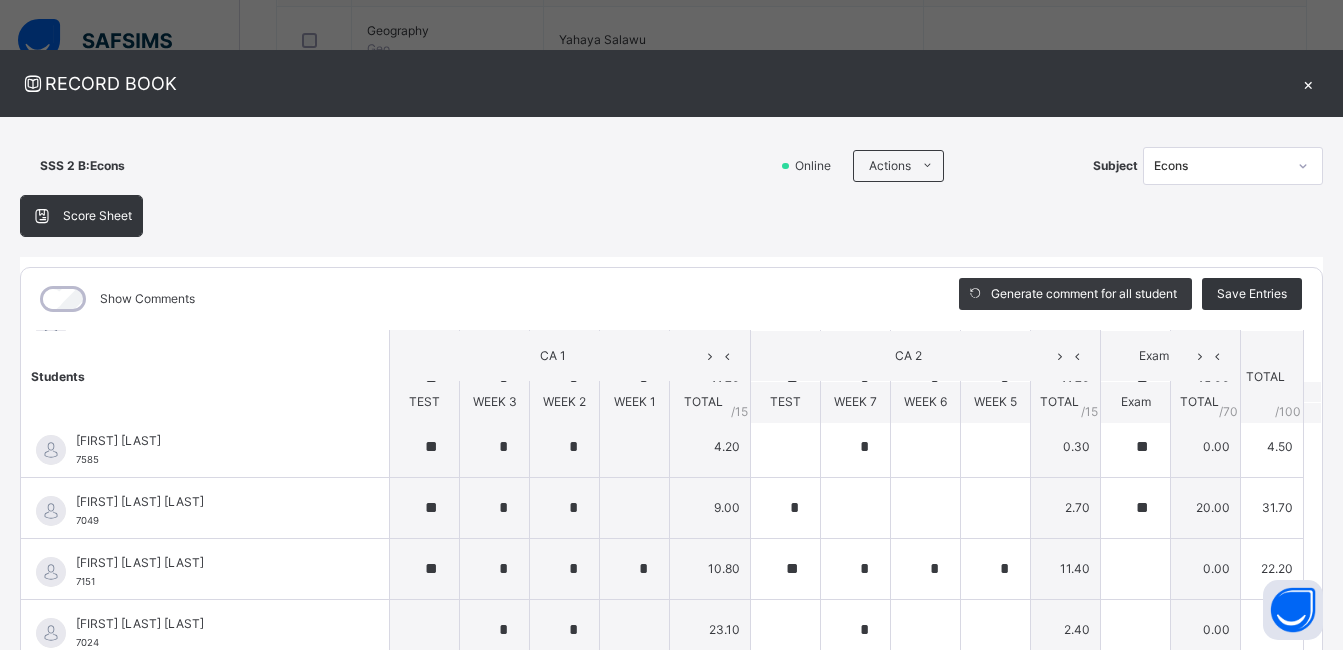 click on "Students" at bounding box center (205, 376) 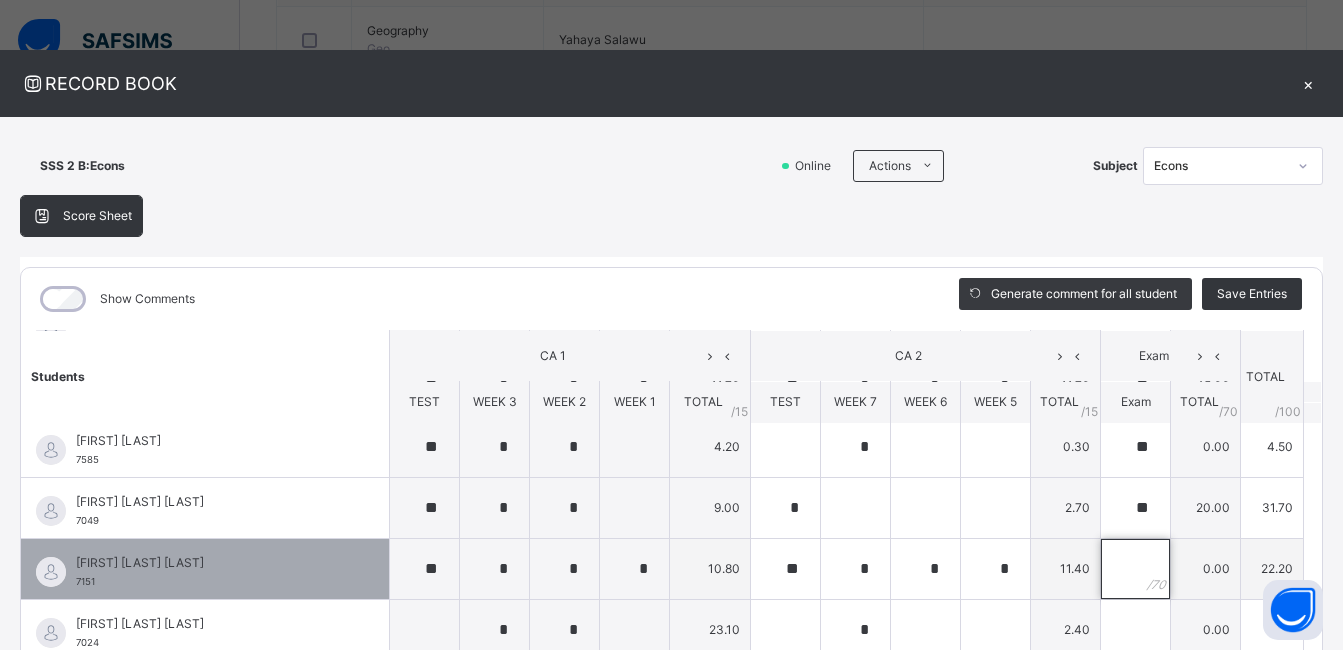 click at bounding box center [1135, 569] 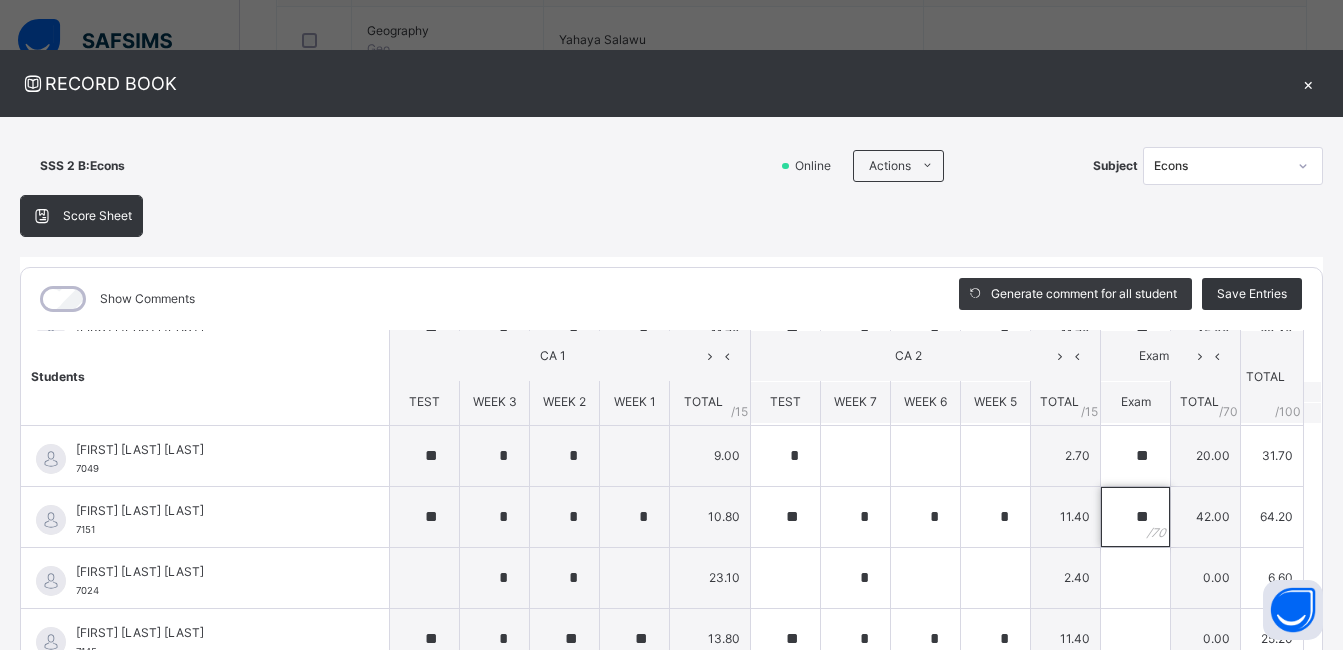 scroll, scrollTop: 1000, scrollLeft: 0, axis: vertical 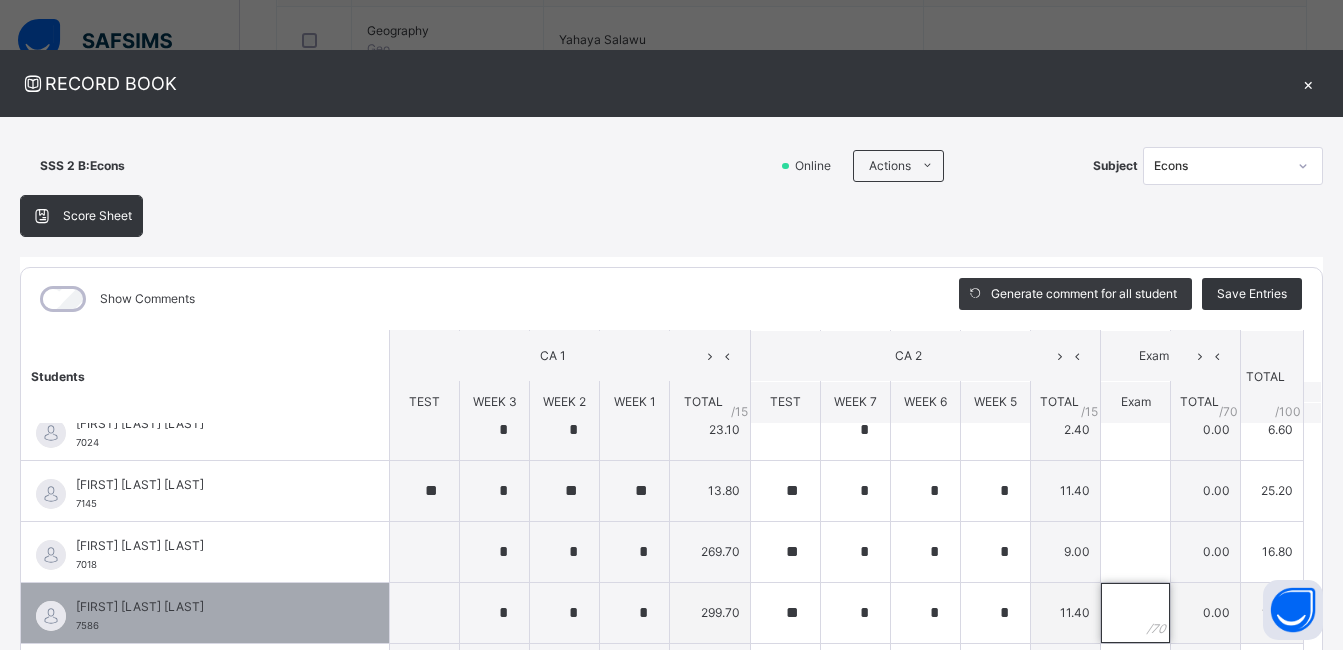click at bounding box center [1135, 613] 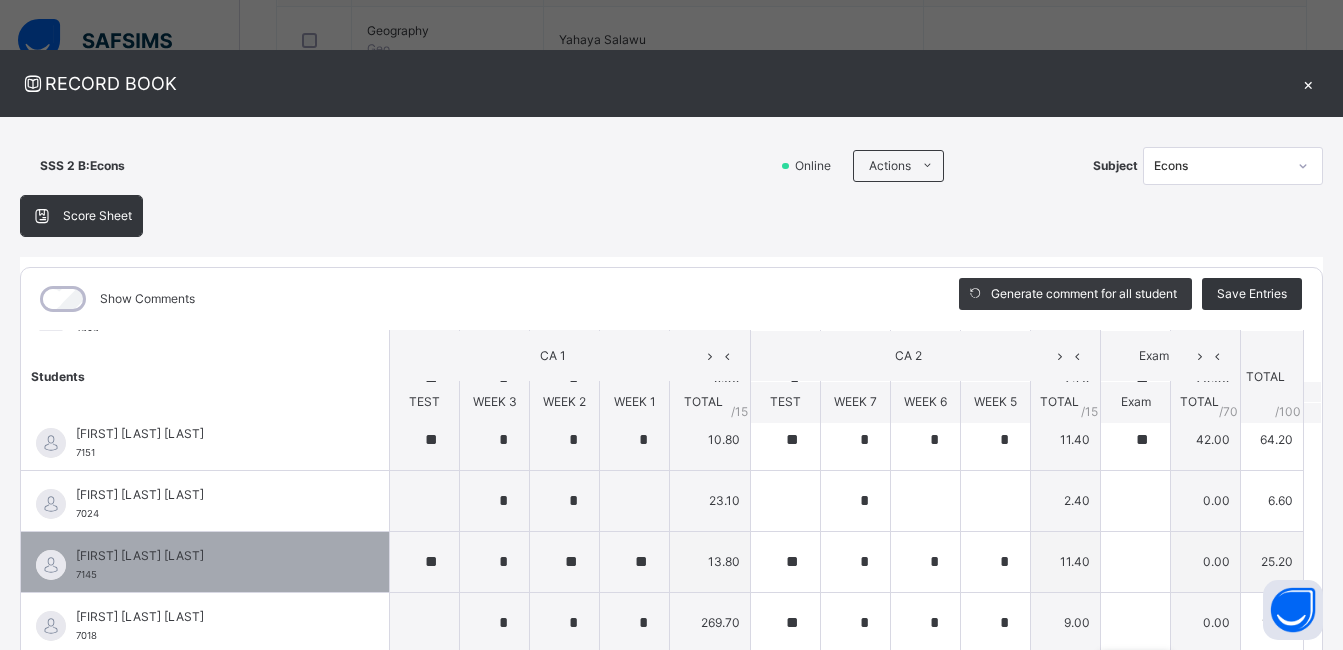 scroll, scrollTop: 900, scrollLeft: 0, axis: vertical 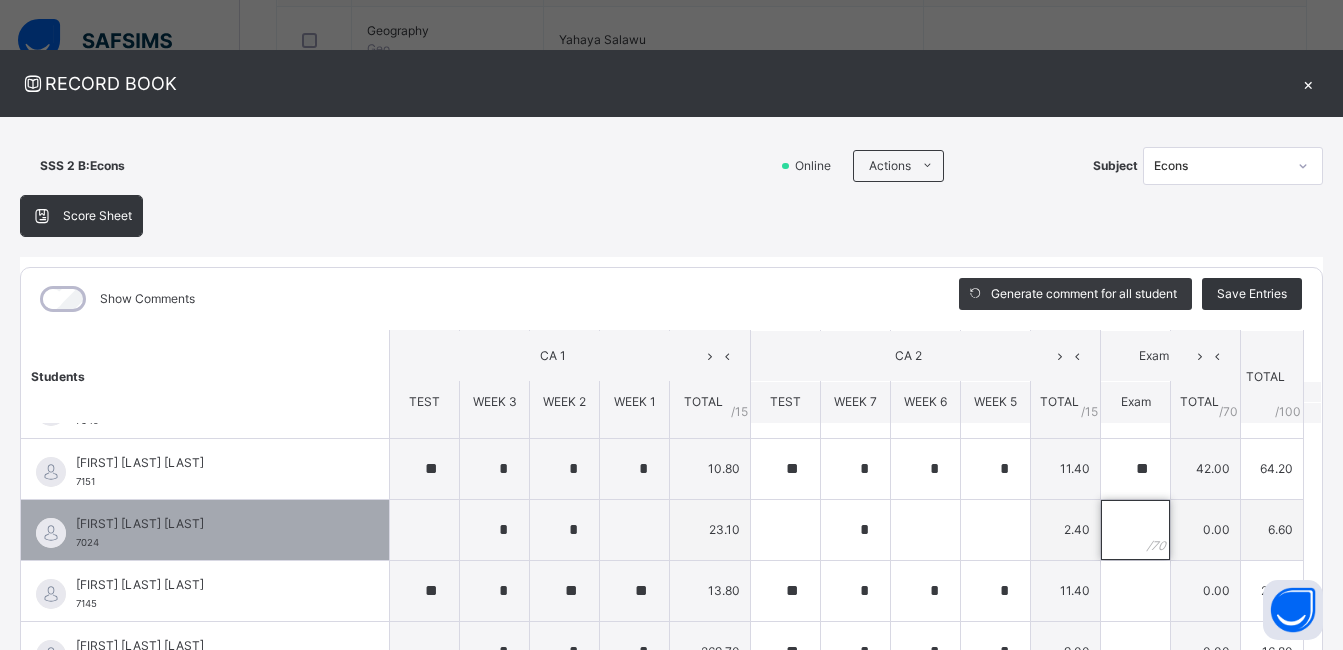 click at bounding box center [1135, 530] 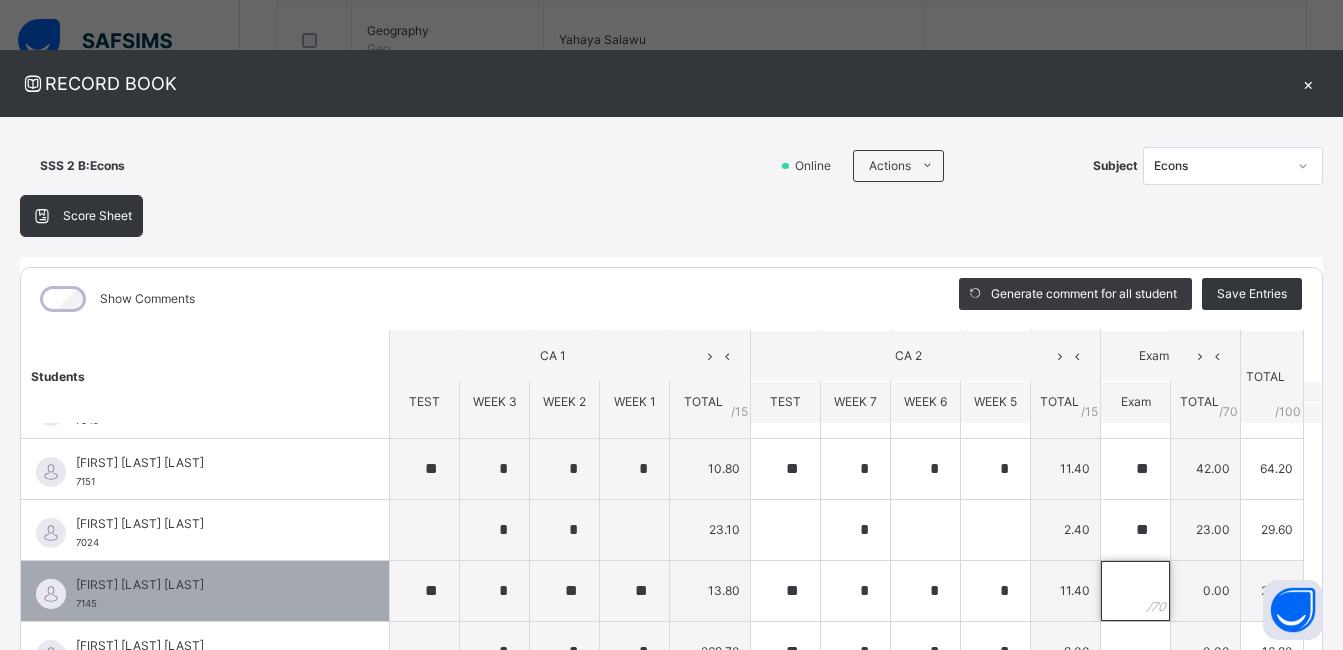 click at bounding box center [1135, 591] 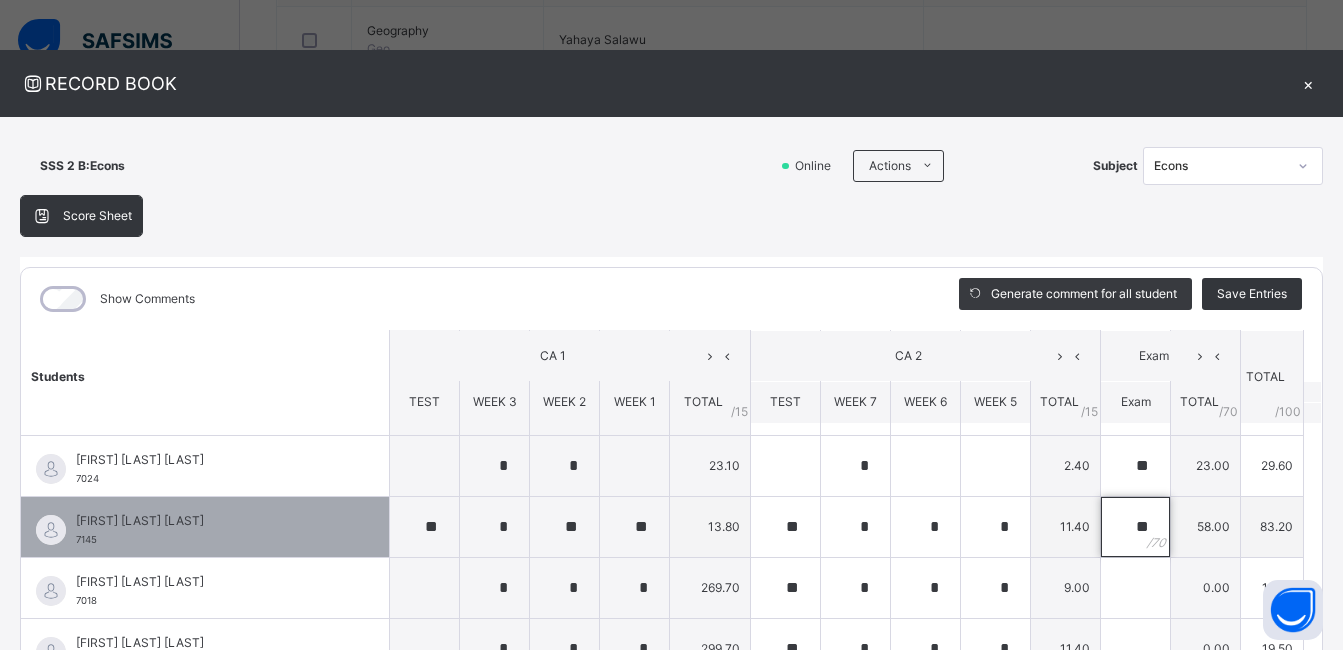 scroll, scrollTop: 1000, scrollLeft: 0, axis: vertical 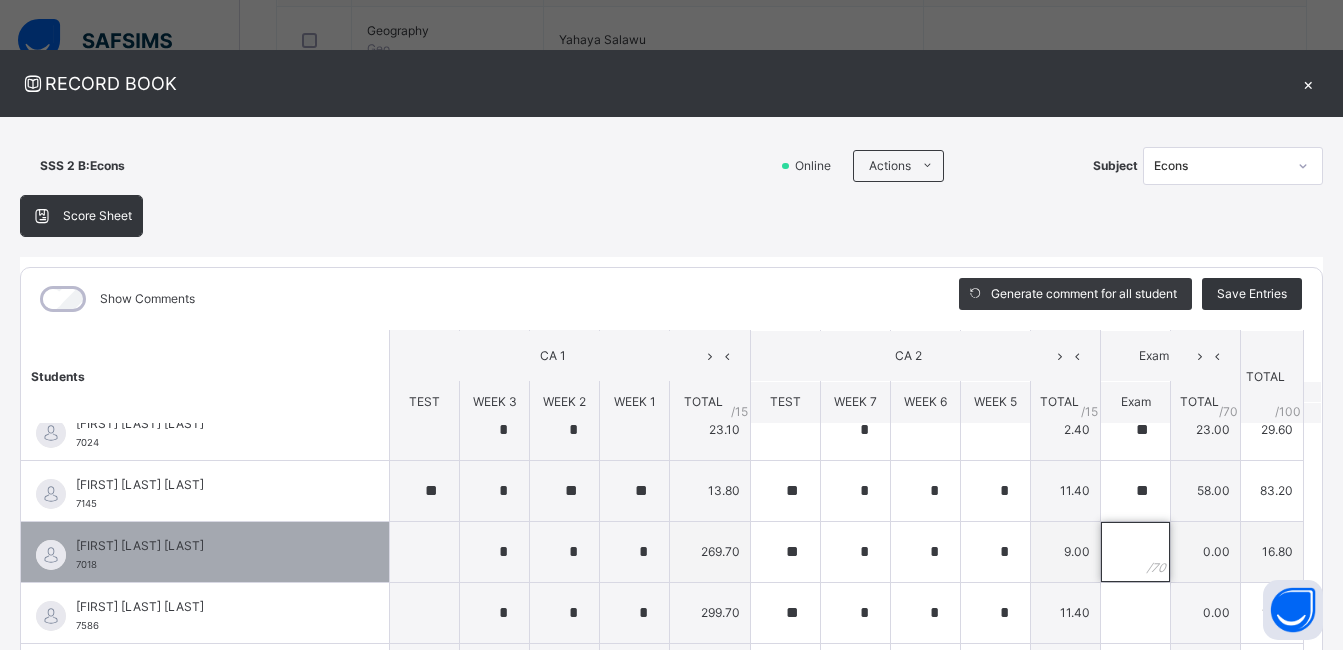 click at bounding box center (1135, 552) 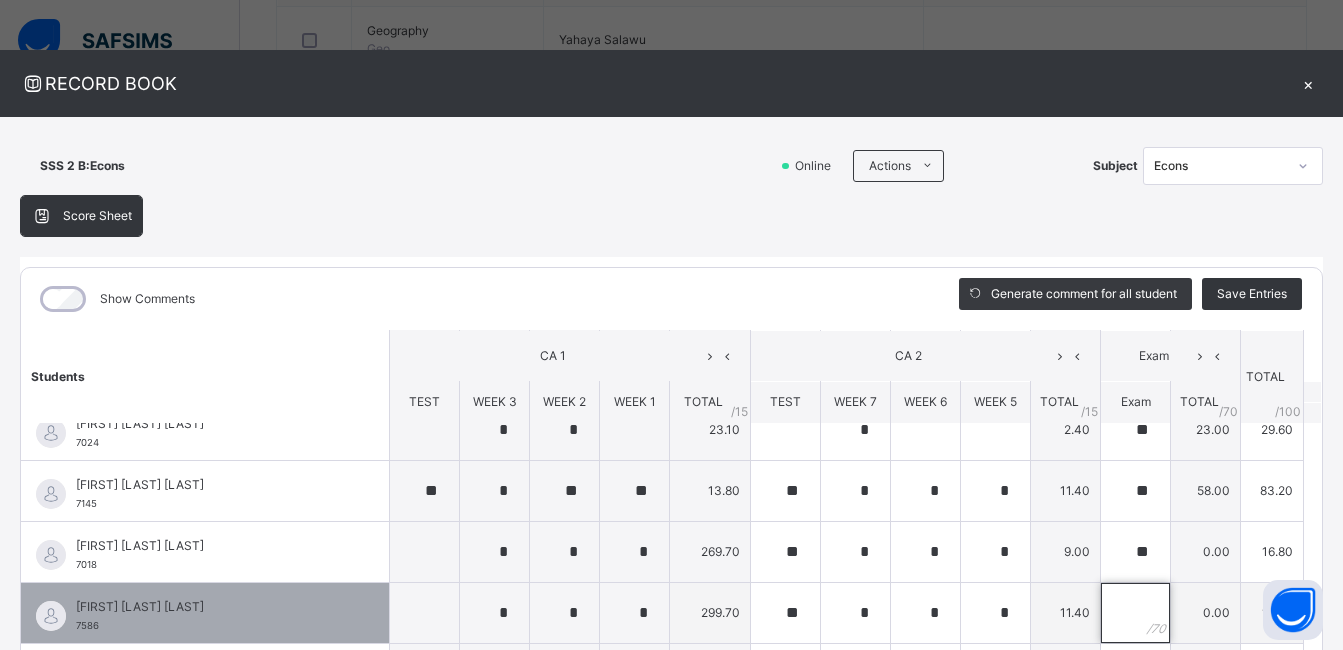 click at bounding box center [1135, 613] 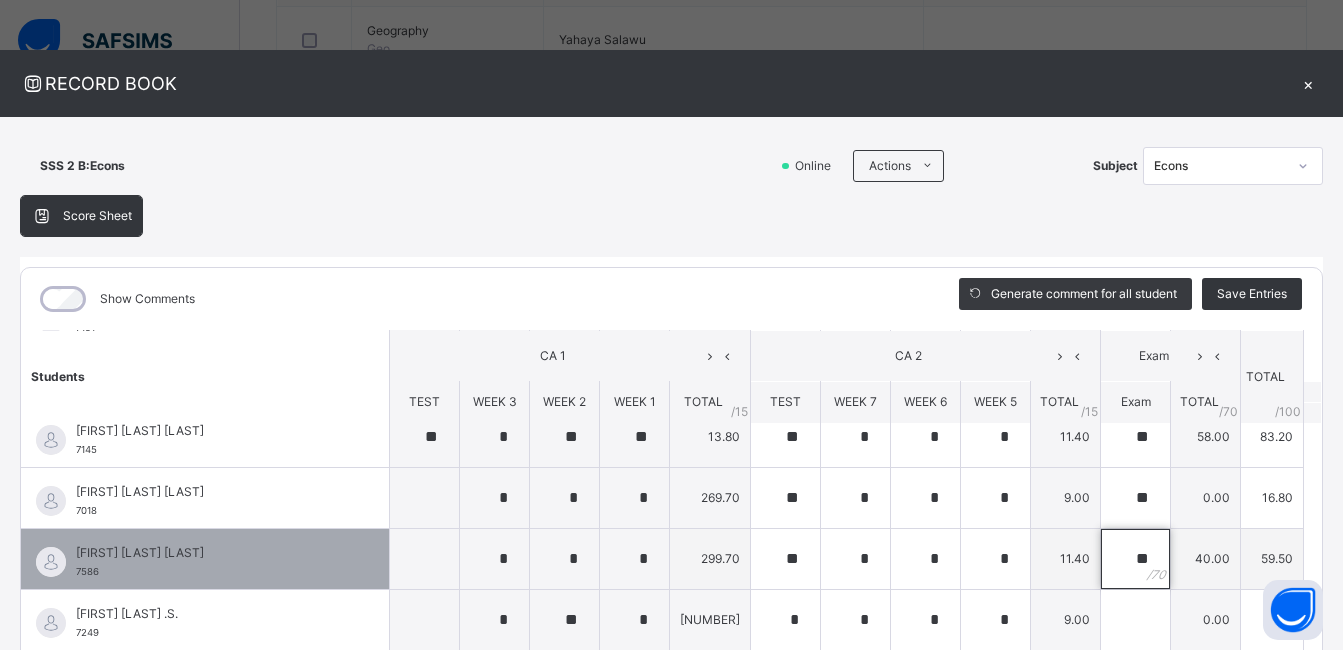 scroll, scrollTop: 1100, scrollLeft: 0, axis: vertical 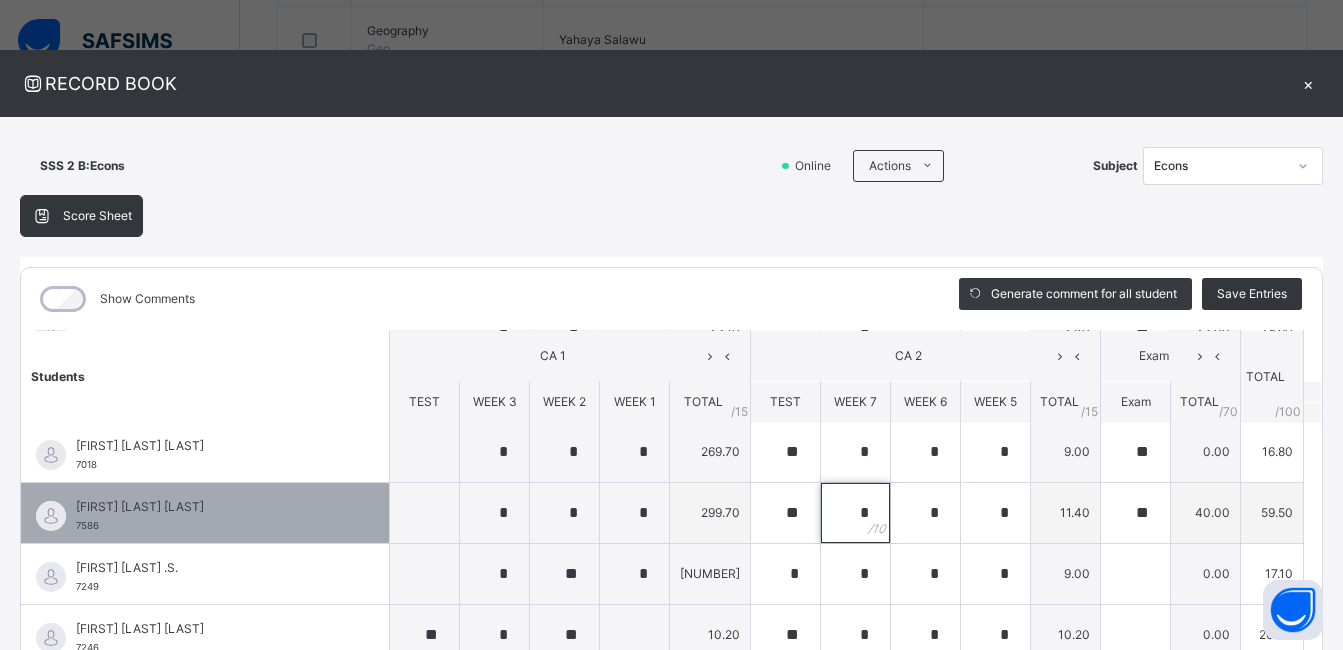 click on "*" at bounding box center [855, 513] 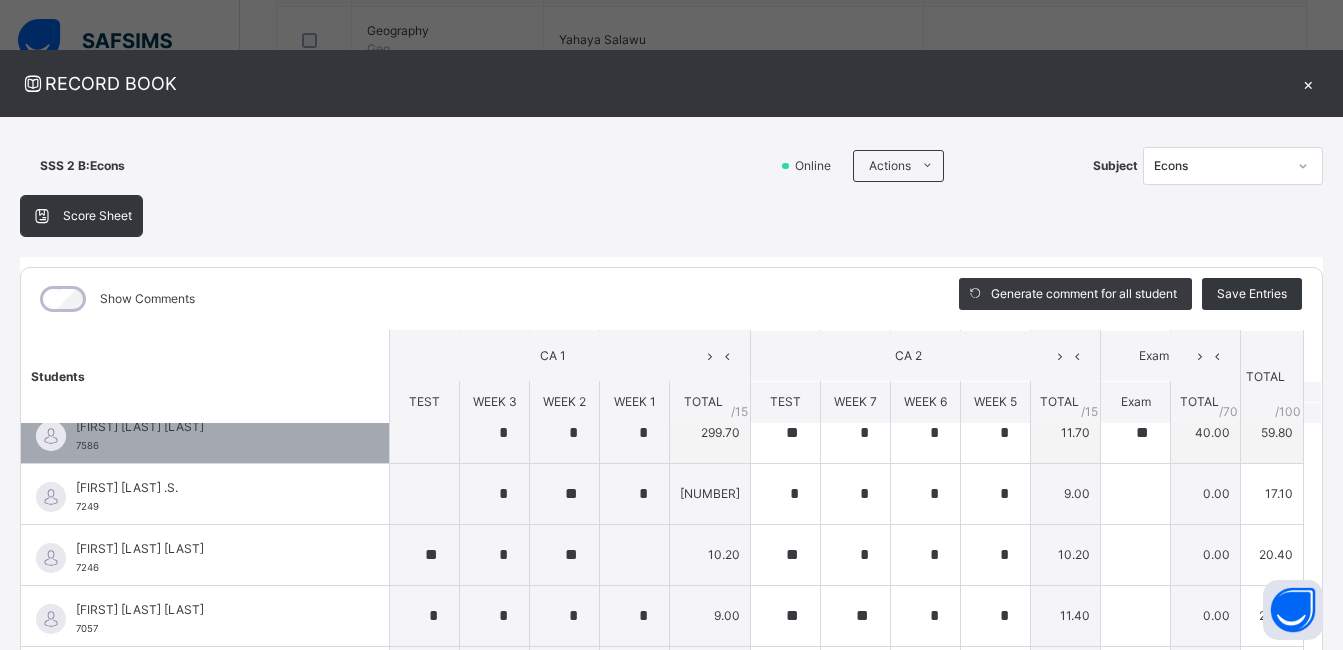 scroll, scrollTop: 1100, scrollLeft: 0, axis: vertical 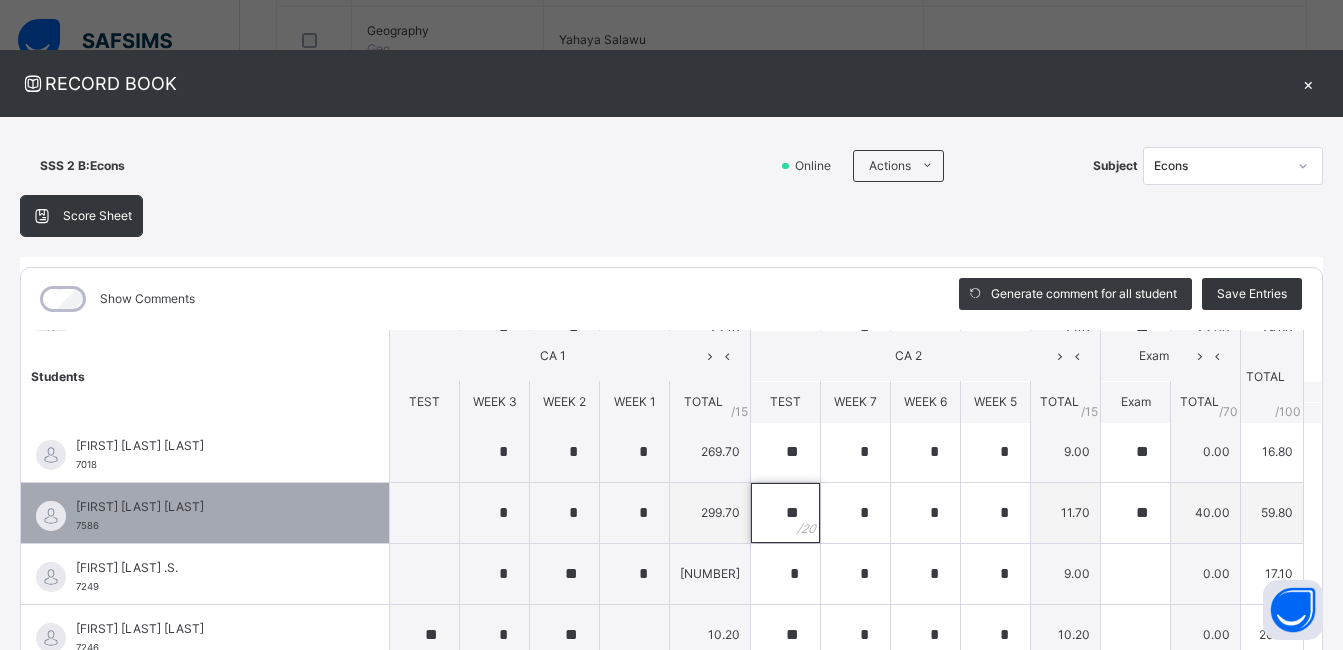 click on "**" at bounding box center [785, 513] 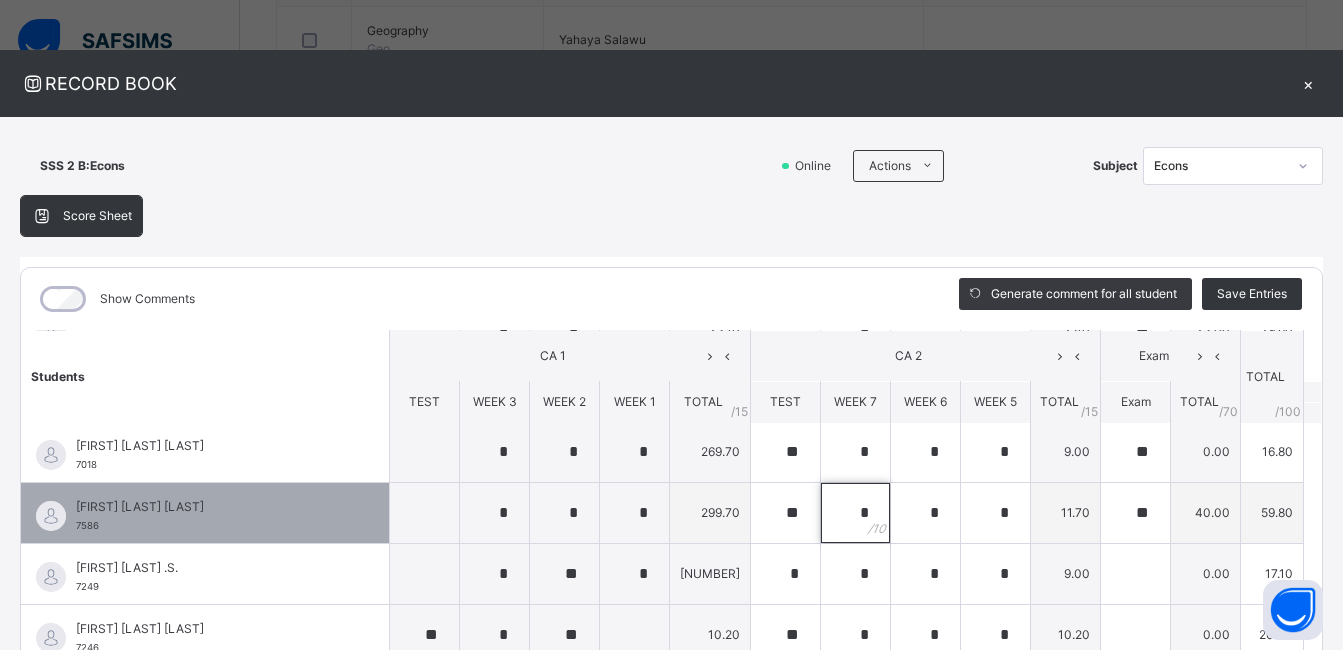 click on "*" at bounding box center (855, 513) 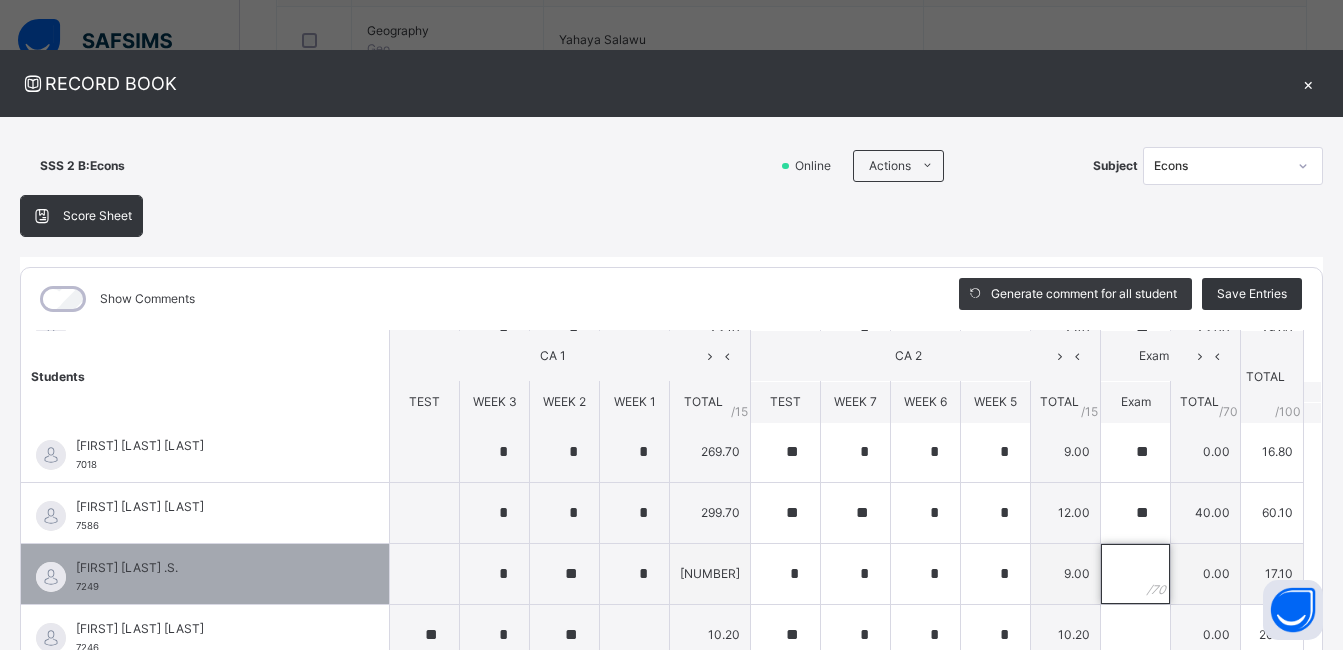 click at bounding box center (1135, 574) 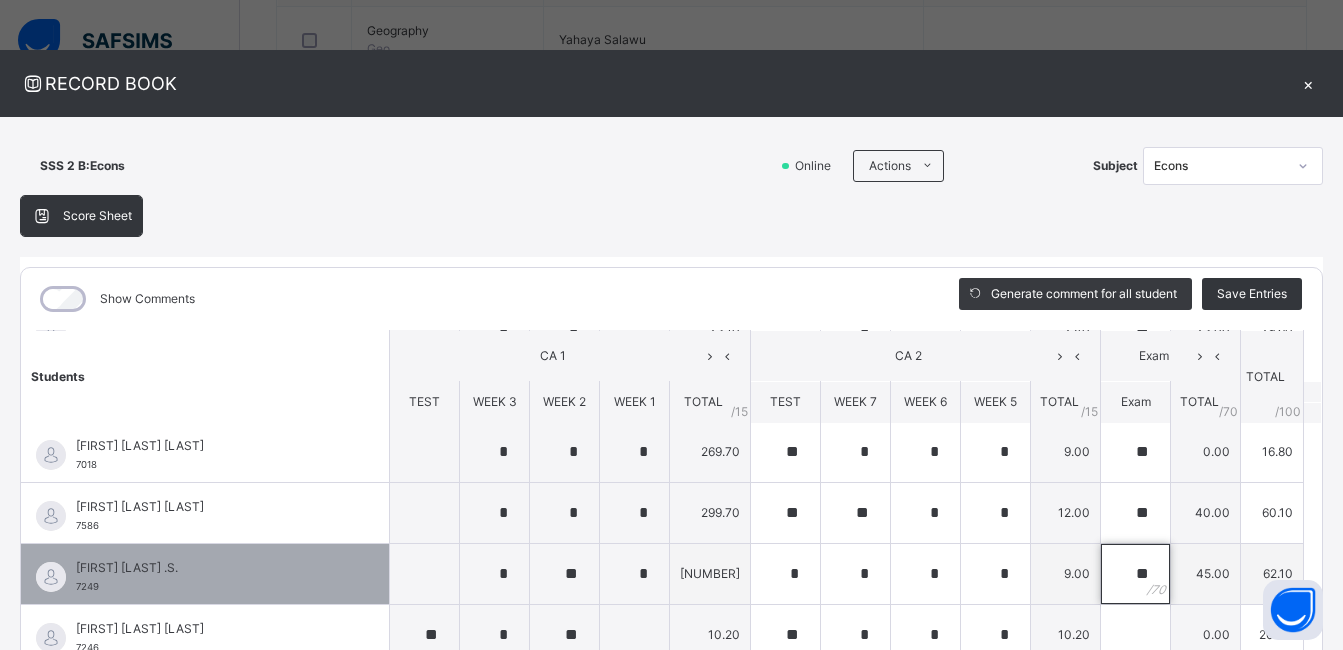 scroll, scrollTop: 1200, scrollLeft: 0, axis: vertical 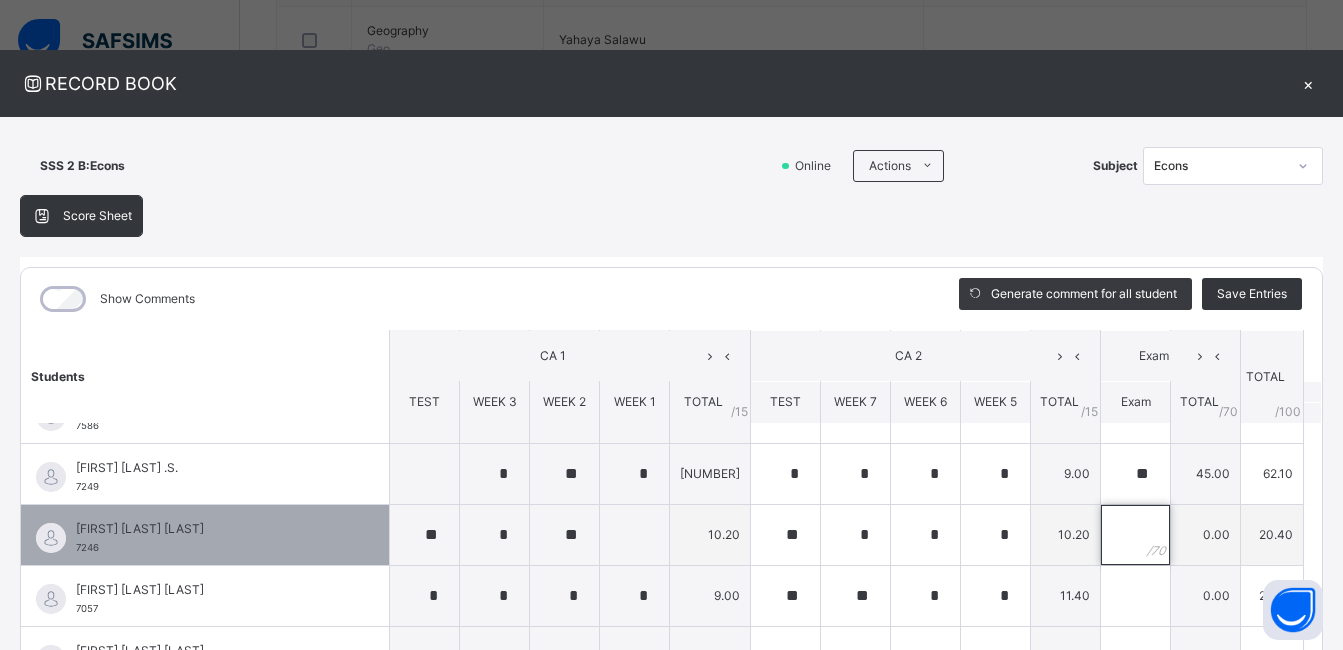 click at bounding box center (1135, 535) 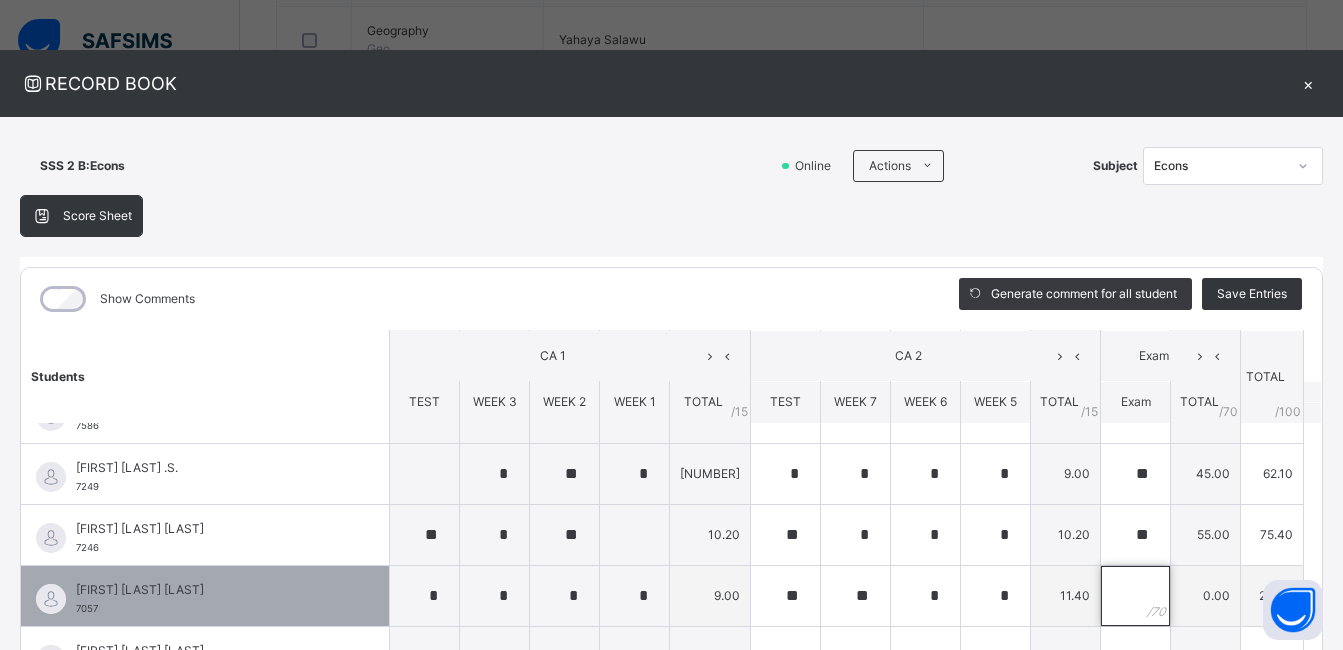 click at bounding box center (1135, 596) 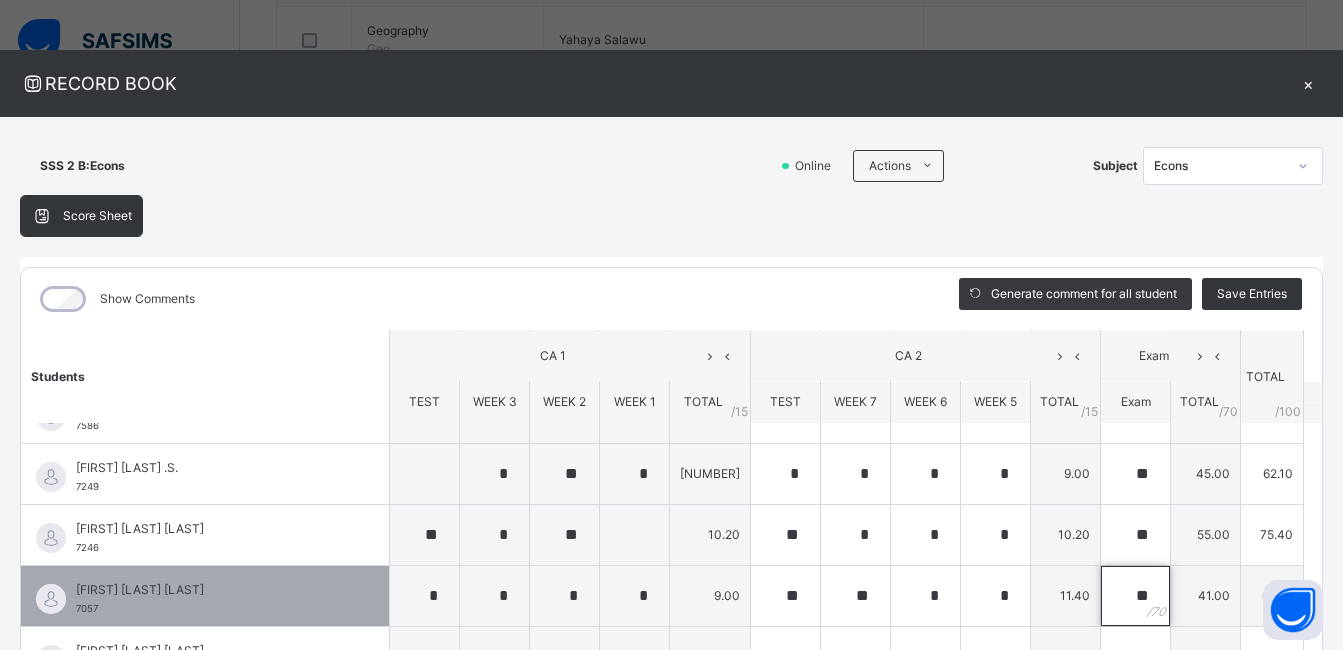 scroll, scrollTop: 1300, scrollLeft: 0, axis: vertical 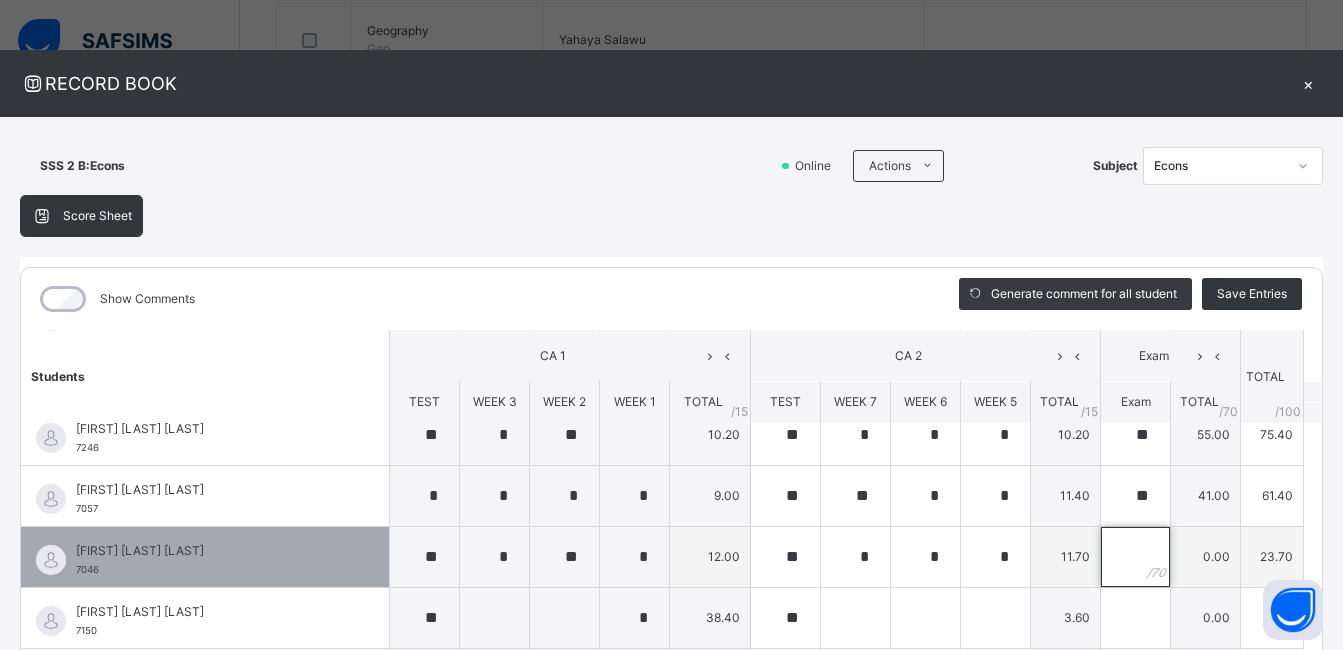 click at bounding box center [1135, 557] 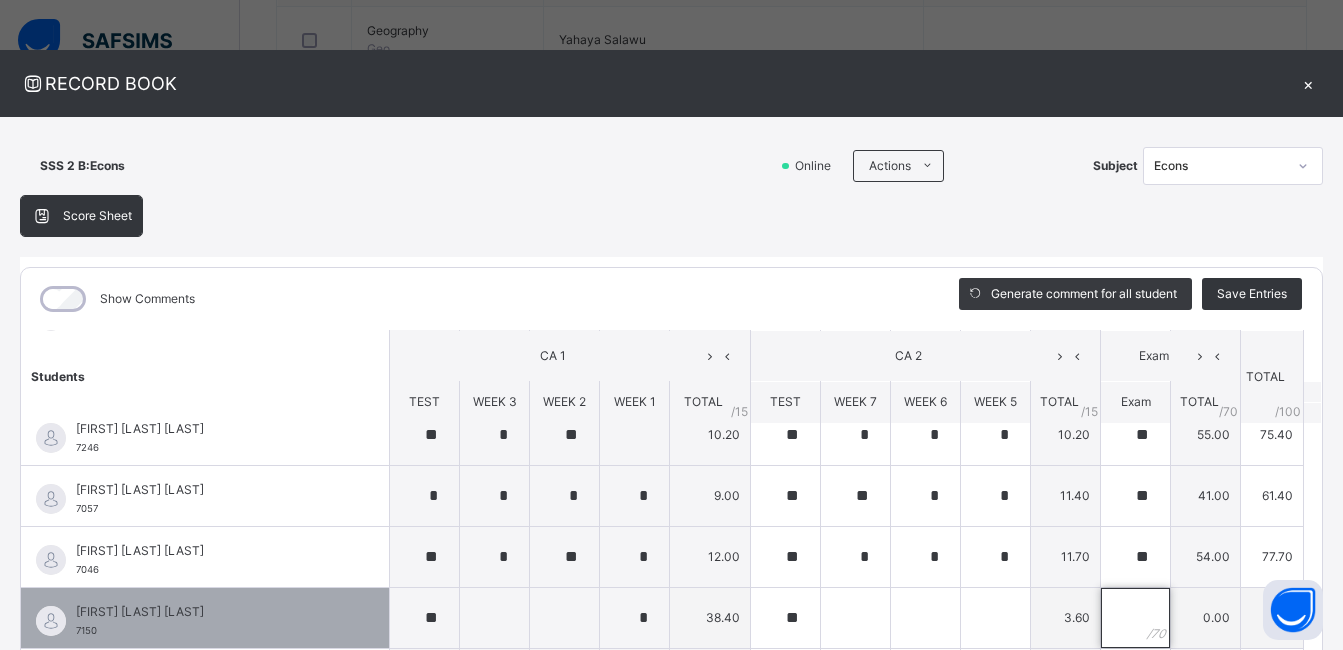 click at bounding box center [1135, 618] 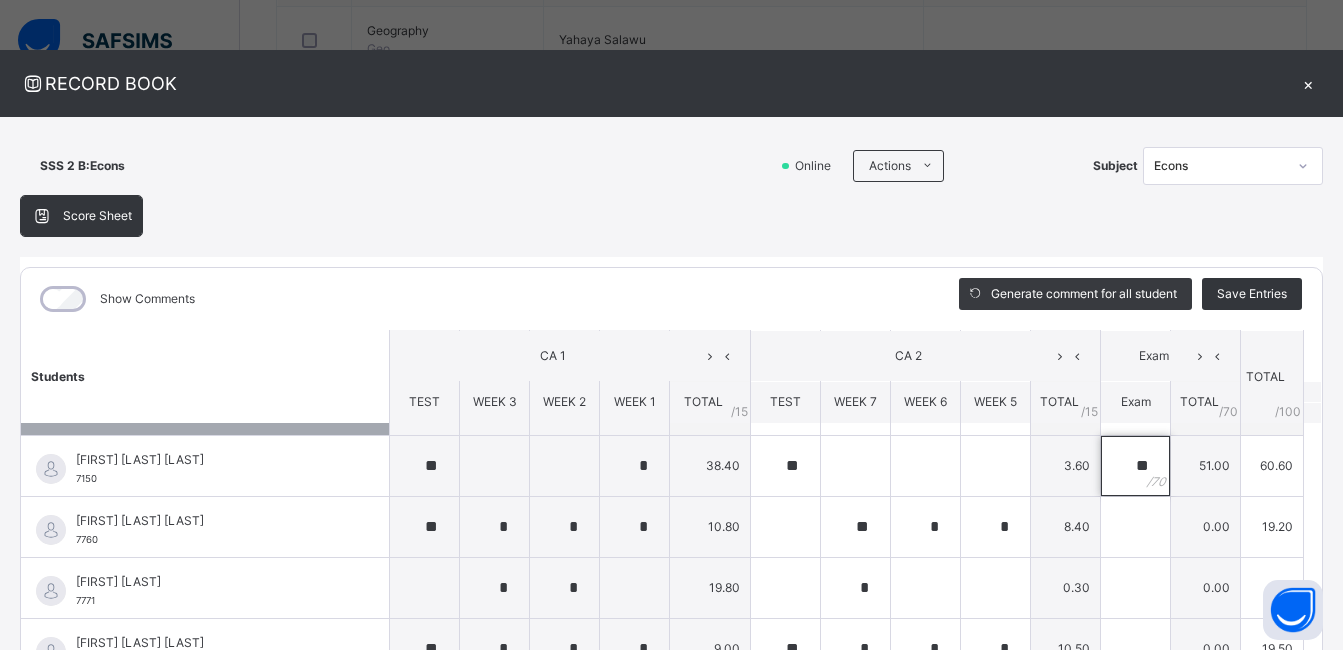 scroll, scrollTop: 1500, scrollLeft: 0, axis: vertical 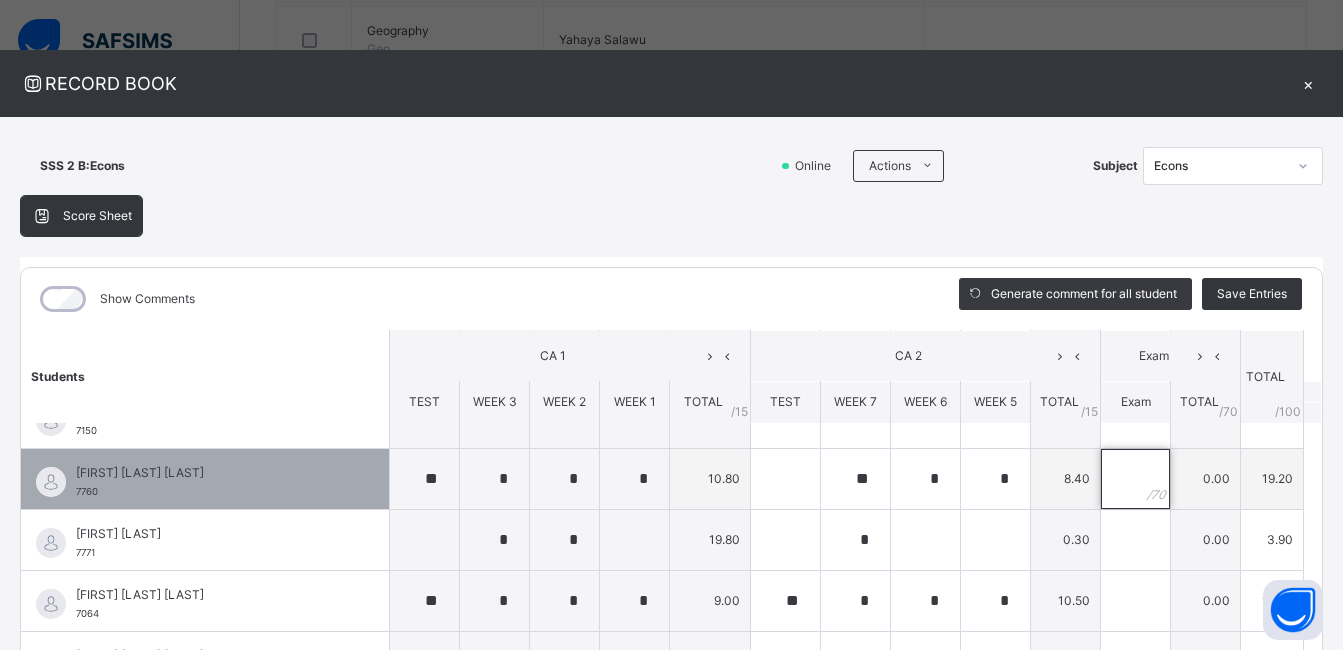 click at bounding box center (1135, 479) 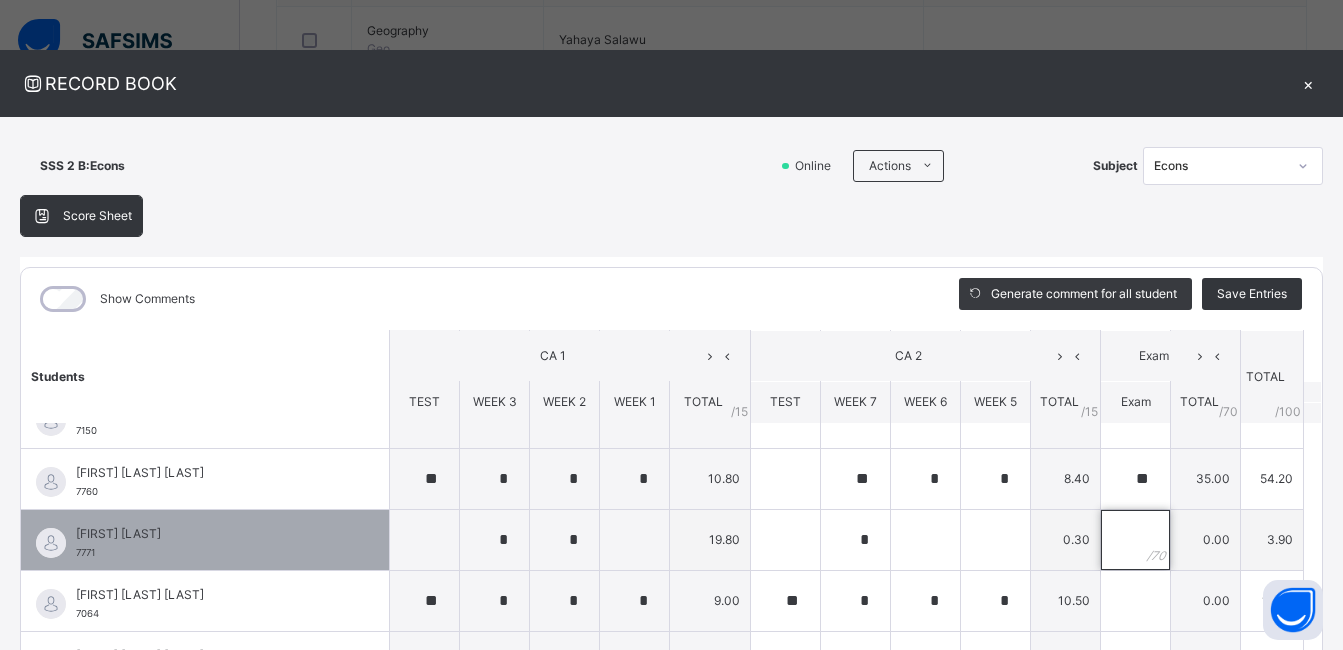 click at bounding box center (1135, 540) 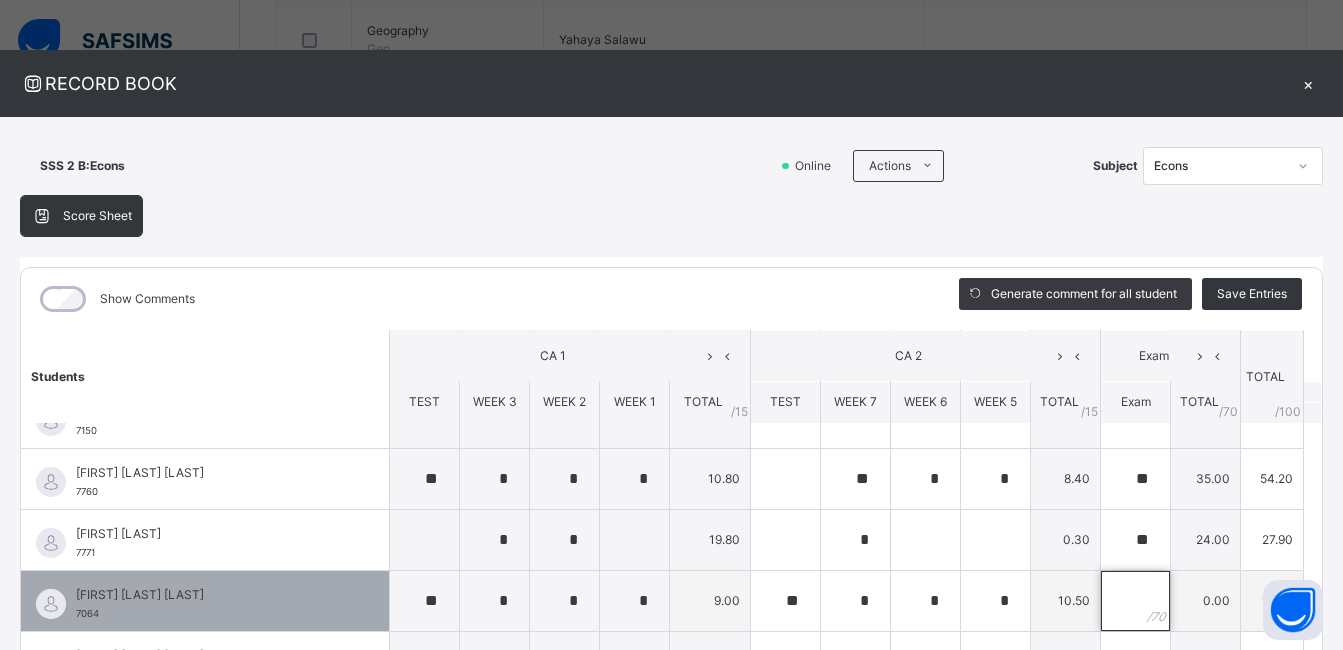 click at bounding box center (1135, 601) 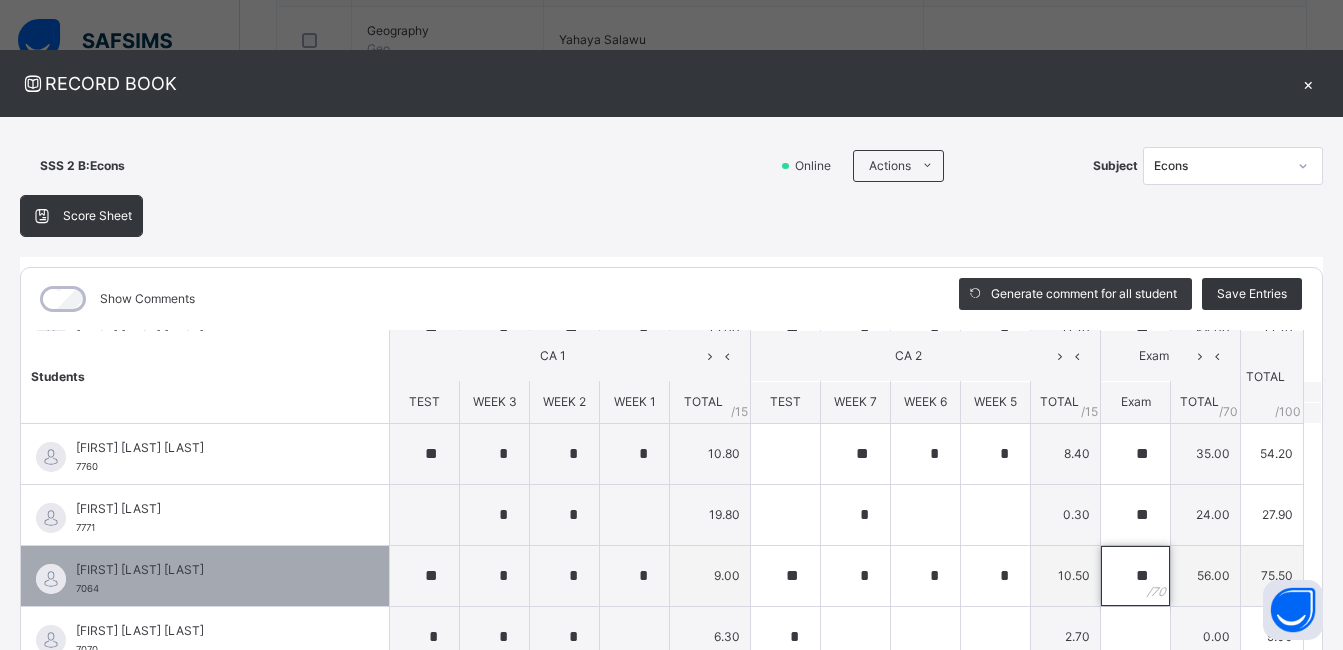 scroll, scrollTop: 1546, scrollLeft: 0, axis: vertical 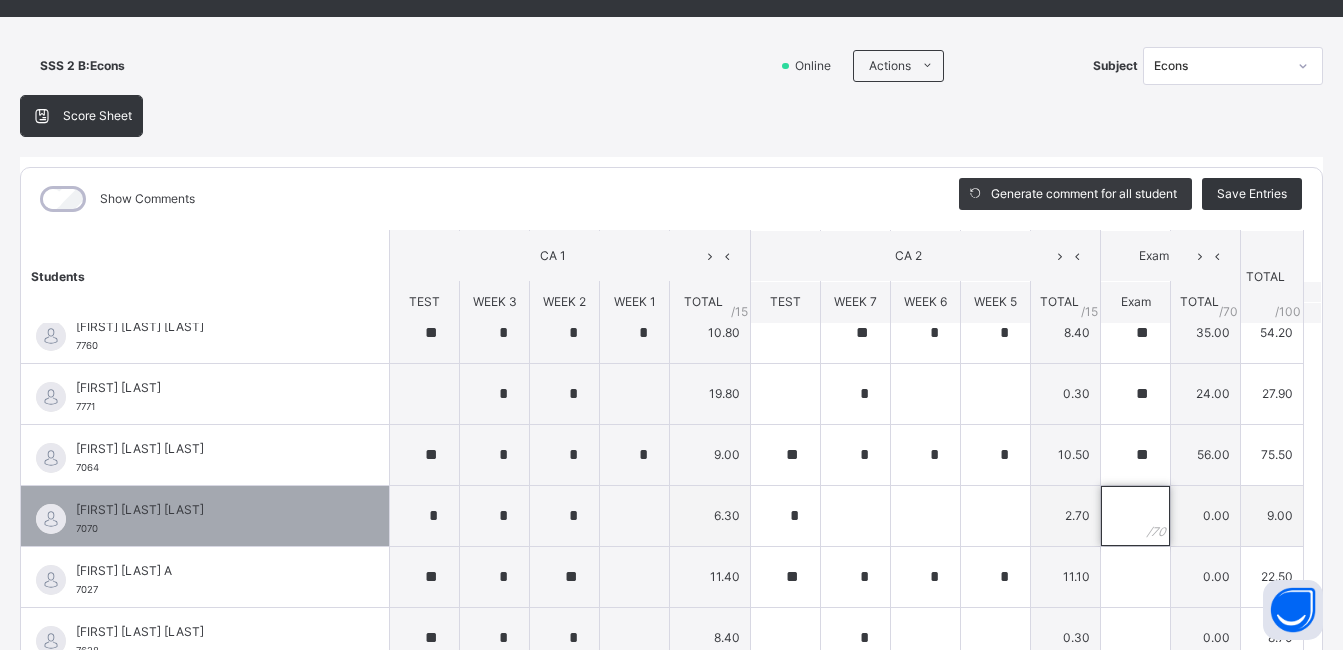 click at bounding box center [1135, 516] 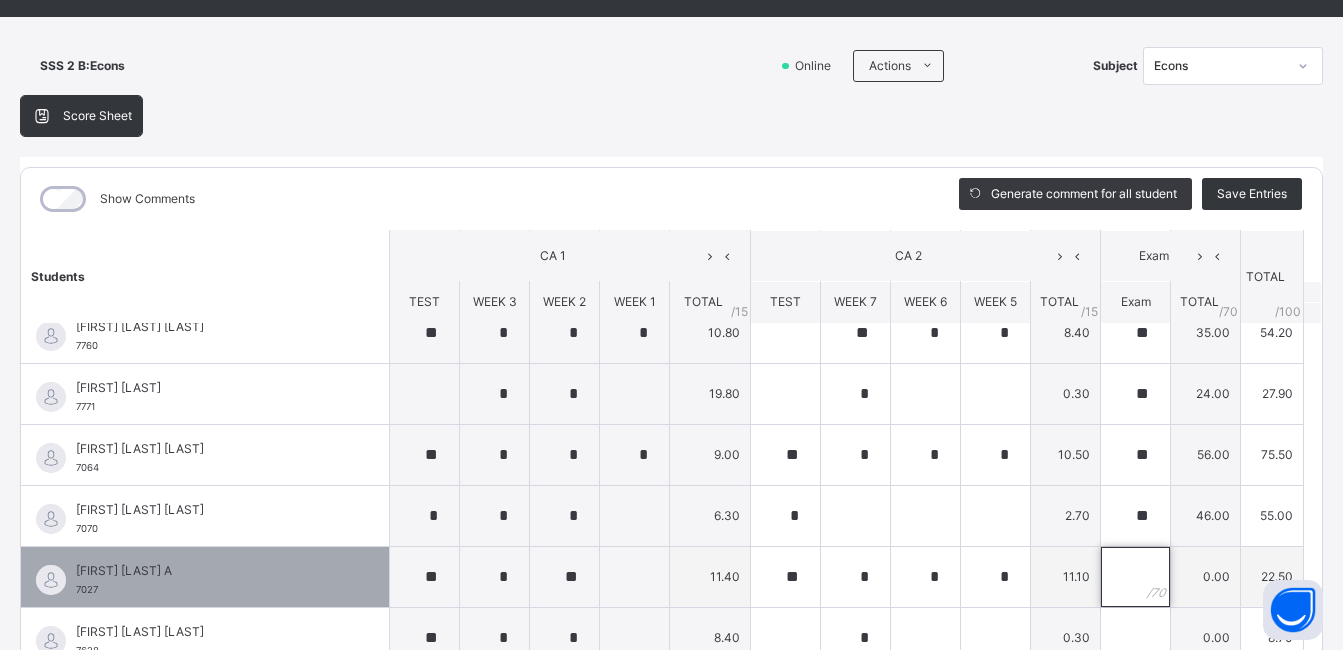 click at bounding box center (1135, 577) 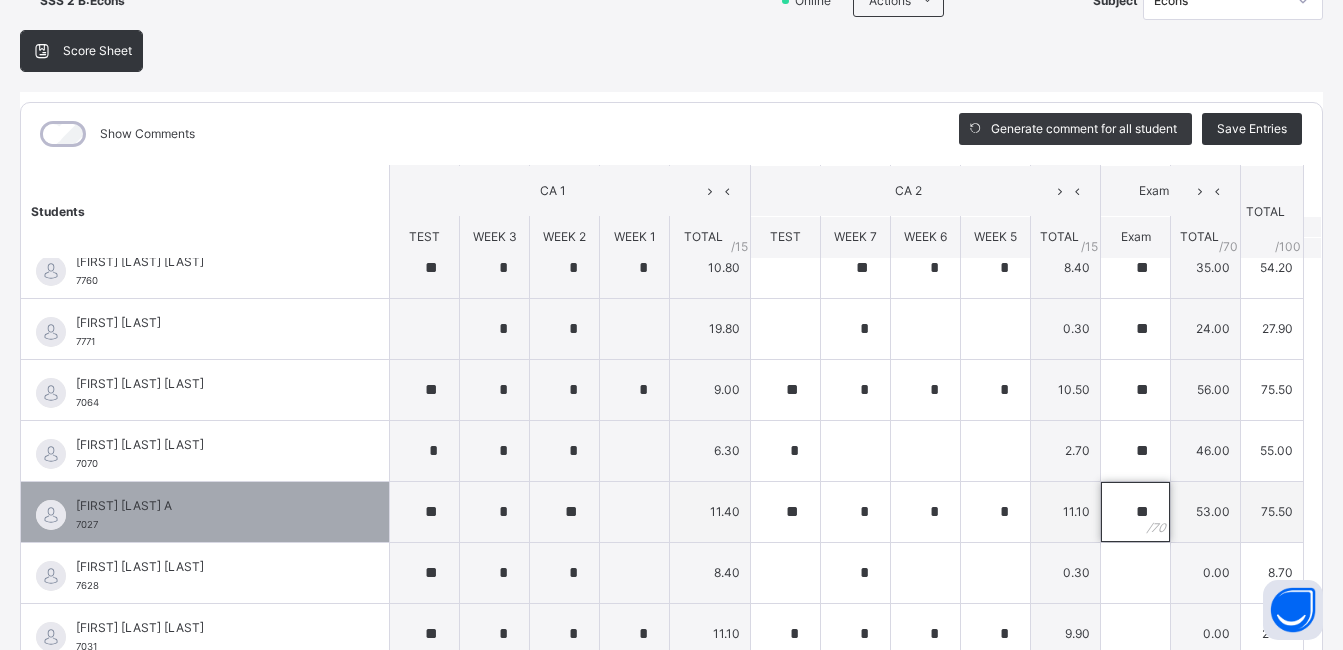 scroll, scrollTop: 200, scrollLeft: 0, axis: vertical 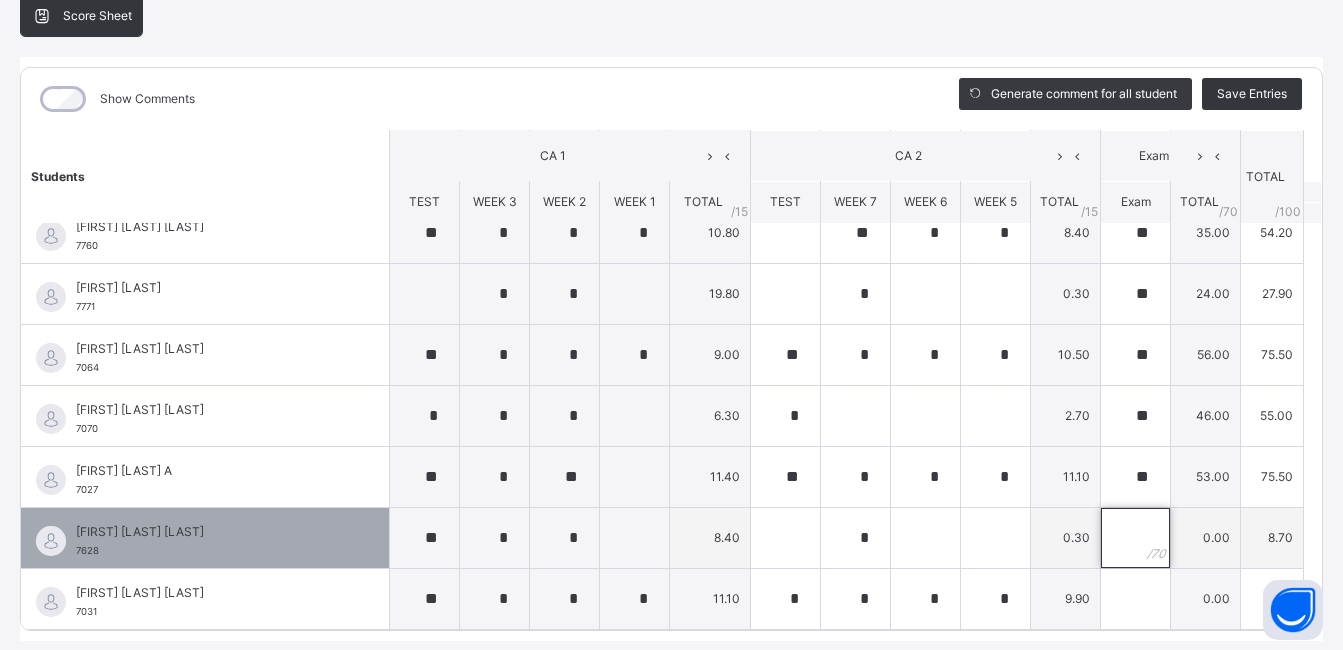 click at bounding box center (1135, 538) 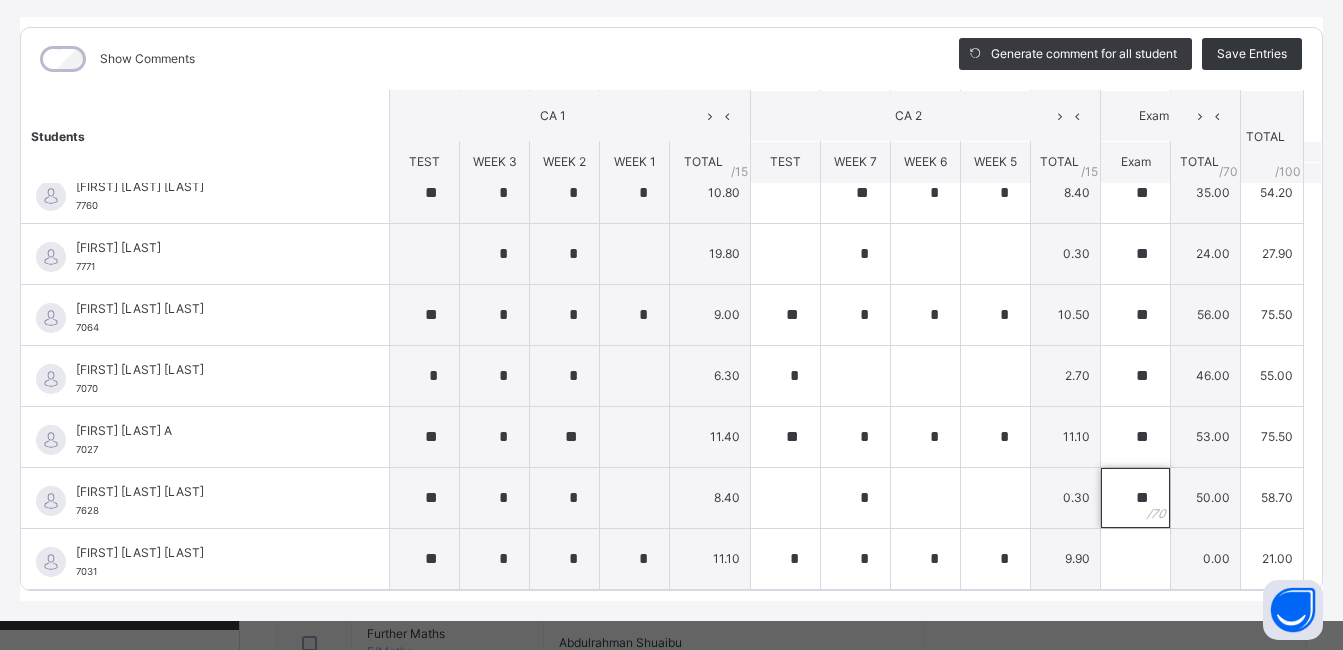 scroll, scrollTop: 261, scrollLeft: 0, axis: vertical 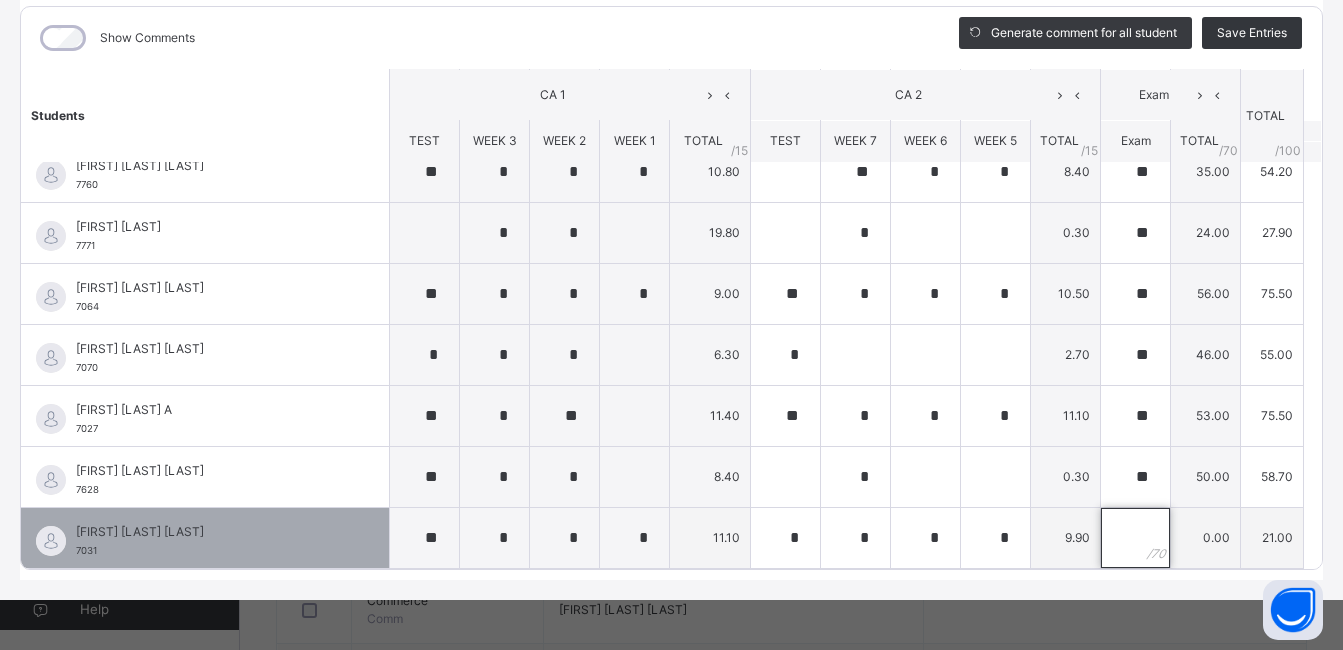 click at bounding box center [1135, 538] 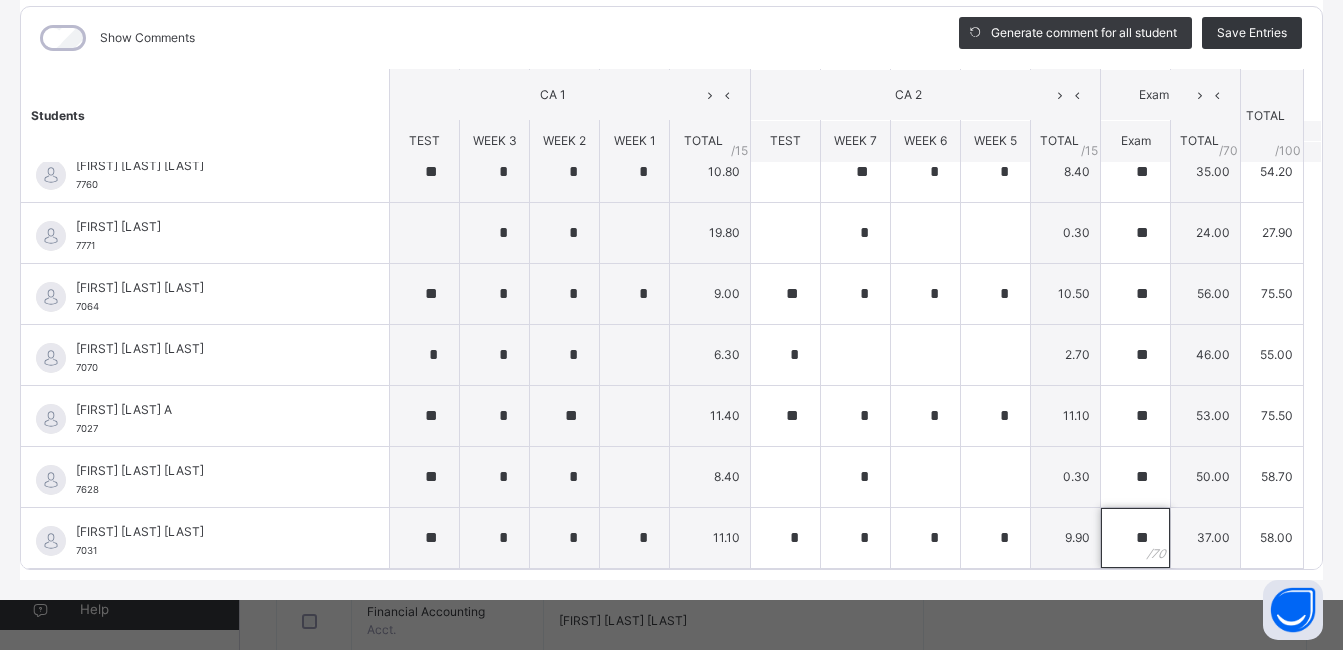 scroll, scrollTop: 300, scrollLeft: 0, axis: vertical 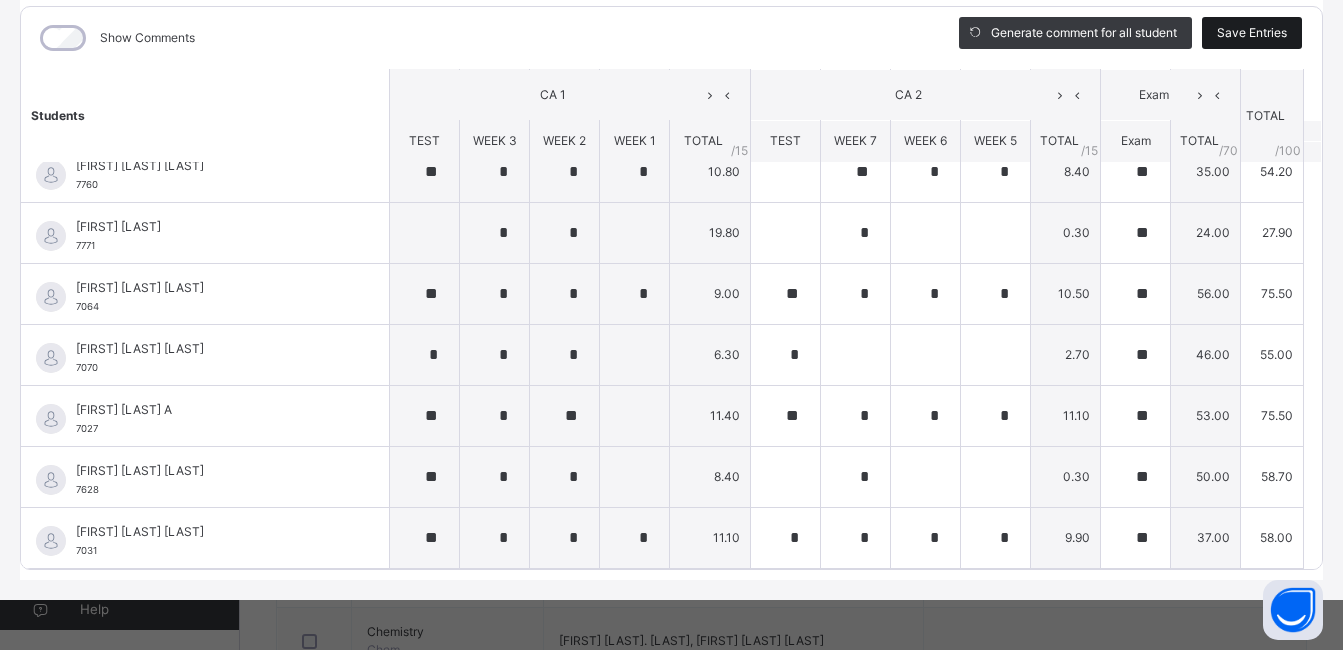 drag, startPoint x: 1357, startPoint y: 2, endPoint x: 1253, endPoint y: 29, distance: 107.44766 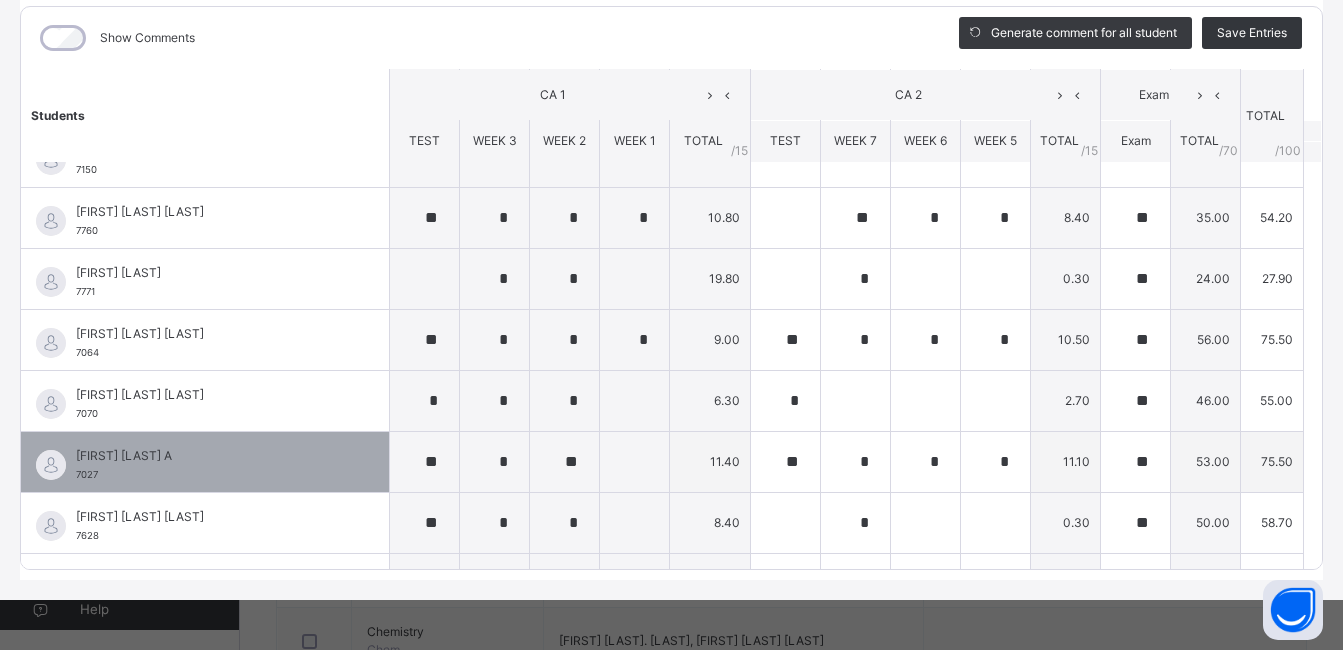 scroll, scrollTop: 1546, scrollLeft: 0, axis: vertical 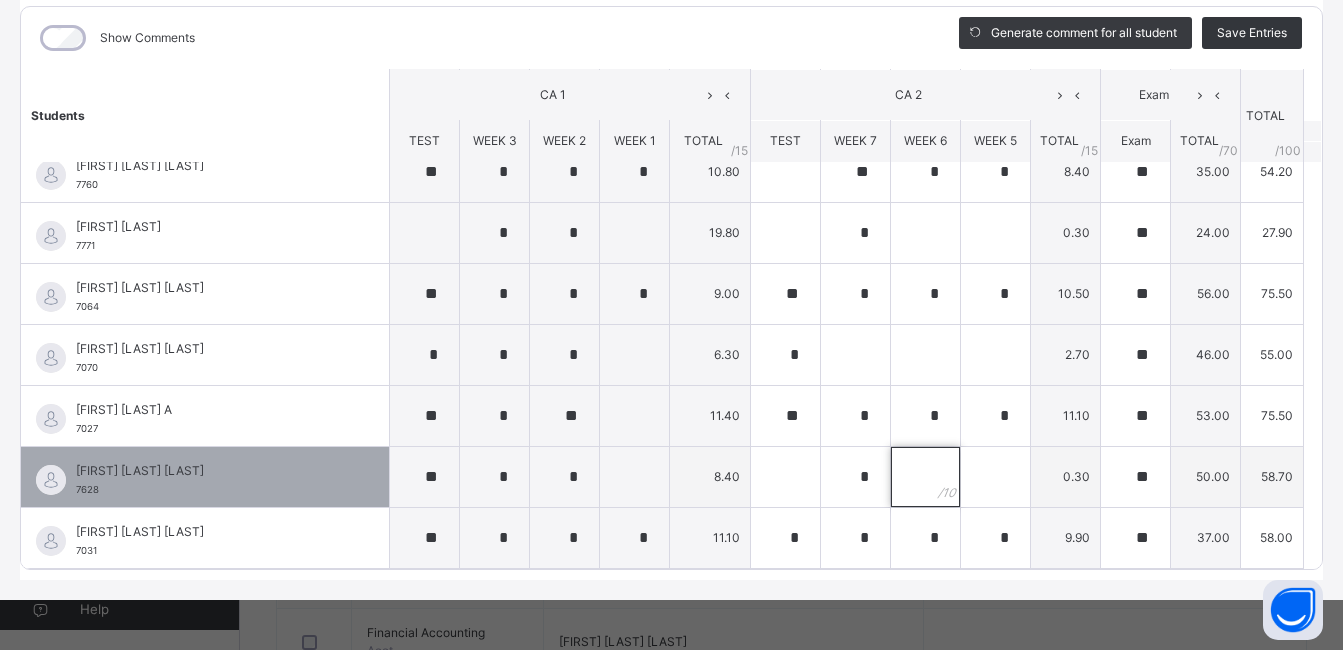 click at bounding box center [925, 477] 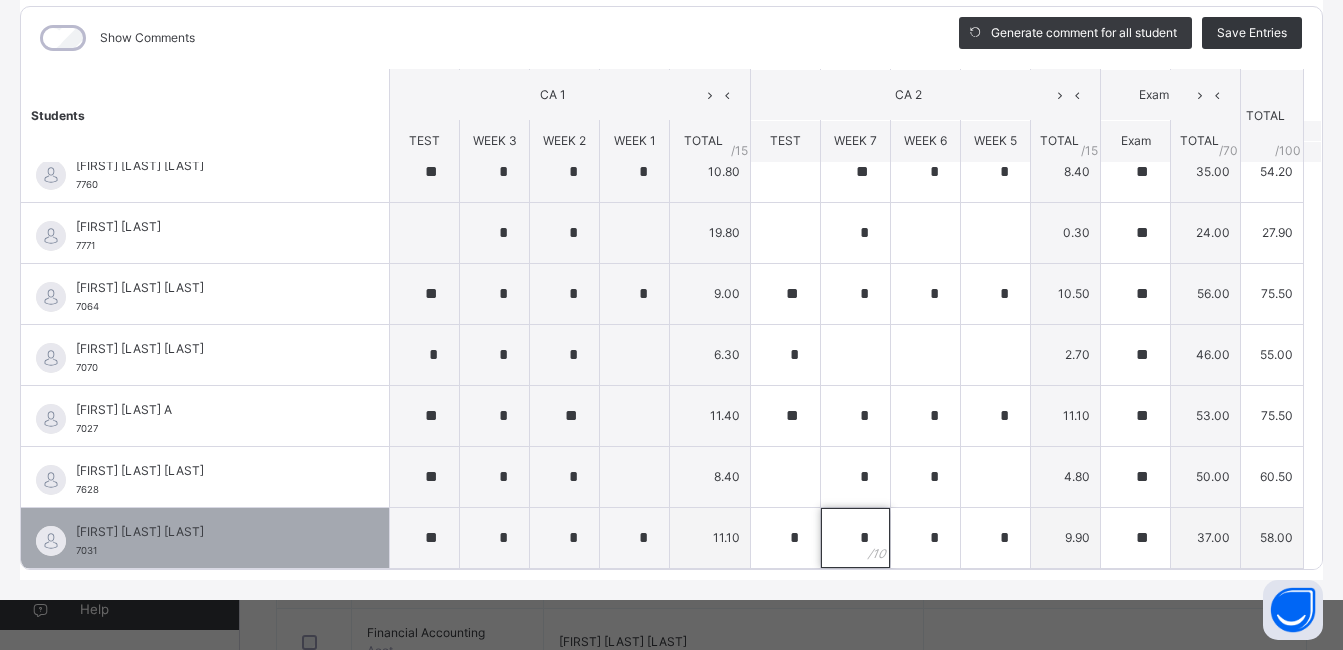 click on "*" at bounding box center (855, 538) 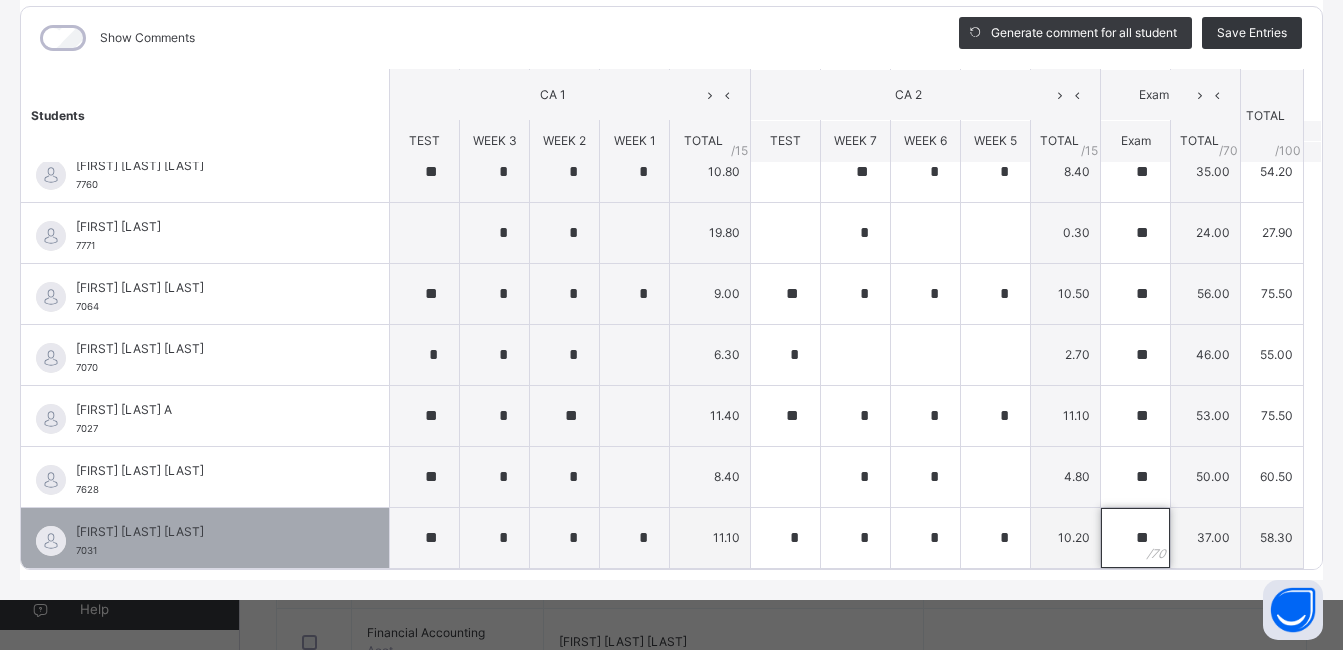 click on "**" at bounding box center (1135, 538) 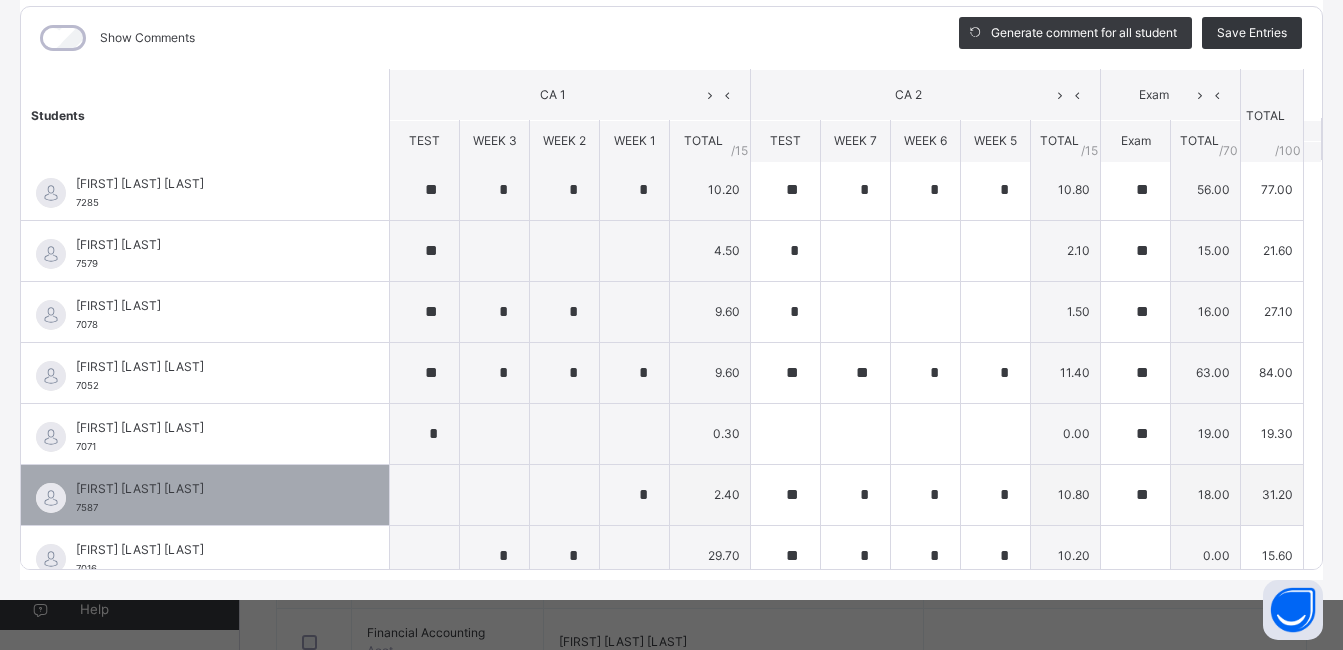 scroll, scrollTop: 0, scrollLeft: 0, axis: both 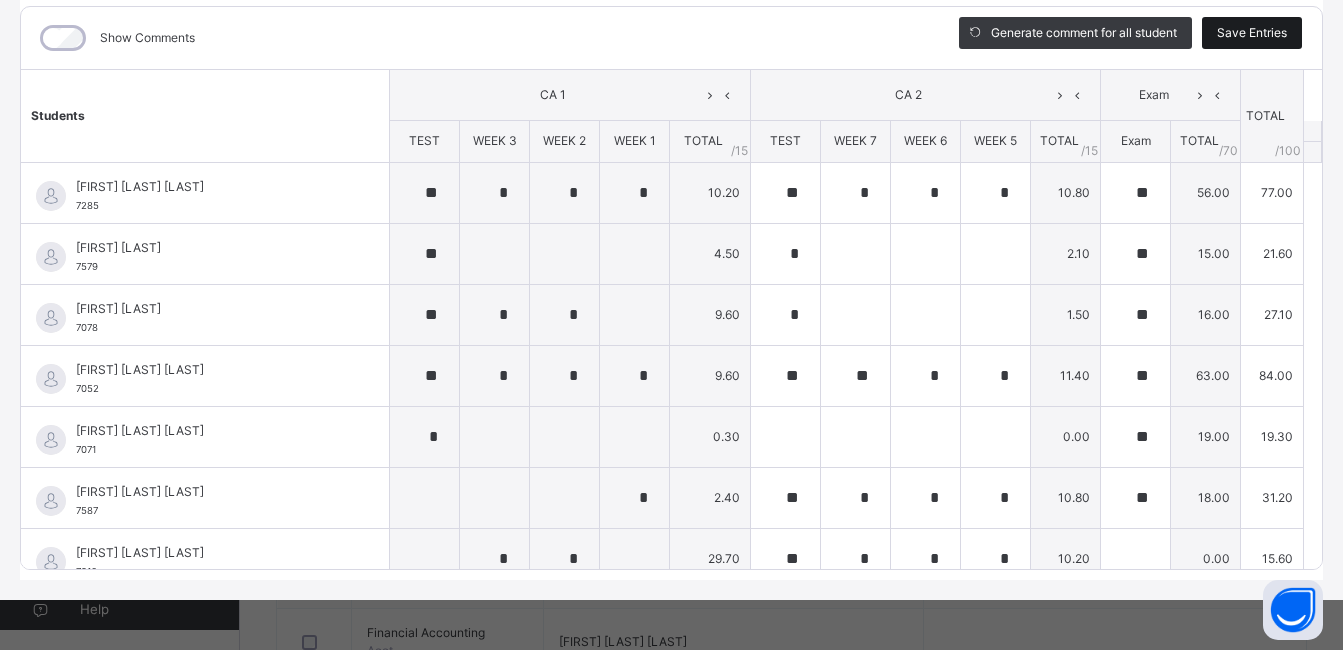 click on "Save Entries" at bounding box center [1252, 33] 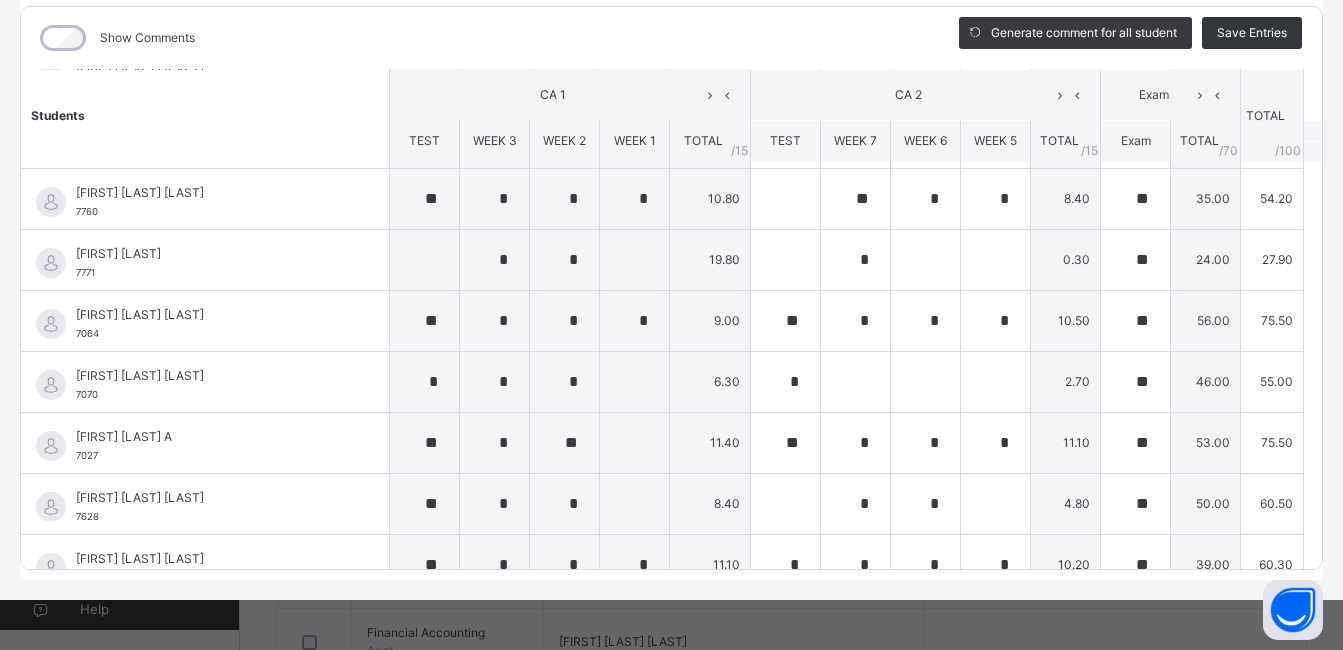 scroll, scrollTop: 1546, scrollLeft: 0, axis: vertical 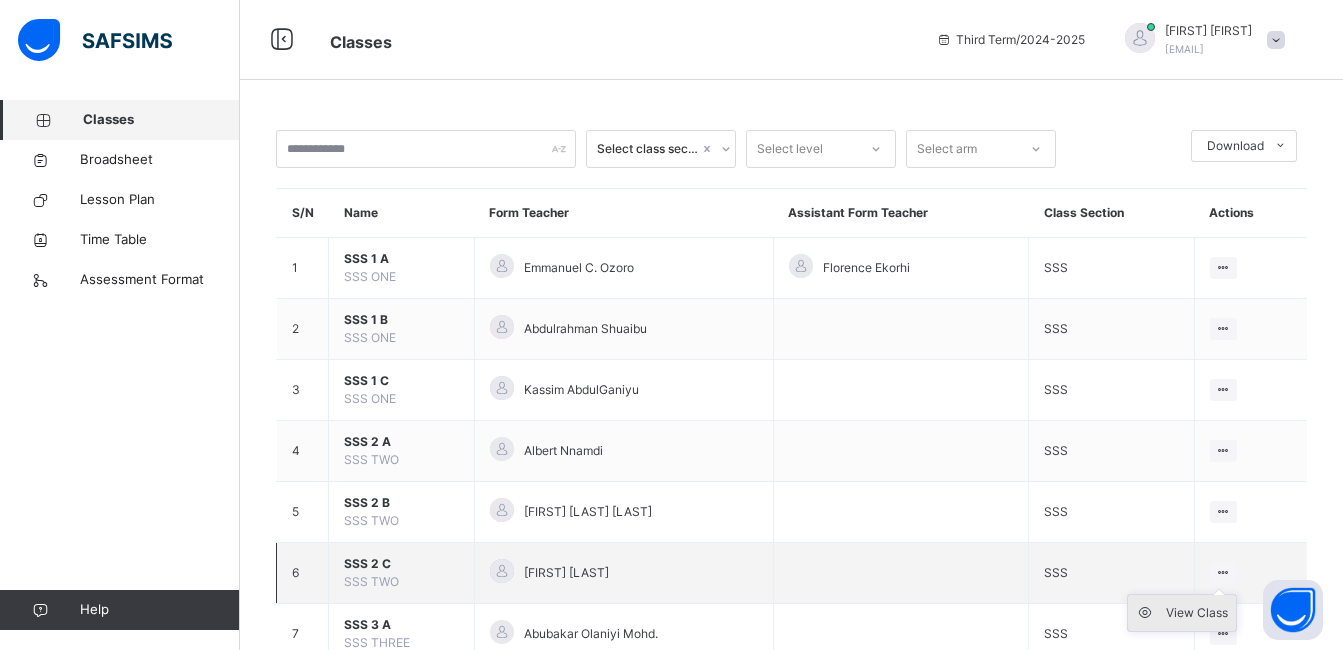 click on "View Class" at bounding box center [1197, 613] 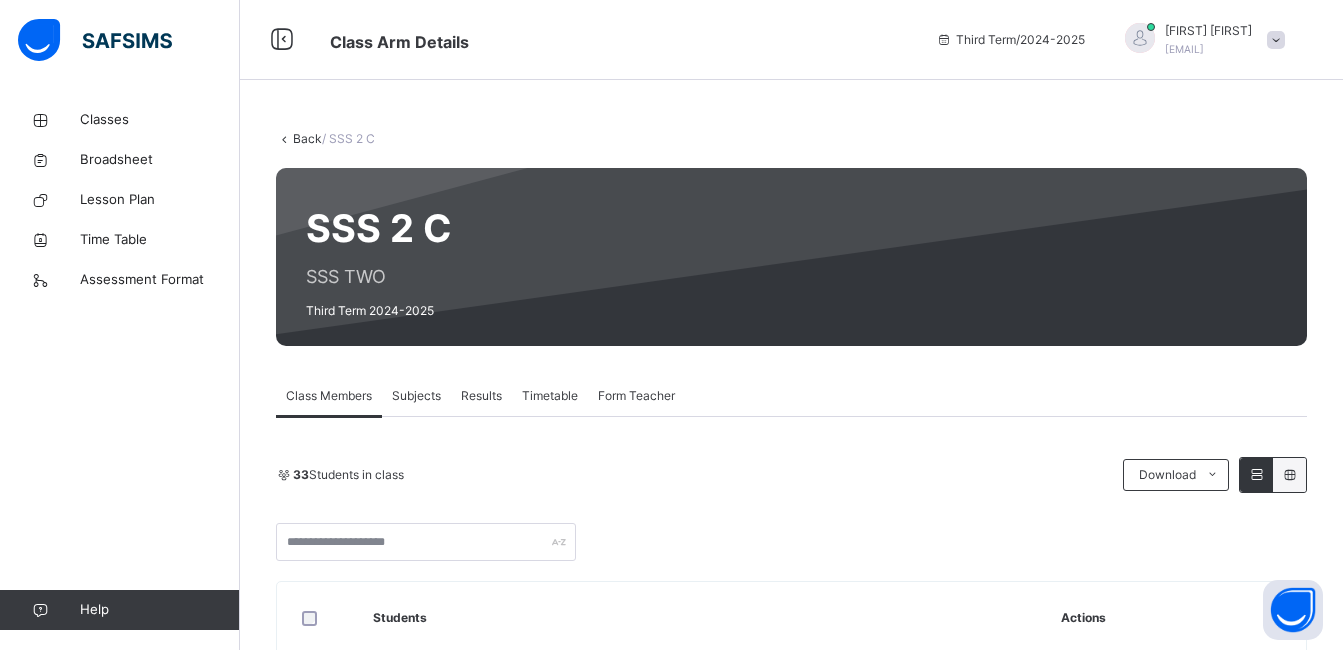 click on "Subjects" at bounding box center (416, 396) 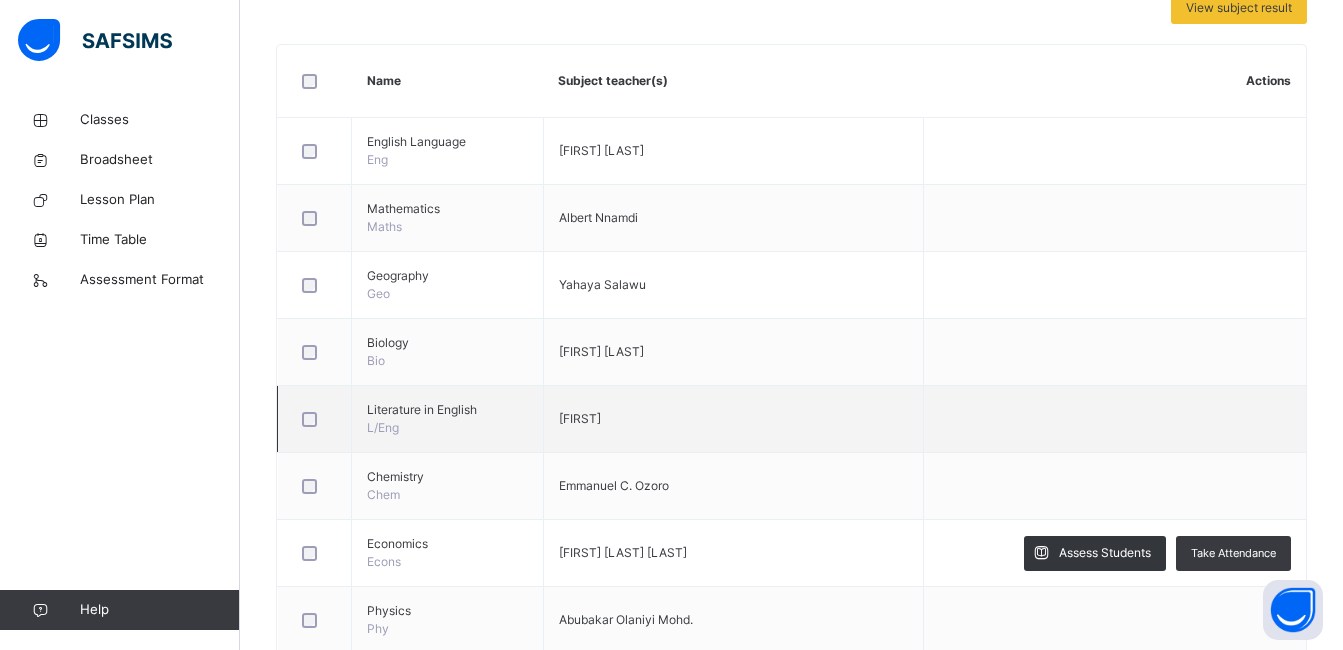 scroll, scrollTop: 600, scrollLeft: 0, axis: vertical 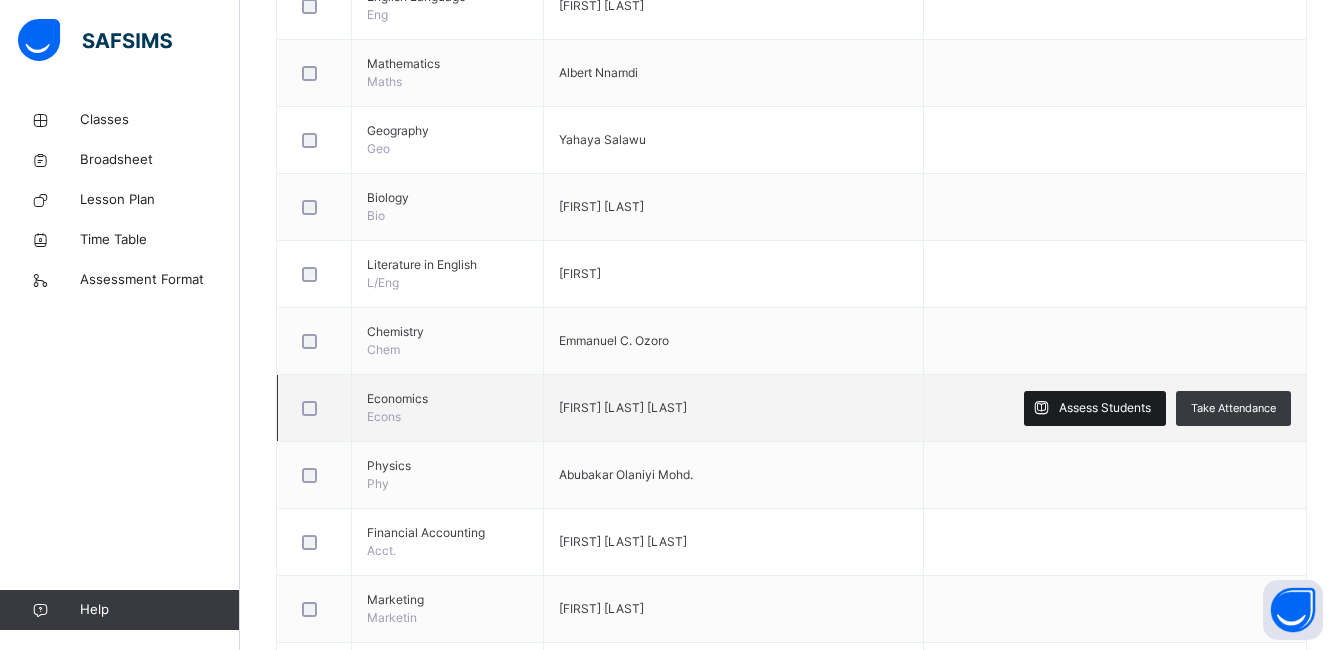 click on "Assess Students" at bounding box center [1105, 408] 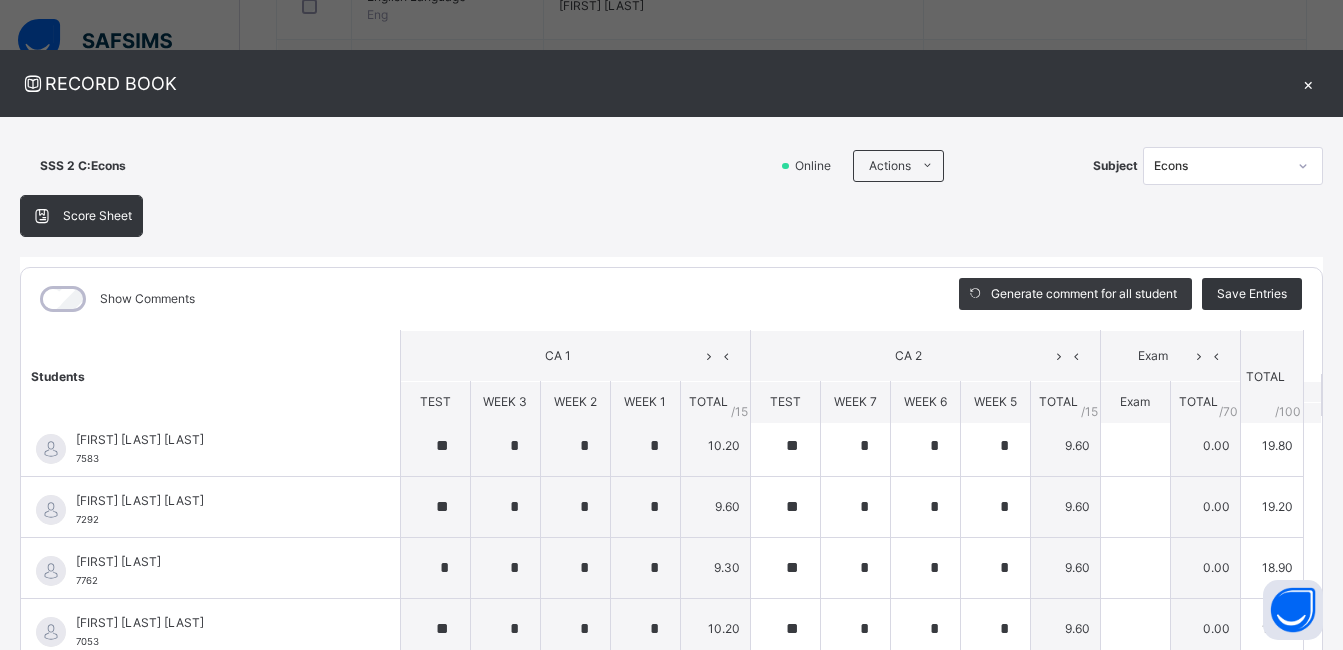 scroll, scrollTop: 0, scrollLeft: 0, axis: both 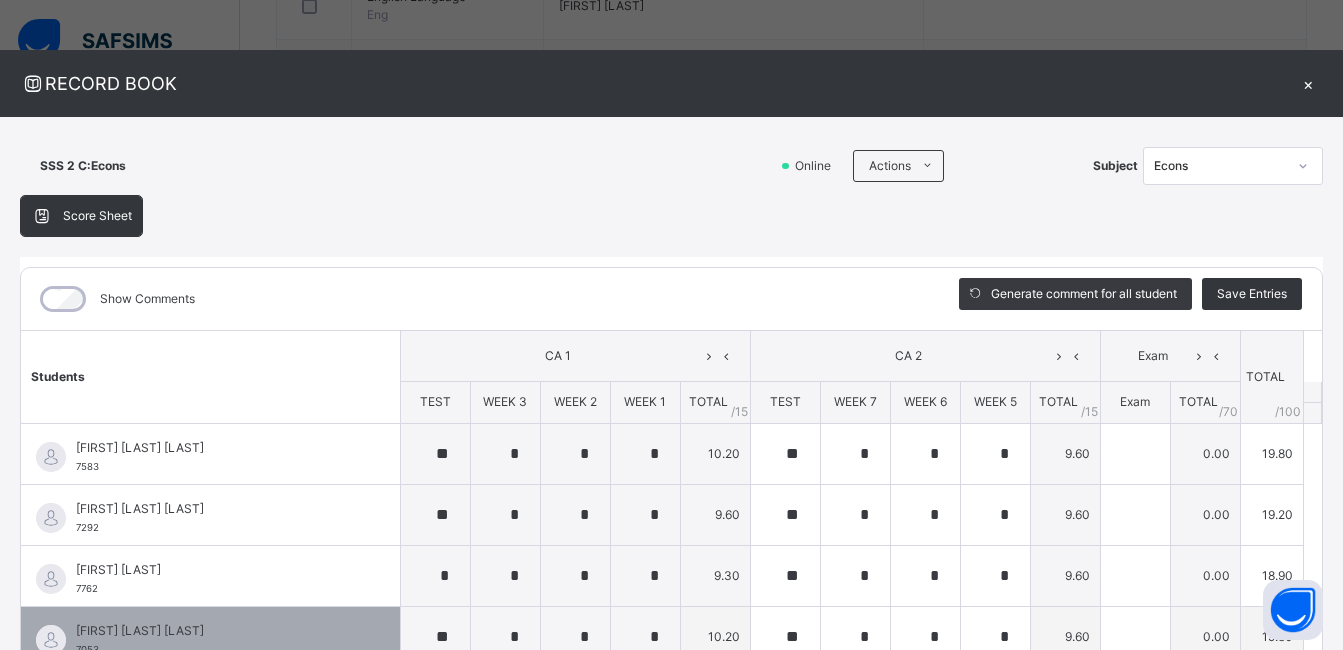 click on "9.60" at bounding box center [1065, 636] 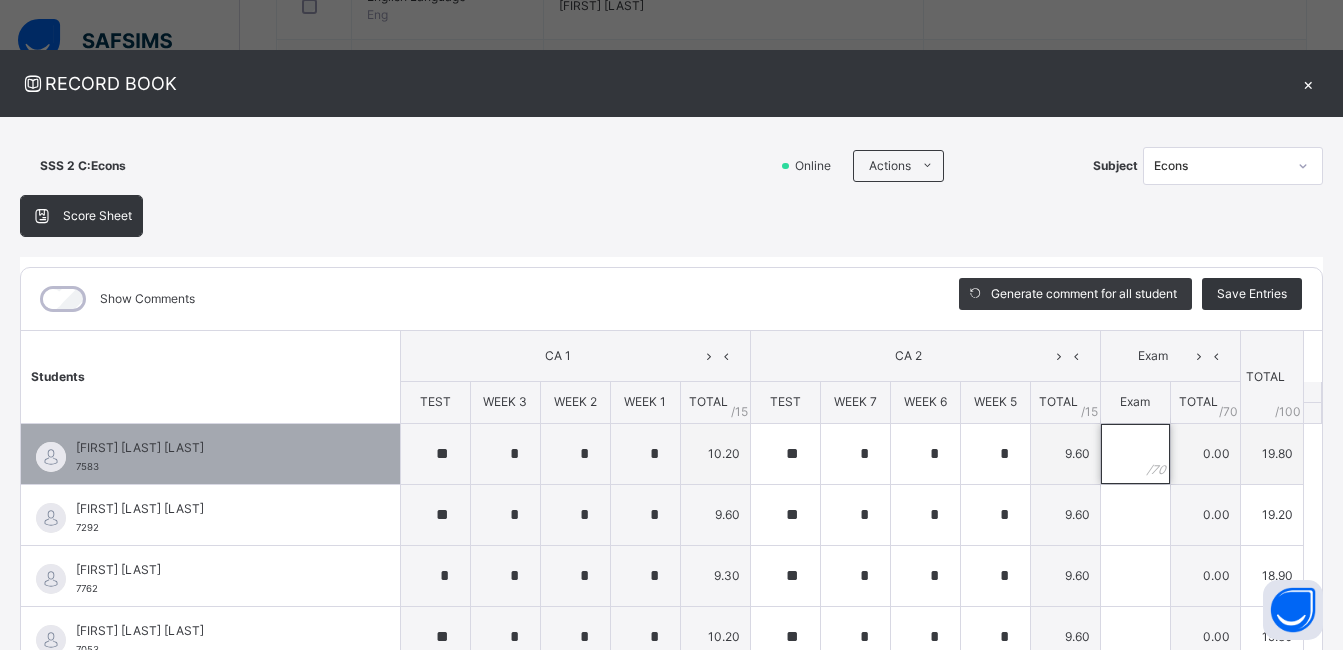 click at bounding box center (1135, 454) 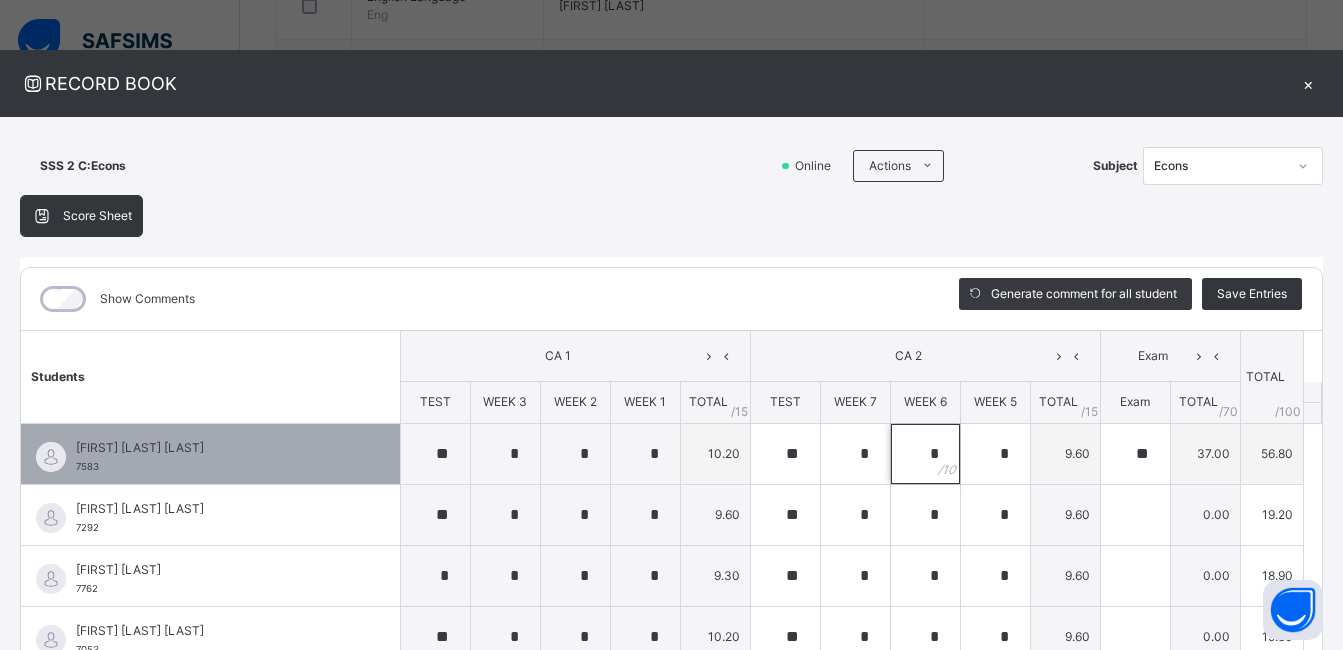 click on "*" at bounding box center [925, 454] 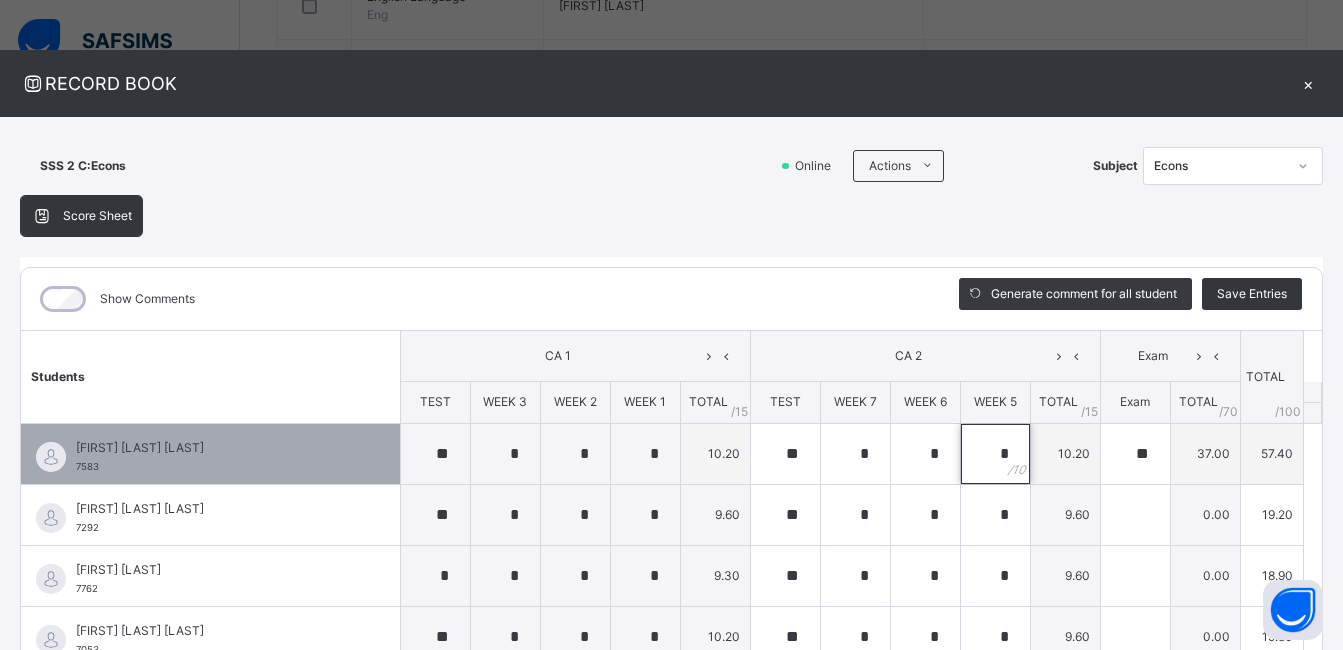 click on "*" at bounding box center [995, 454] 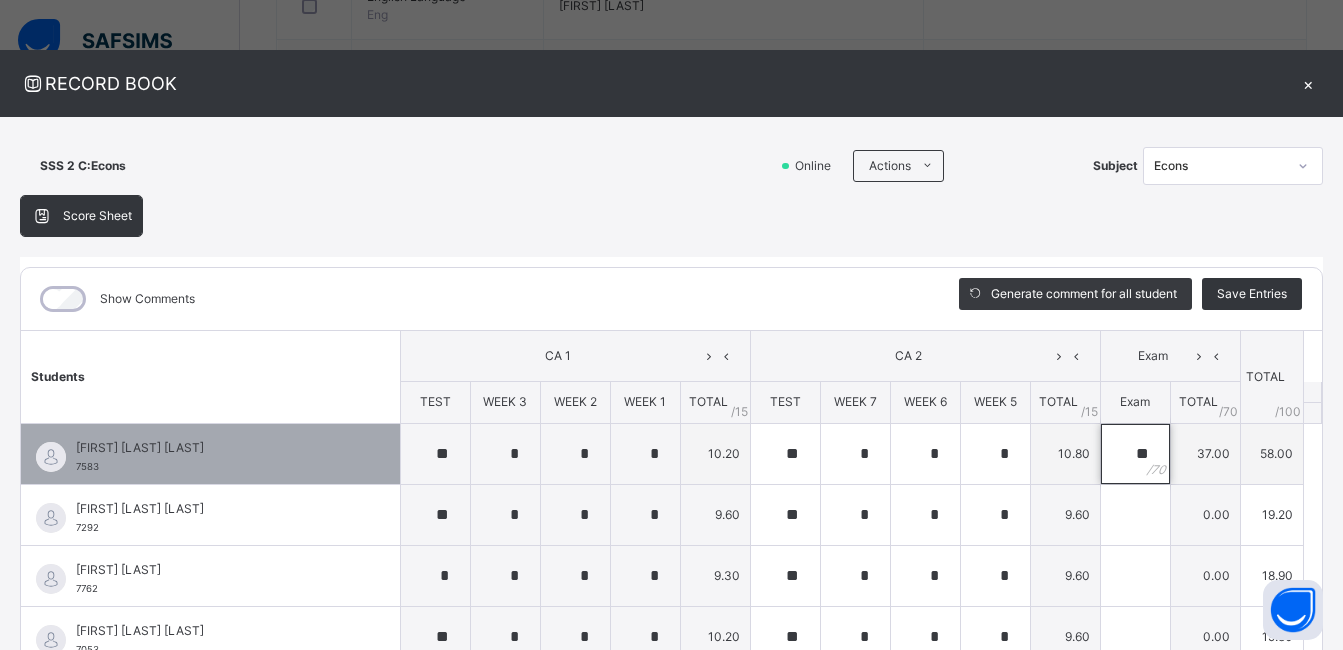 click on "**" at bounding box center [1135, 454] 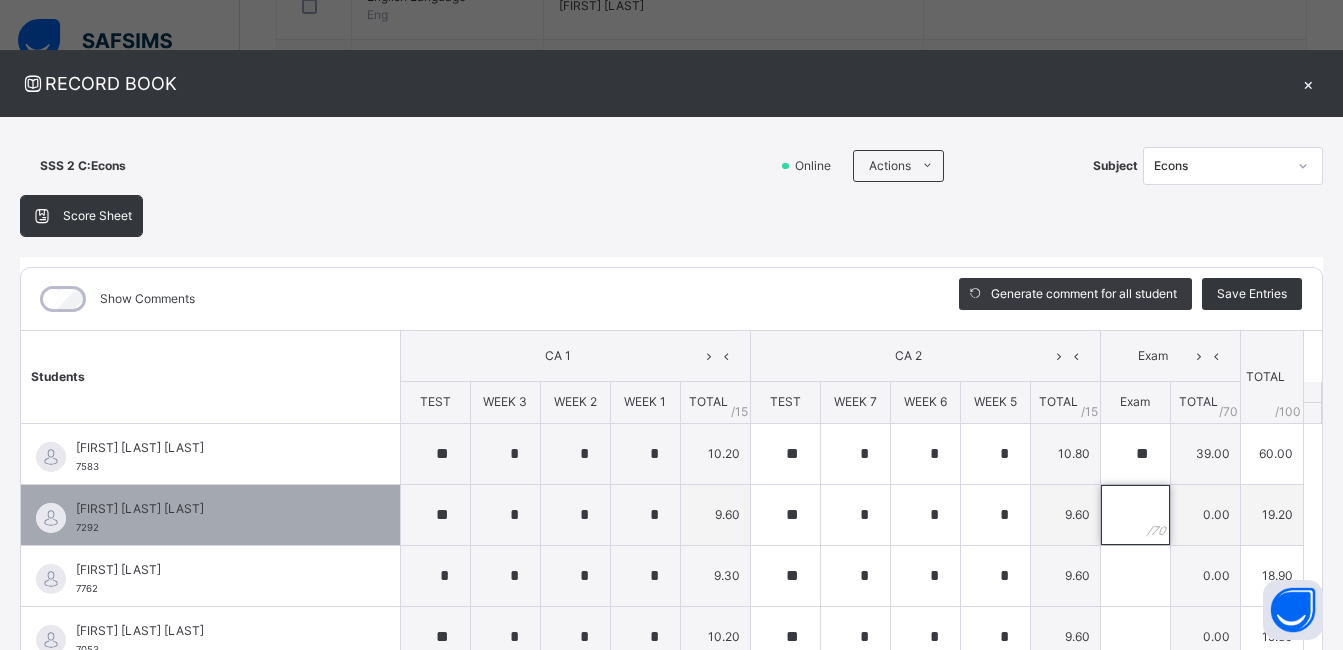 click at bounding box center (1135, 515) 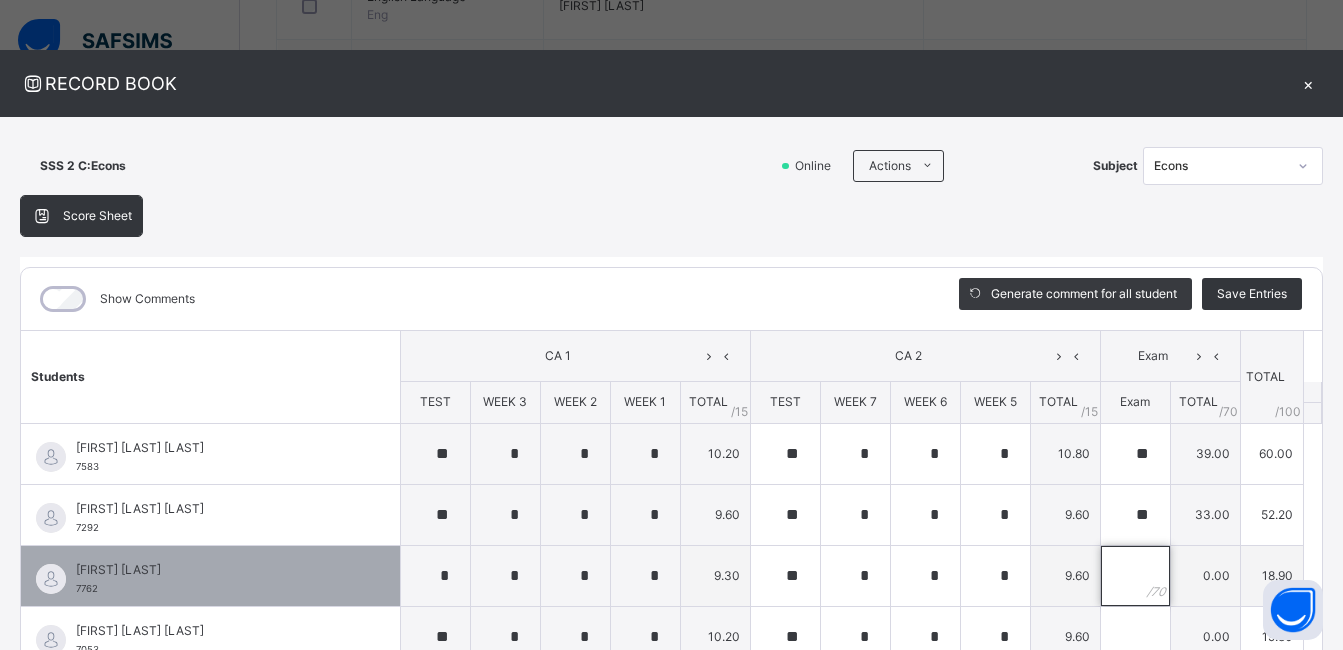 click at bounding box center [1135, 576] 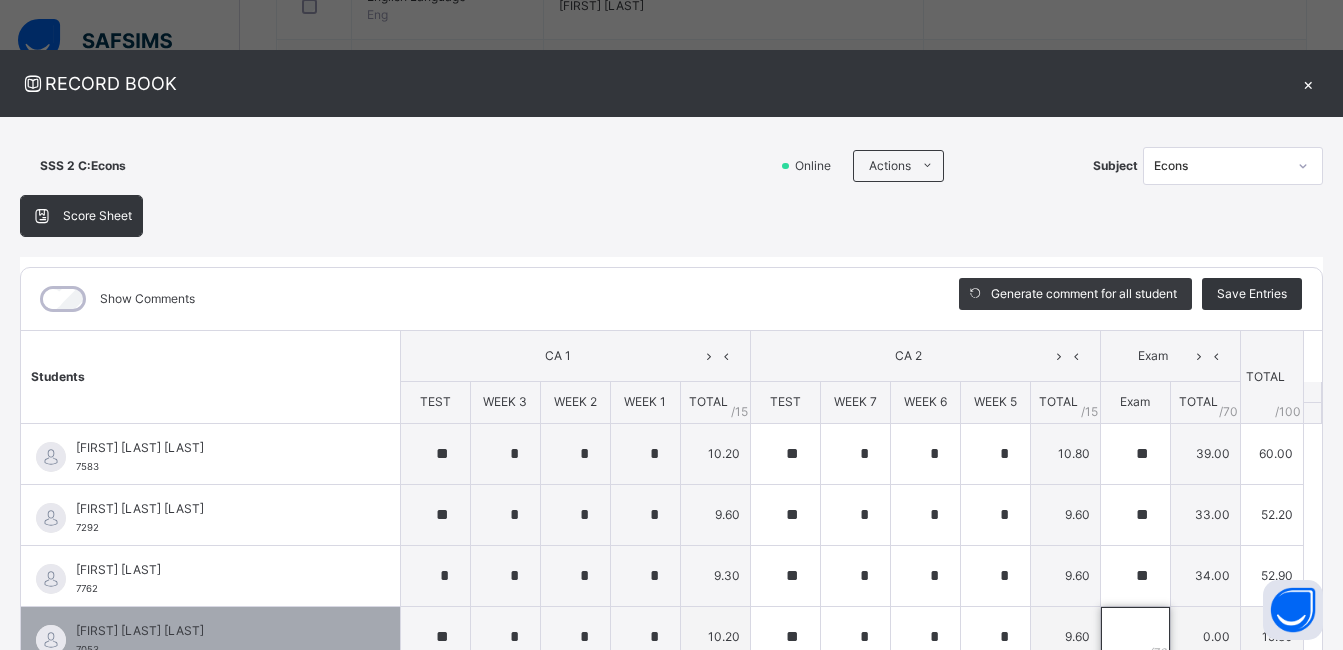 click at bounding box center (1135, 637) 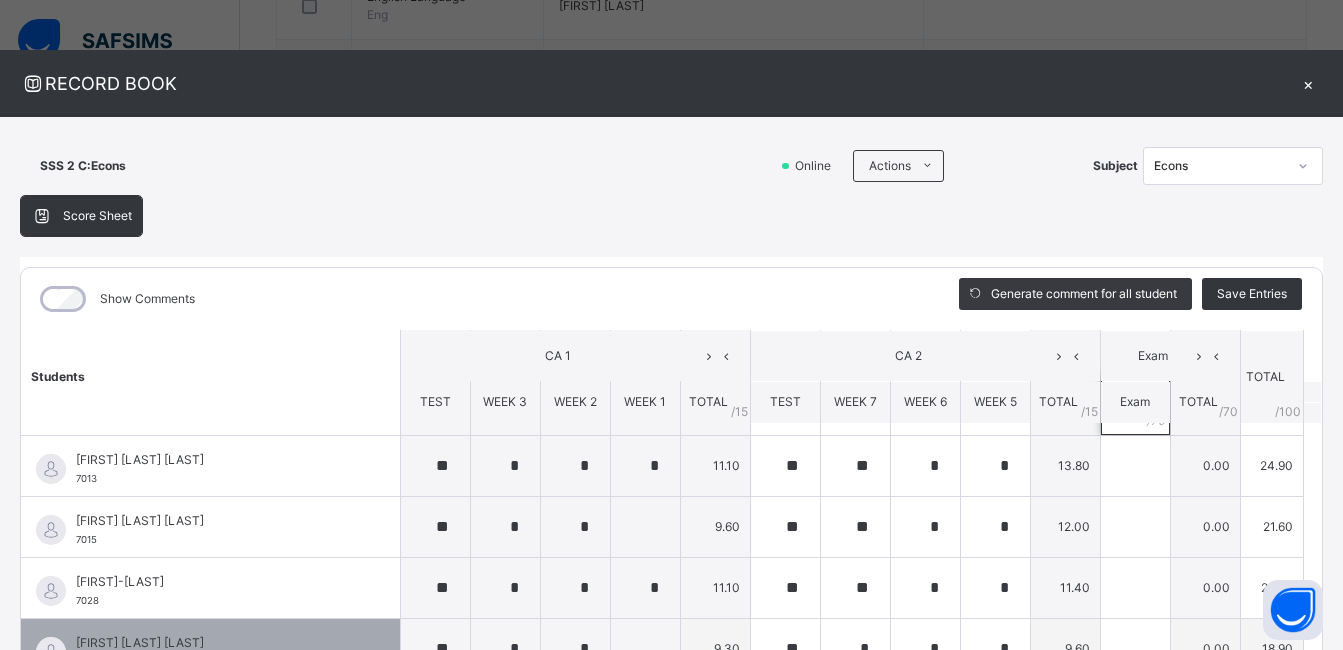 scroll, scrollTop: 200, scrollLeft: 0, axis: vertical 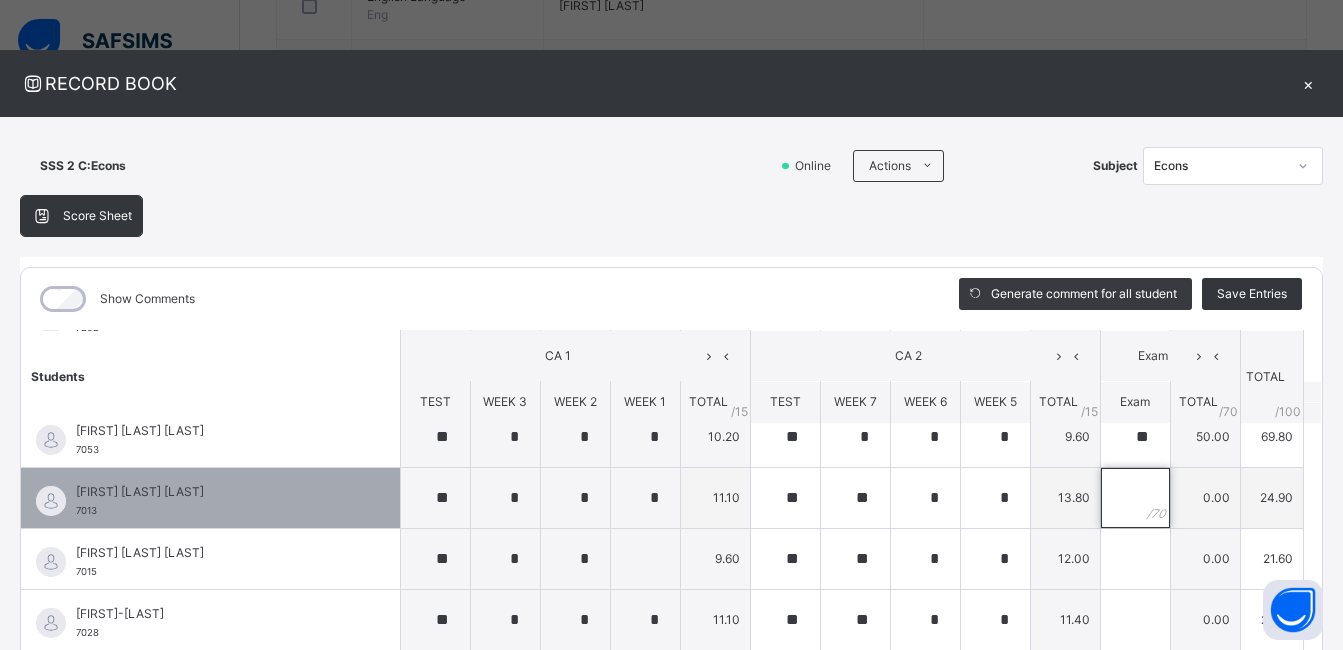 click at bounding box center [1135, 498] 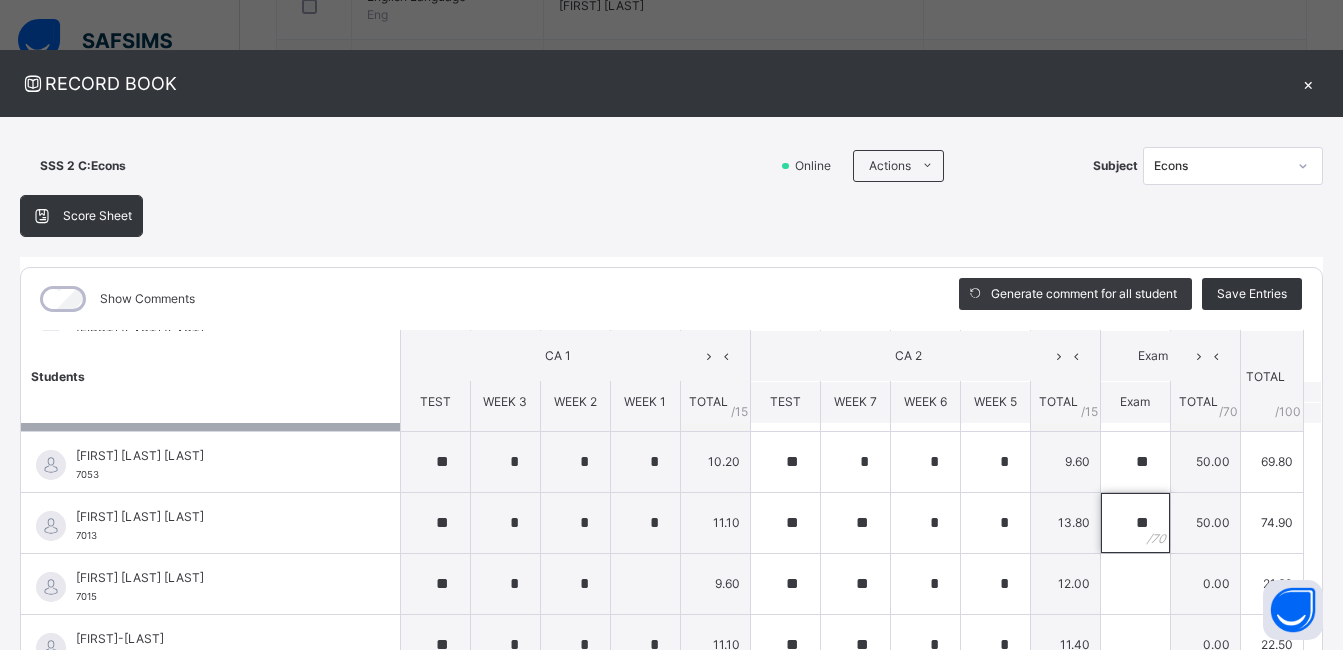 scroll, scrollTop: 100, scrollLeft: 0, axis: vertical 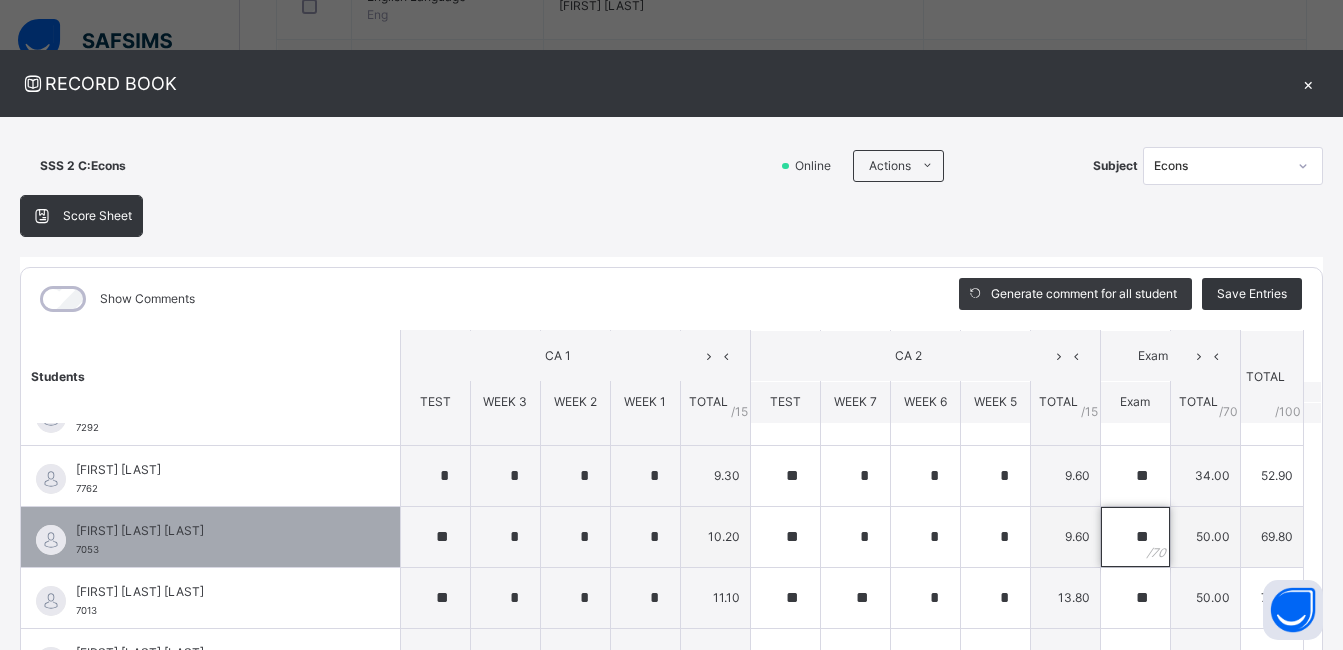 click on "**" at bounding box center (1135, 537) 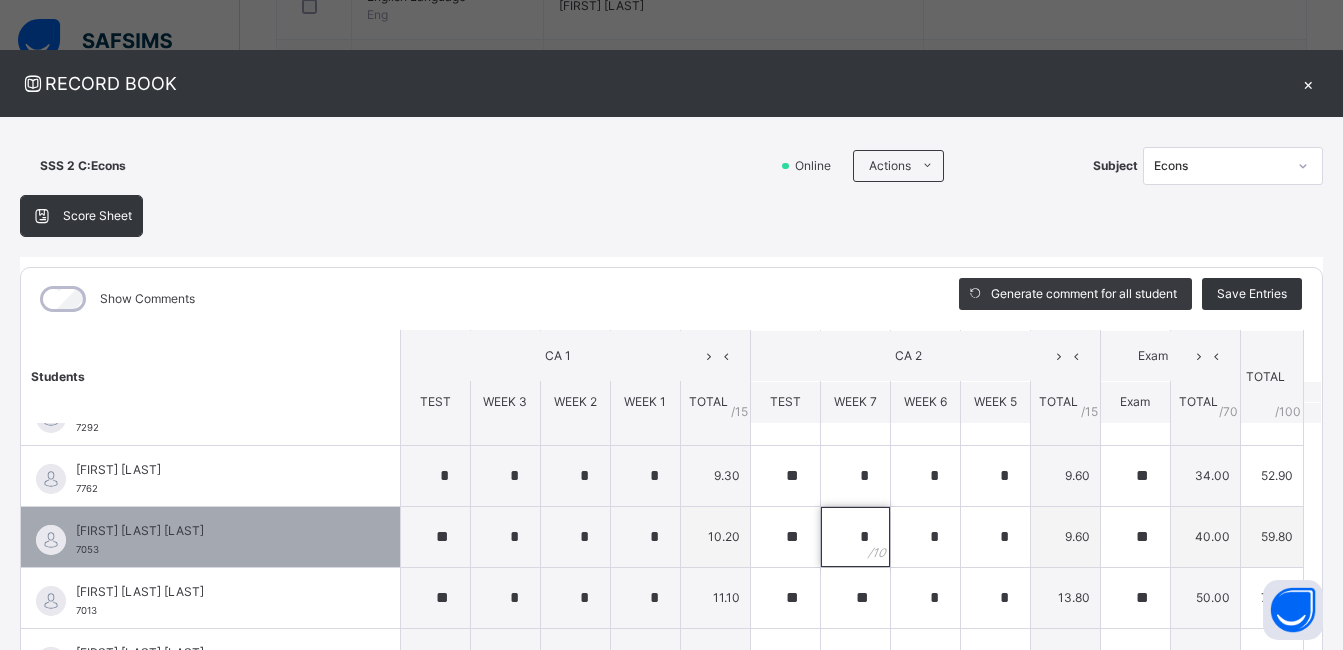 click on "*" at bounding box center [855, 537] 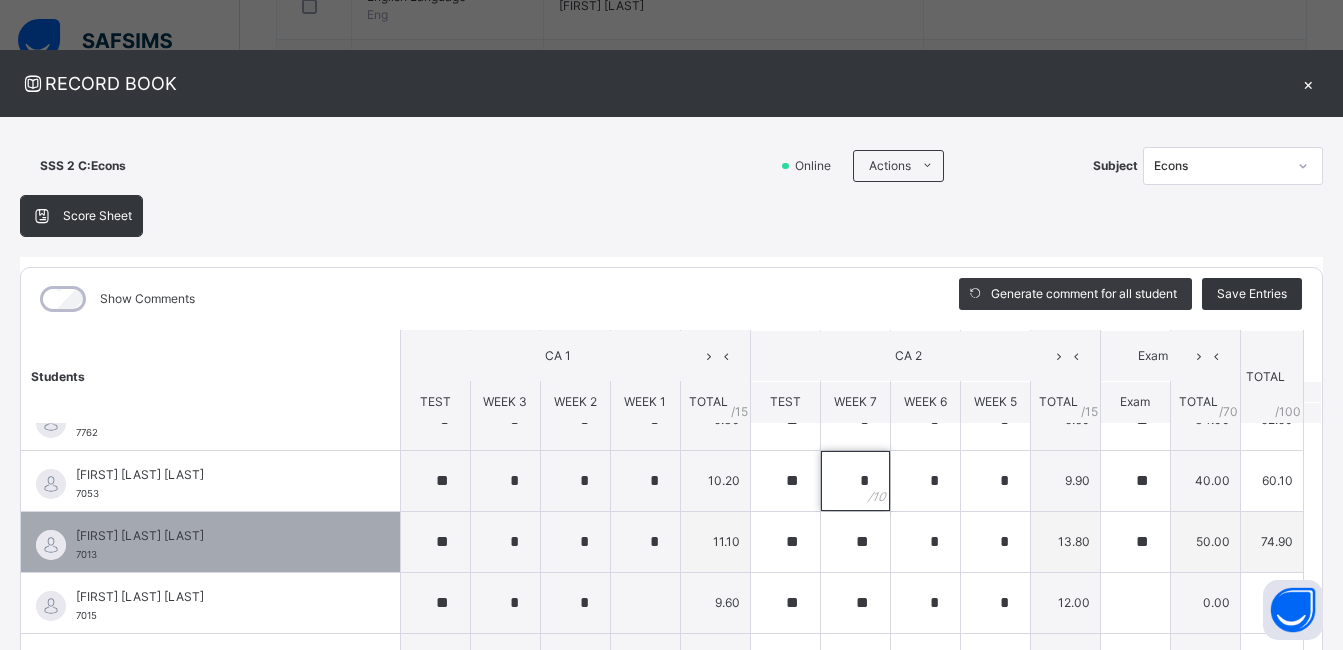scroll, scrollTop: 200, scrollLeft: 0, axis: vertical 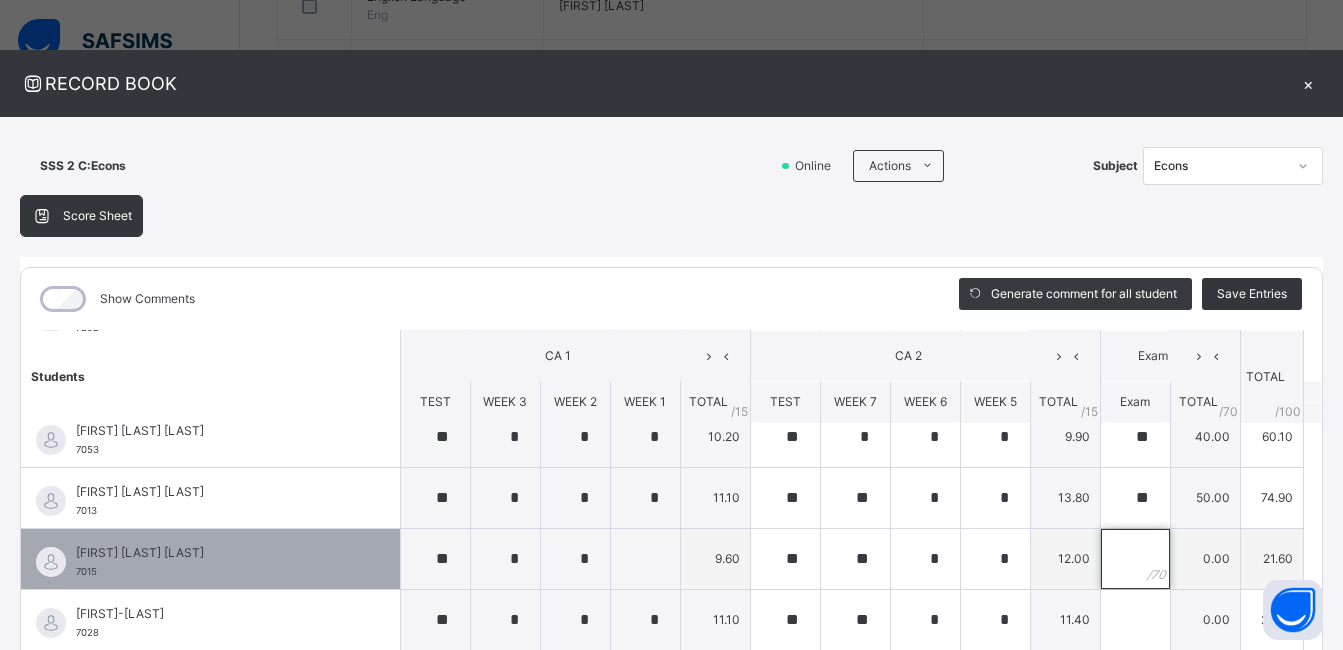click at bounding box center [1135, 559] 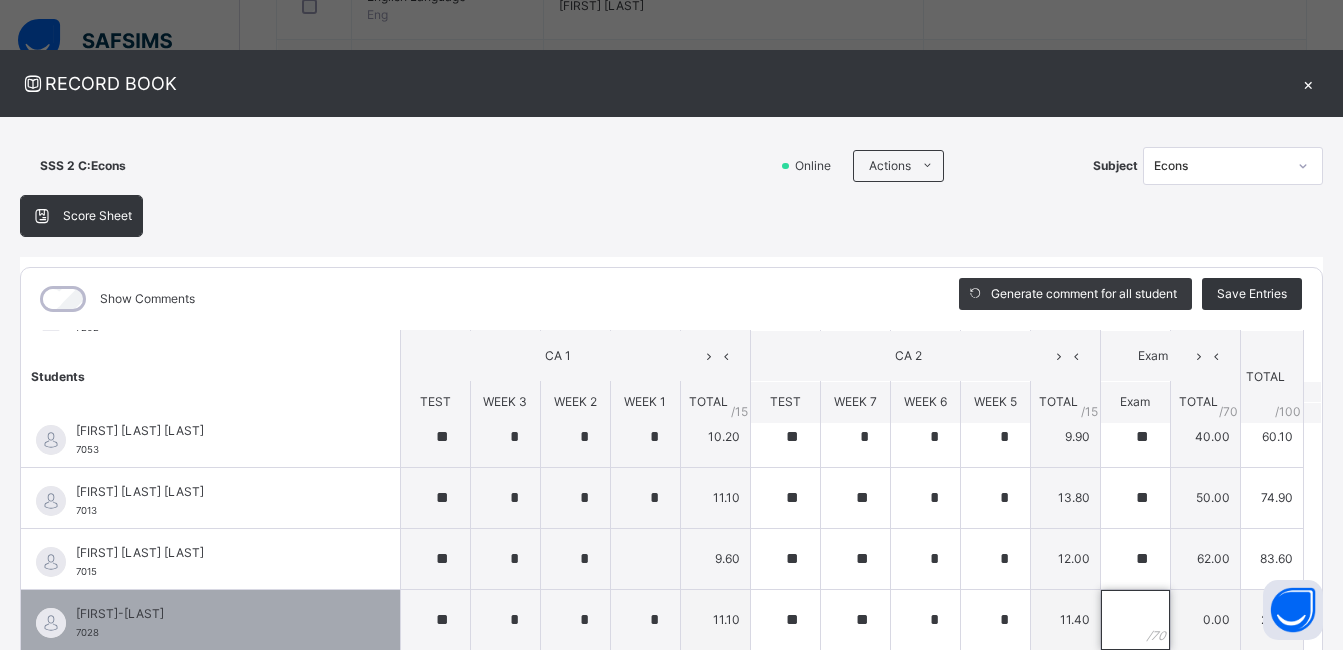 click at bounding box center [1135, 620] 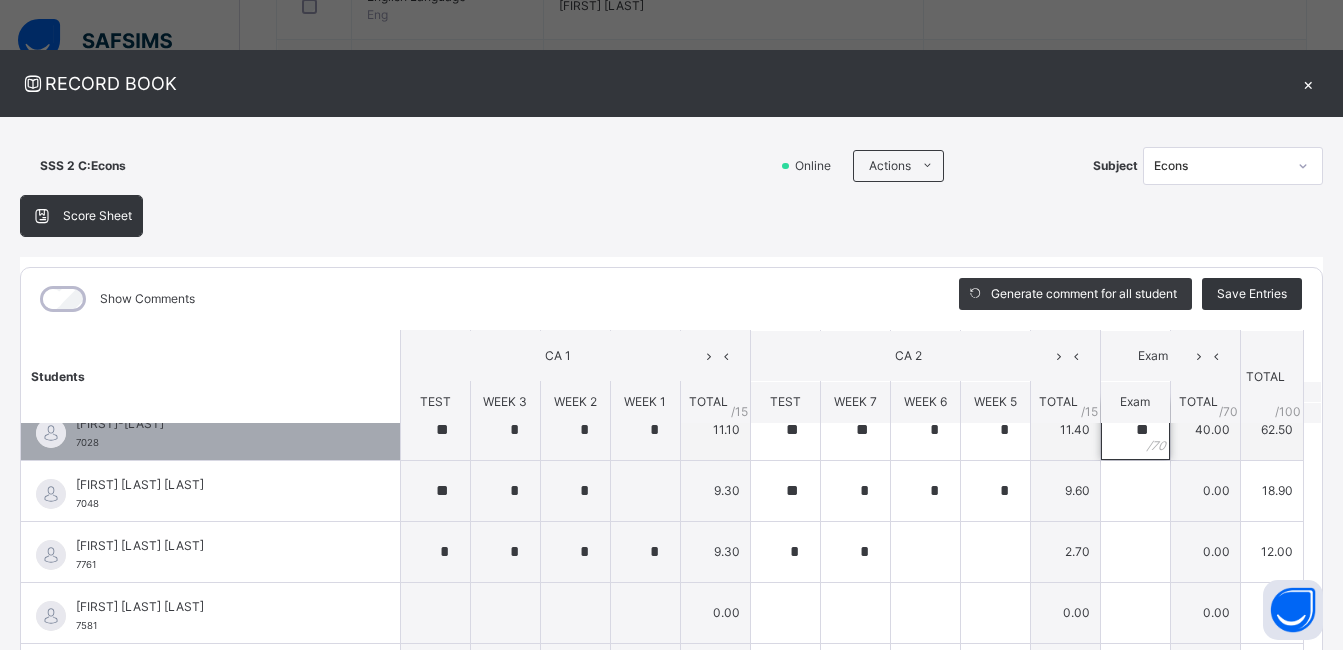 scroll, scrollTop: 400, scrollLeft: 0, axis: vertical 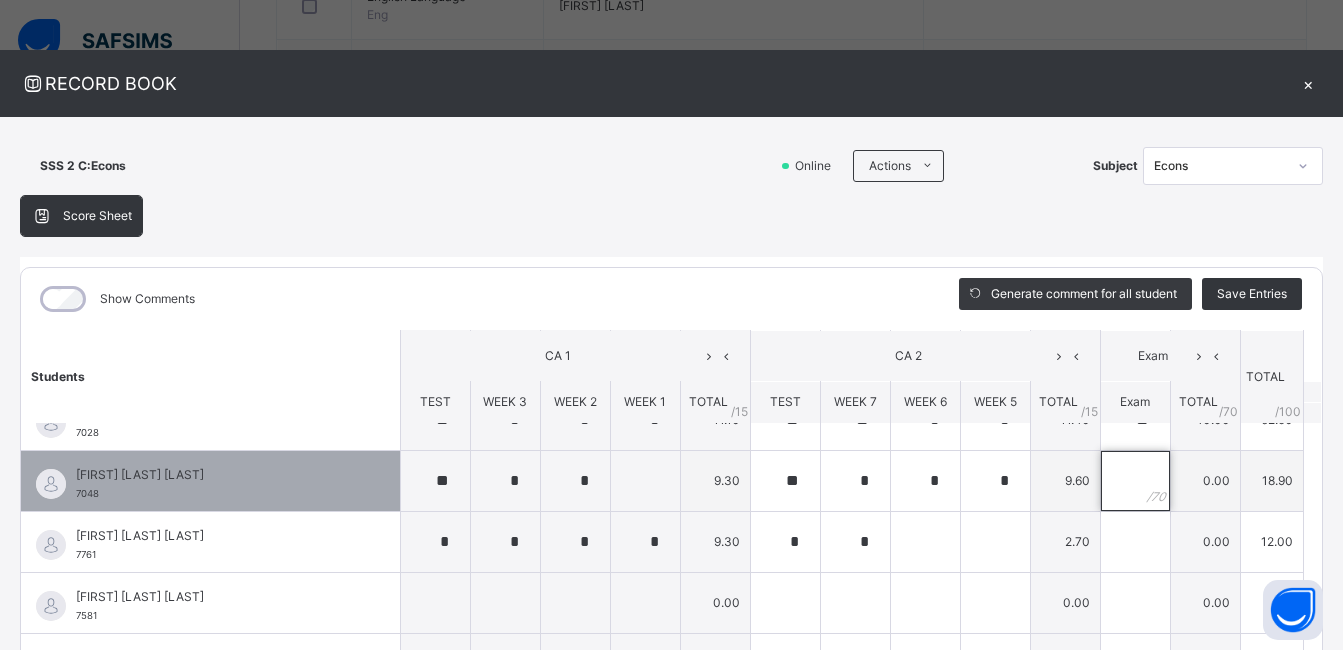 click at bounding box center [1135, 481] 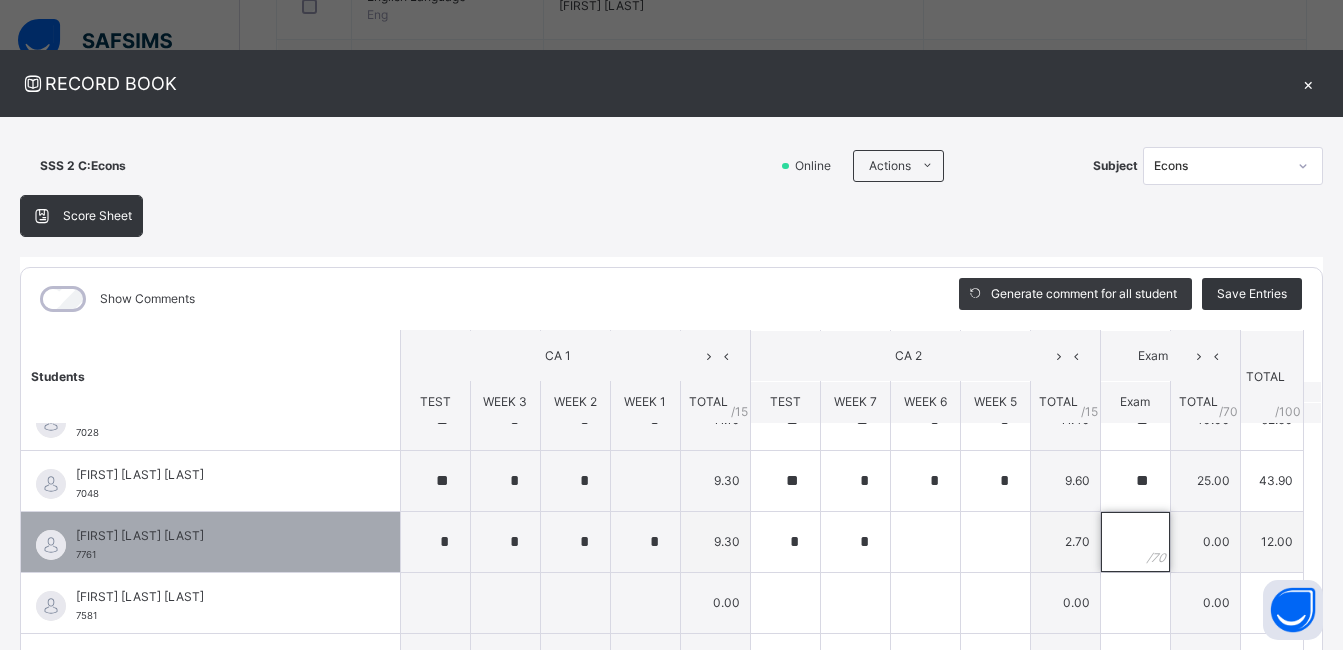 click at bounding box center (1135, 542) 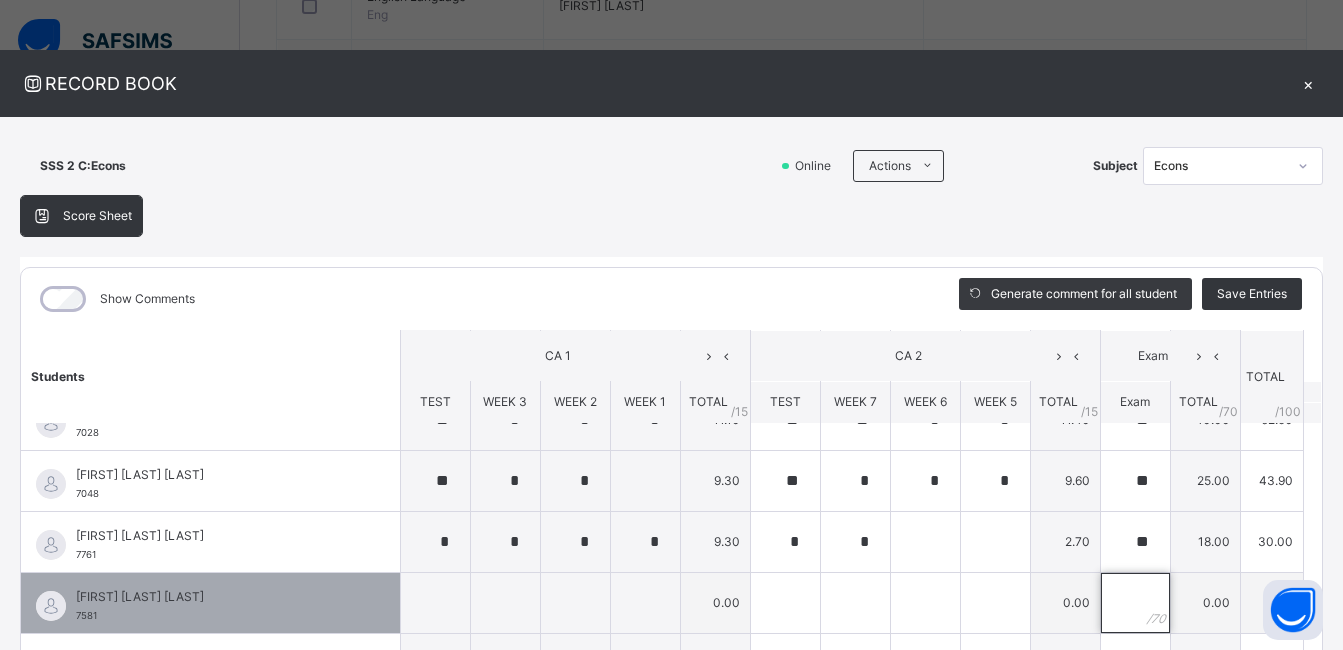 click at bounding box center [1135, 603] 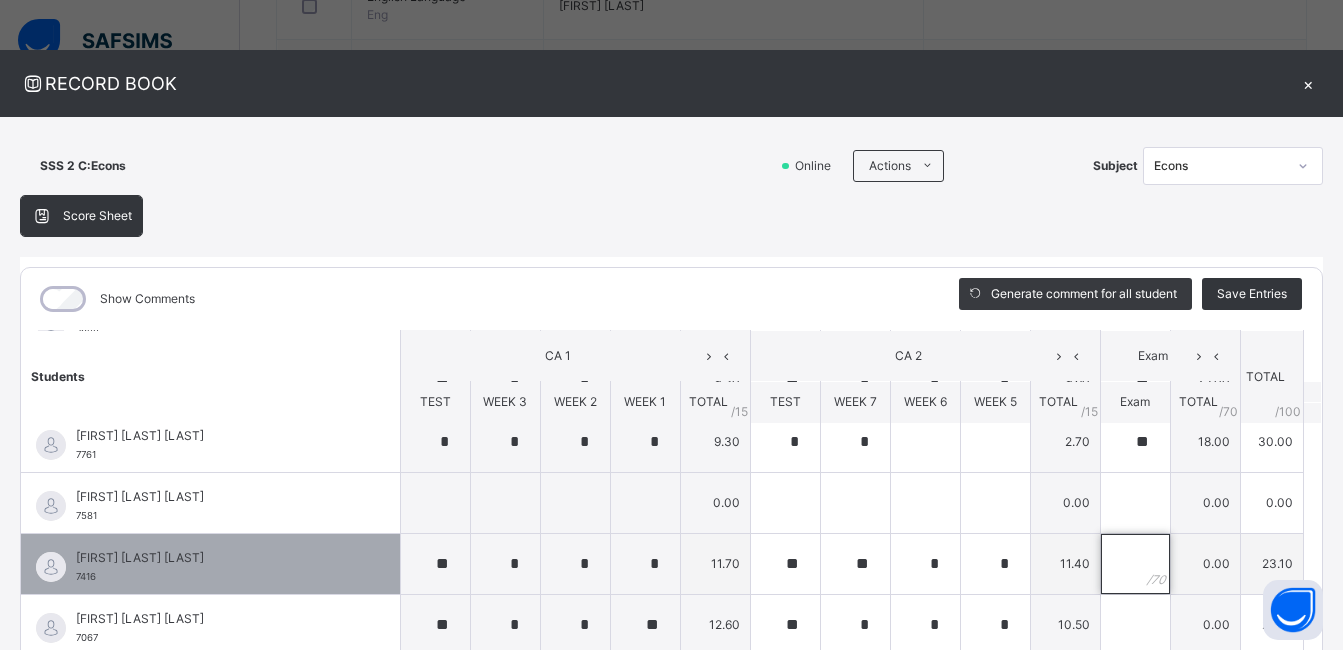 click at bounding box center (1135, 564) 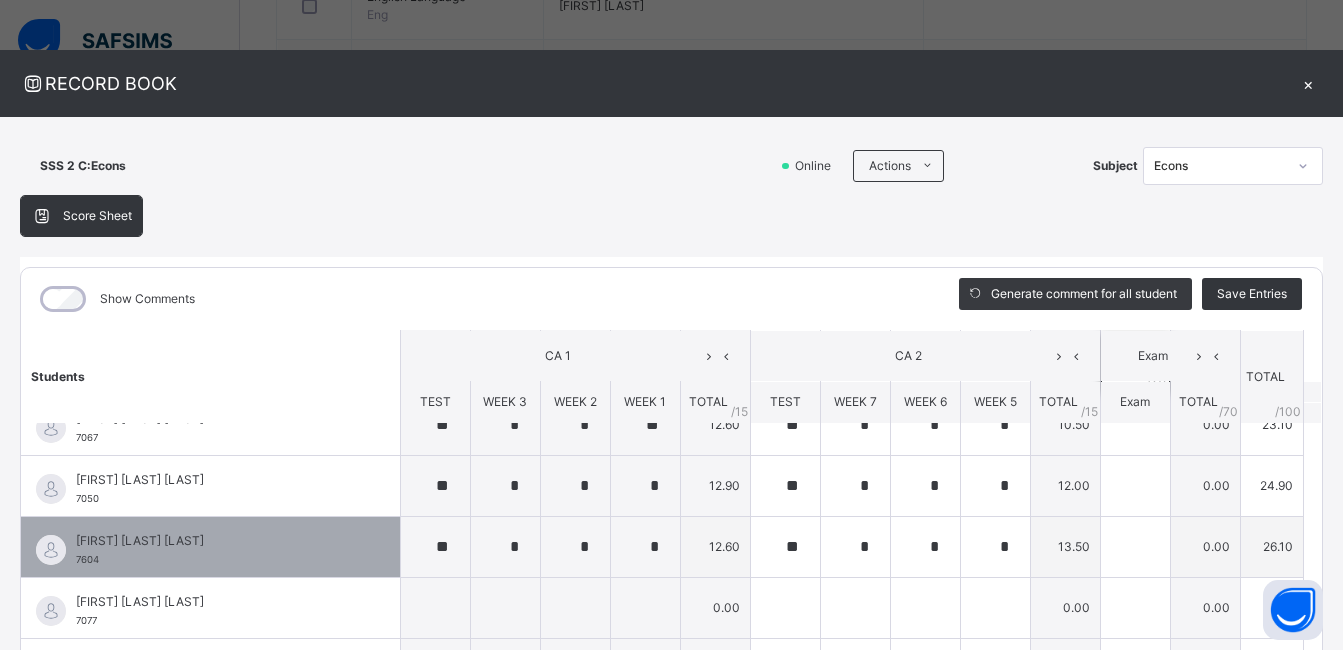 scroll, scrollTop: 600, scrollLeft: 0, axis: vertical 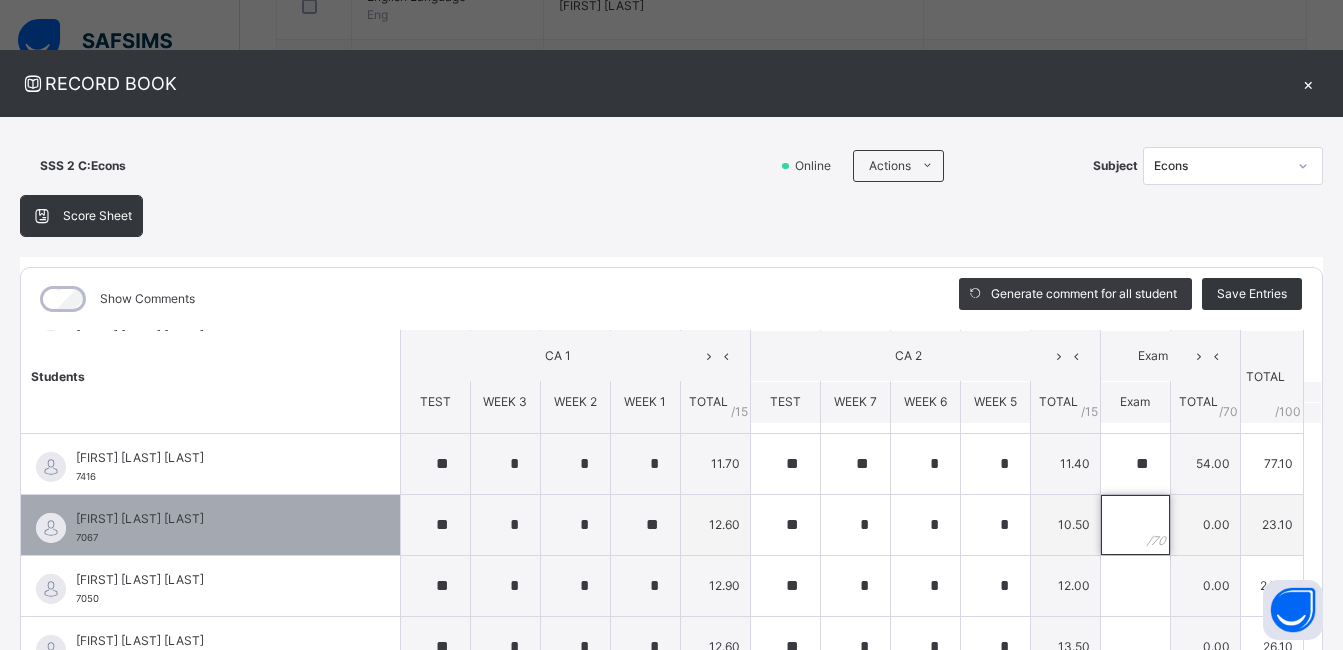 click at bounding box center [1135, 525] 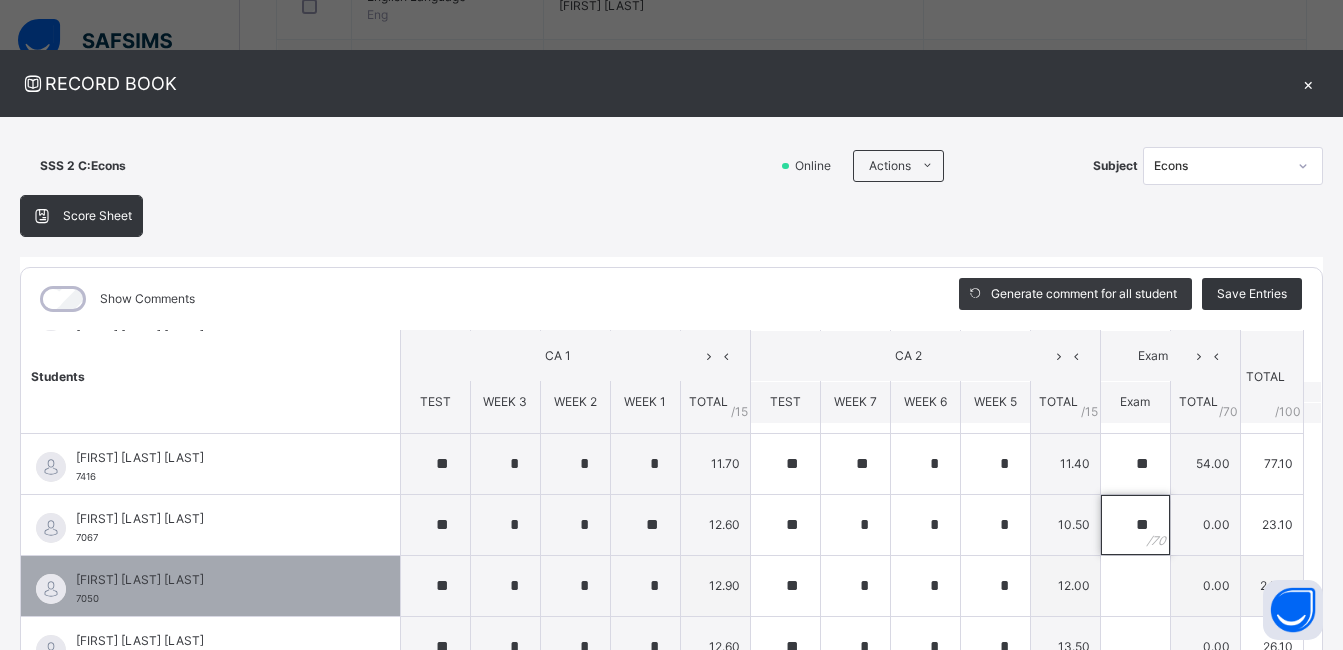 click on "**" at bounding box center [1135, 525] 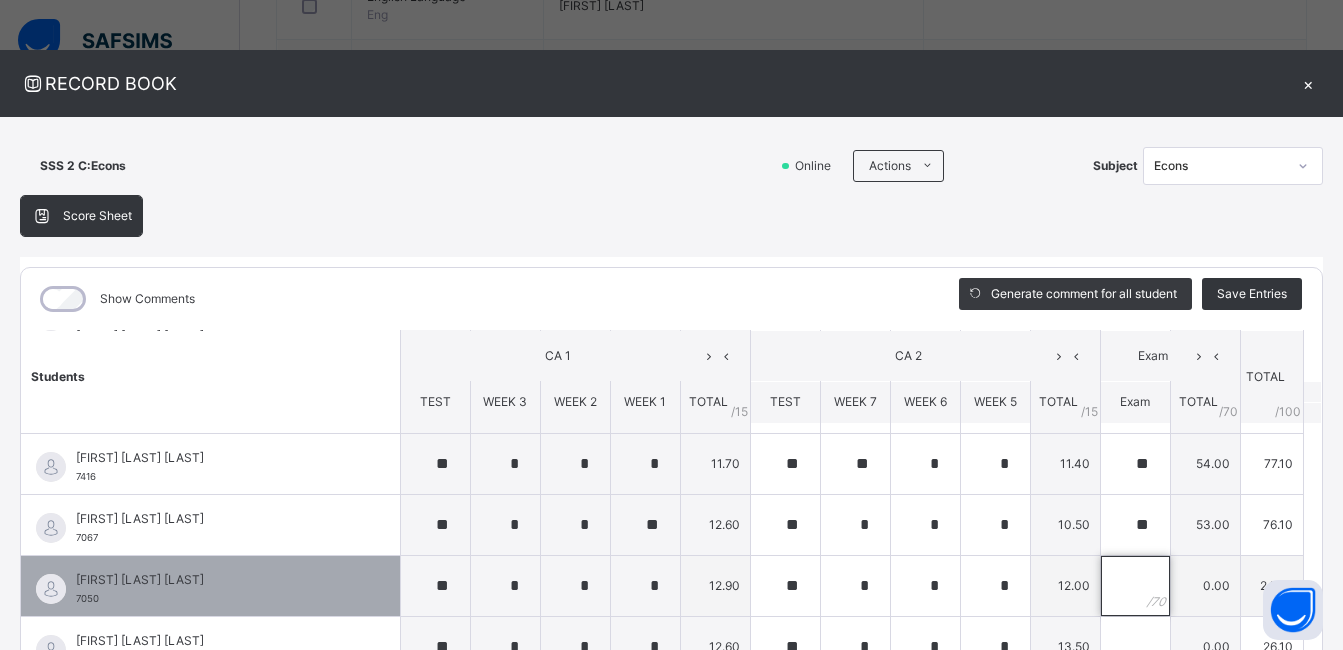 click at bounding box center (1135, 586) 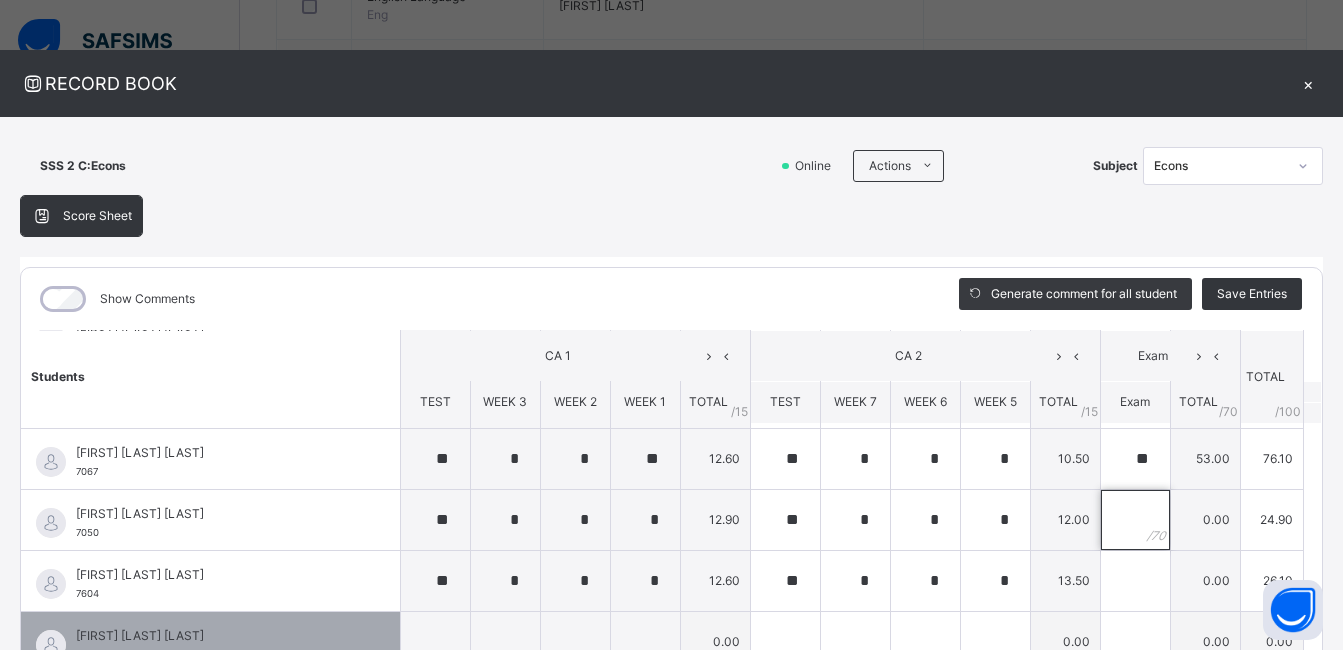 scroll, scrollTop: 700, scrollLeft: 0, axis: vertical 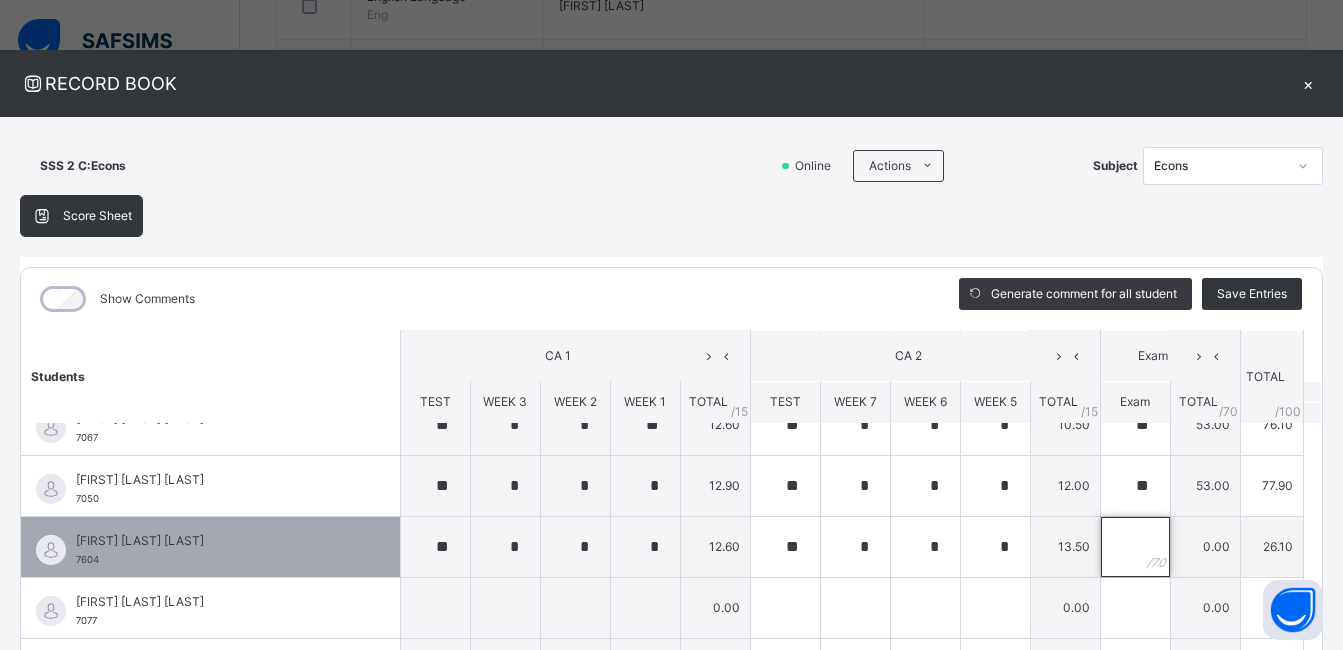 click at bounding box center (1135, 547) 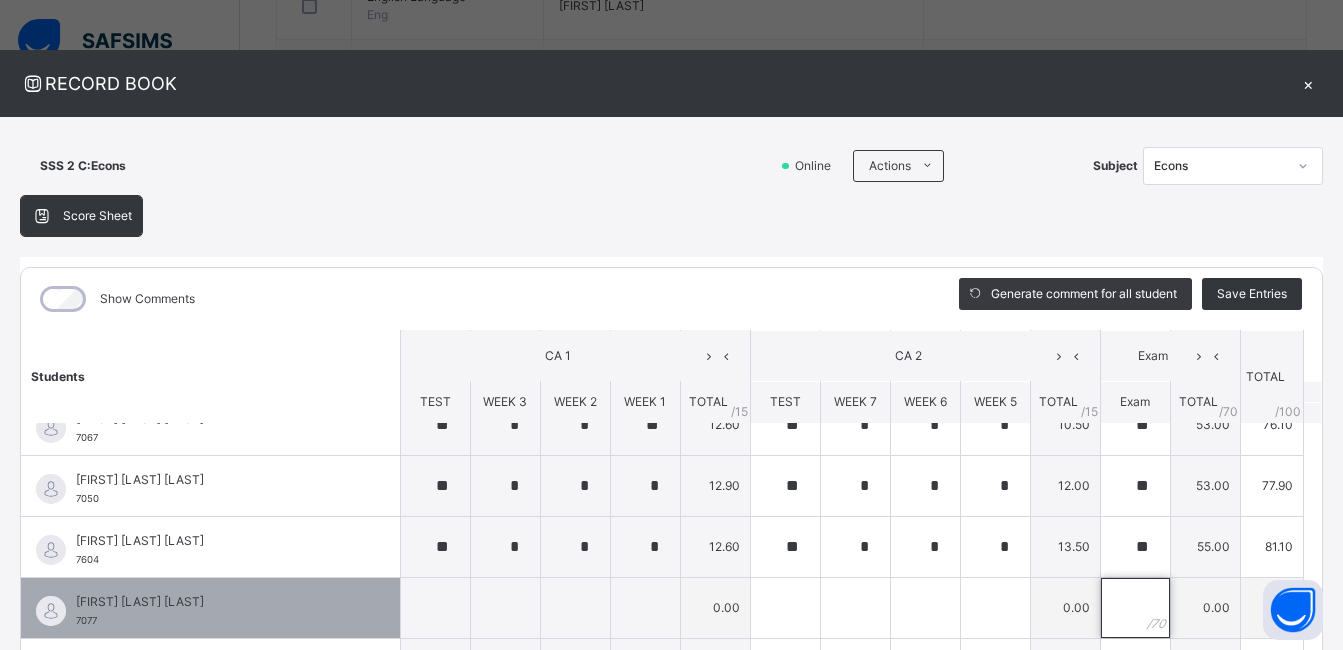 click at bounding box center [1135, 608] 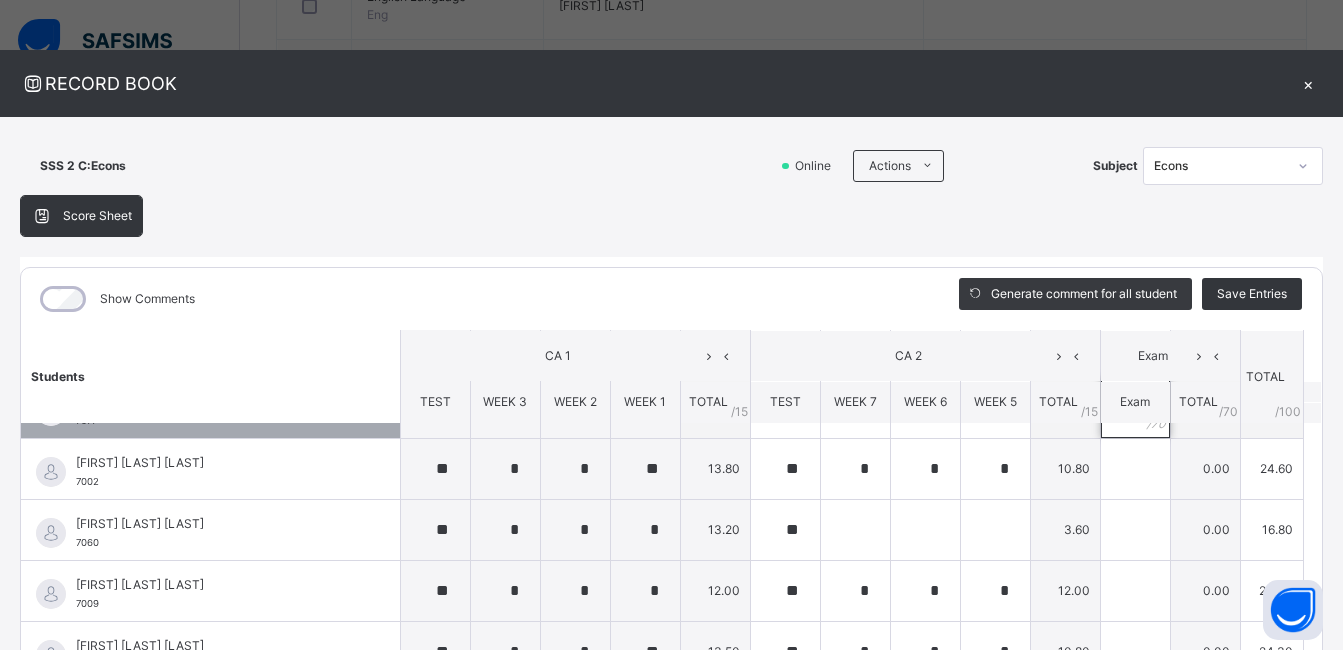 scroll, scrollTop: 800, scrollLeft: 0, axis: vertical 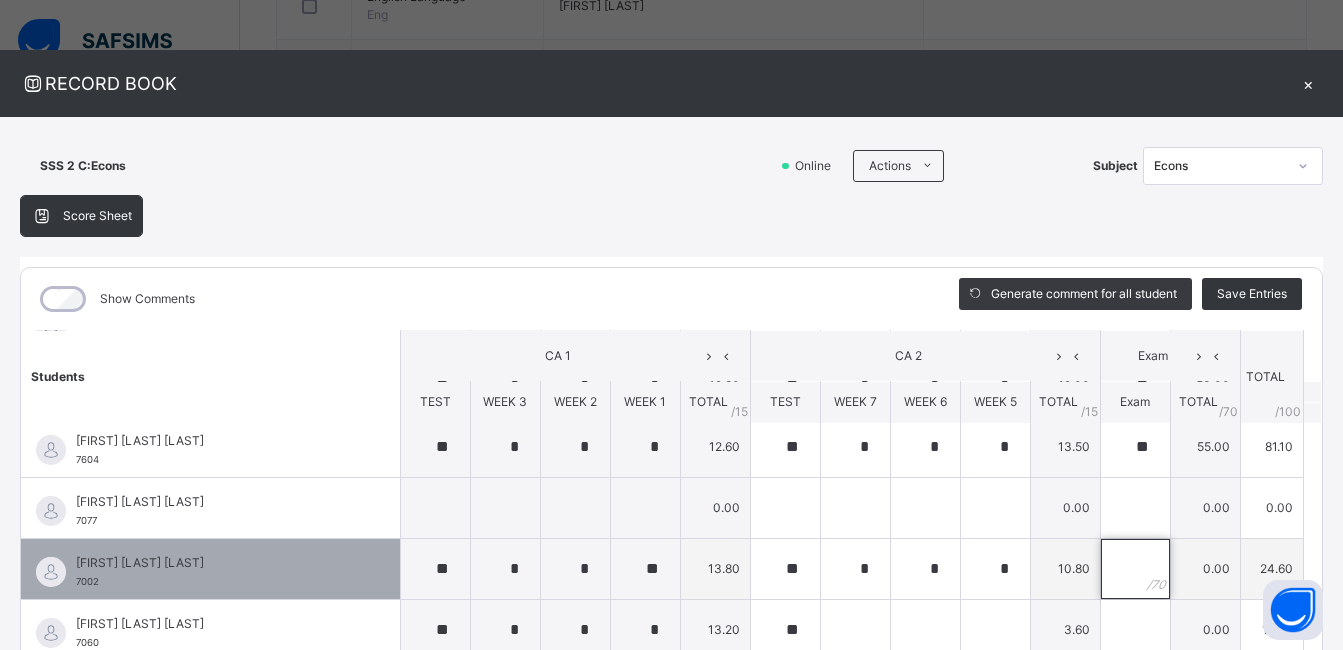 click at bounding box center [1135, 569] 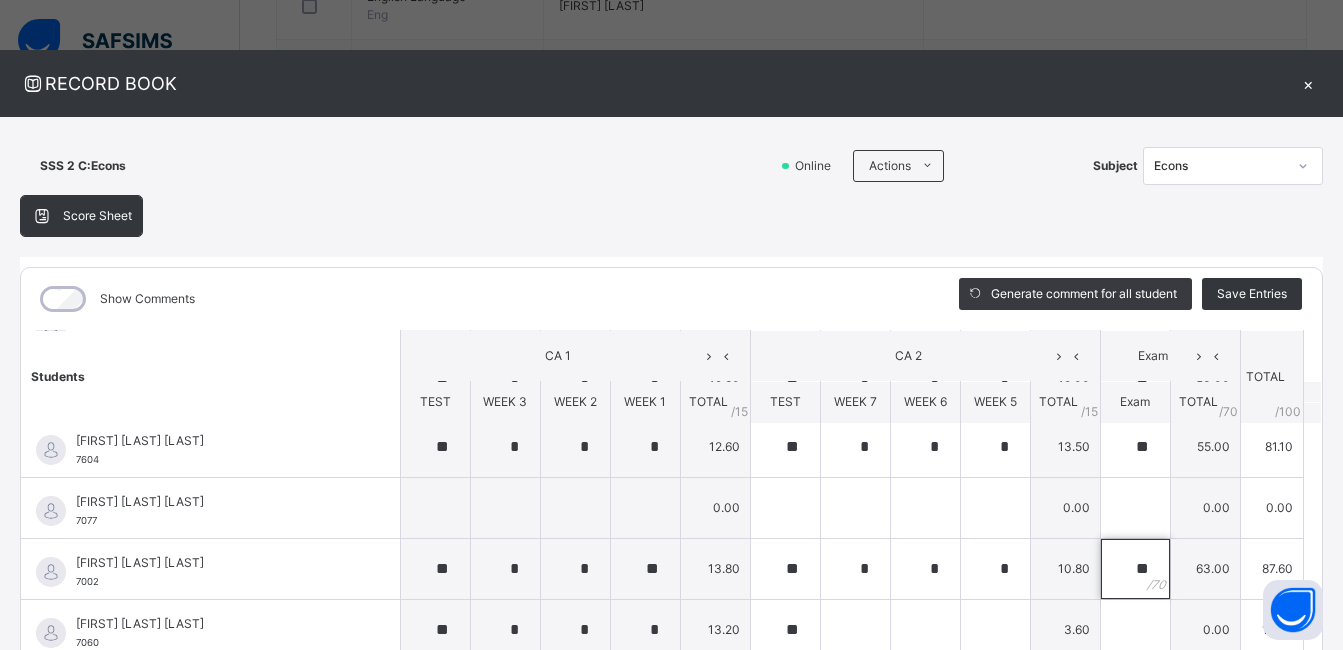 scroll, scrollTop: 900, scrollLeft: 0, axis: vertical 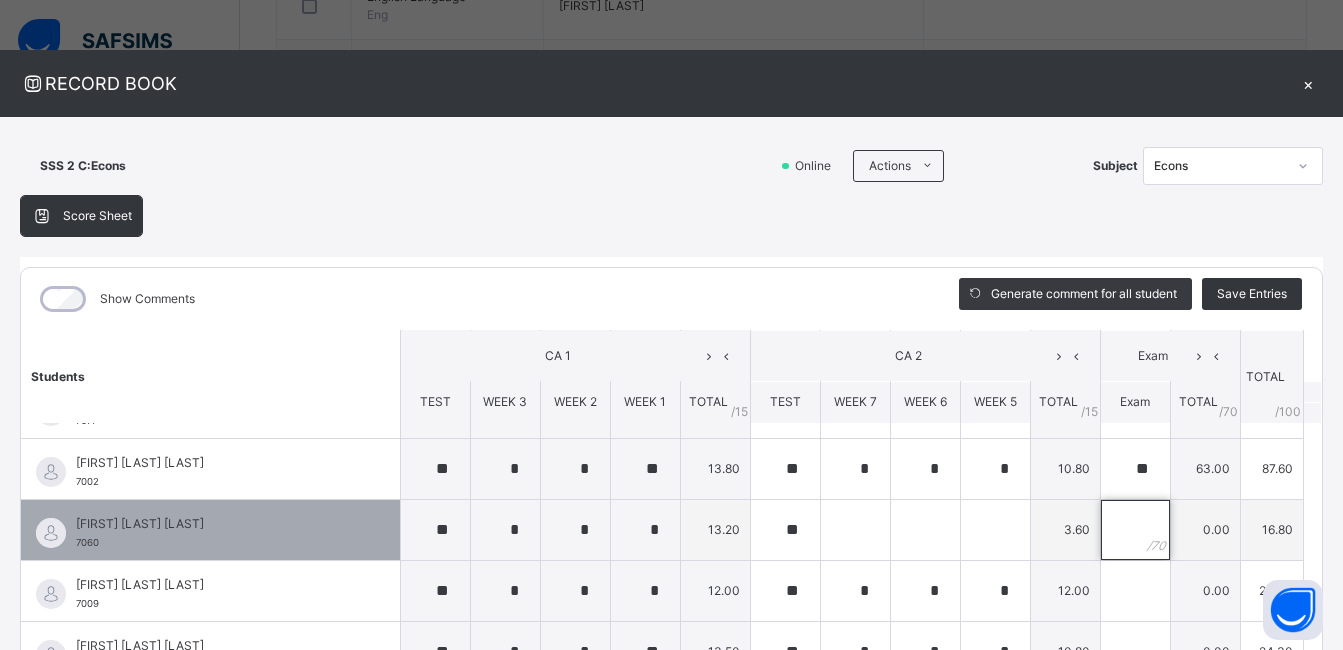 click at bounding box center (1135, 530) 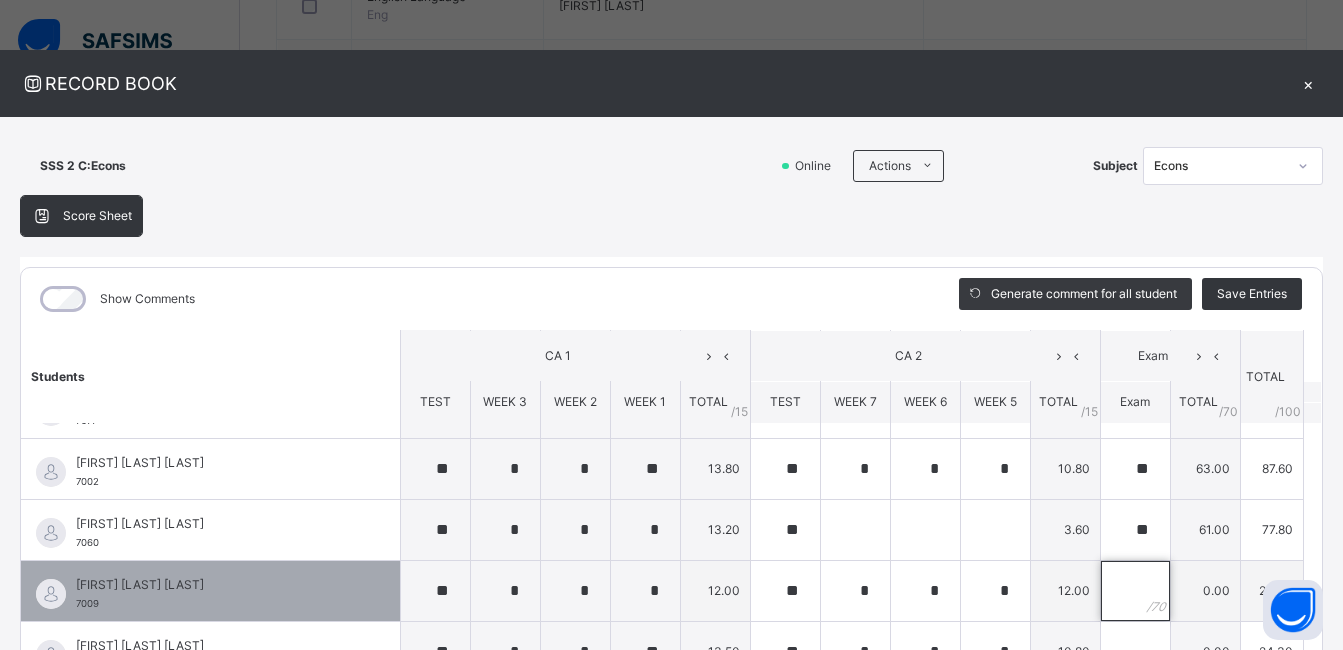 click at bounding box center [1135, 591] 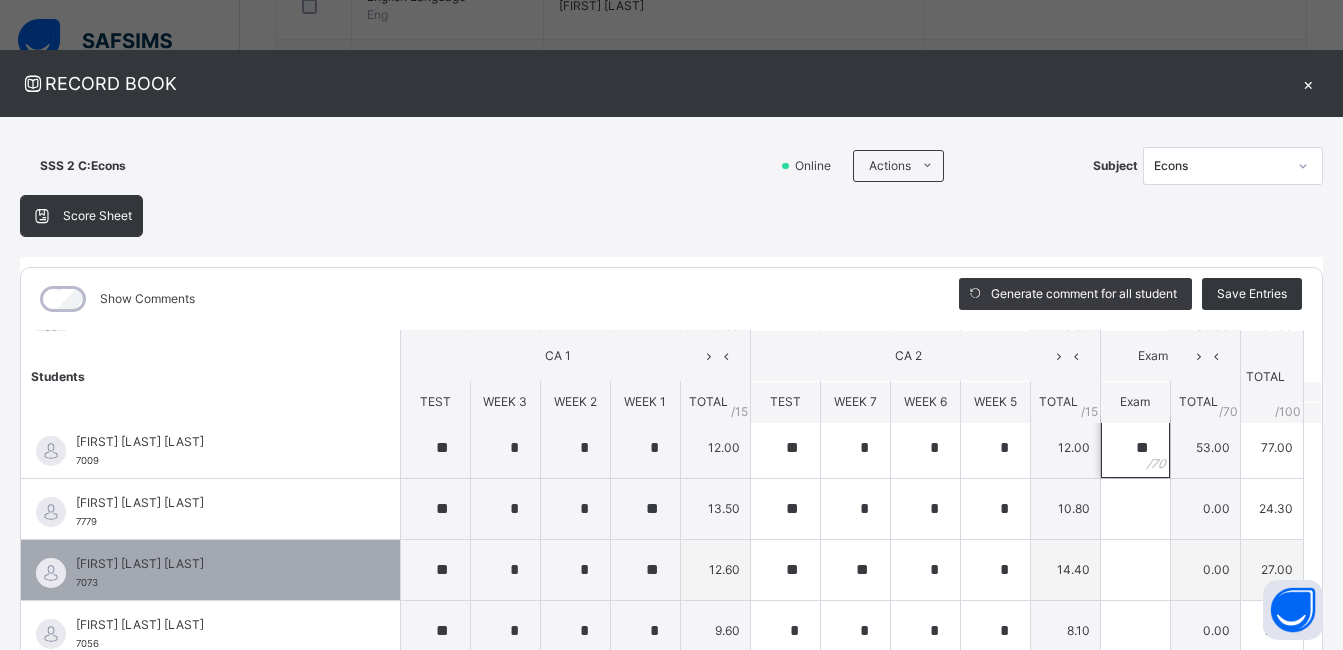 scroll, scrollTop: 1000, scrollLeft: 0, axis: vertical 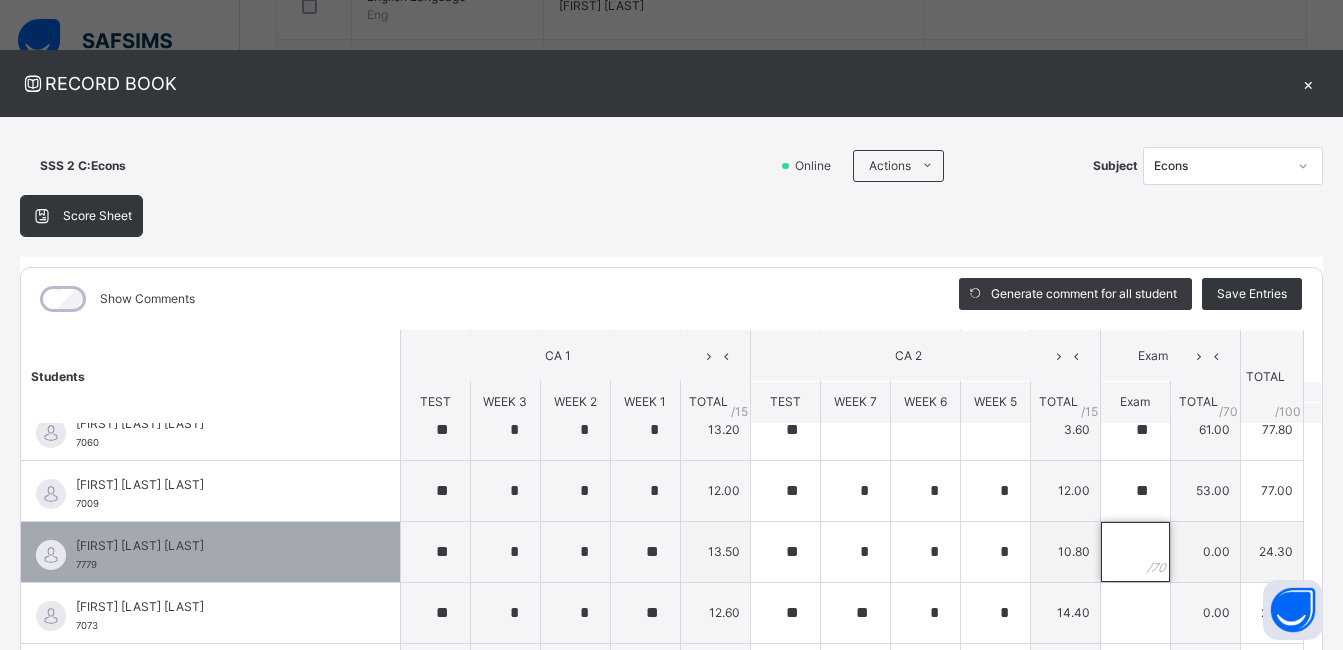 click at bounding box center [1135, 552] 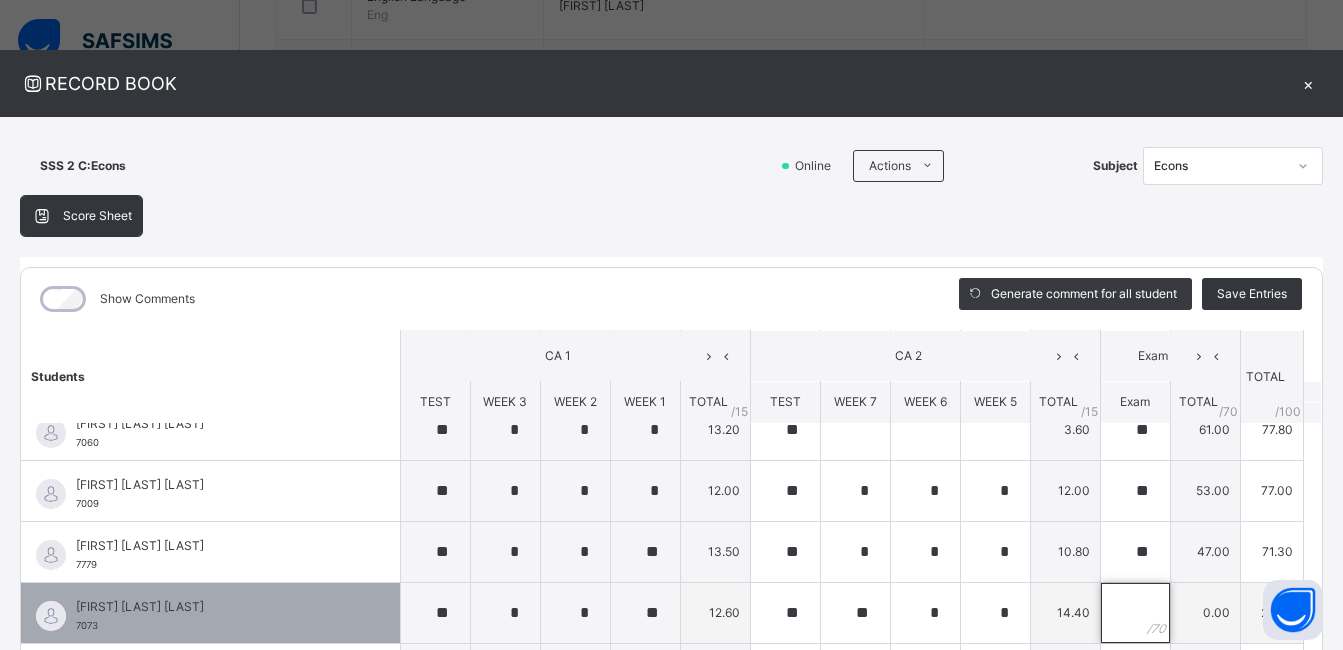 click at bounding box center (1135, 613) 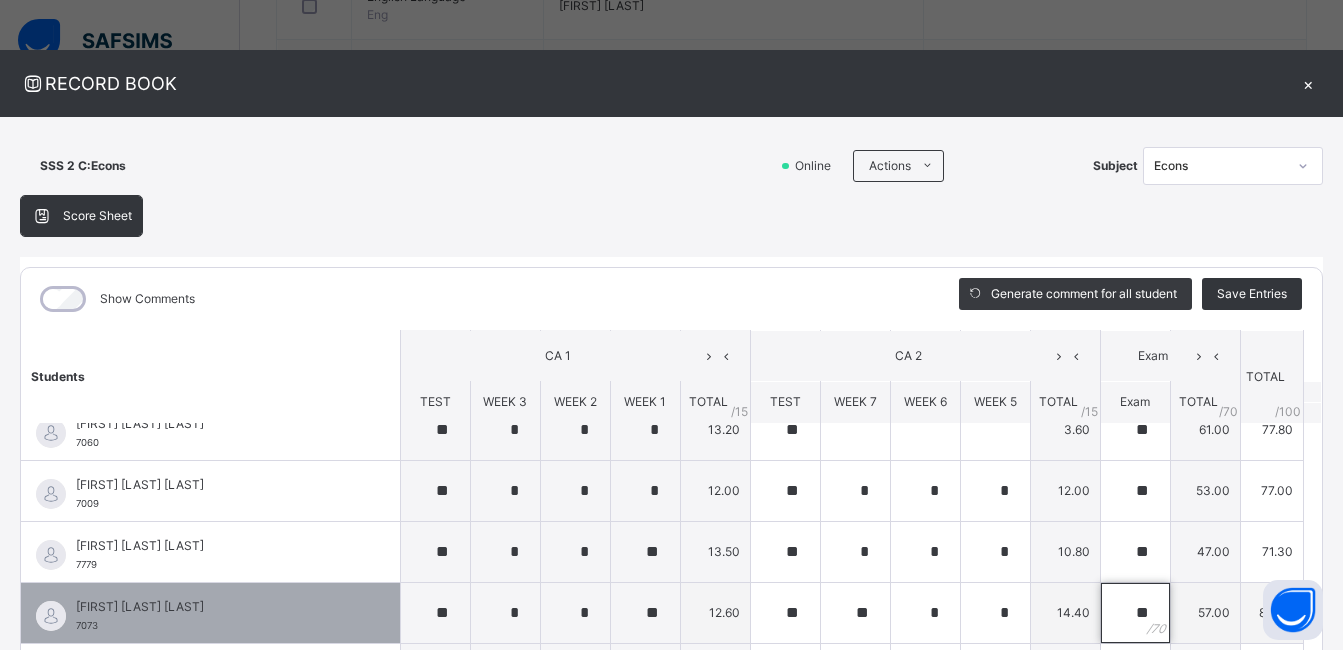 scroll, scrollTop: 1100, scrollLeft: 0, axis: vertical 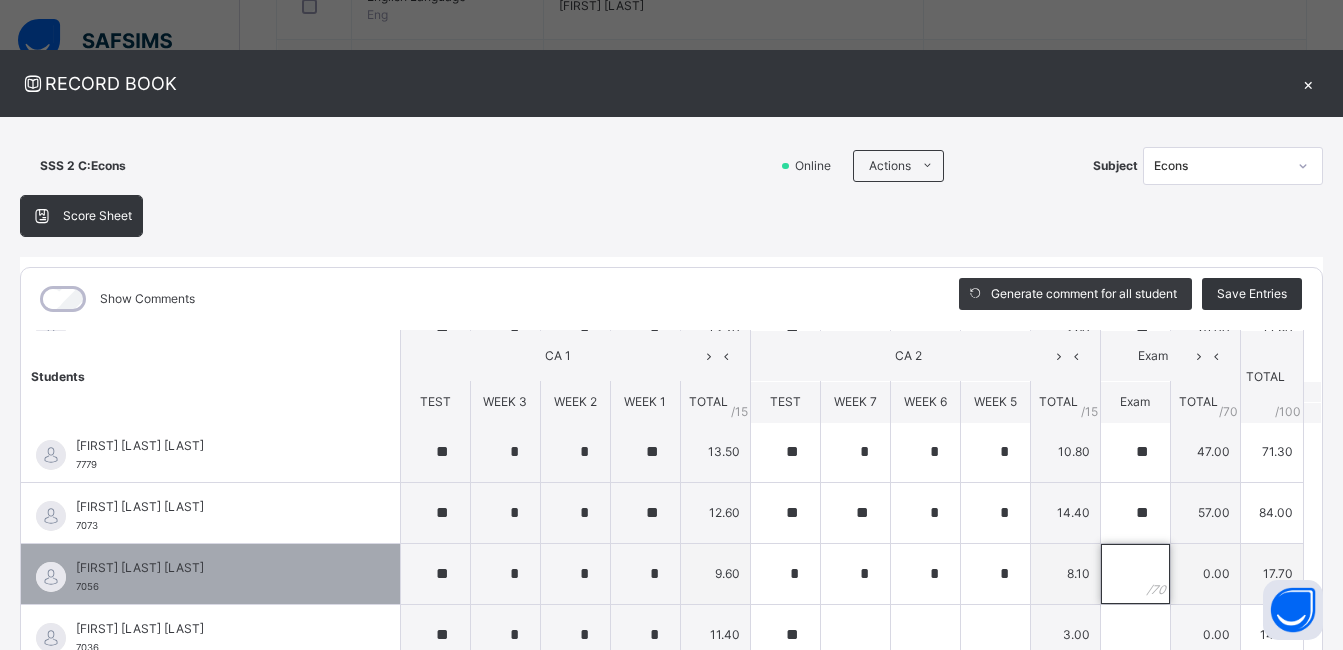 click at bounding box center (1135, 574) 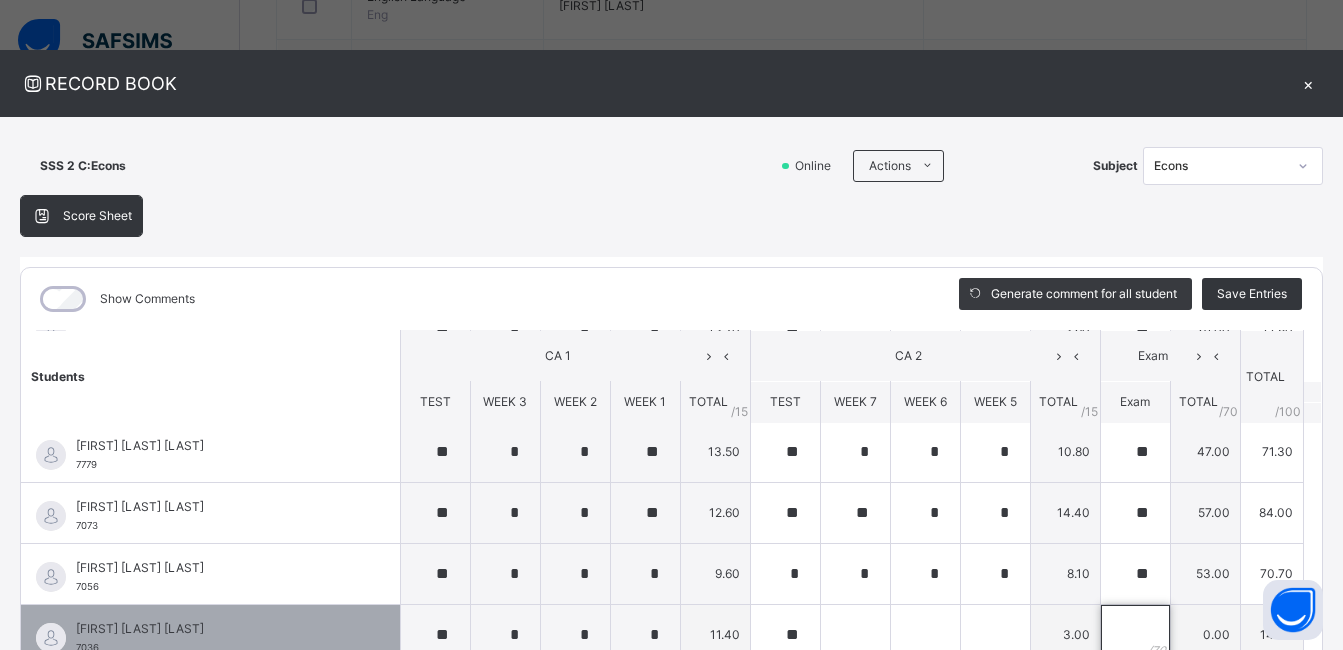 click at bounding box center (1135, 635) 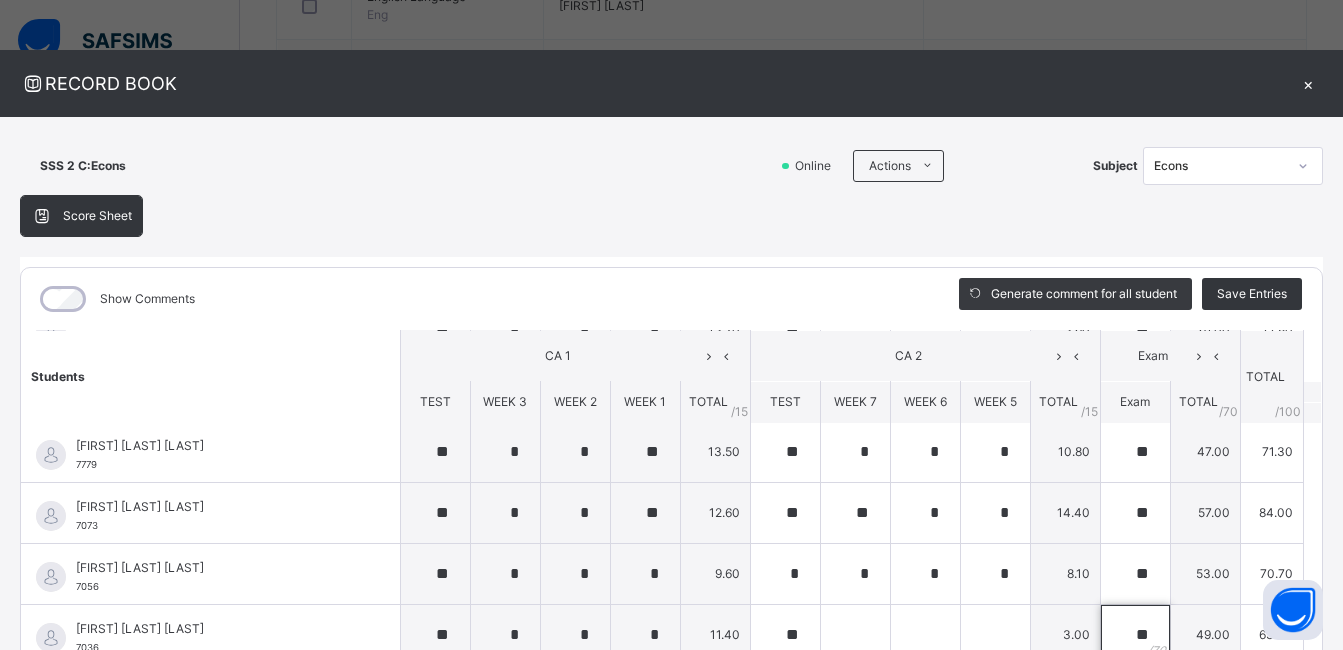 scroll, scrollTop: 1300, scrollLeft: 0, axis: vertical 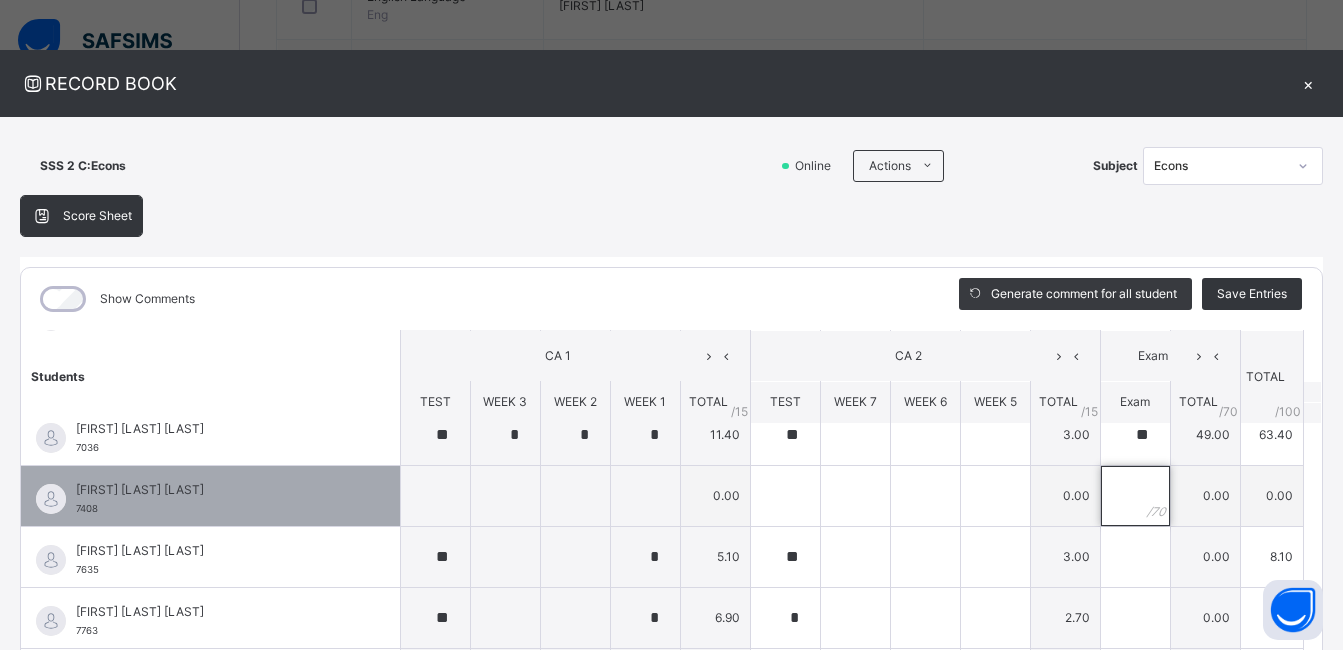 click at bounding box center [1135, 496] 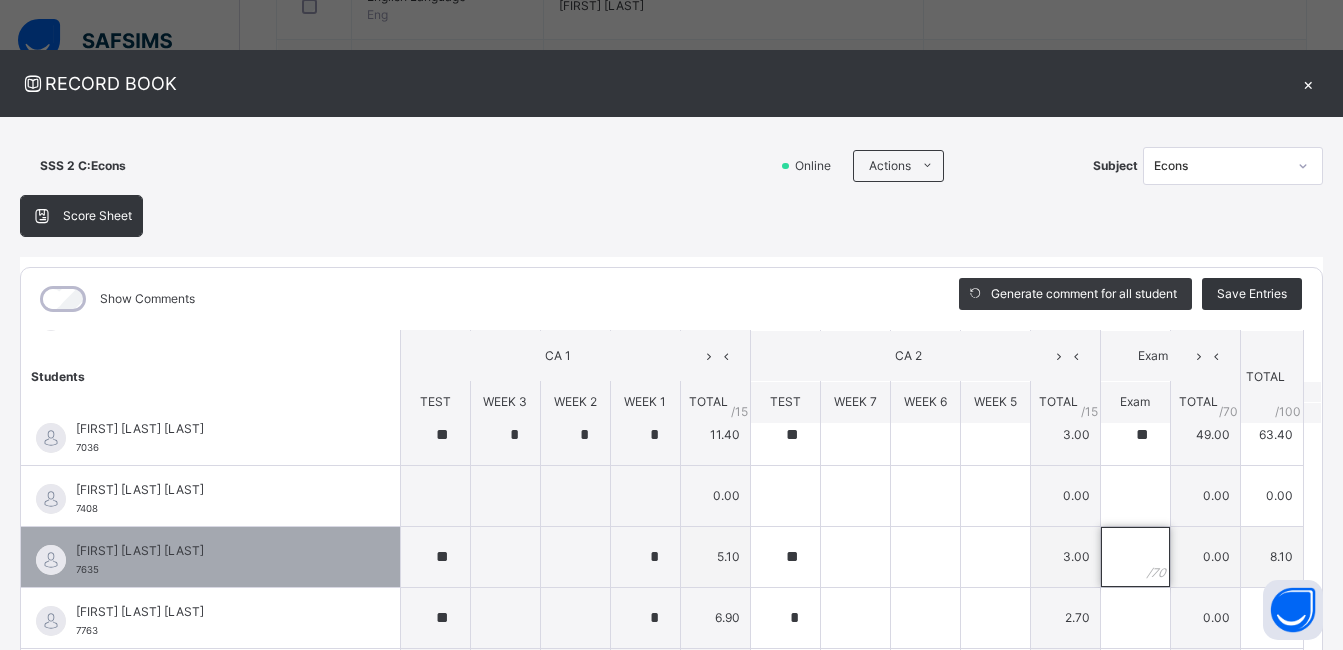 click at bounding box center [1135, 557] 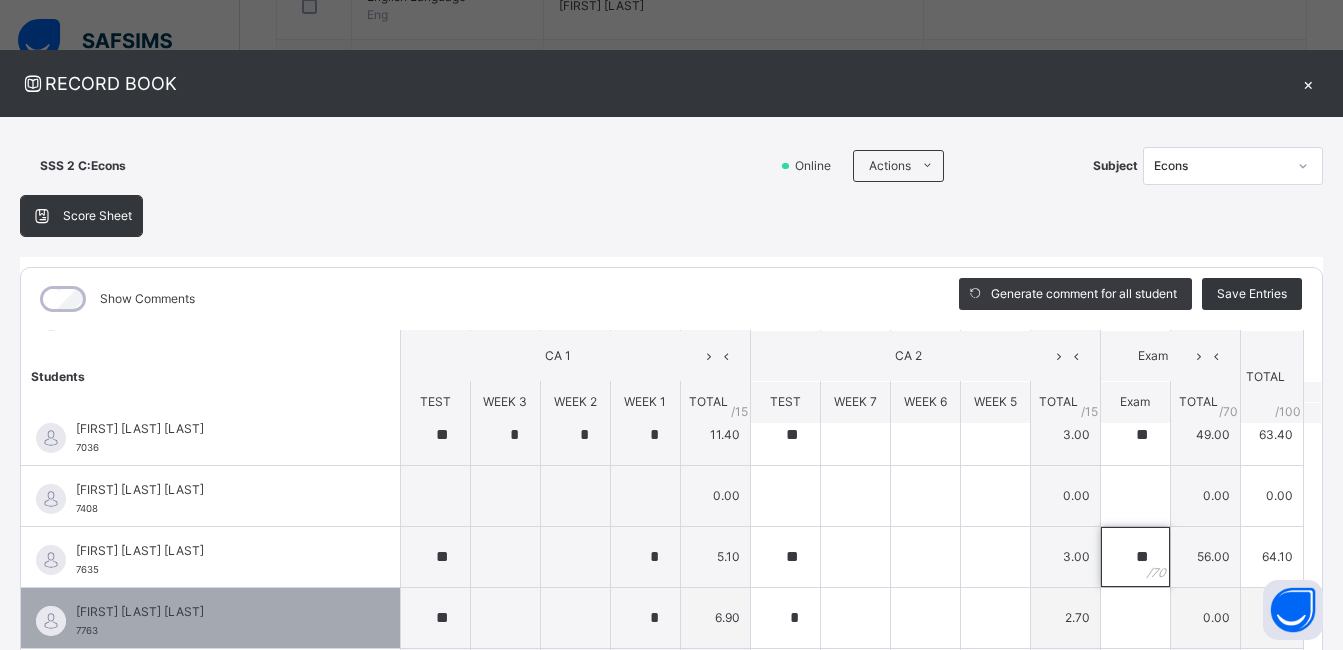 scroll, scrollTop: 1400, scrollLeft: 0, axis: vertical 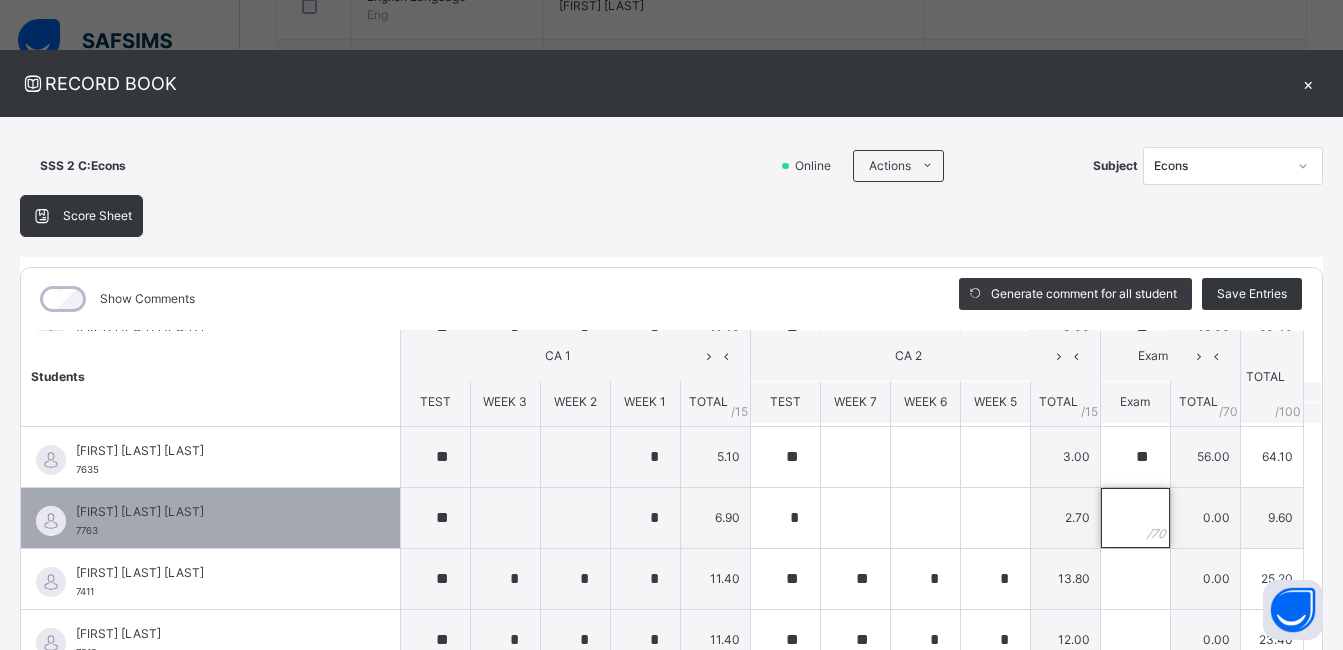 click at bounding box center (1135, 518) 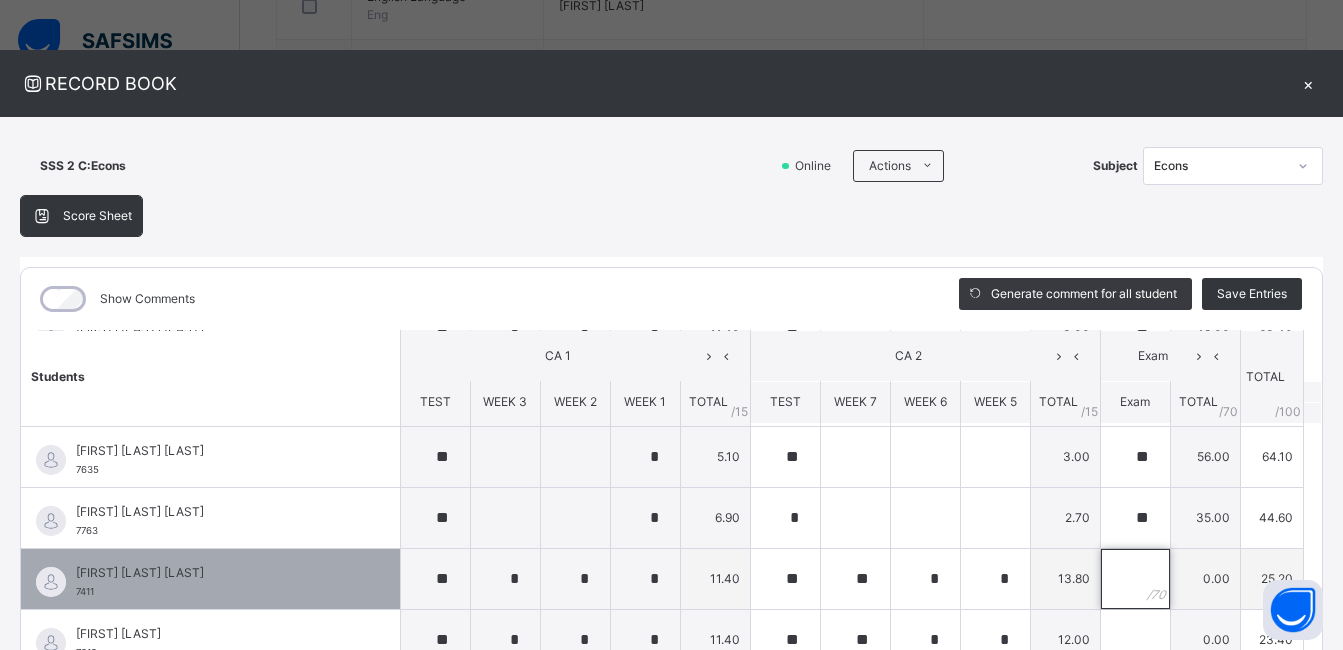 click at bounding box center [1135, 579] 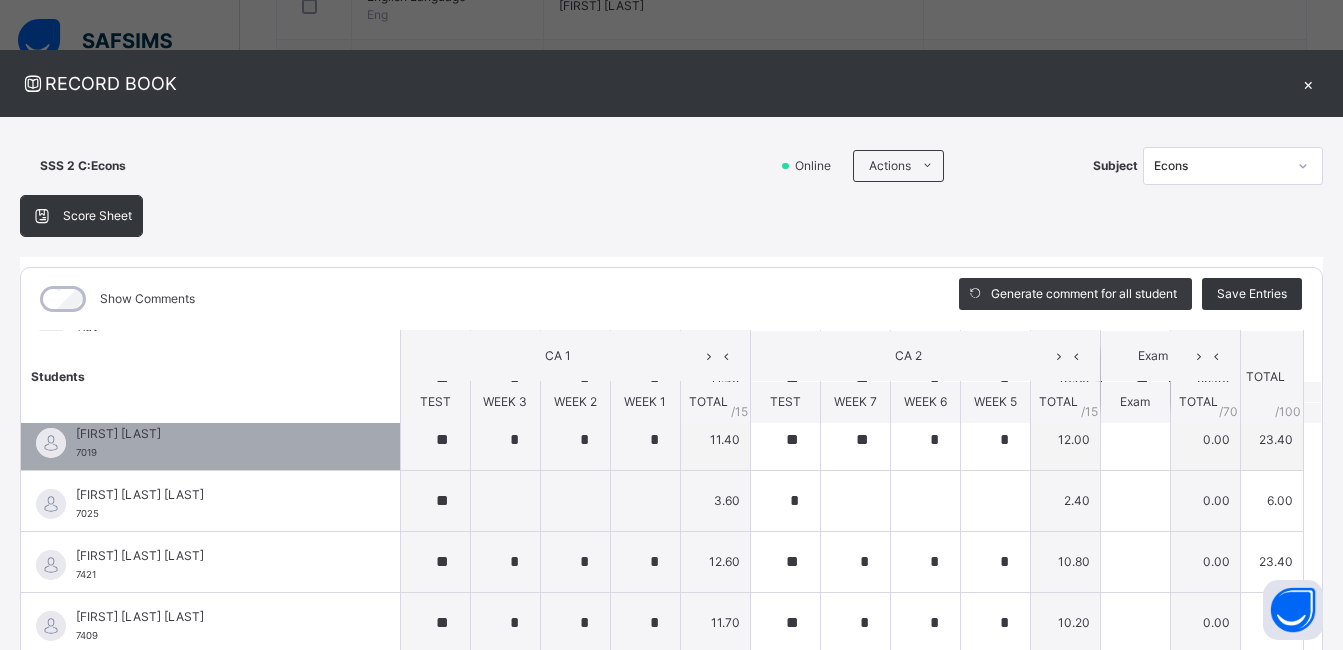 scroll, scrollTop: 1500, scrollLeft: 0, axis: vertical 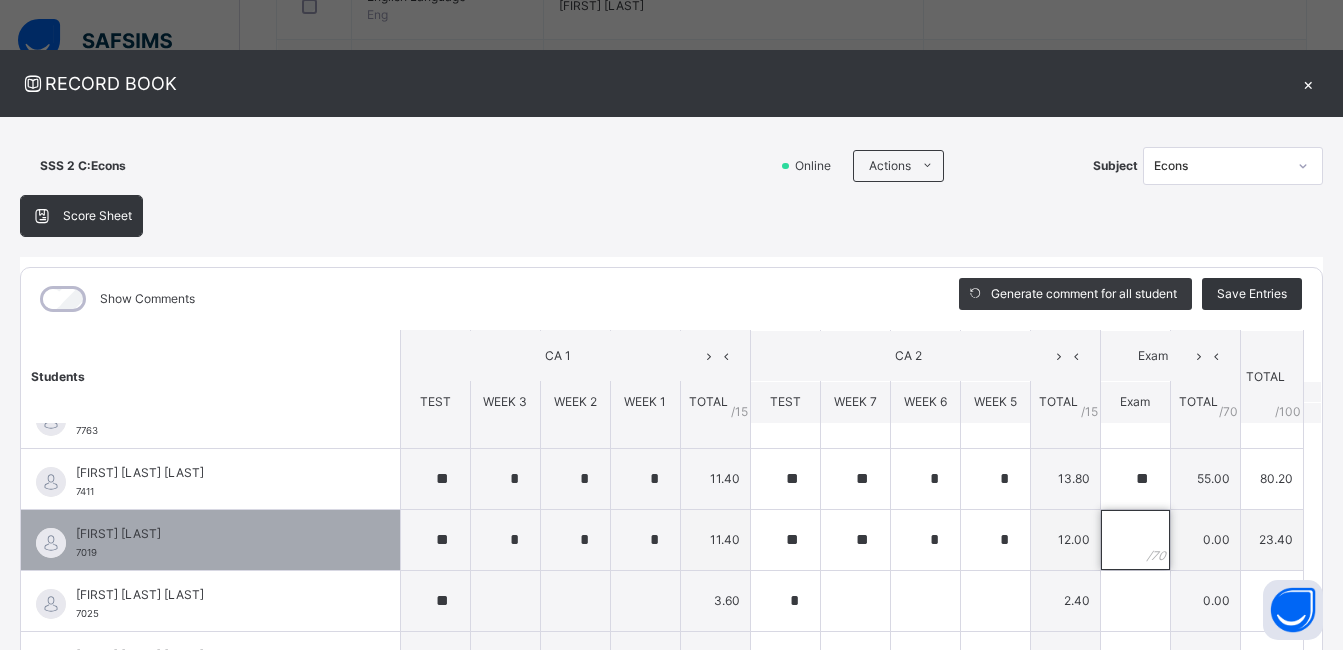 click at bounding box center (1135, 540) 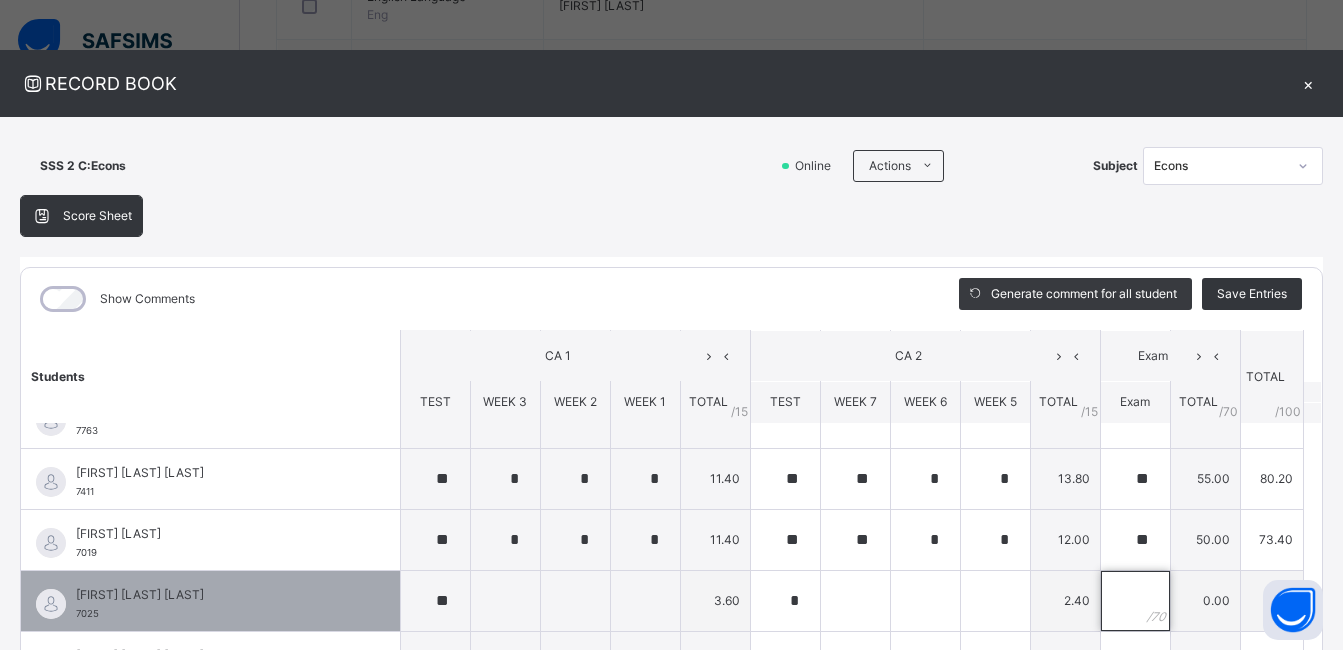 click at bounding box center (1135, 601) 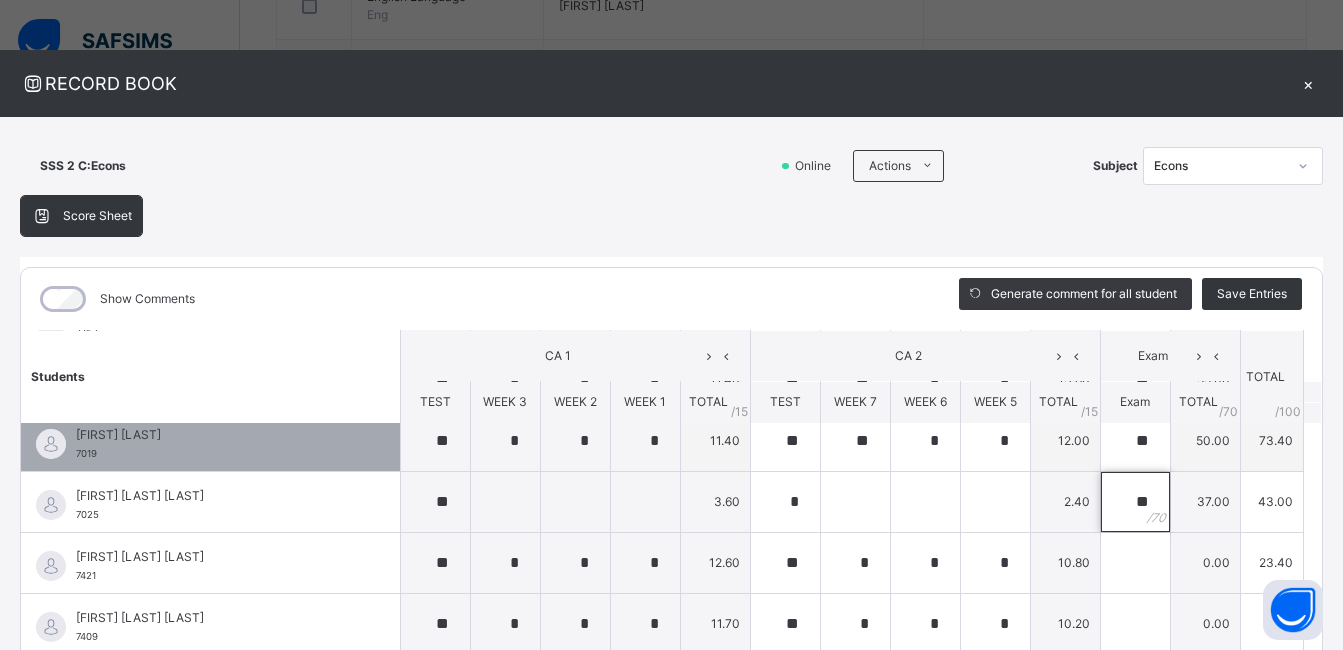 scroll, scrollTop: 1600, scrollLeft: 0, axis: vertical 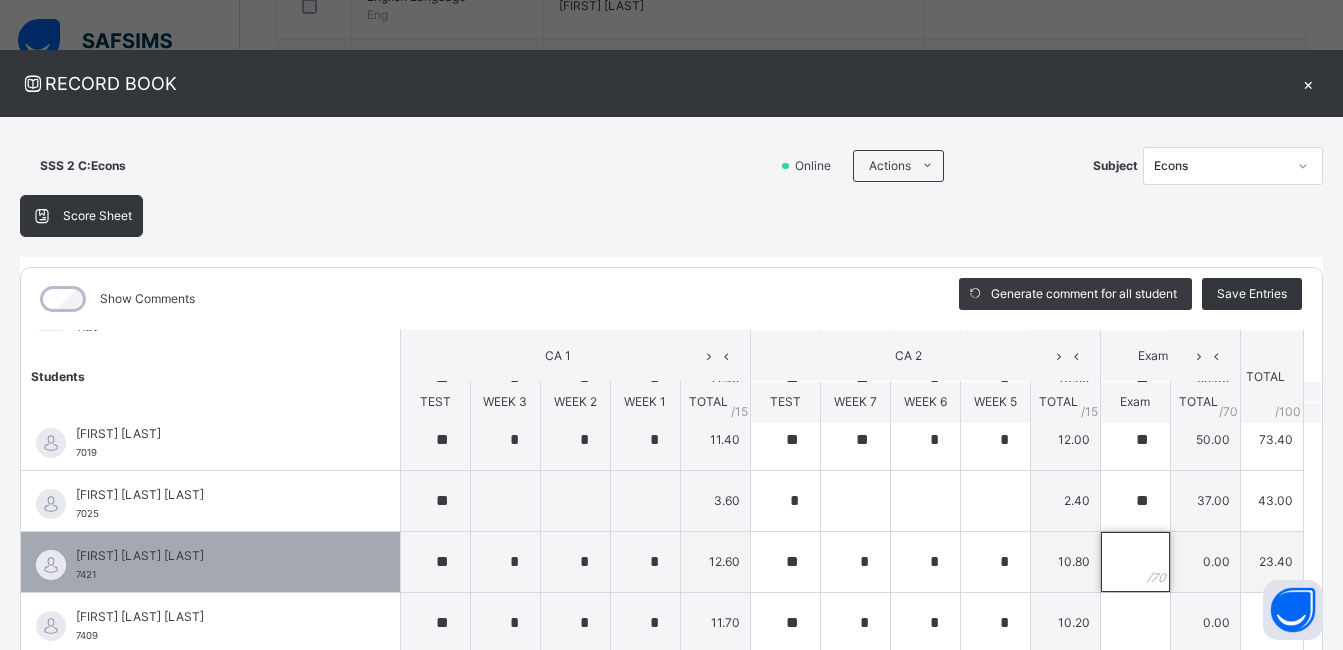 click at bounding box center (1135, 562) 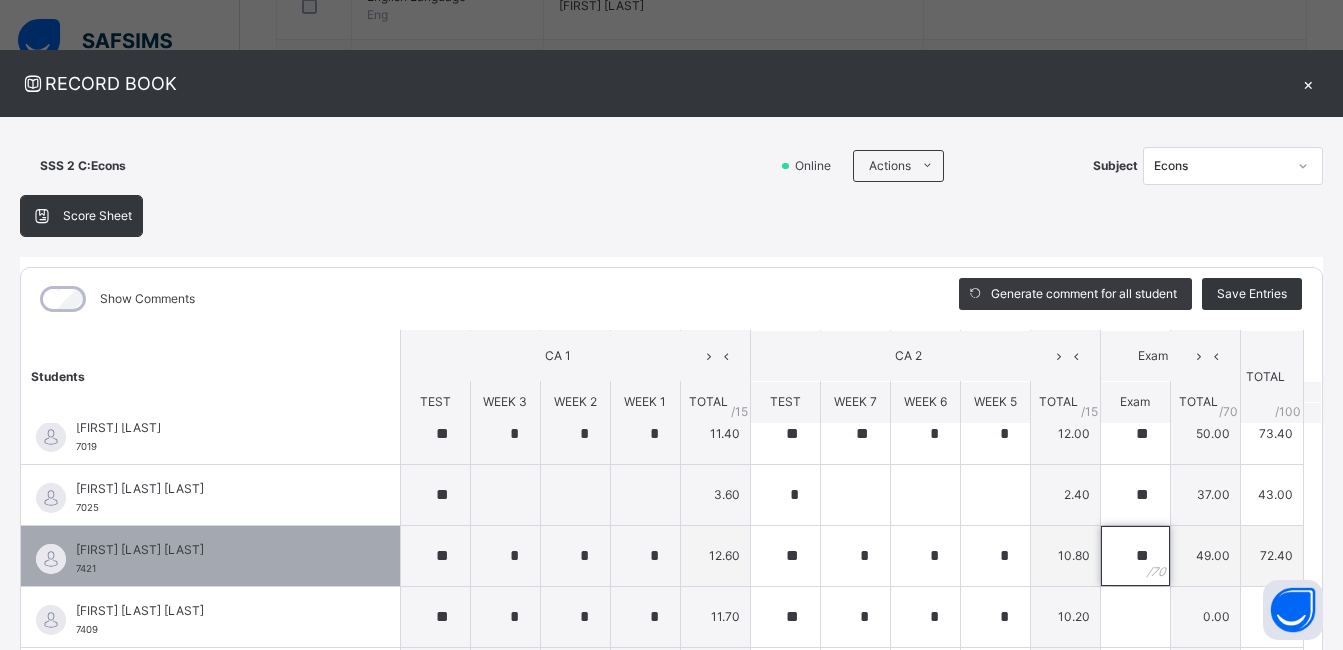 scroll, scrollTop: 1607, scrollLeft: 0, axis: vertical 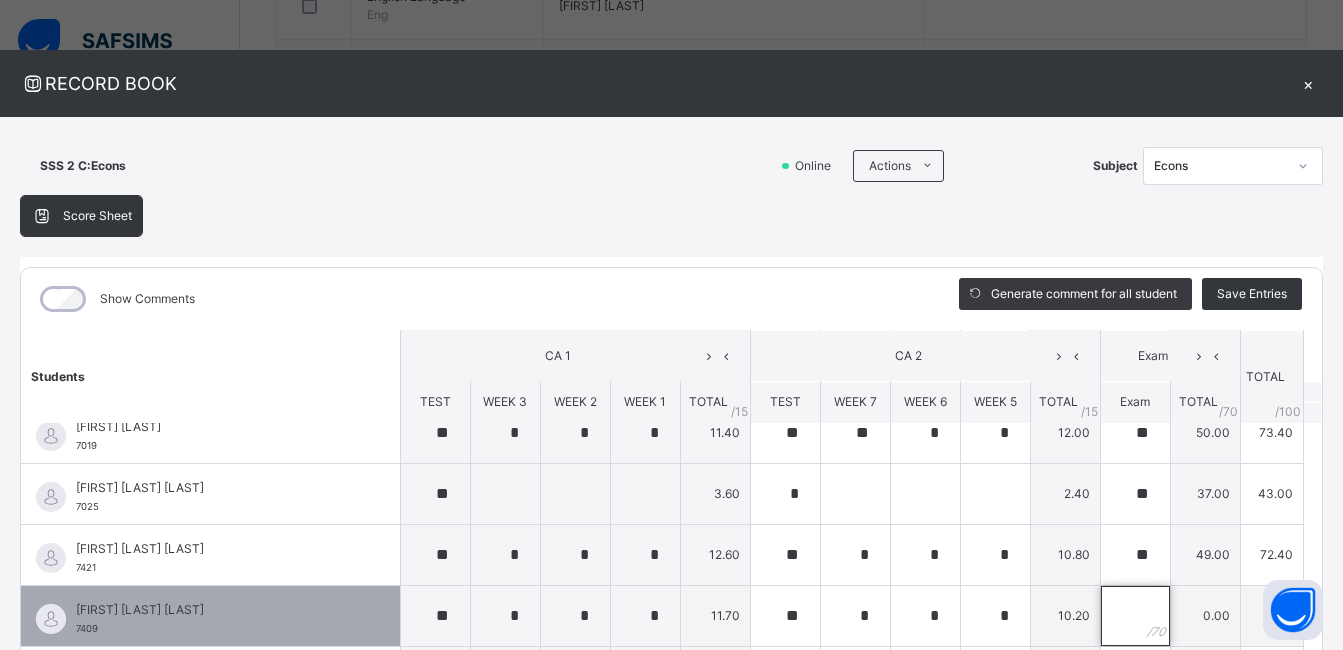 click at bounding box center (1135, 616) 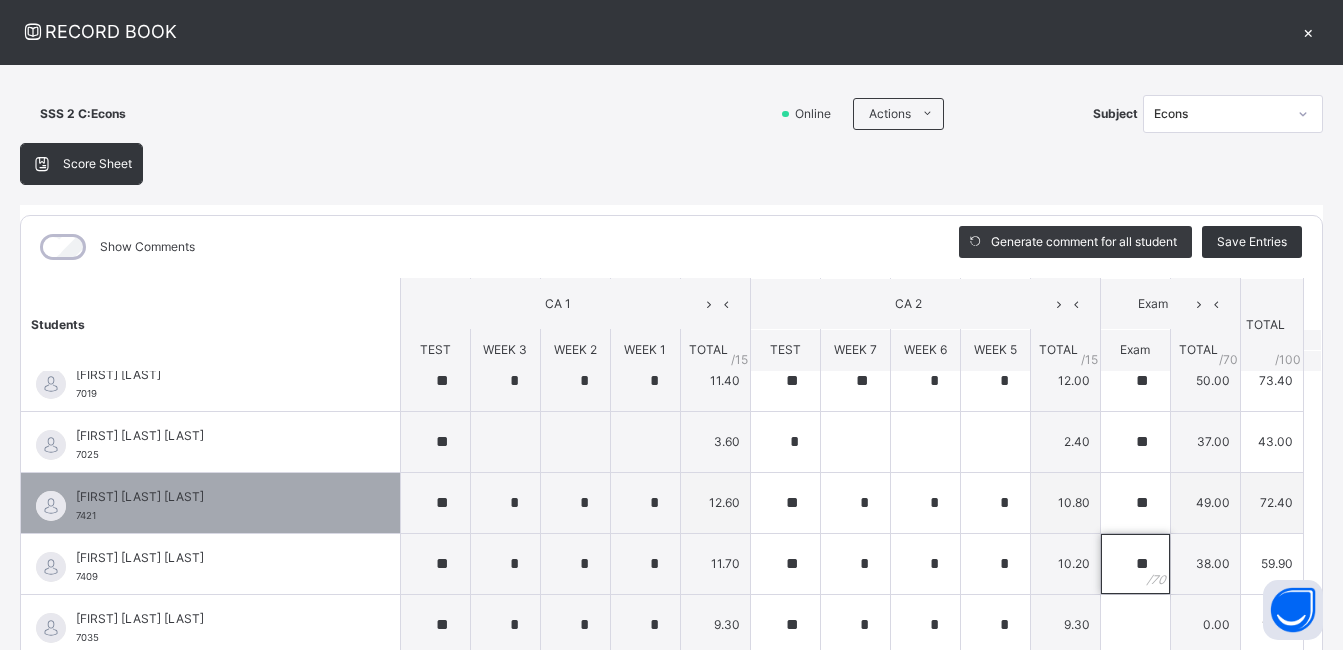 scroll, scrollTop: 100, scrollLeft: 0, axis: vertical 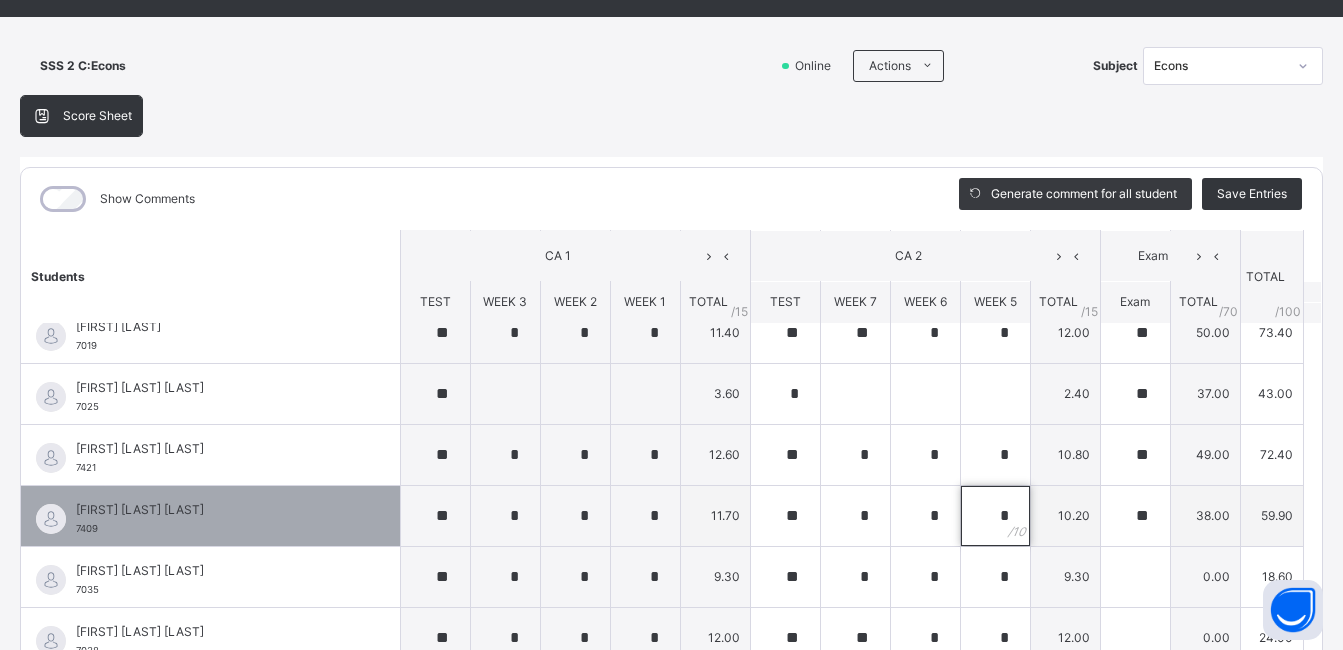 click on "*" at bounding box center (995, 516) 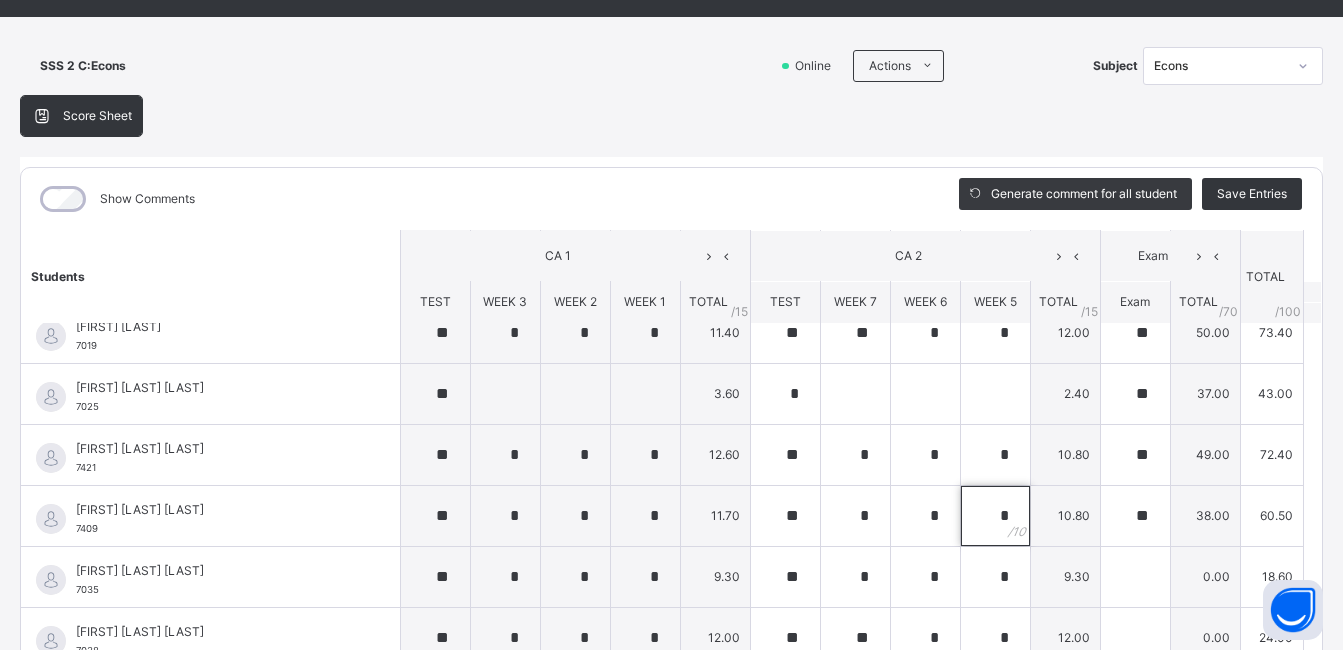scroll, scrollTop: 200, scrollLeft: 0, axis: vertical 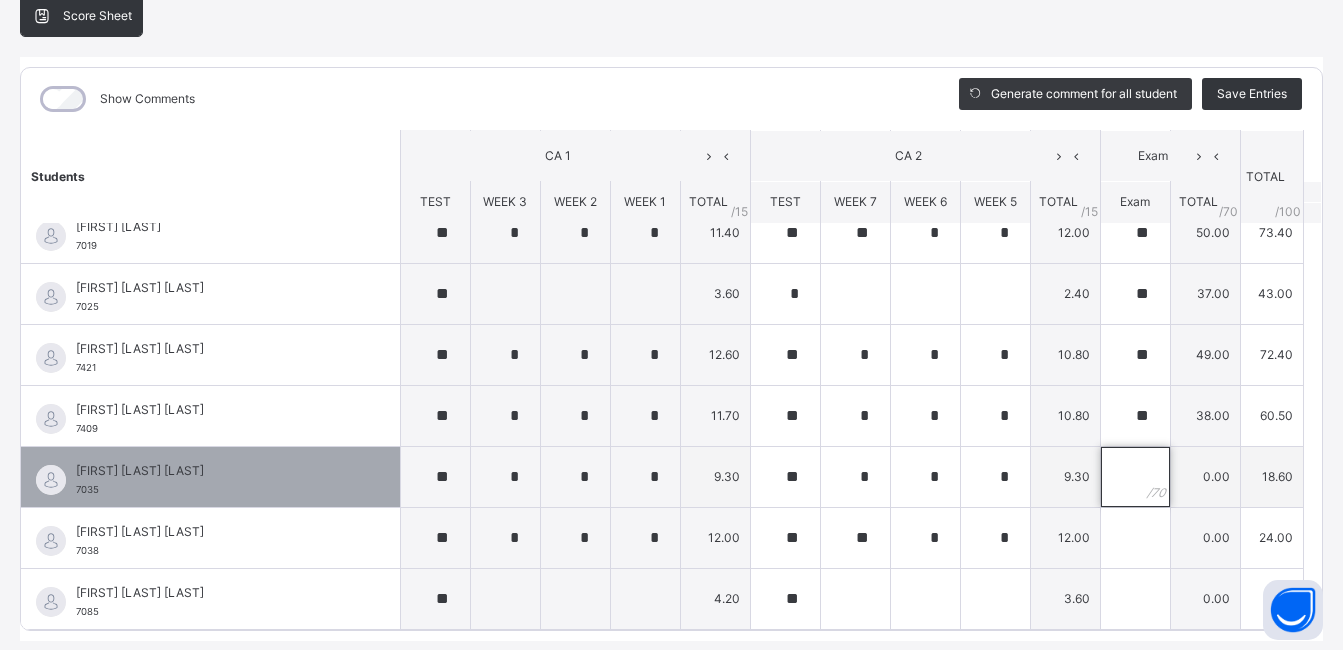 click at bounding box center (1135, 477) 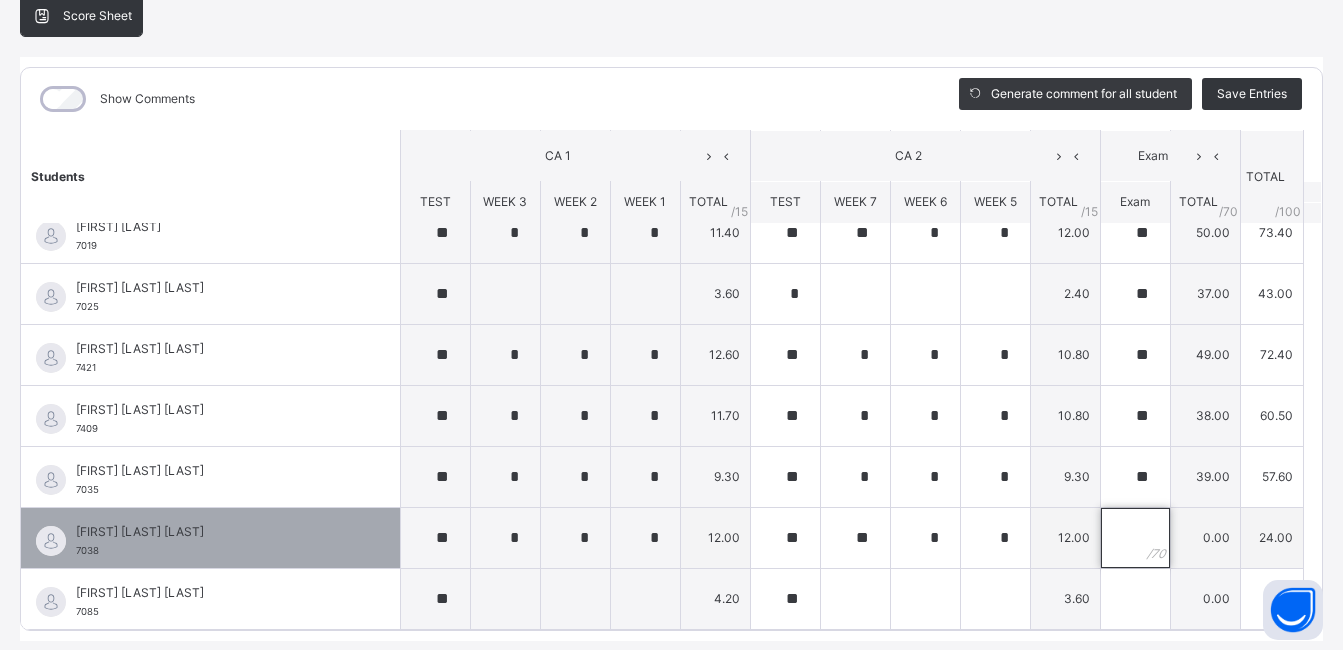 click at bounding box center [1135, 538] 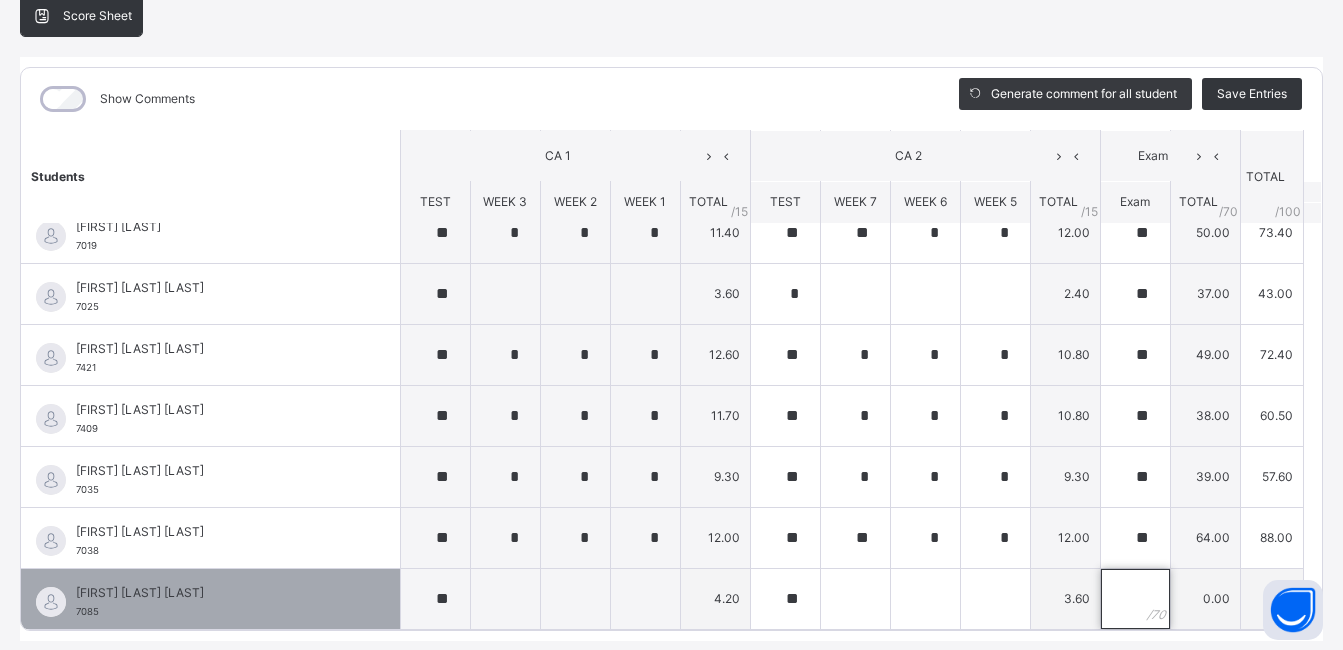 click at bounding box center (1135, 599) 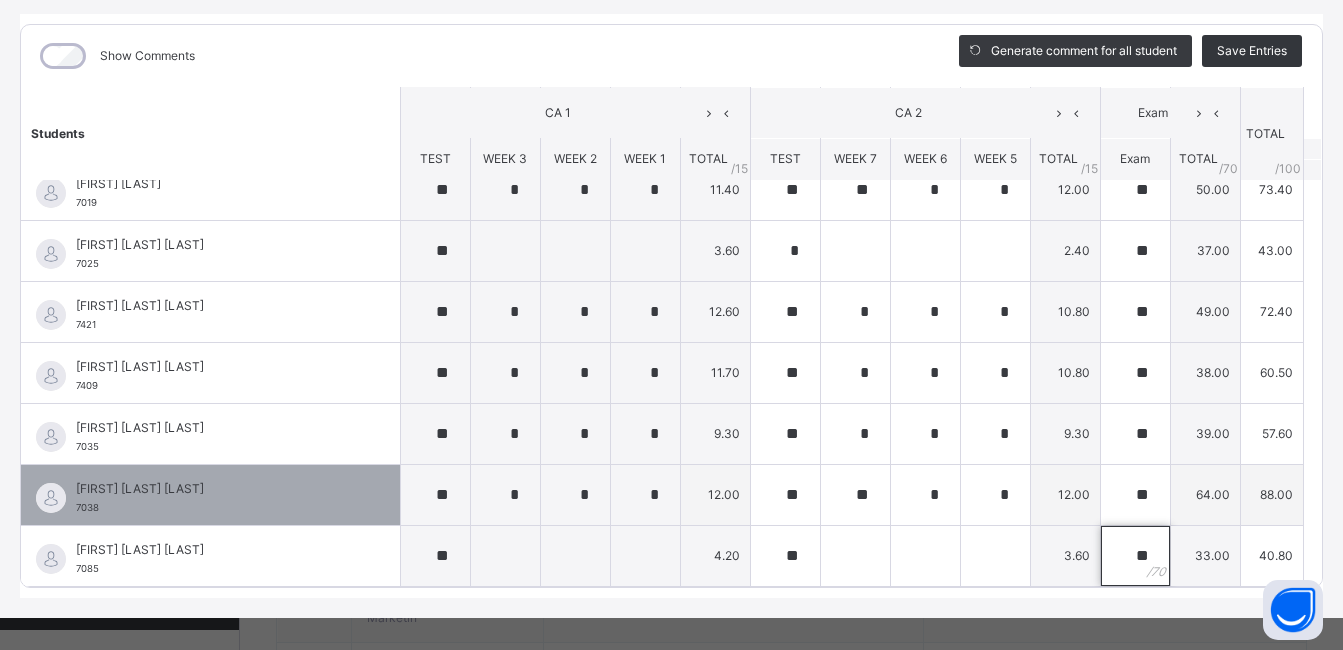 scroll, scrollTop: 261, scrollLeft: 0, axis: vertical 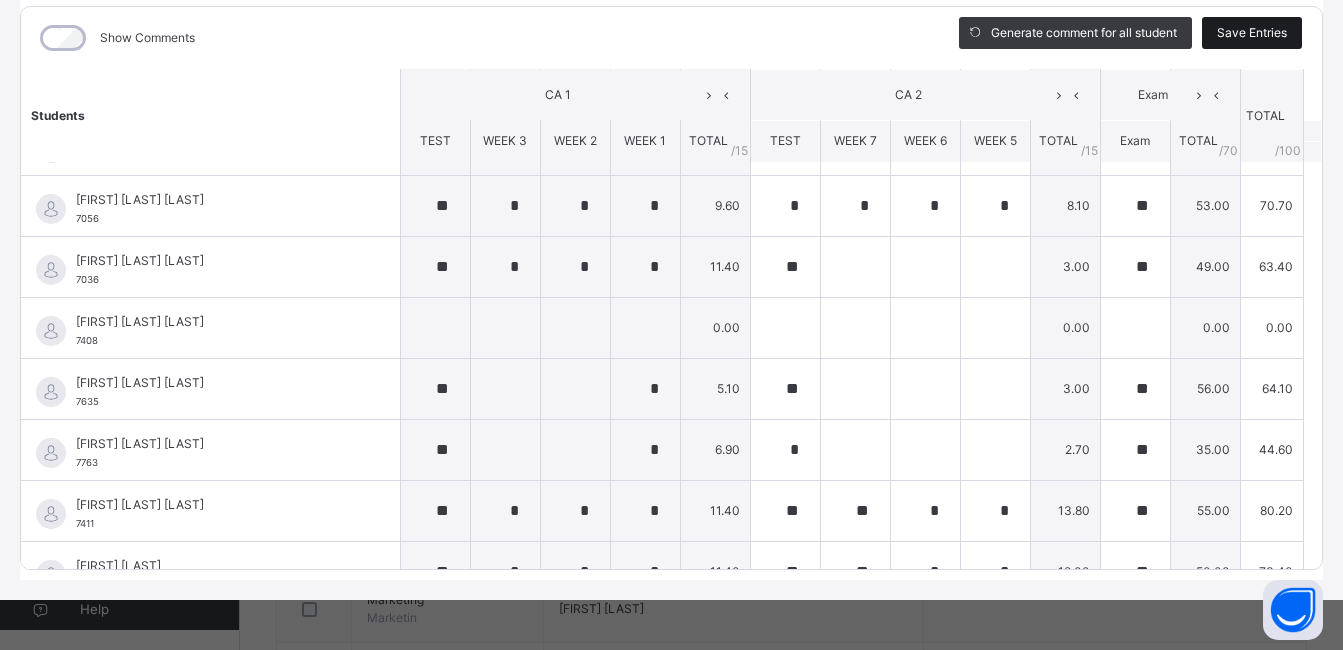 drag, startPoint x: 1243, startPoint y: 30, endPoint x: 1225, endPoint y: 24, distance: 18.973665 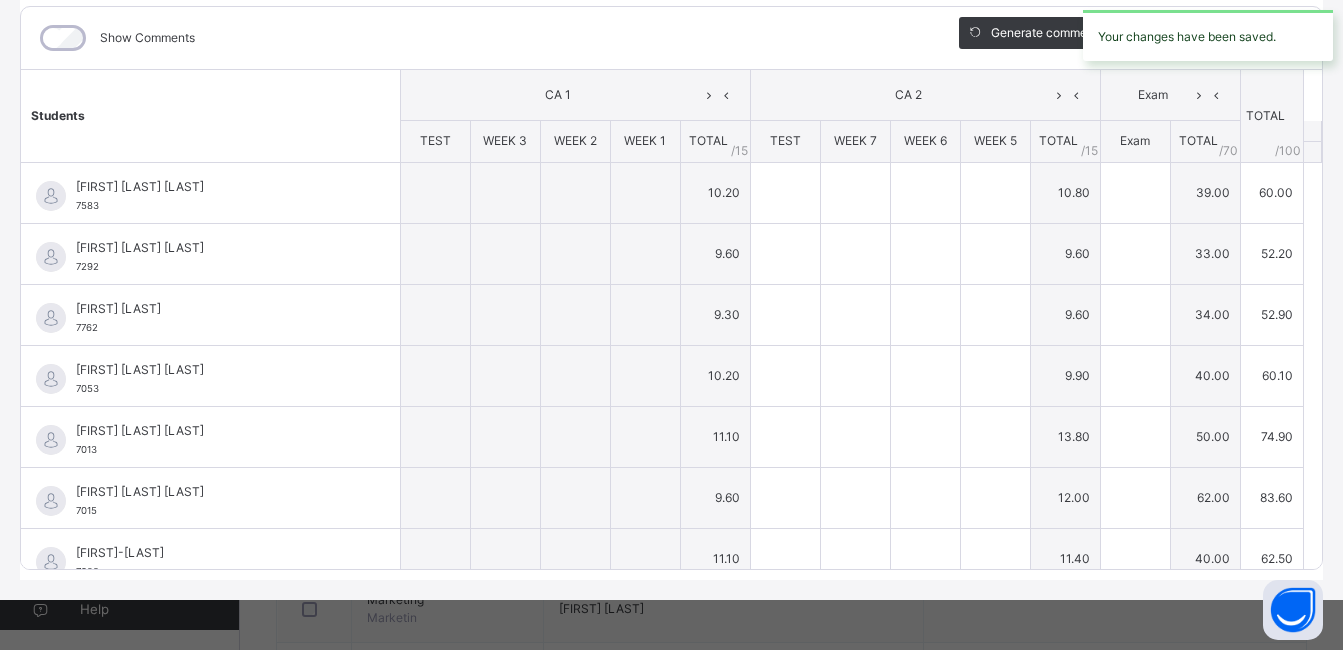 click on "Your changes have been saved." at bounding box center [1208, 35] 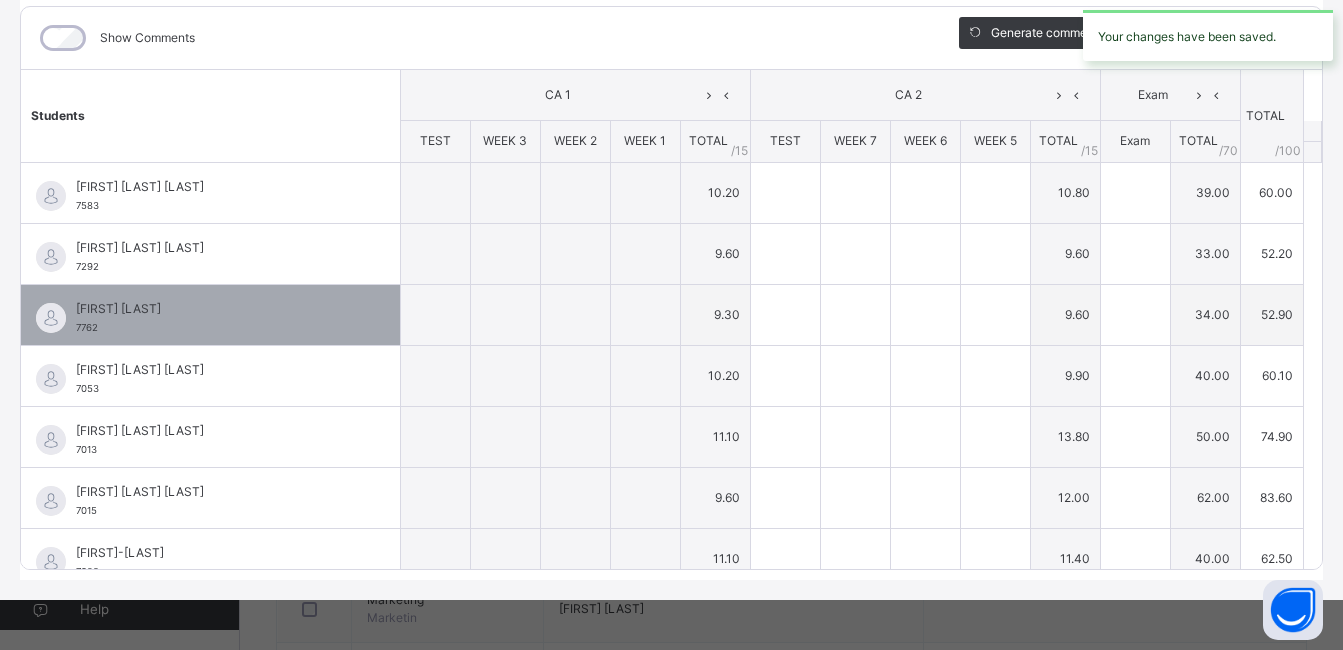 click on "TOTAL /100" at bounding box center [1271, 116] 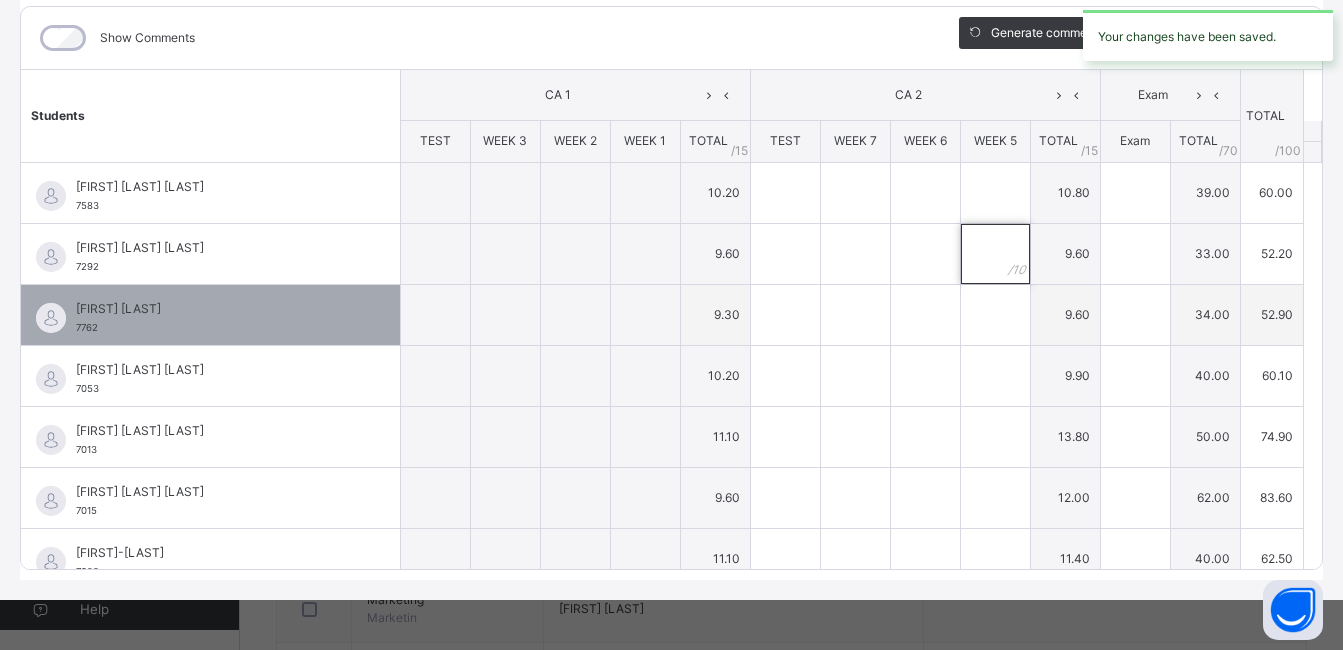 click at bounding box center (995, 254) 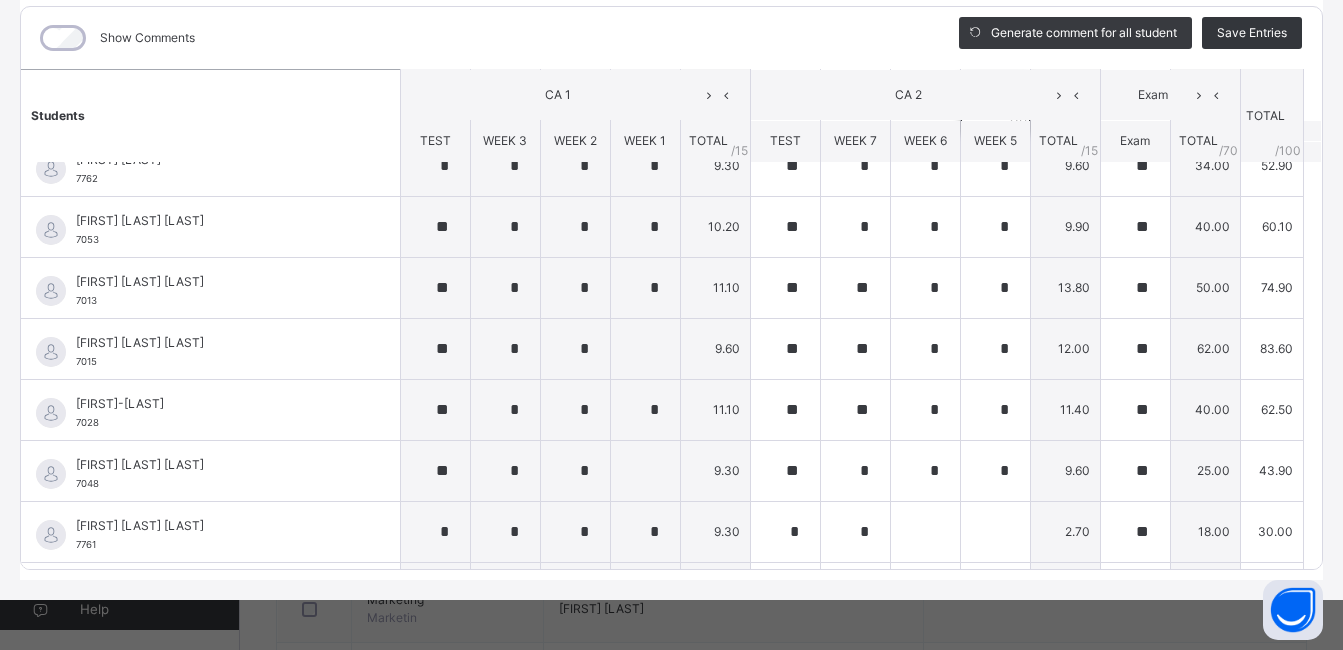 scroll, scrollTop: 0, scrollLeft: 0, axis: both 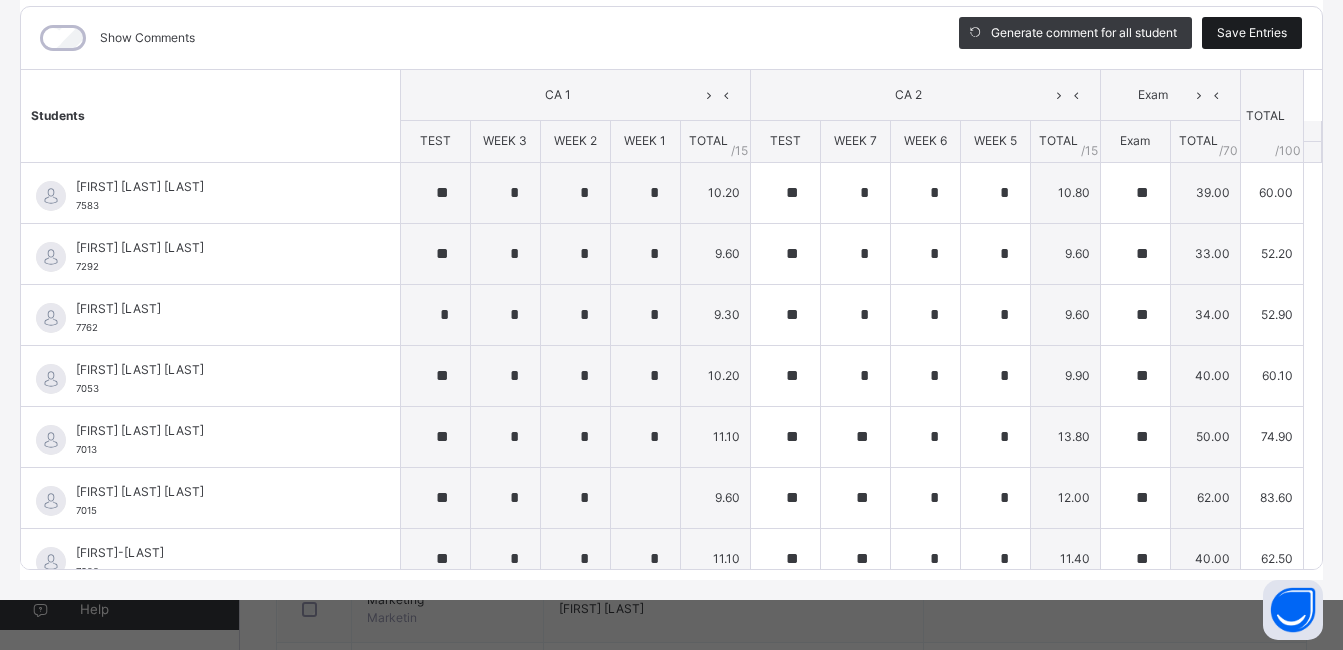 click on "Save Entries" at bounding box center (1252, 33) 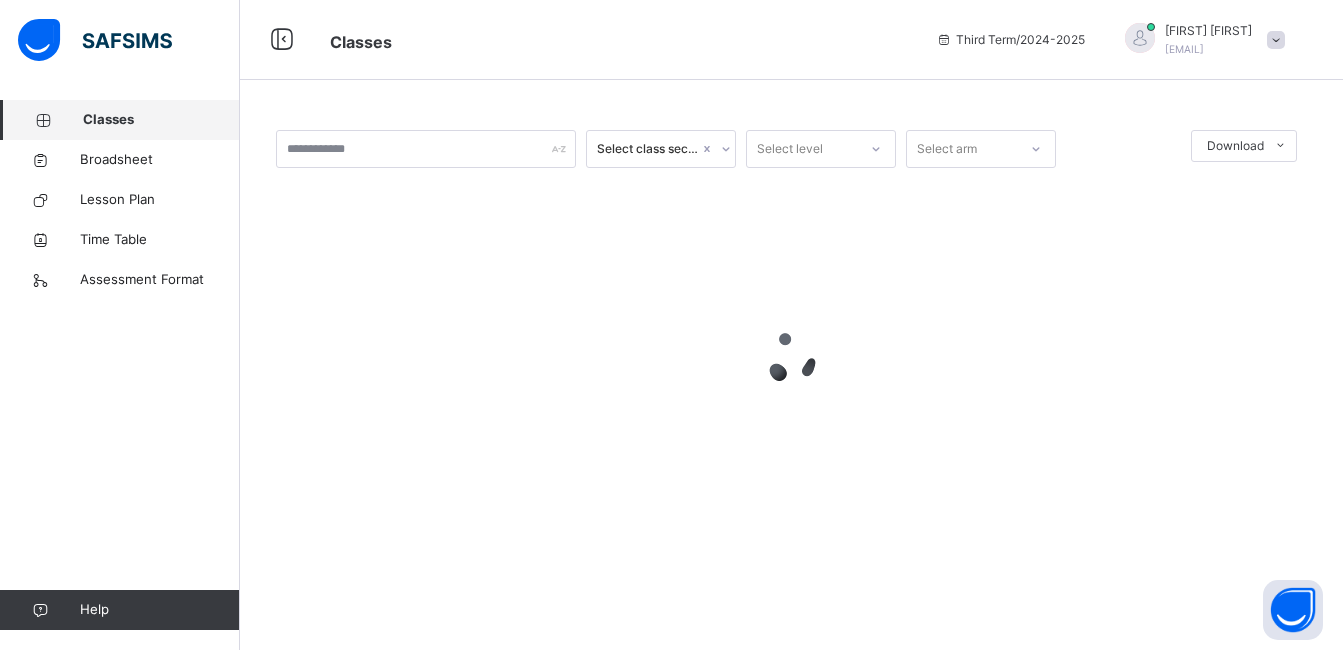 scroll, scrollTop: 0, scrollLeft: 0, axis: both 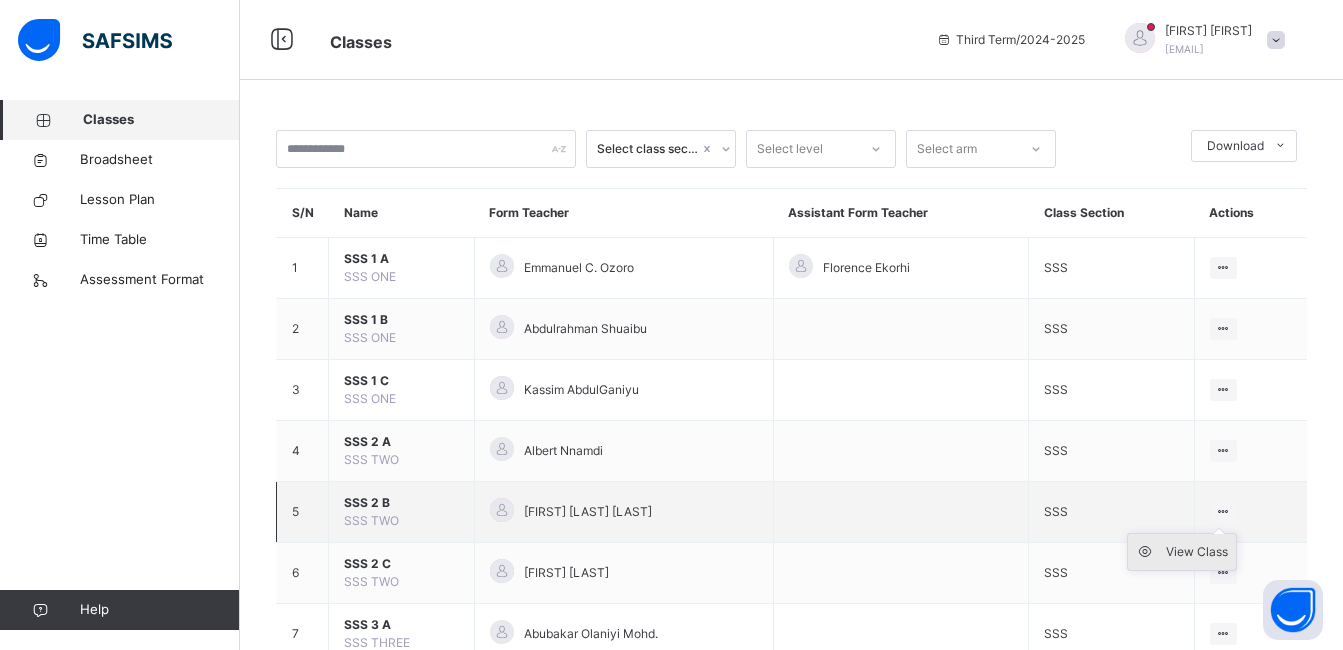 click on "View Class" at bounding box center [1197, 552] 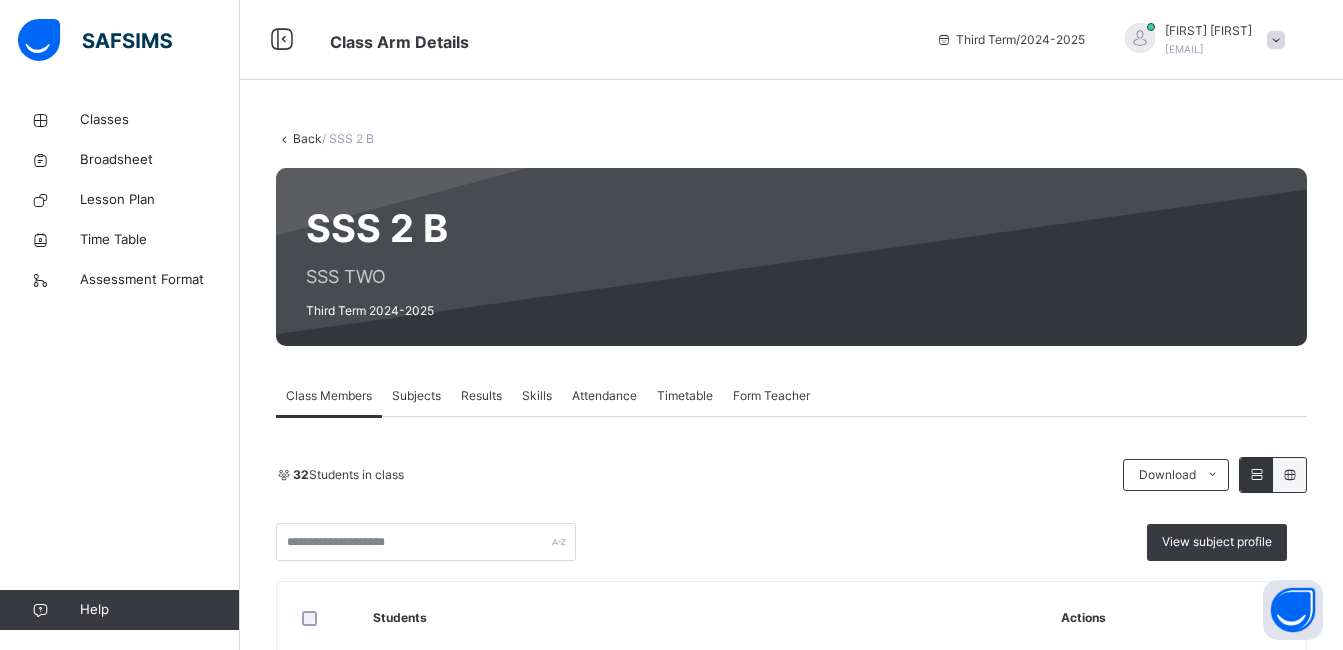 click on "Skills" at bounding box center (537, 396) 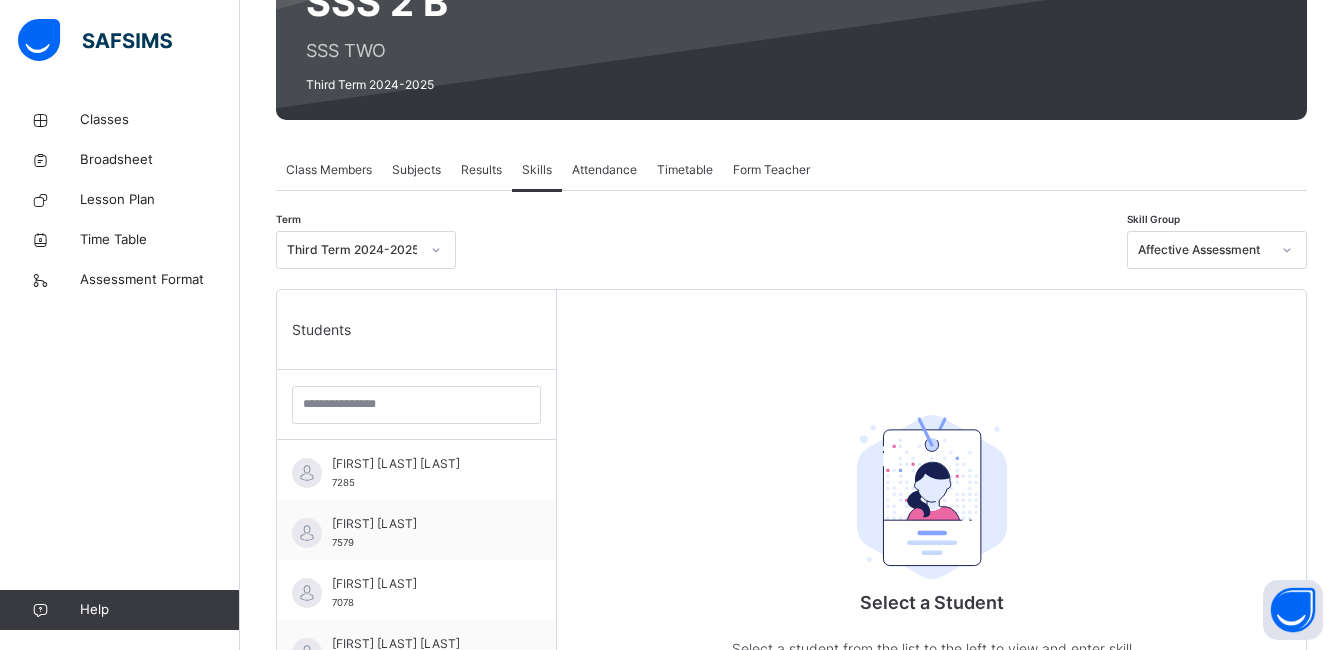 scroll, scrollTop: 200, scrollLeft: 0, axis: vertical 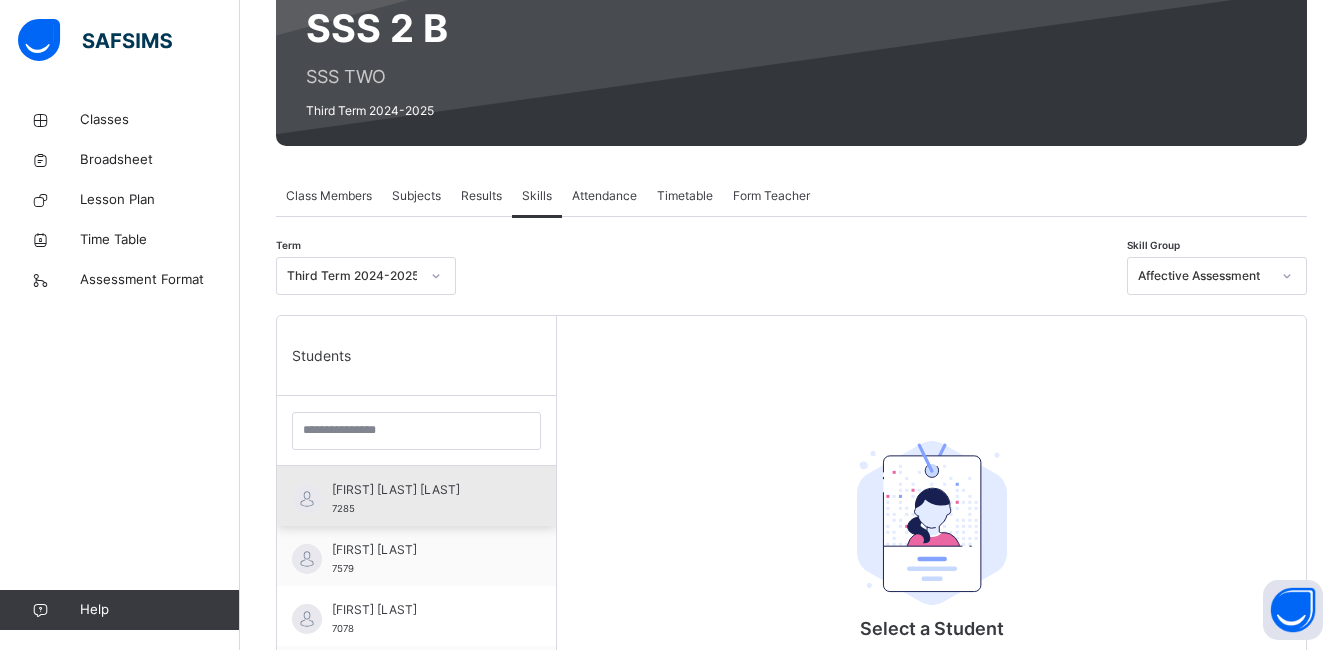 click on "[FIRST] [LAST] [LAST]" at bounding box center [421, 490] 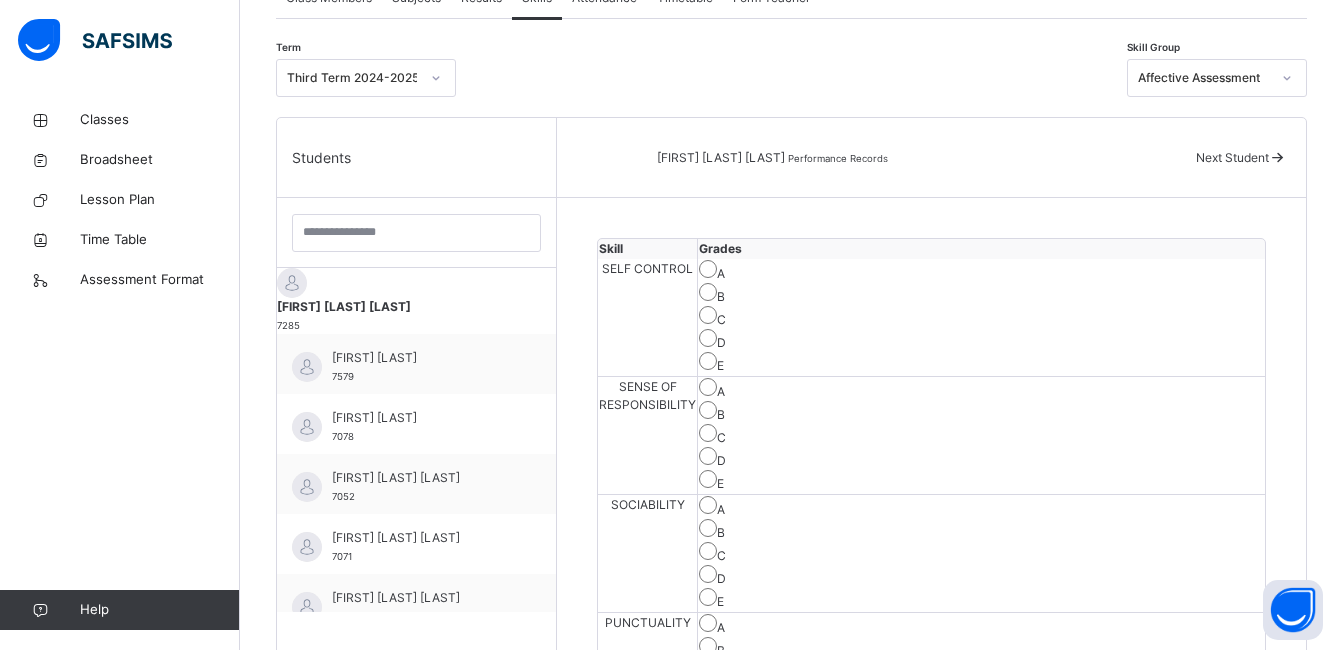 scroll, scrollTop: 400, scrollLeft: 0, axis: vertical 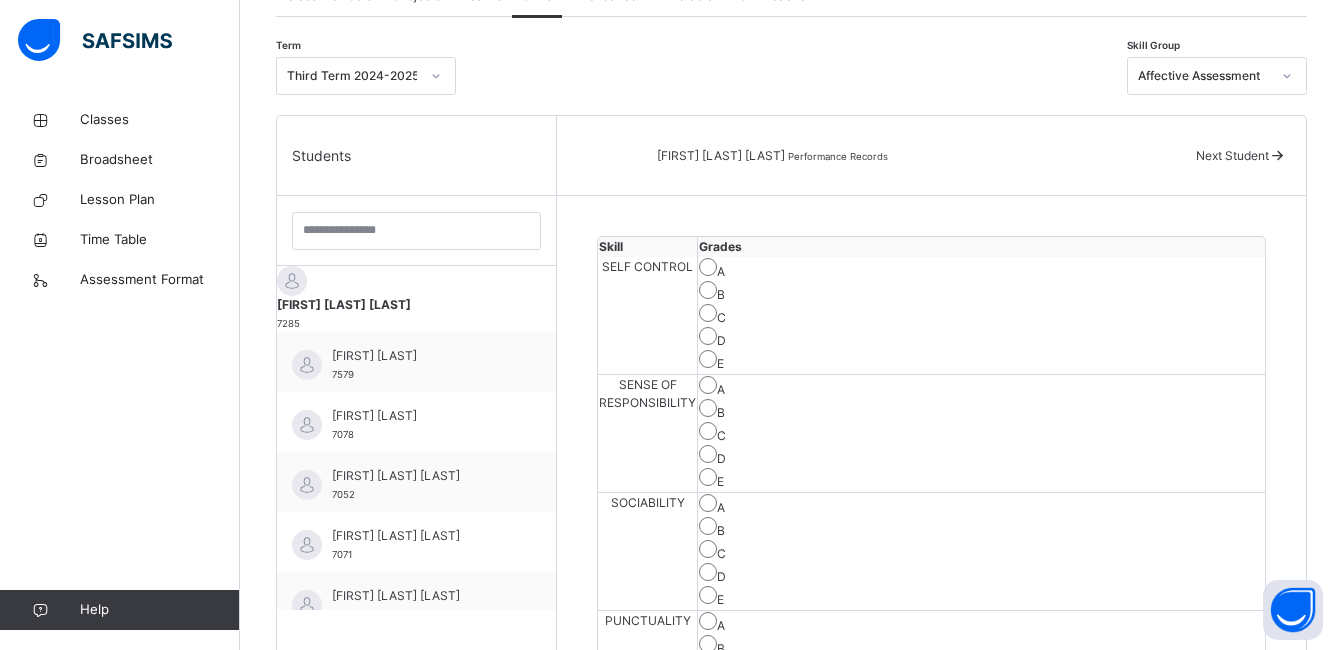 click on "Next Student" at bounding box center [1232, 155] 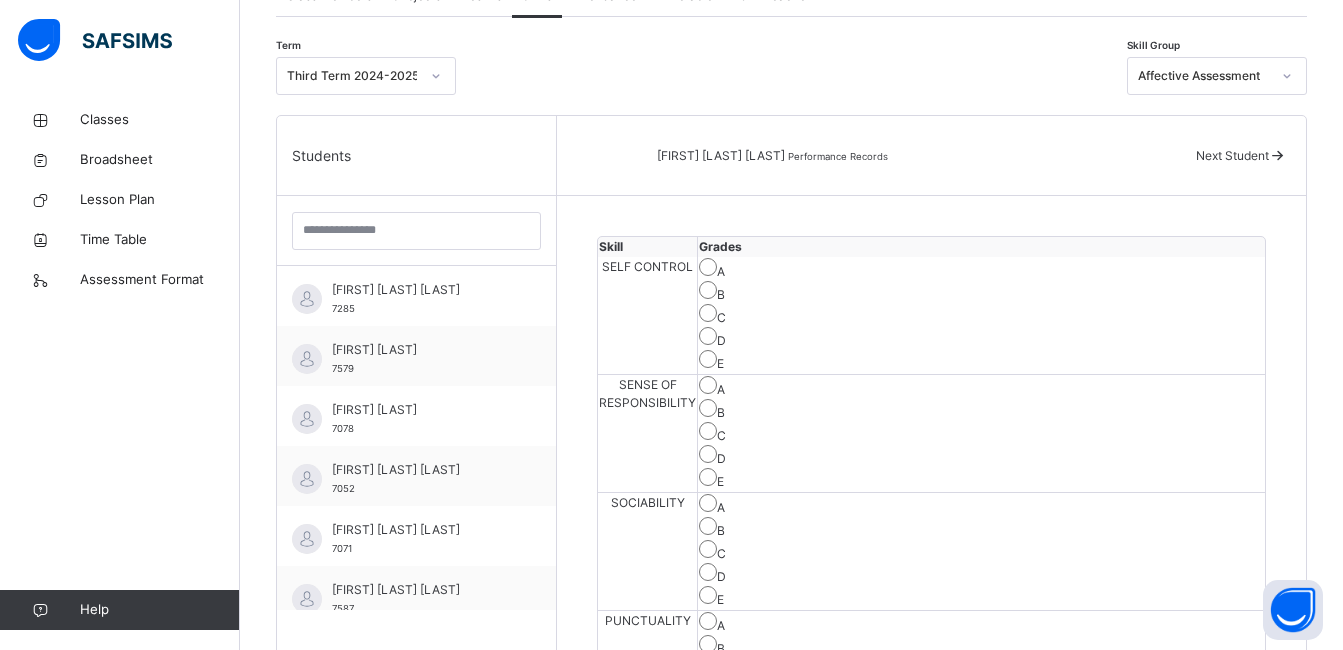 click 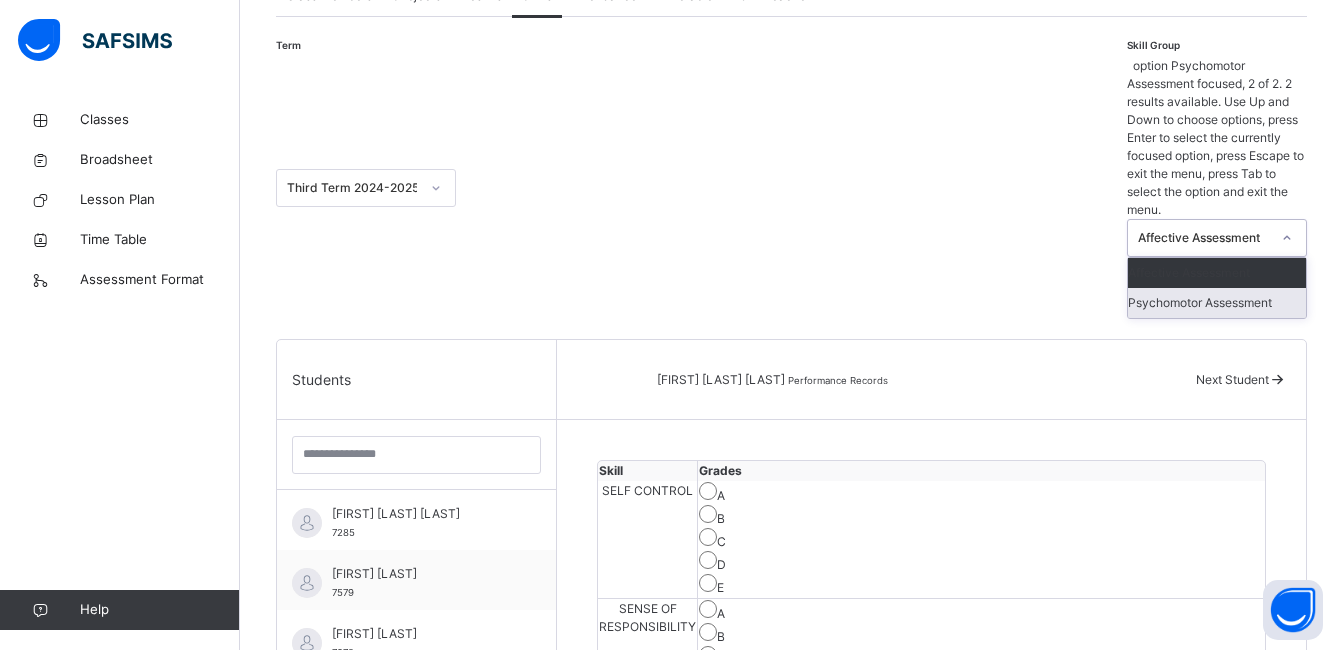 click on "Psychomotor Assessment" at bounding box center (1217, 303) 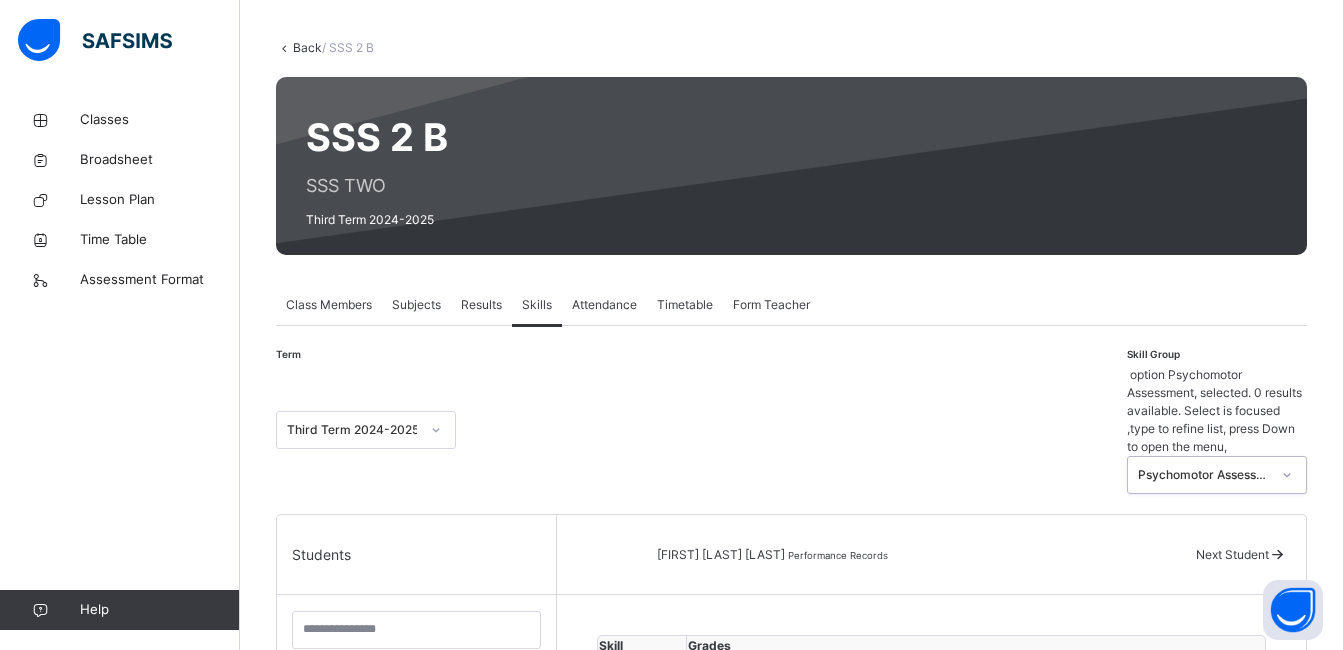 scroll, scrollTop: 0, scrollLeft: 0, axis: both 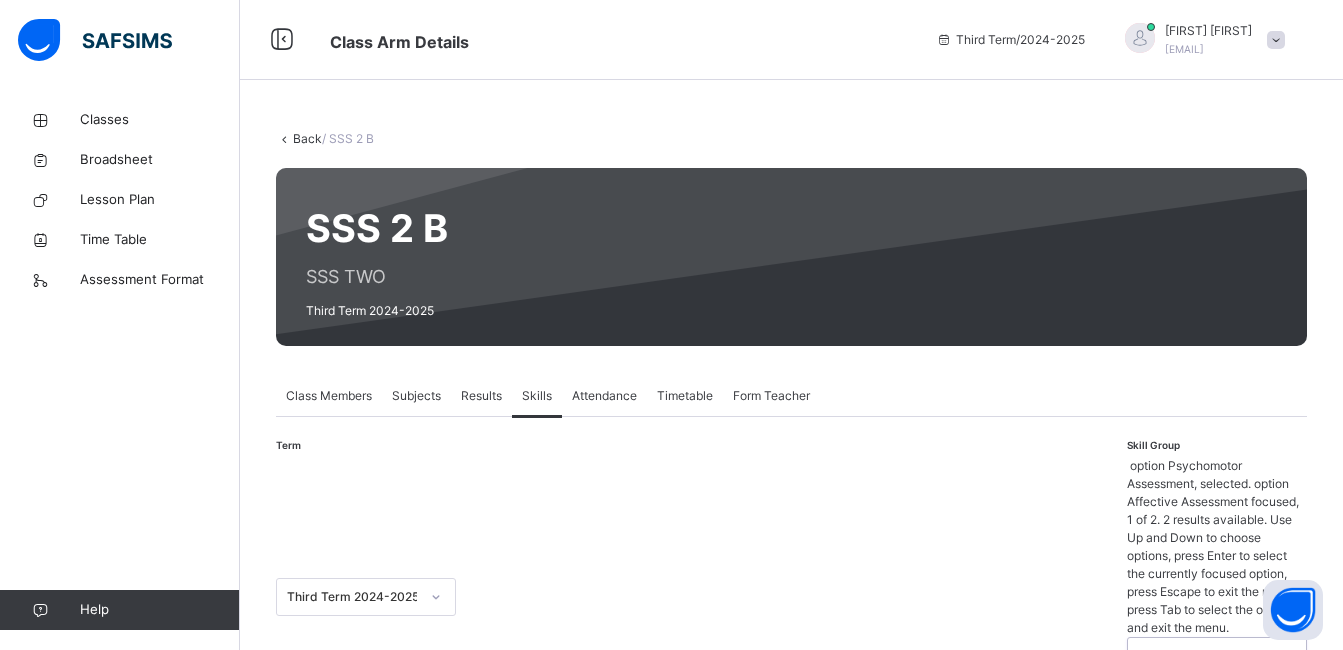 click 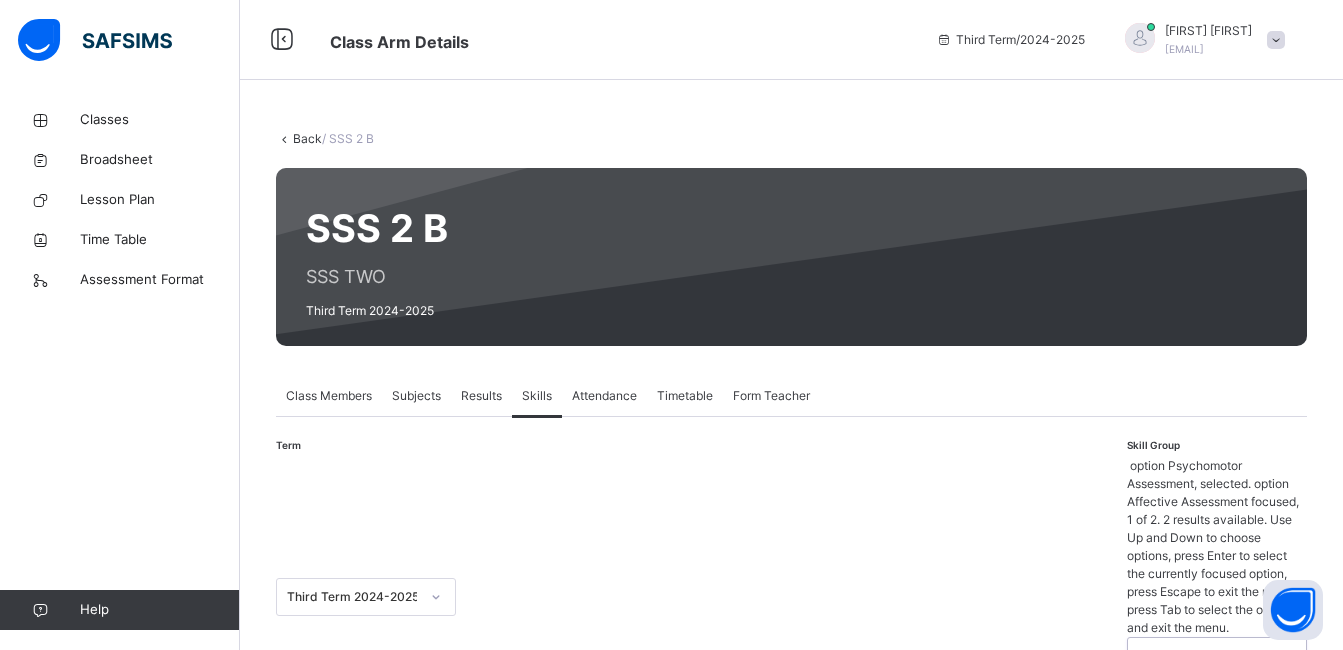 click on "Affective Assessment" at bounding box center [1217, 691] 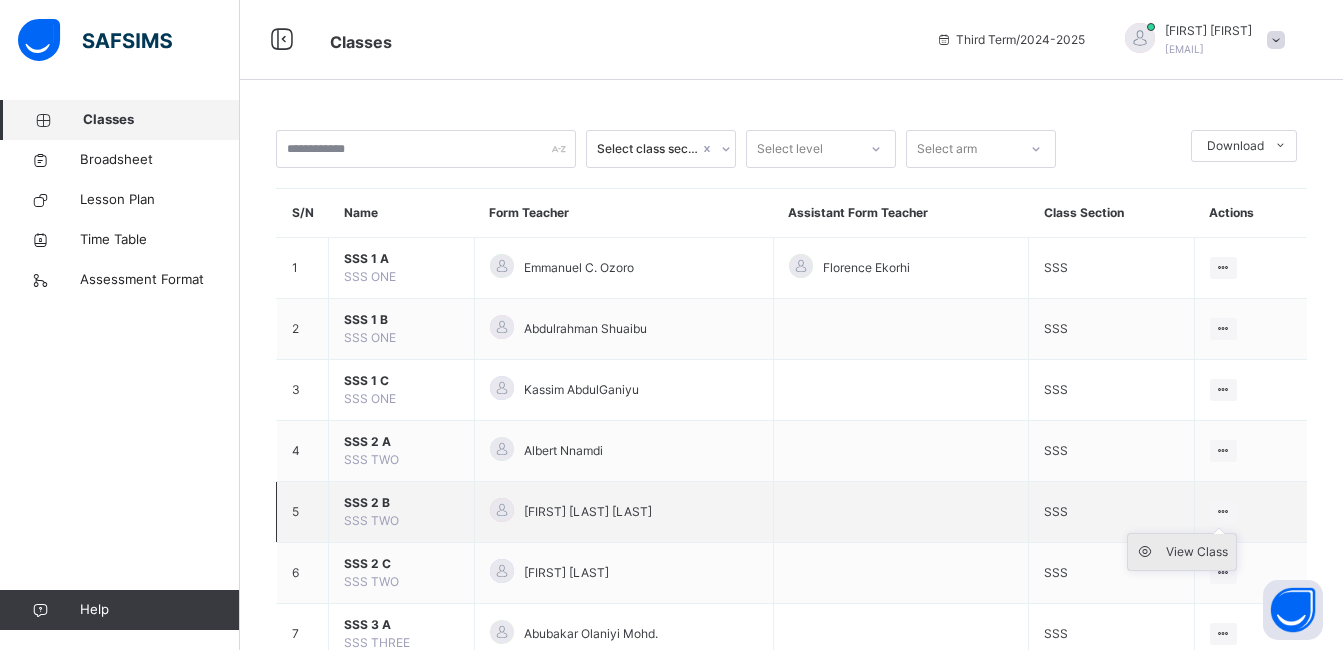 click on "View Class" at bounding box center (1197, 552) 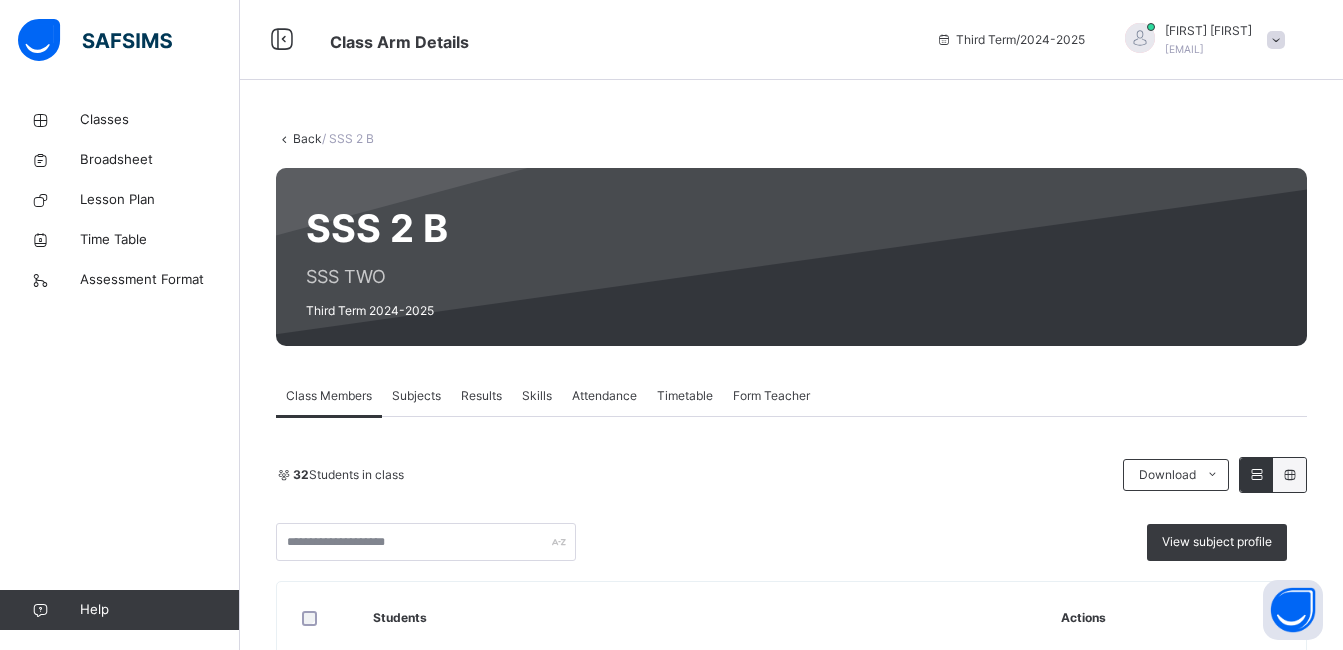 click on "Subjects" at bounding box center (416, 396) 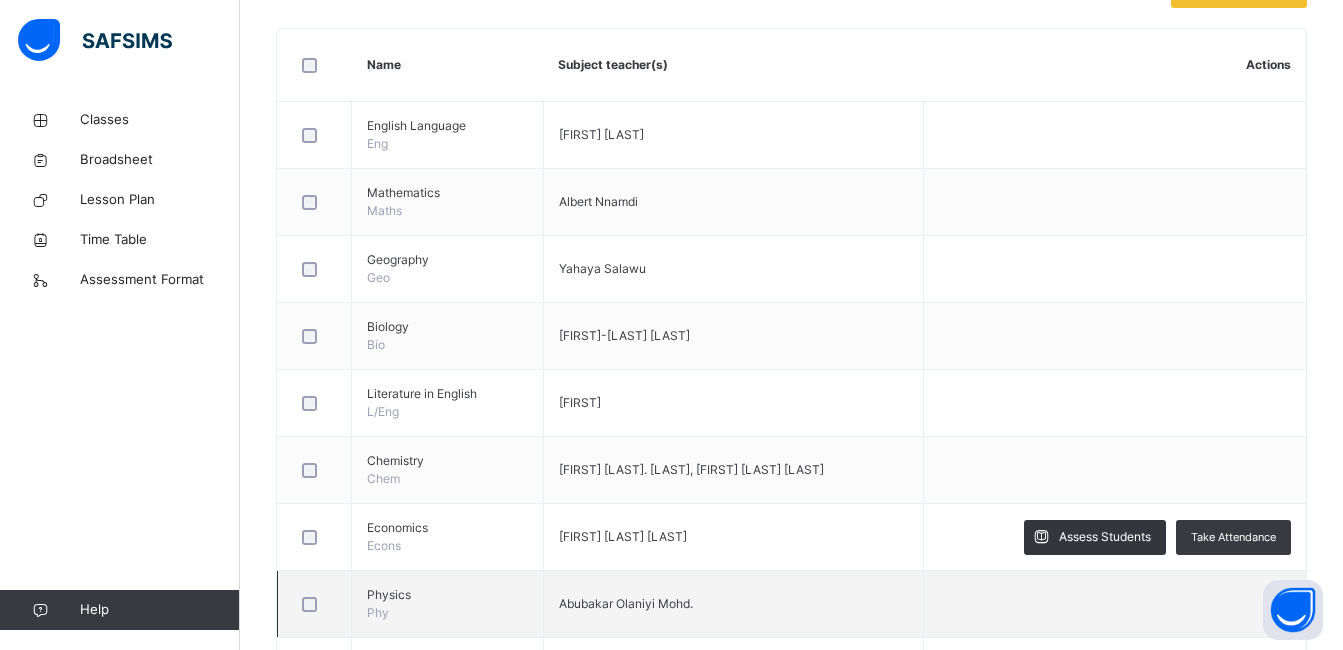 scroll, scrollTop: 500, scrollLeft: 0, axis: vertical 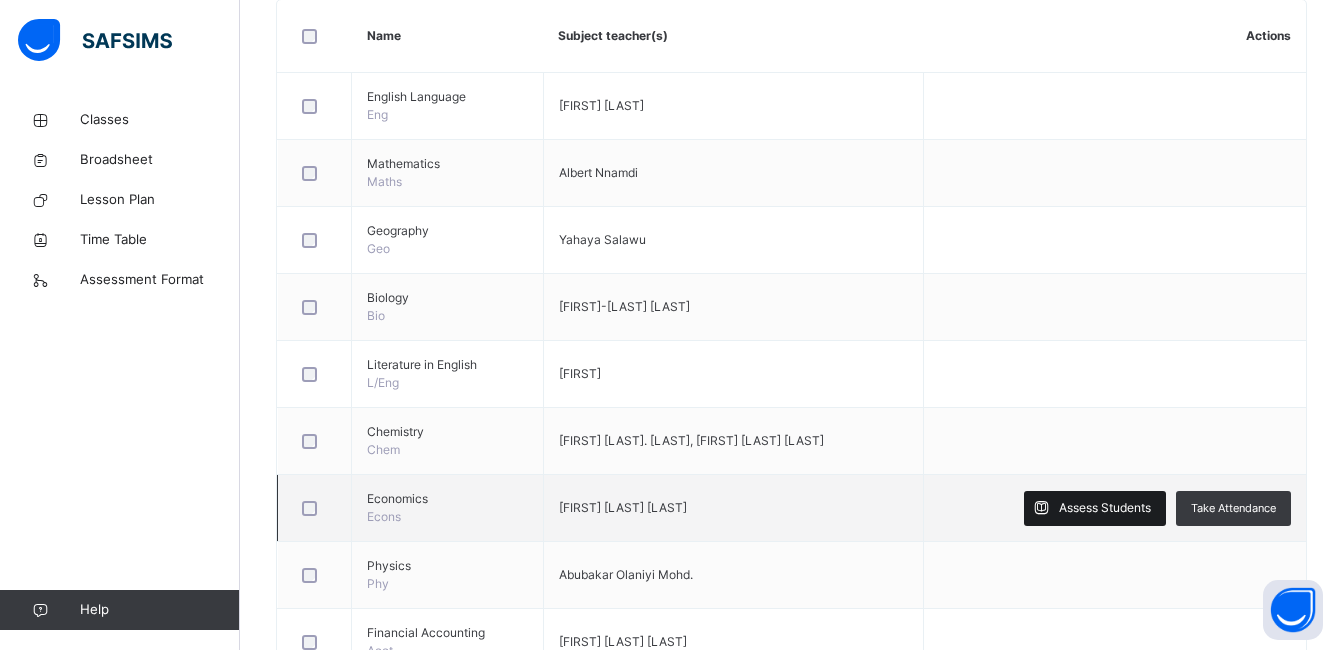 click on "Assess Students" at bounding box center (1105, 508) 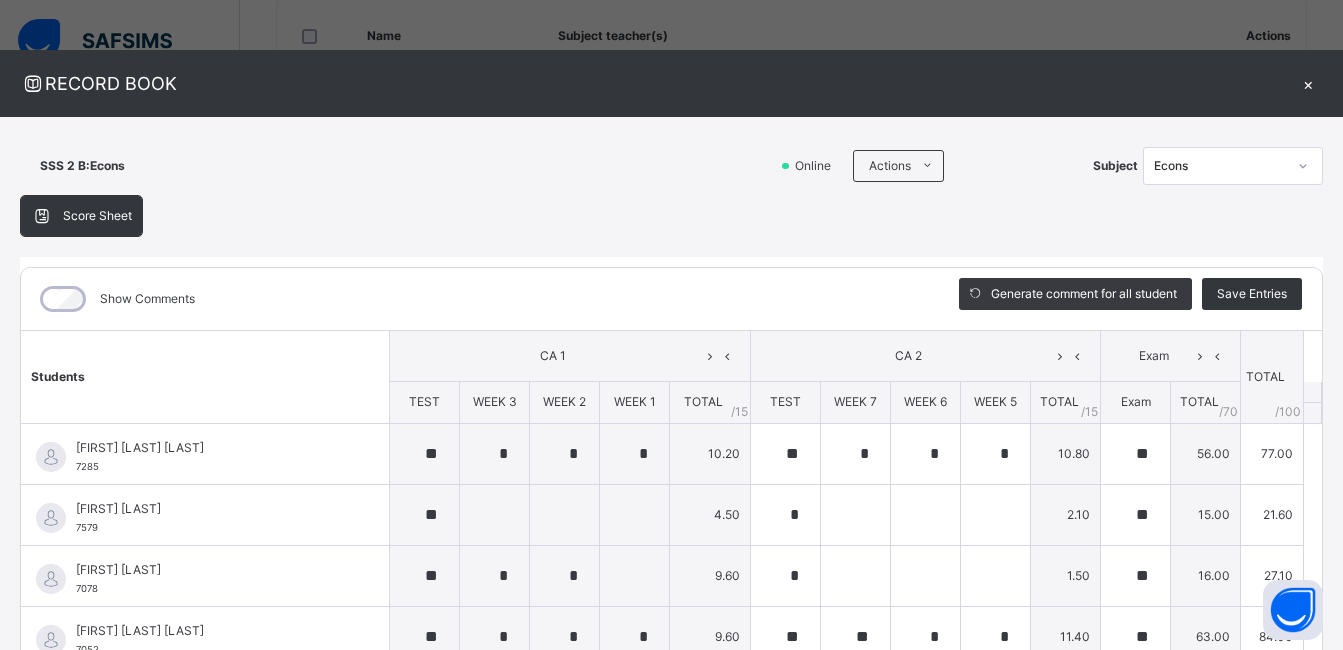 scroll, scrollTop: 76, scrollLeft: 0, axis: vertical 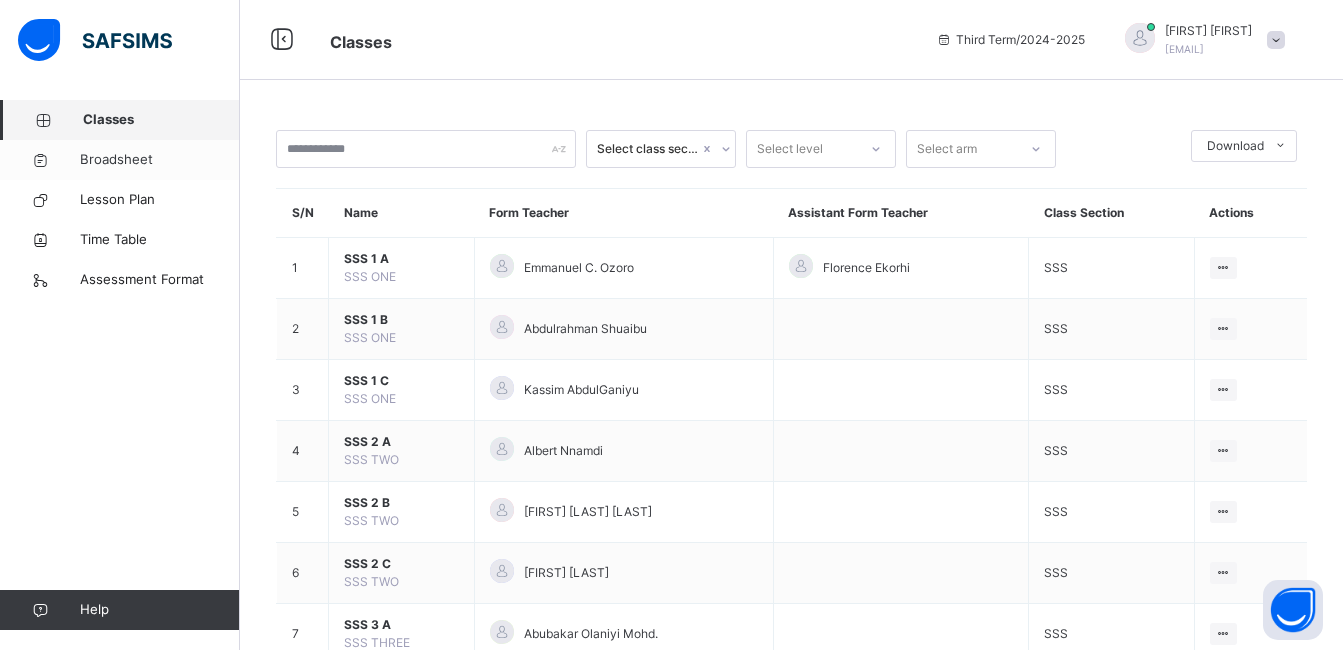 click on "Broadsheet" at bounding box center (160, 160) 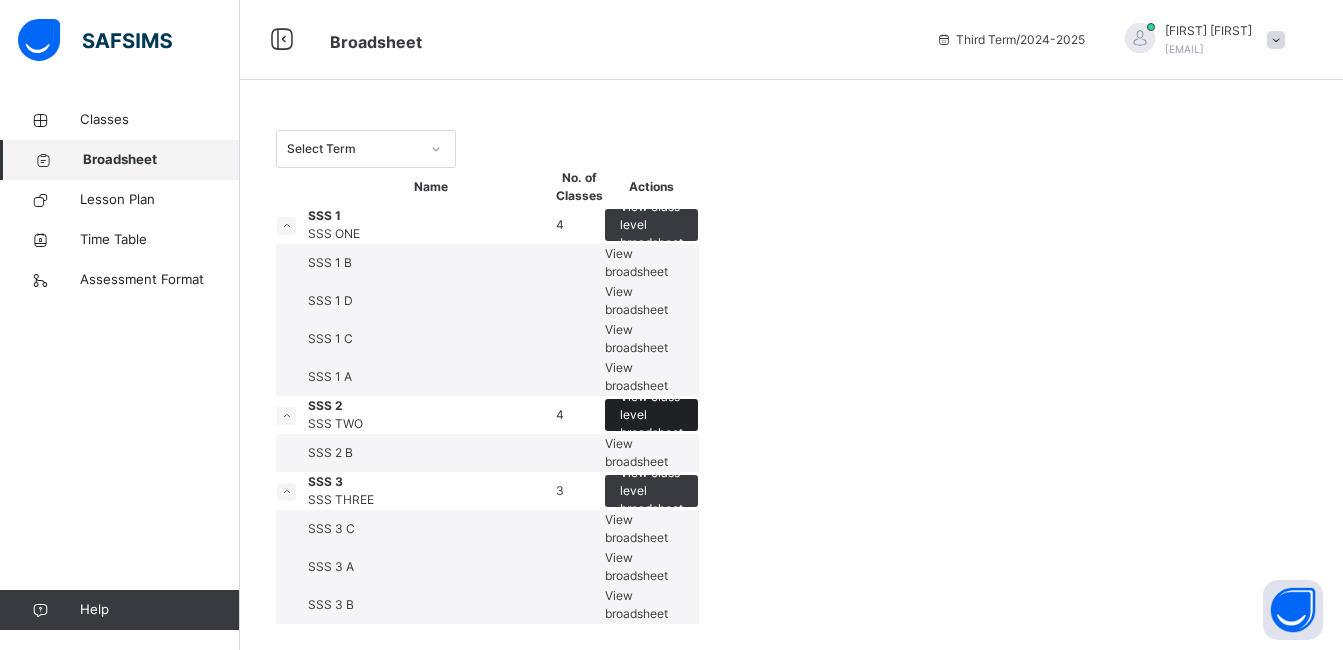 click on "View class level broadsheet" at bounding box center [651, 415] 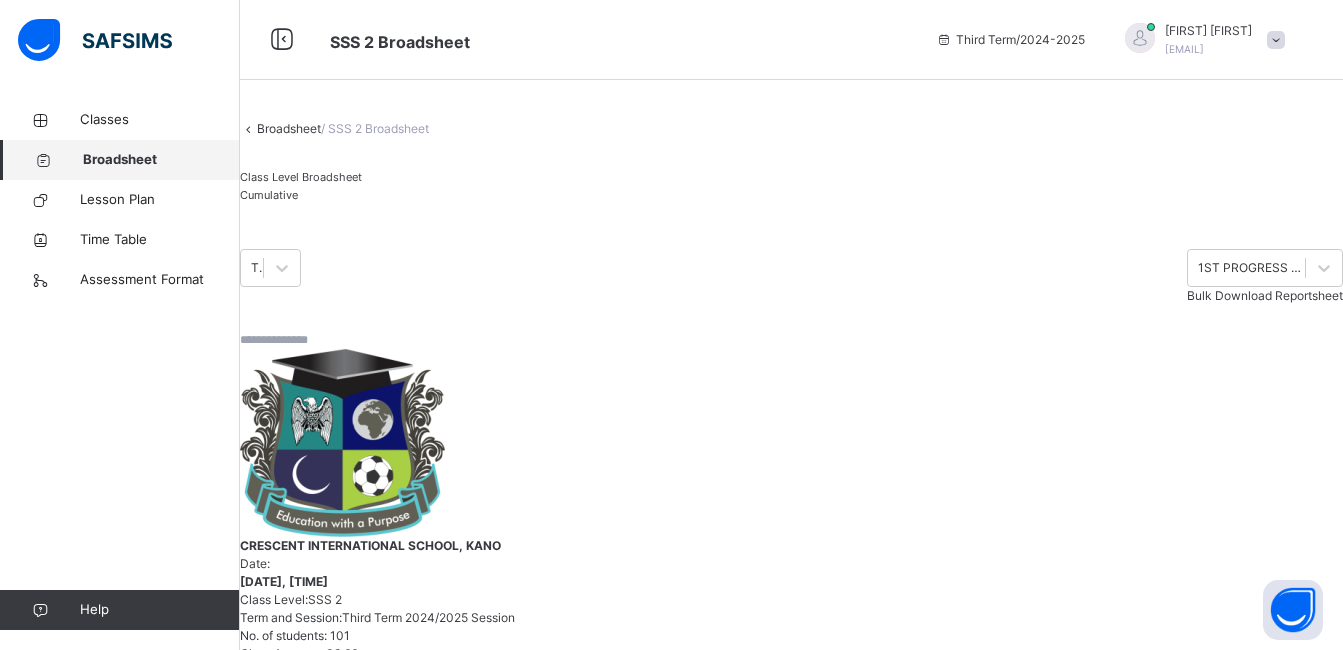 scroll, scrollTop: 0, scrollLeft: 0, axis: both 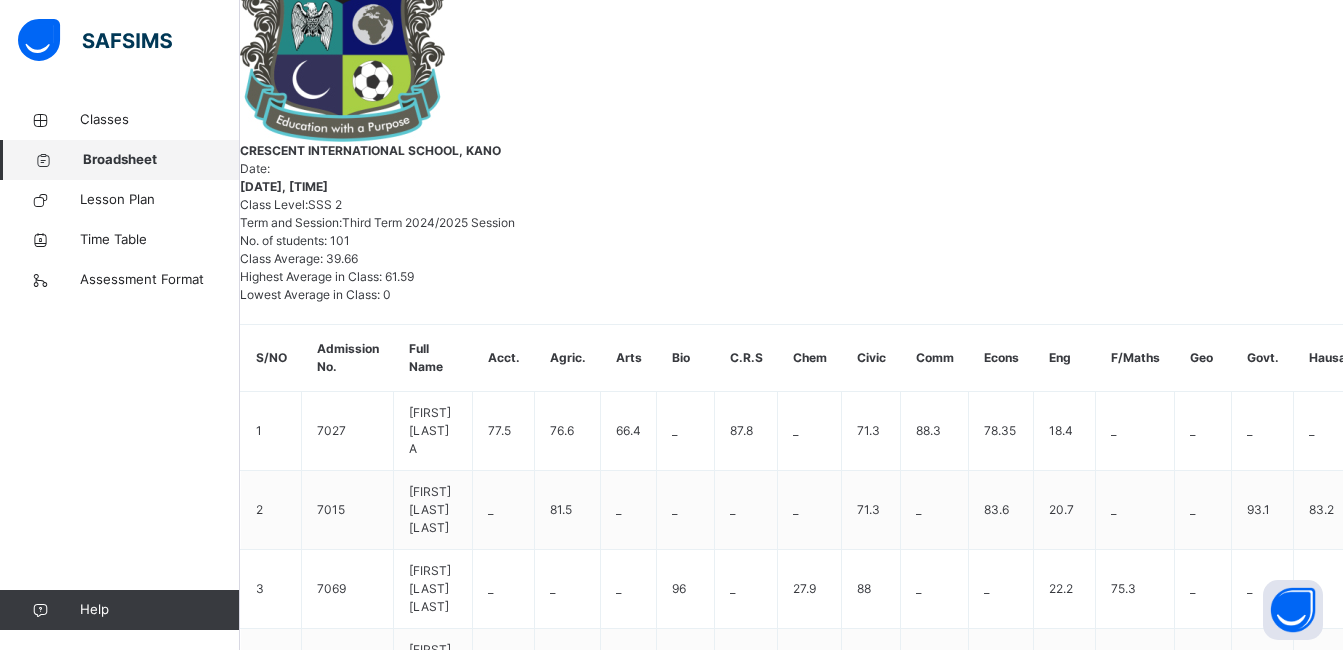 click on "14.7" at bounding box center [679, 11138] 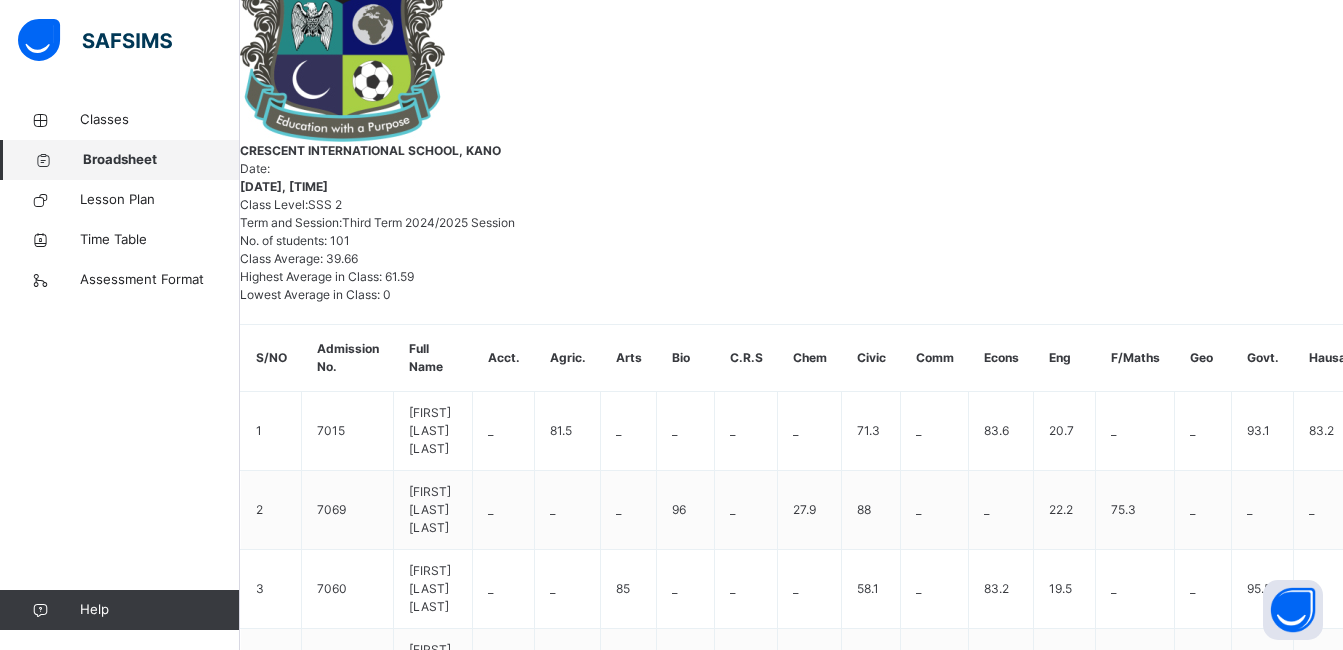 scroll, scrollTop: 0, scrollLeft: 357, axis: horizontal 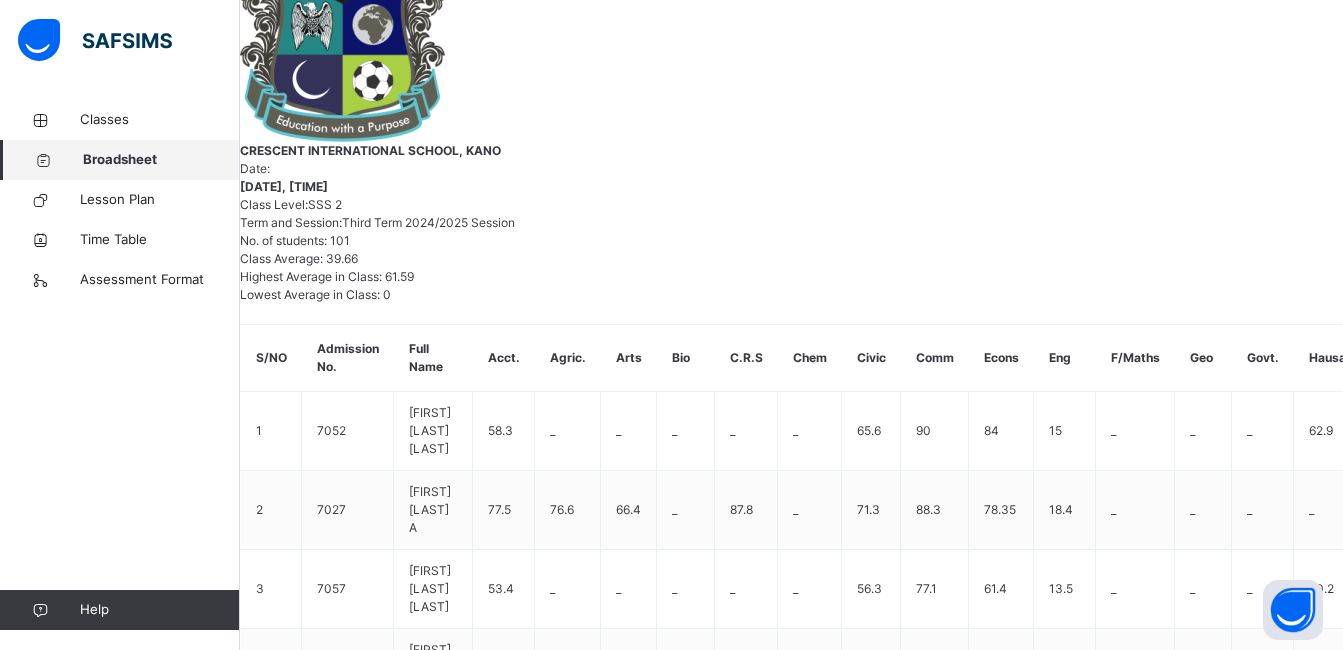 drag, startPoint x: 764, startPoint y: 612, endPoint x: 815, endPoint y: 620, distance: 51.62364 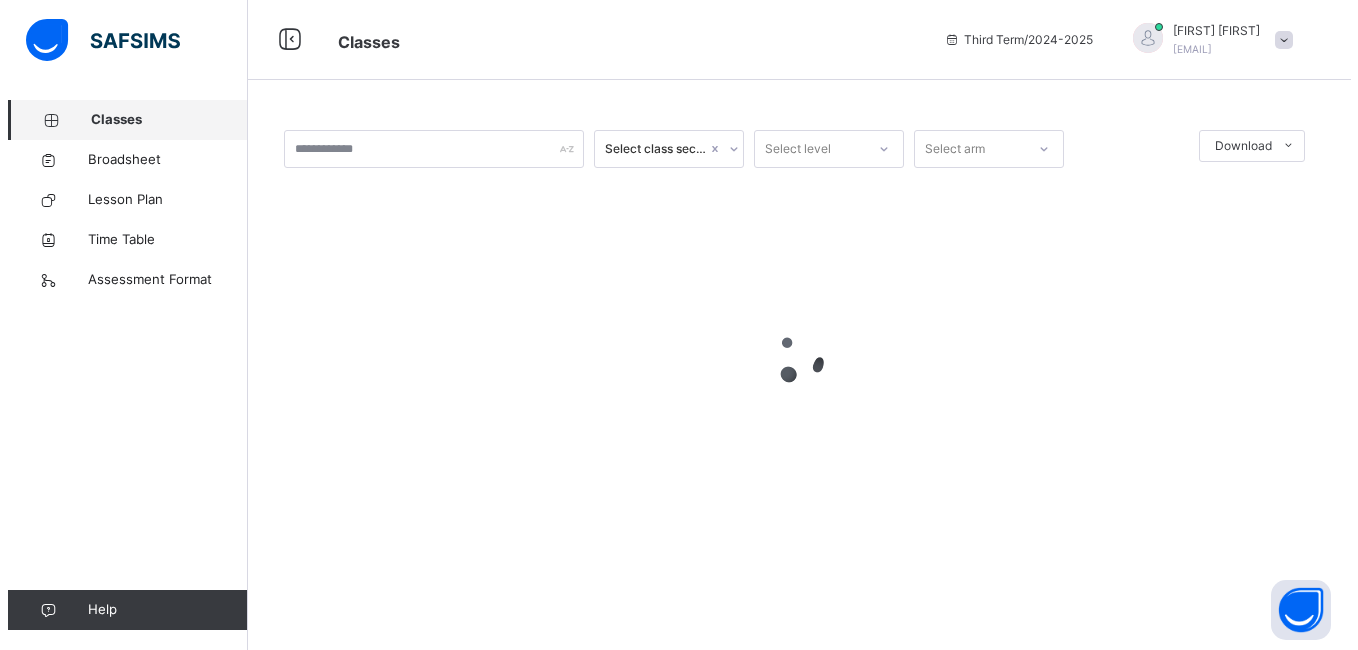 scroll, scrollTop: 0, scrollLeft: 0, axis: both 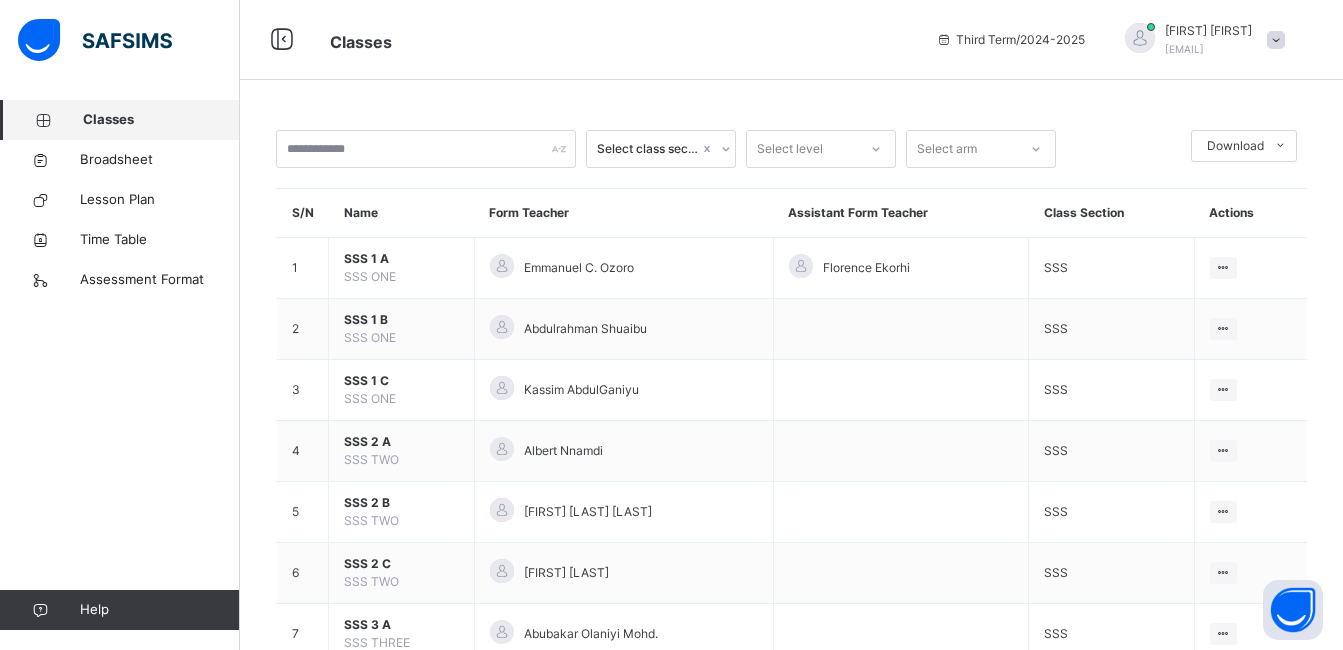 click at bounding box center [1276, 40] 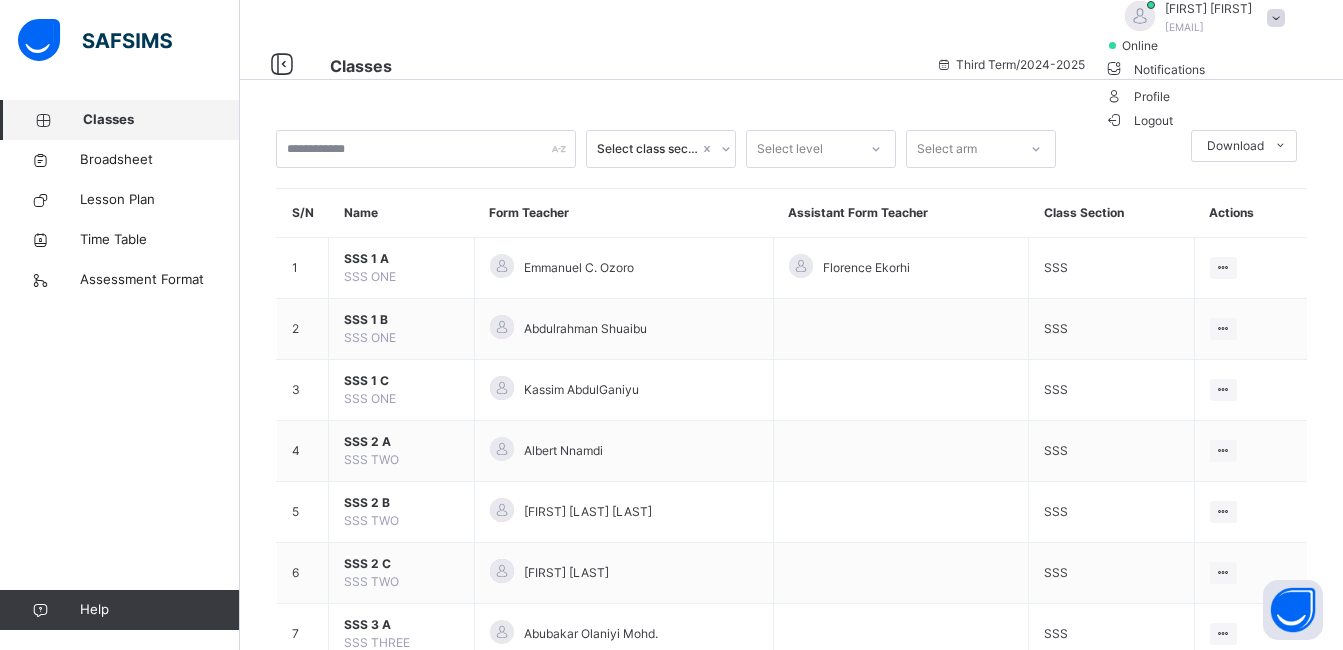 click on "Logout" at bounding box center [1139, 120] 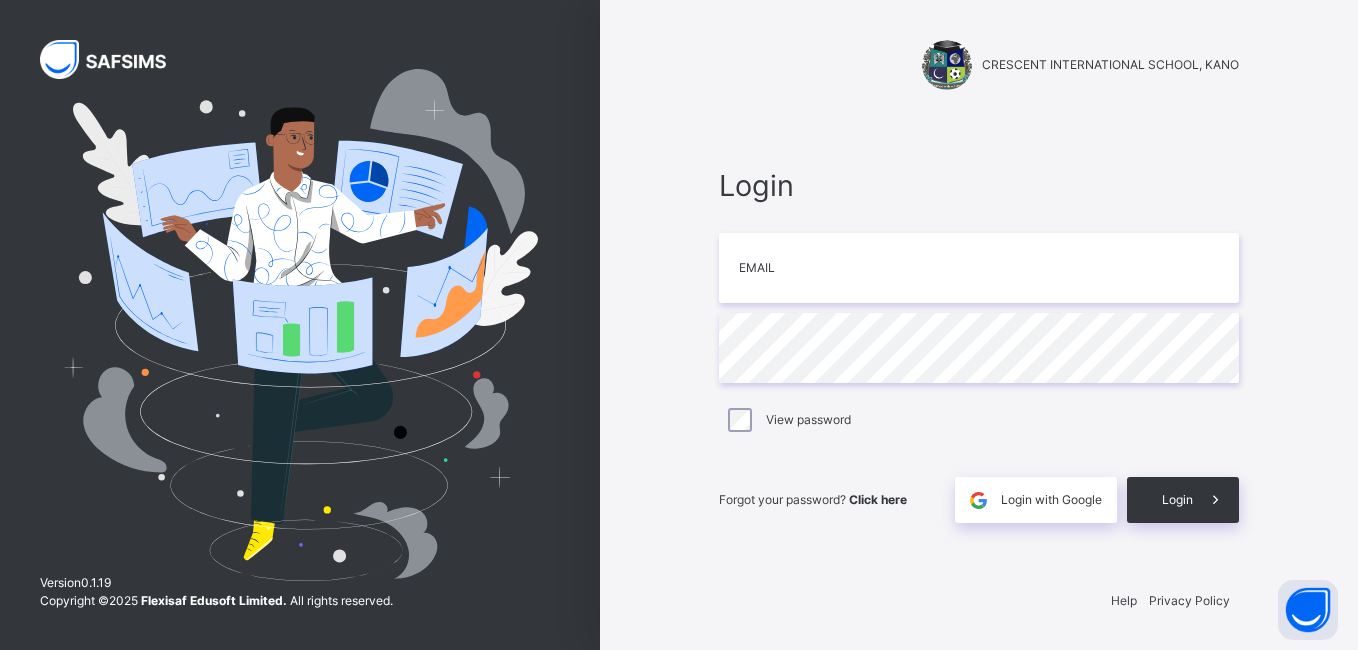 click on "CRESCENT INTERNATIONAL SCHOOL, KANO Login Email Password View password Forgot your password?   Click here Login with Google Login   Help       Privacy Policy     Version  0.1.19 Copyright ©  2025   Flexisaf Edusoft Limited.   All rights reserved. Verify OTP An OTP code has been sent to  '[EMAIL]'s inbox. Also check your spam/junk folder if you don't receive the code. Verify Haven’t received the mail yet? Resend Link New Update Available Hello there, You can install SAFSIMS on your device for easier access. Dismiss Update app     Welcome to SAFSIMS AI               Home     Knowledge Base     Submit Ticket       Hi there!😊   How can we help you today?             Knowledge Base Browse through our collection of articles, user guides and FAQs. Still can't find an answer? Send us a ticket, we will get back to you at the earliest. Submit a Ticket         Knowledge Base                         No result found         Recent Articles  How to view subject result How to check payment history on the parent app" at bounding box center [679, 325] 